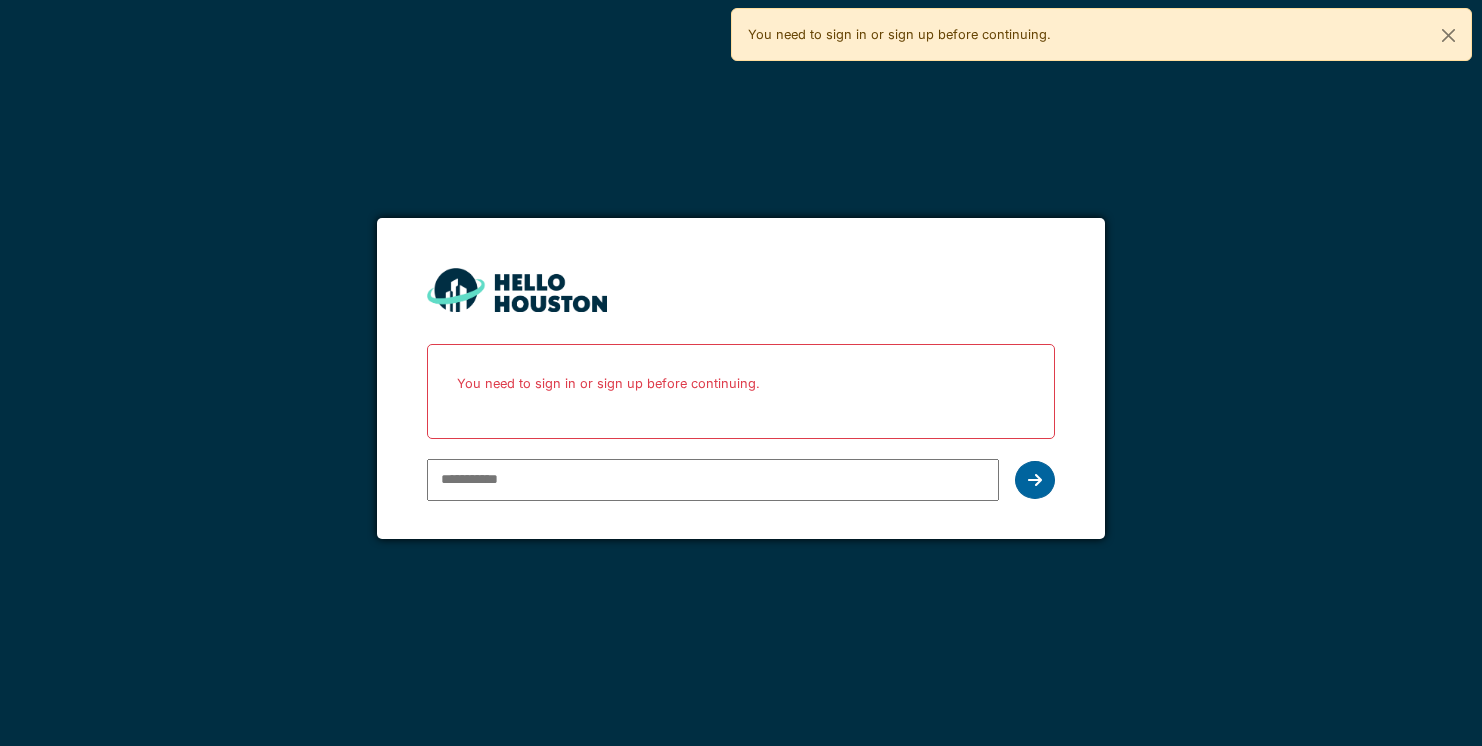 scroll, scrollTop: 0, scrollLeft: 0, axis: both 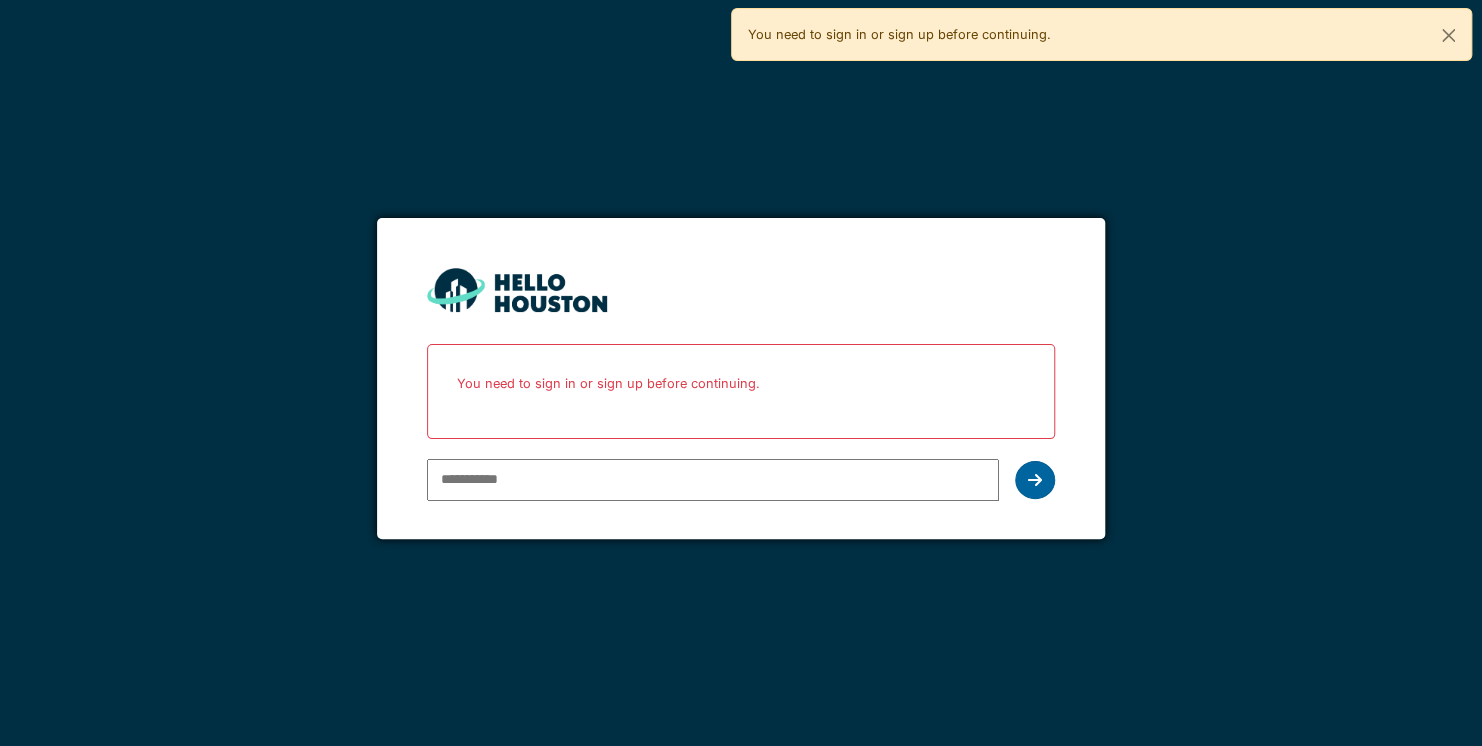 type on "**********" 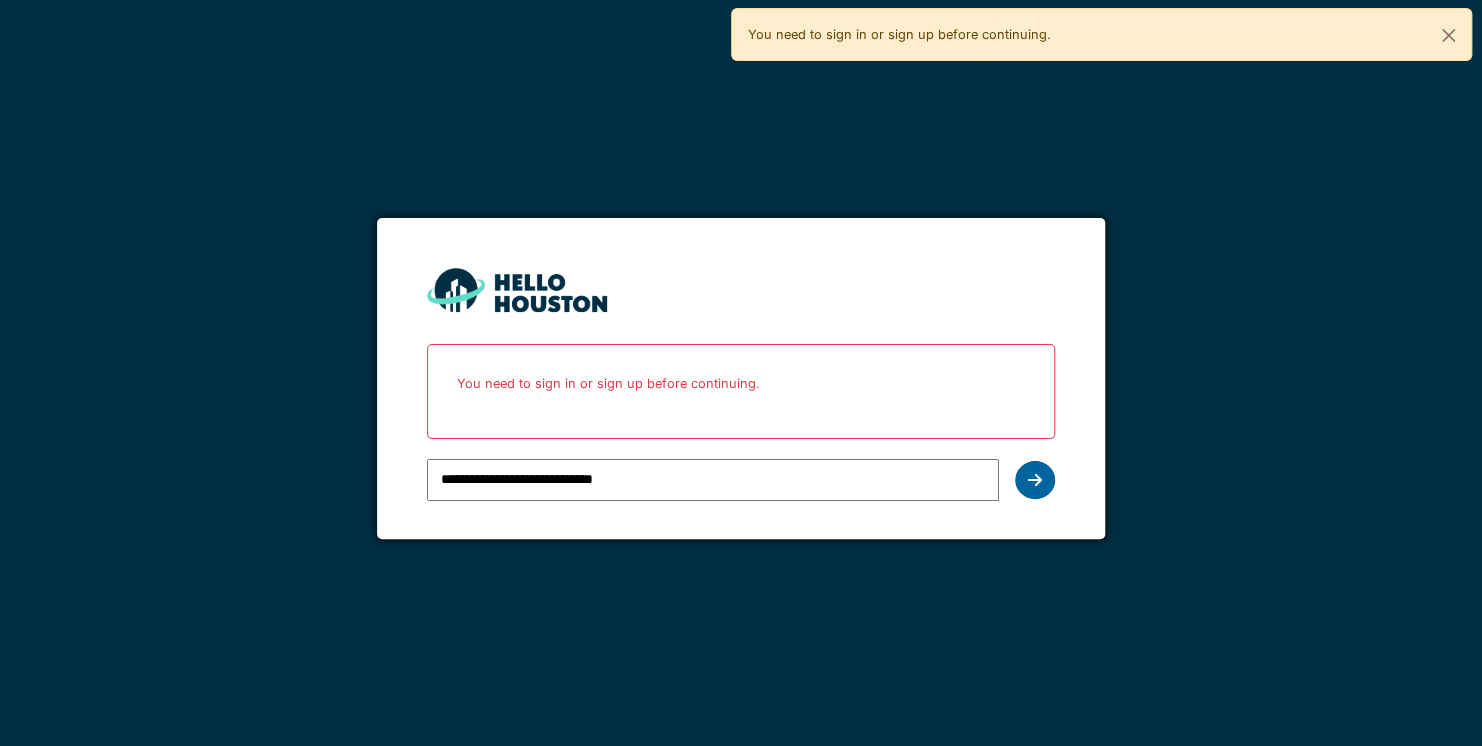 click at bounding box center [1035, 480] 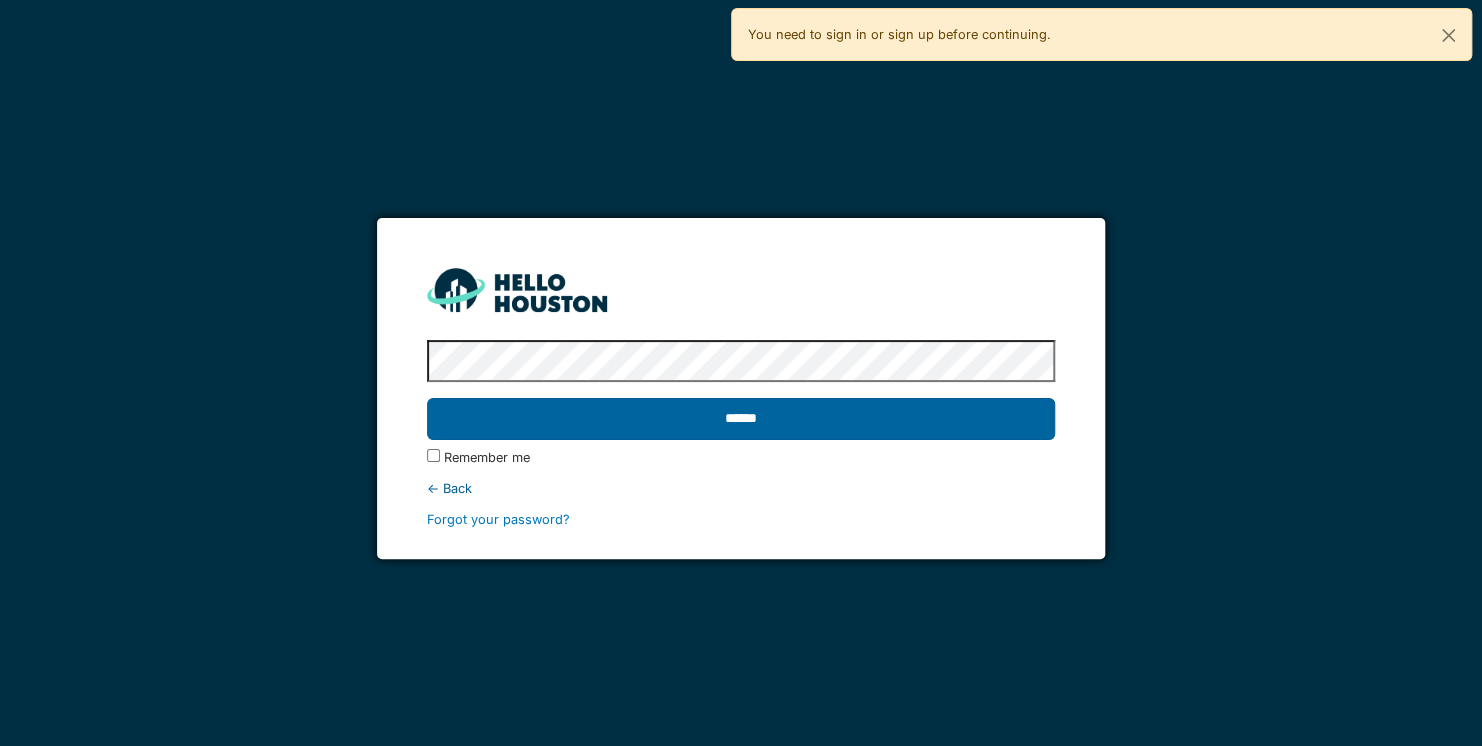 click on "******" at bounding box center [741, 419] 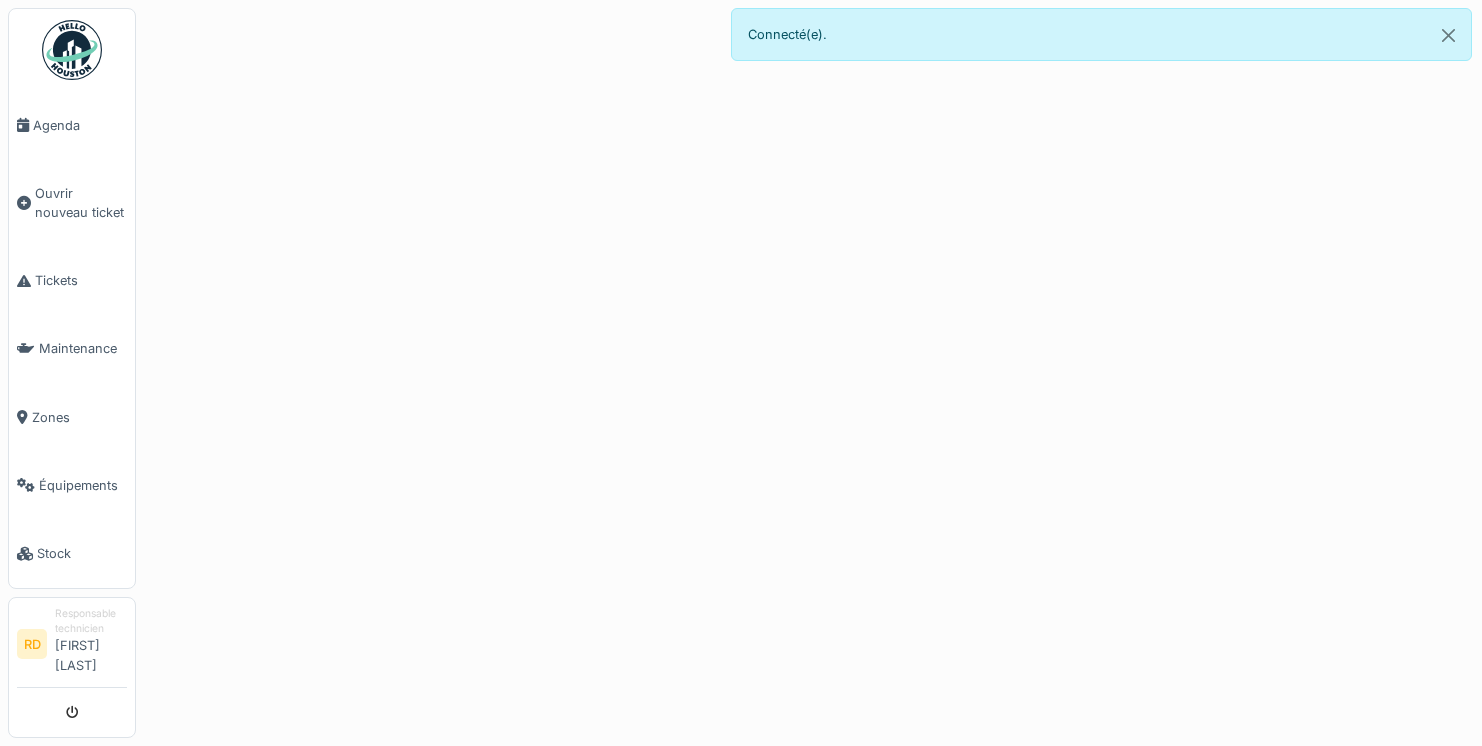 scroll, scrollTop: 0, scrollLeft: 0, axis: both 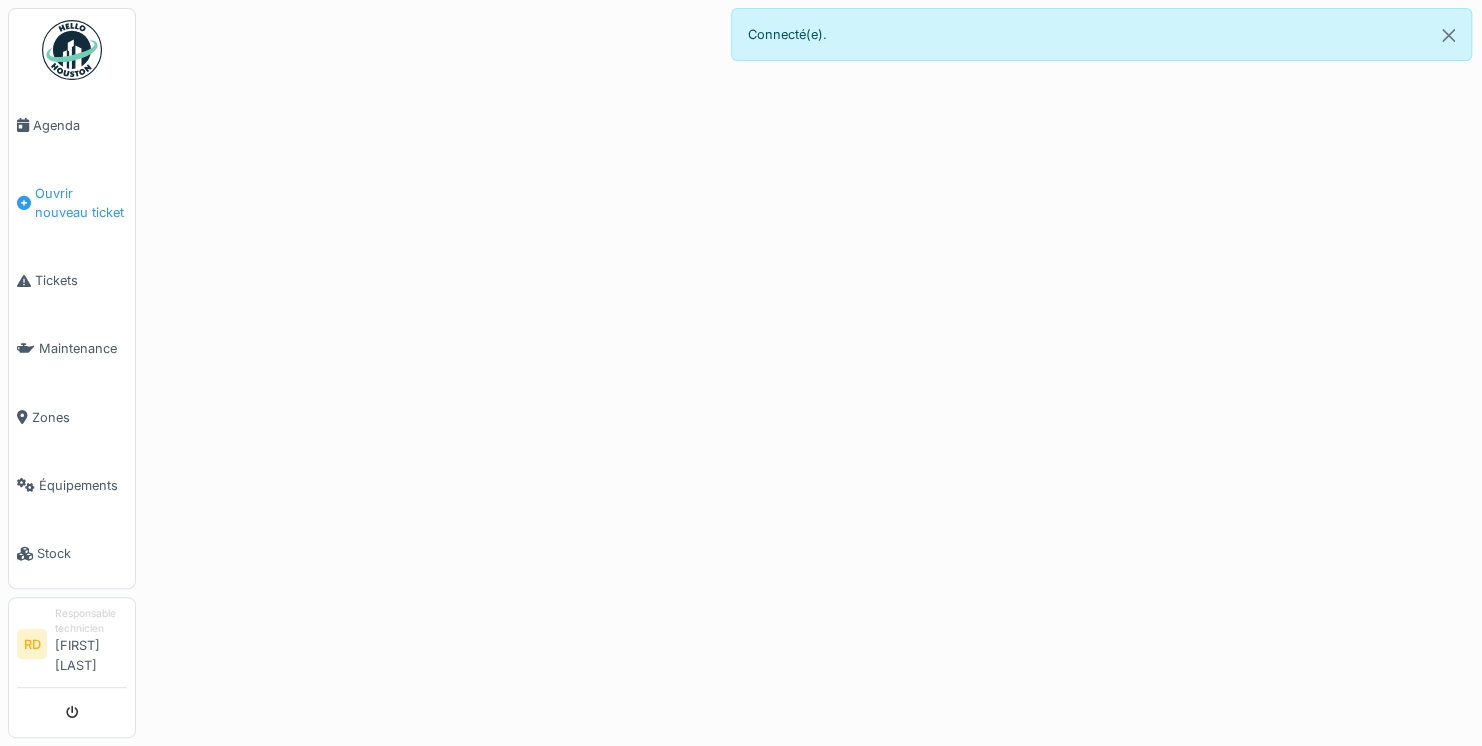 click on "Ouvrir nouveau ticket" at bounding box center (81, 203) 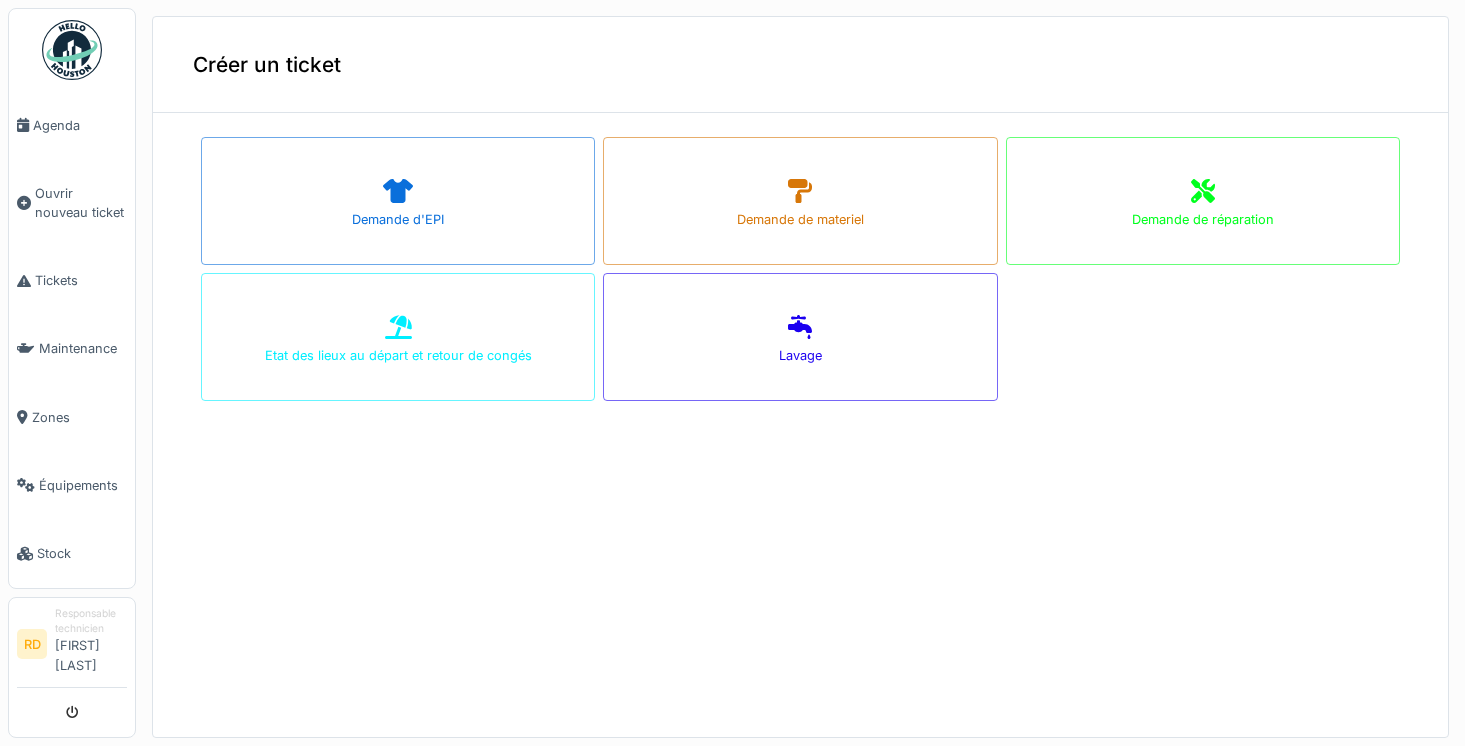 scroll, scrollTop: 0, scrollLeft: 0, axis: both 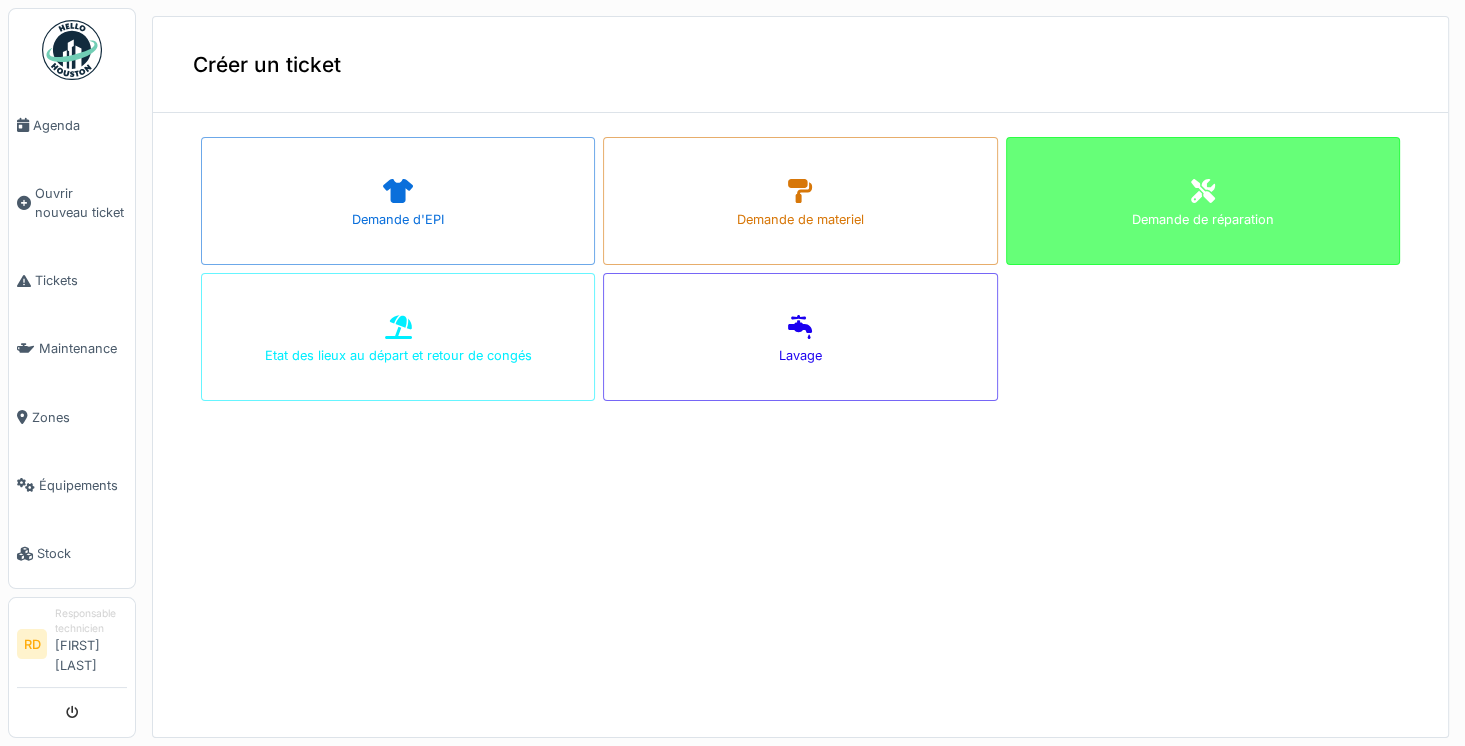 click on "Demande de réparation" at bounding box center [1203, 201] 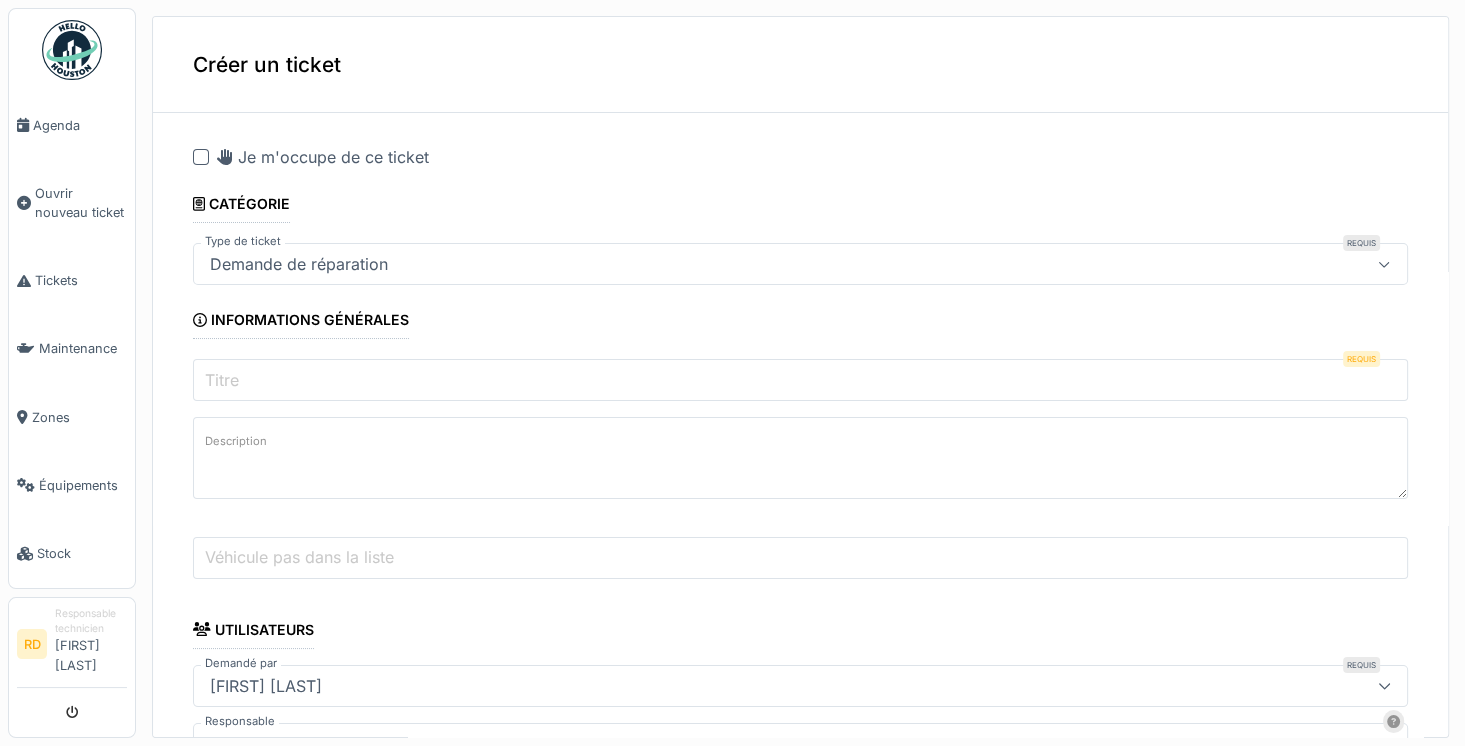click on "Titre" at bounding box center (800, 380) 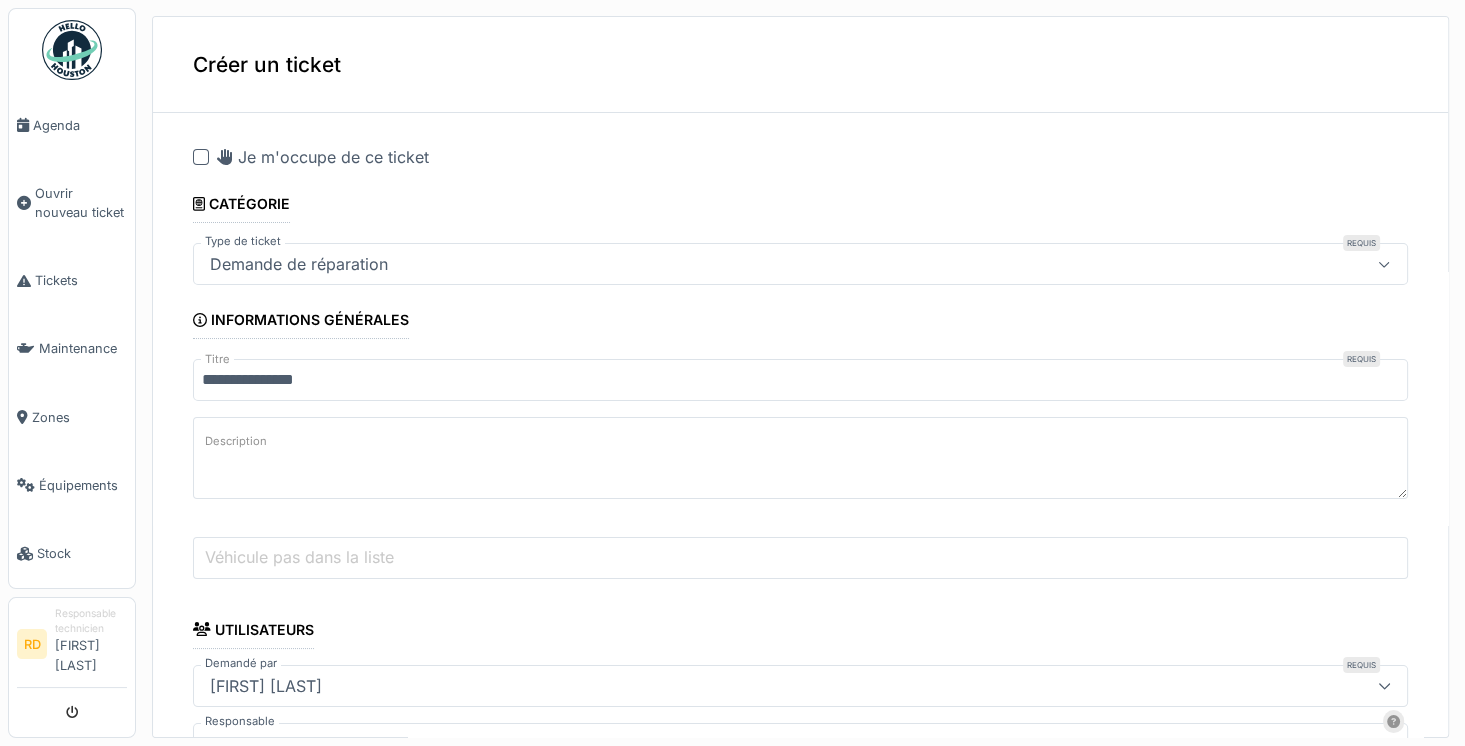 click on "Description" at bounding box center [800, 458] 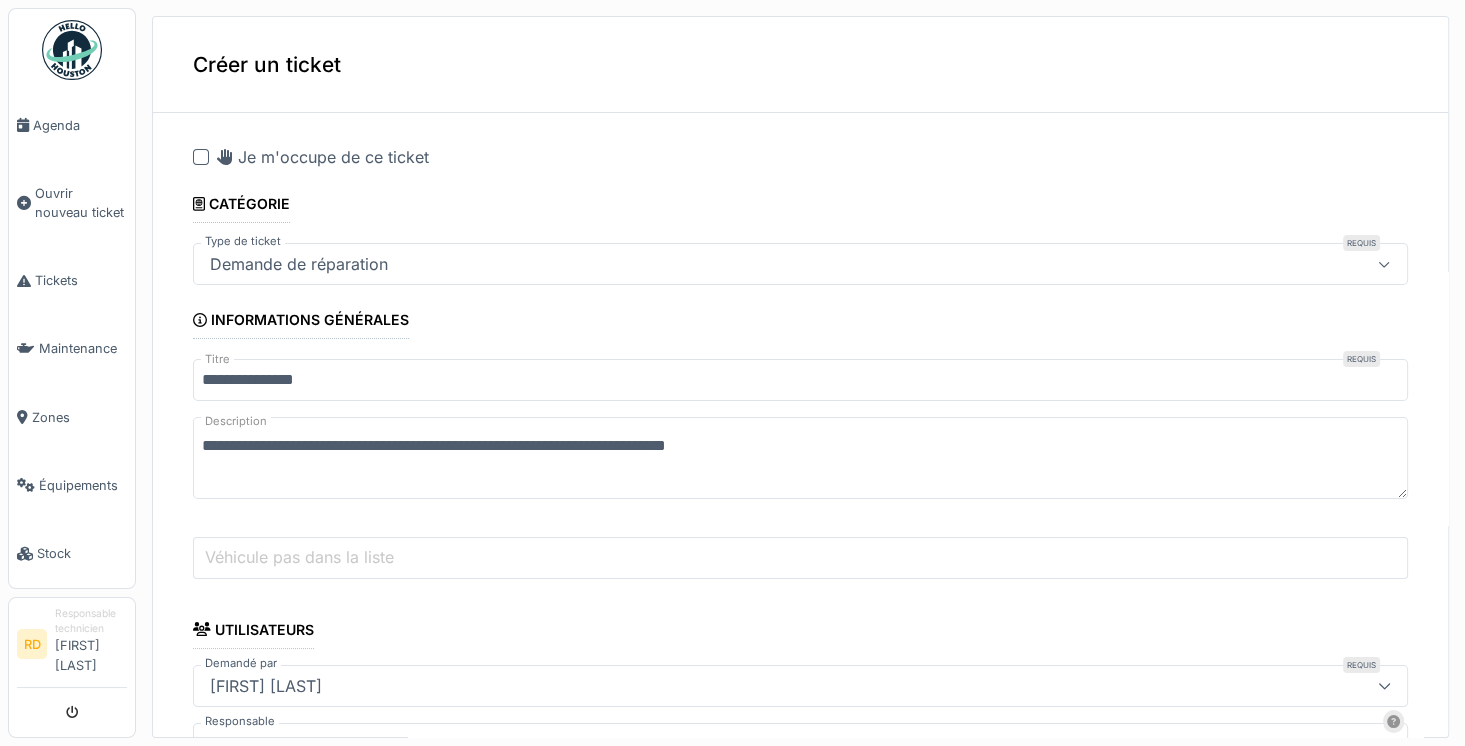type on "**********" 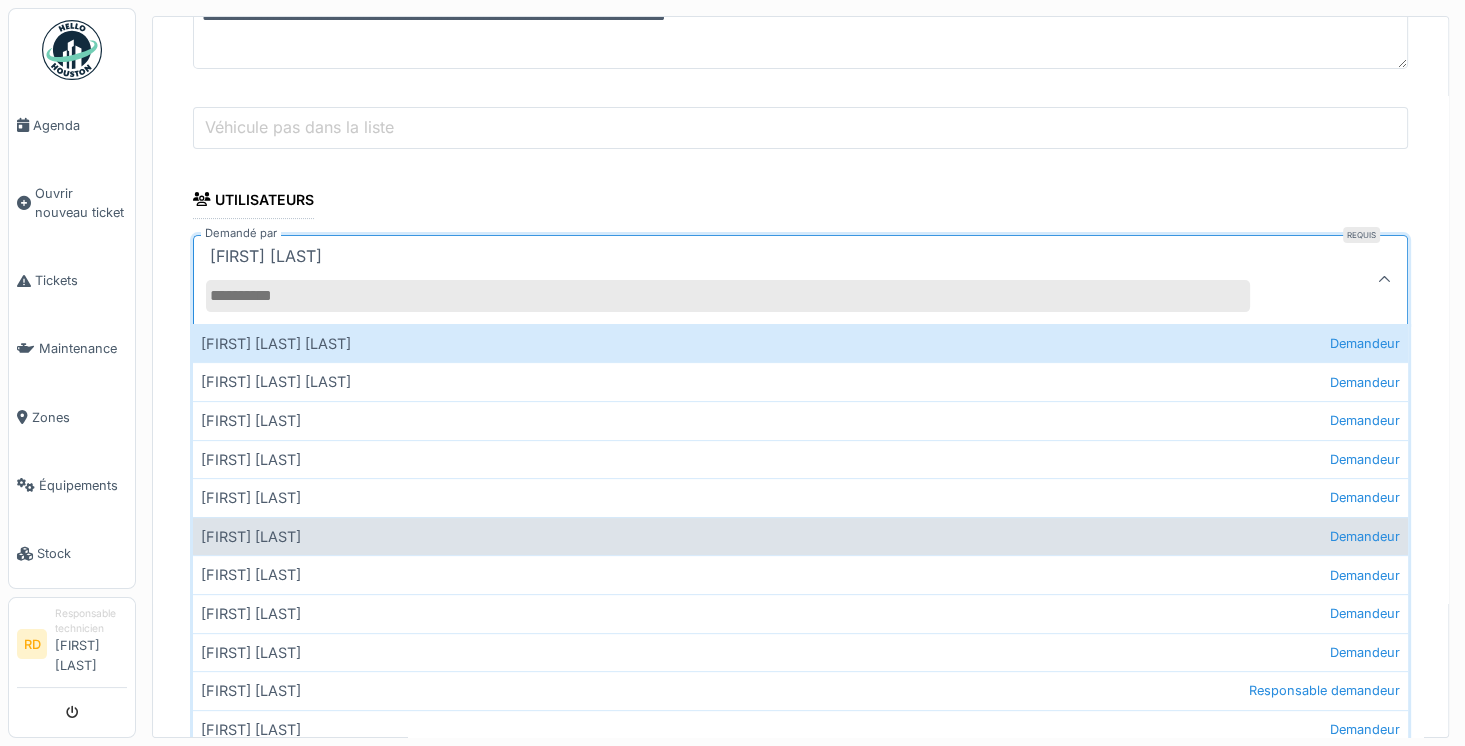 scroll, scrollTop: 433, scrollLeft: 0, axis: vertical 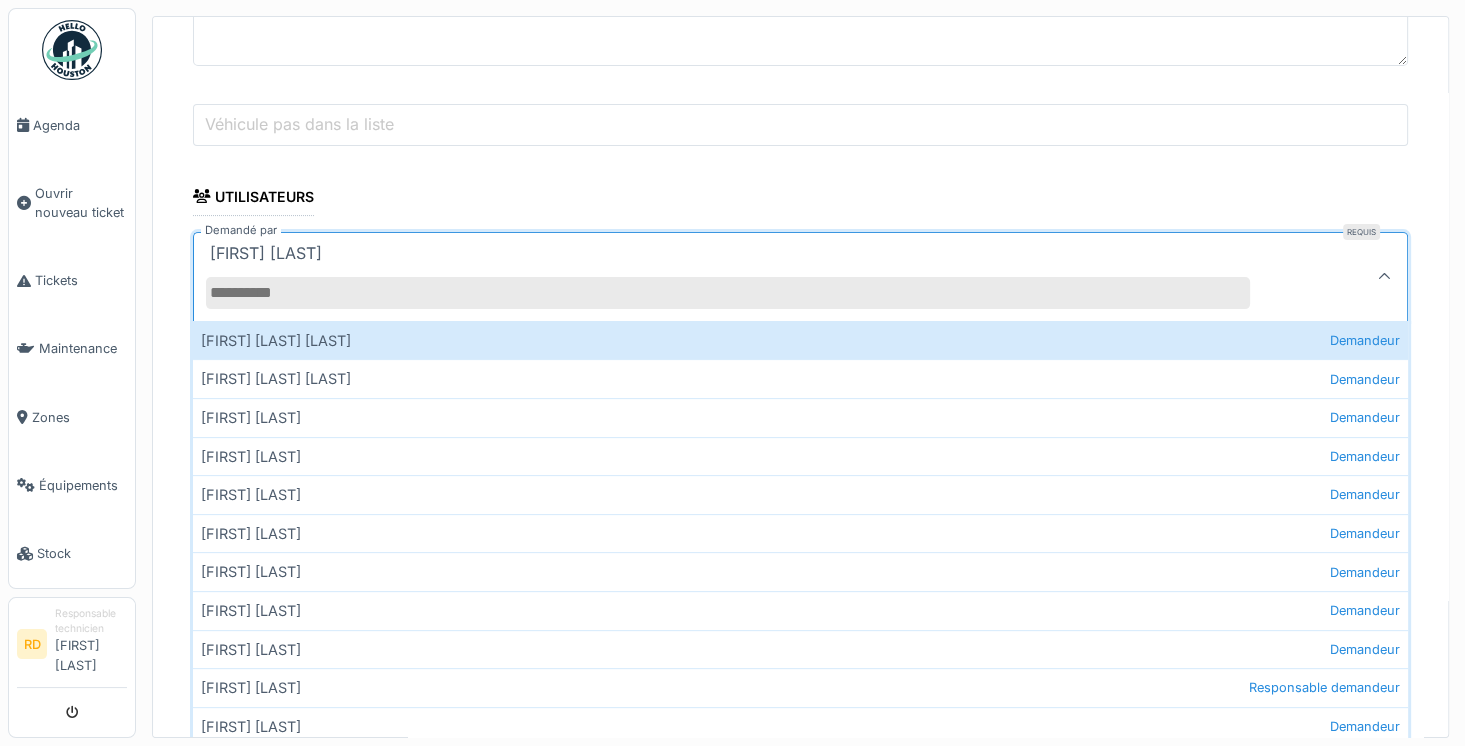 click on "Demandé par" at bounding box center [728, 293] 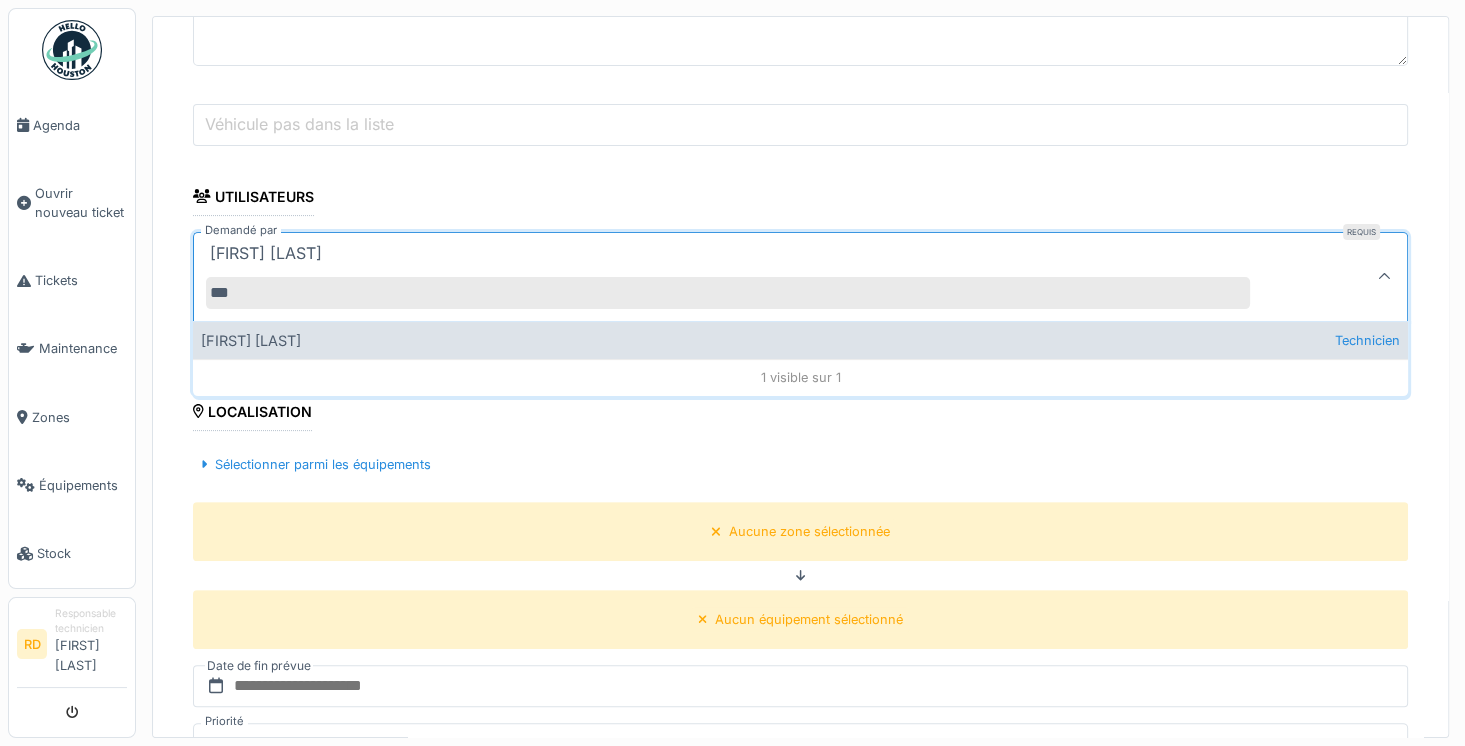 type on "***" 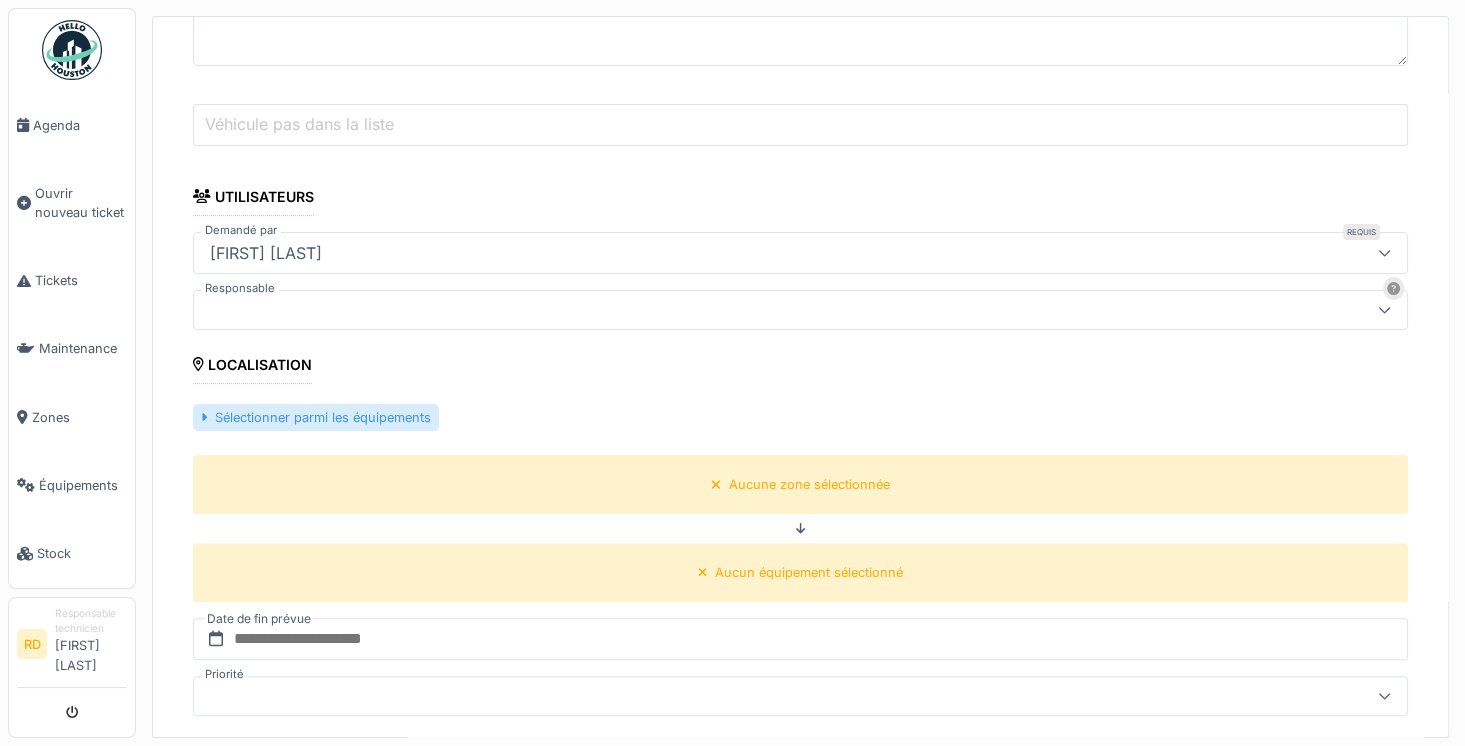 click on "Sélectionner parmi les équipements" at bounding box center (316, 417) 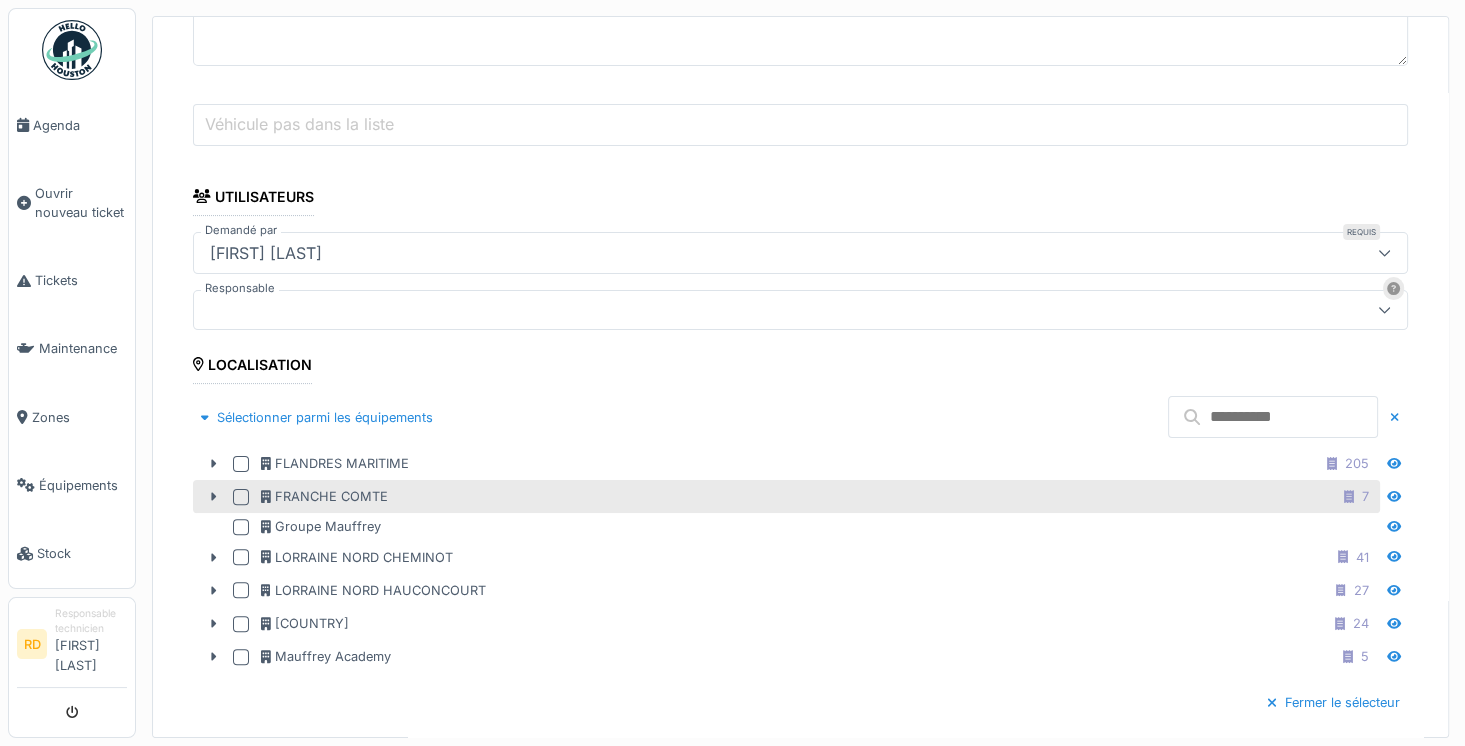 click at bounding box center [241, 497] 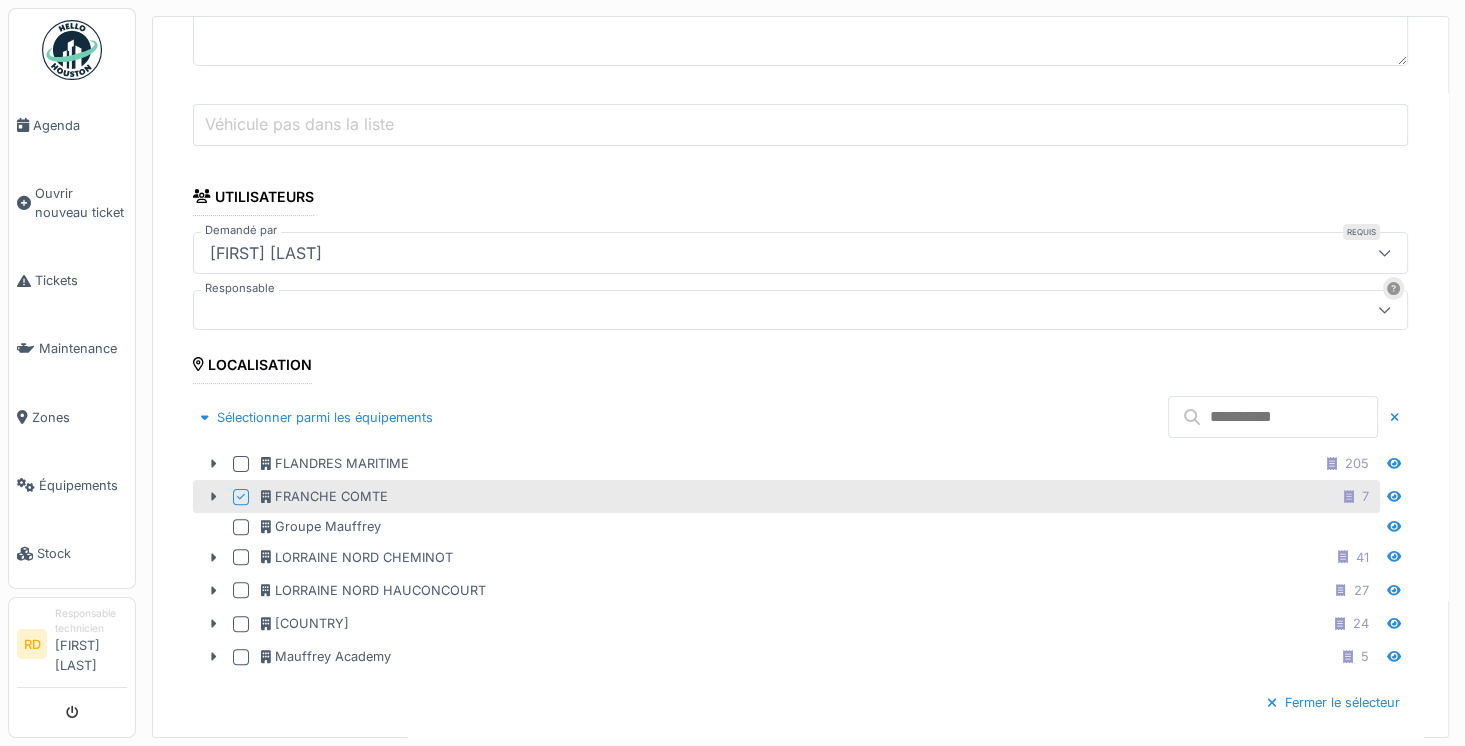 click at bounding box center [1273, 417] 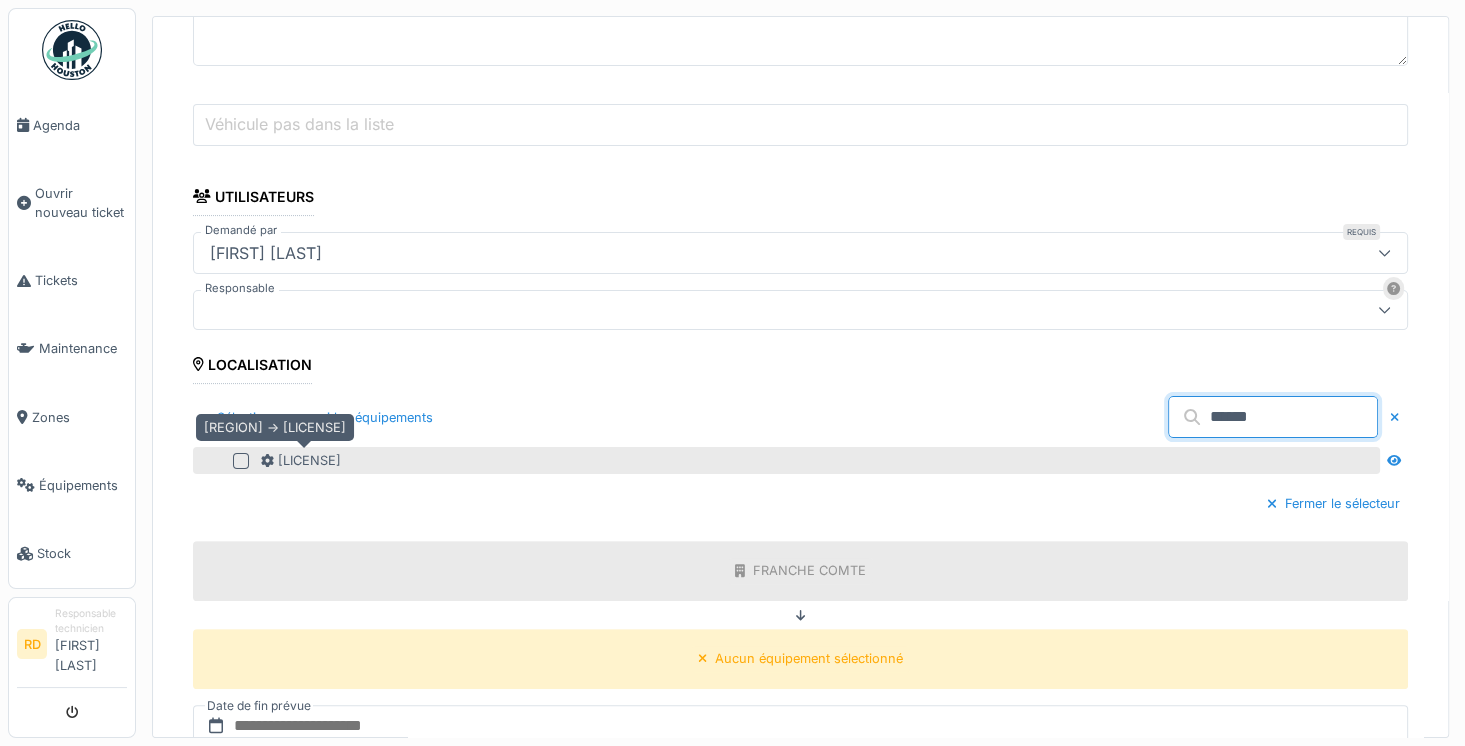 type on "******" 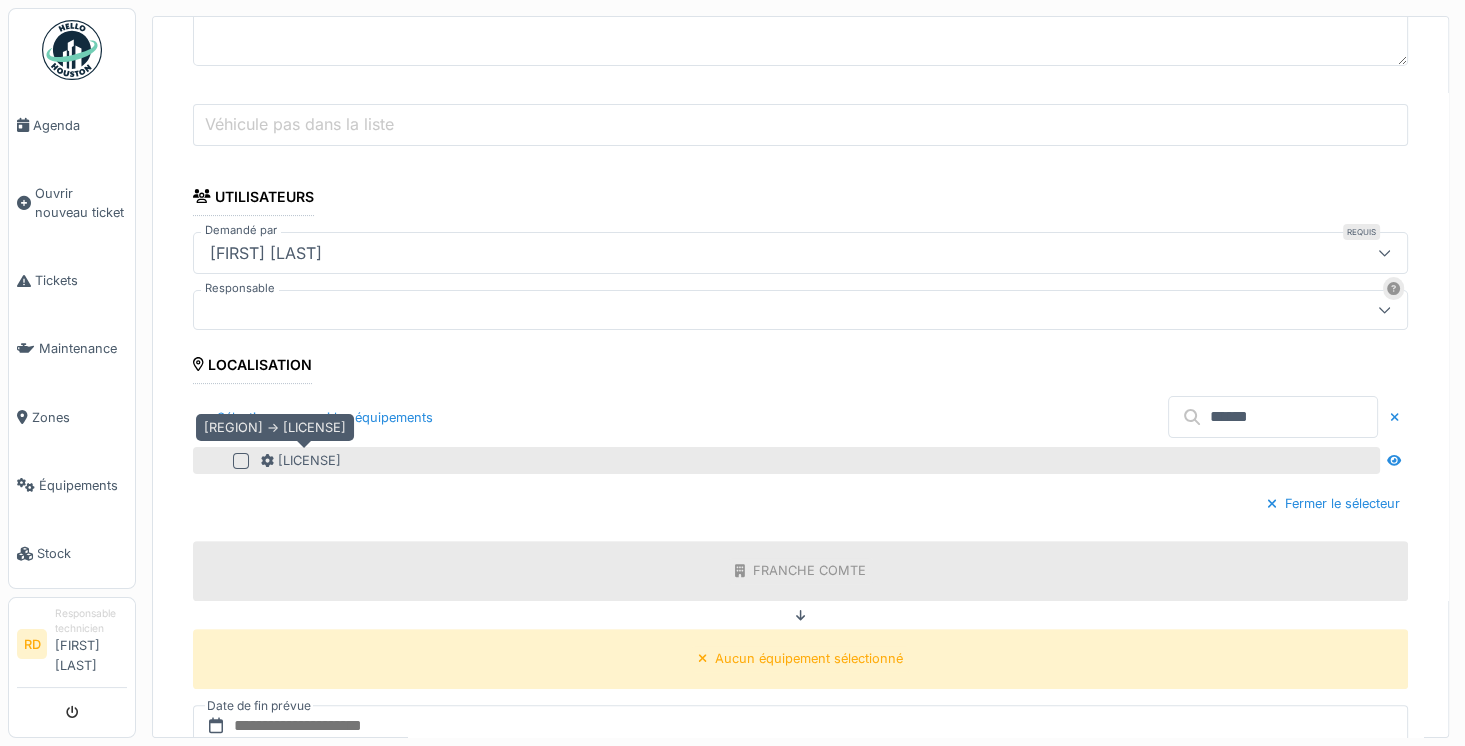 click on "FE-335-RM" at bounding box center (301, 460) 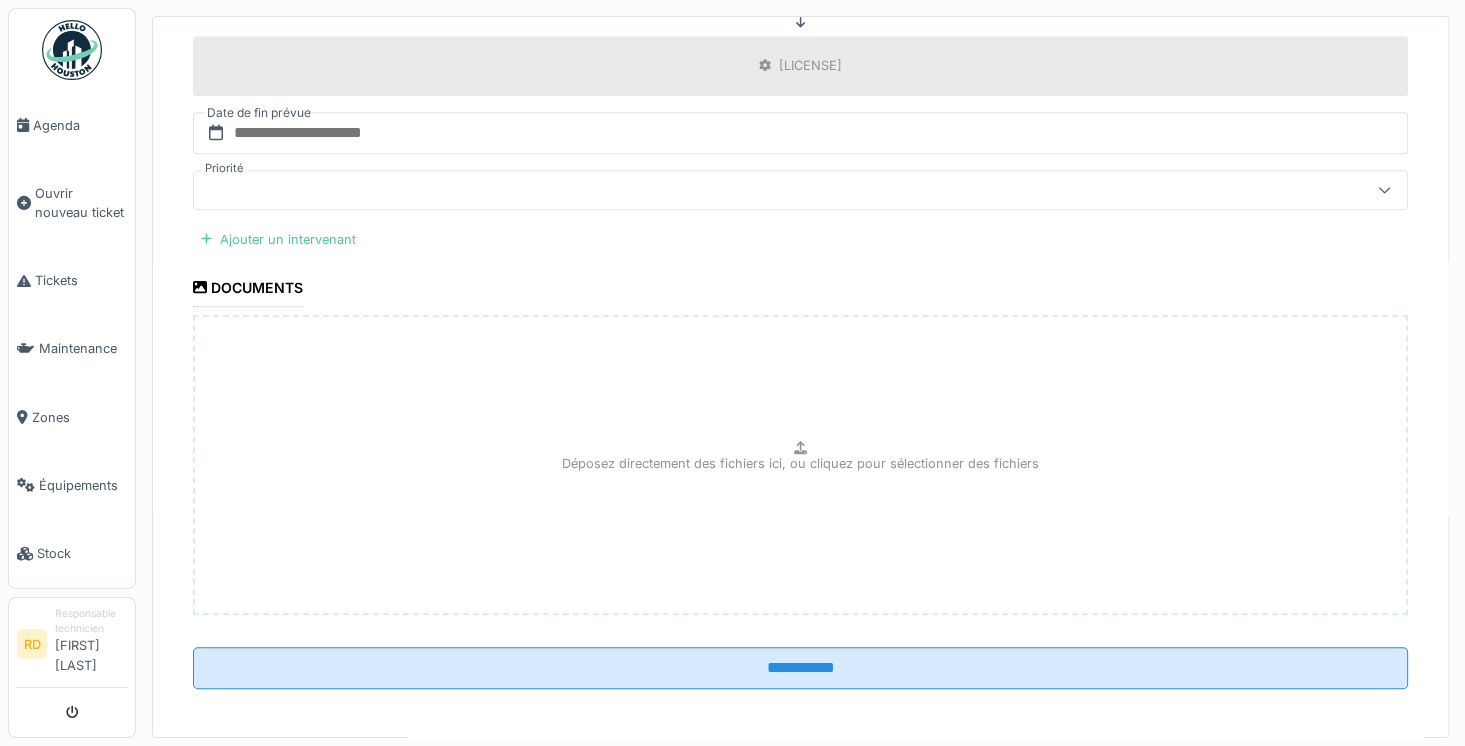 scroll, scrollTop: 1028, scrollLeft: 0, axis: vertical 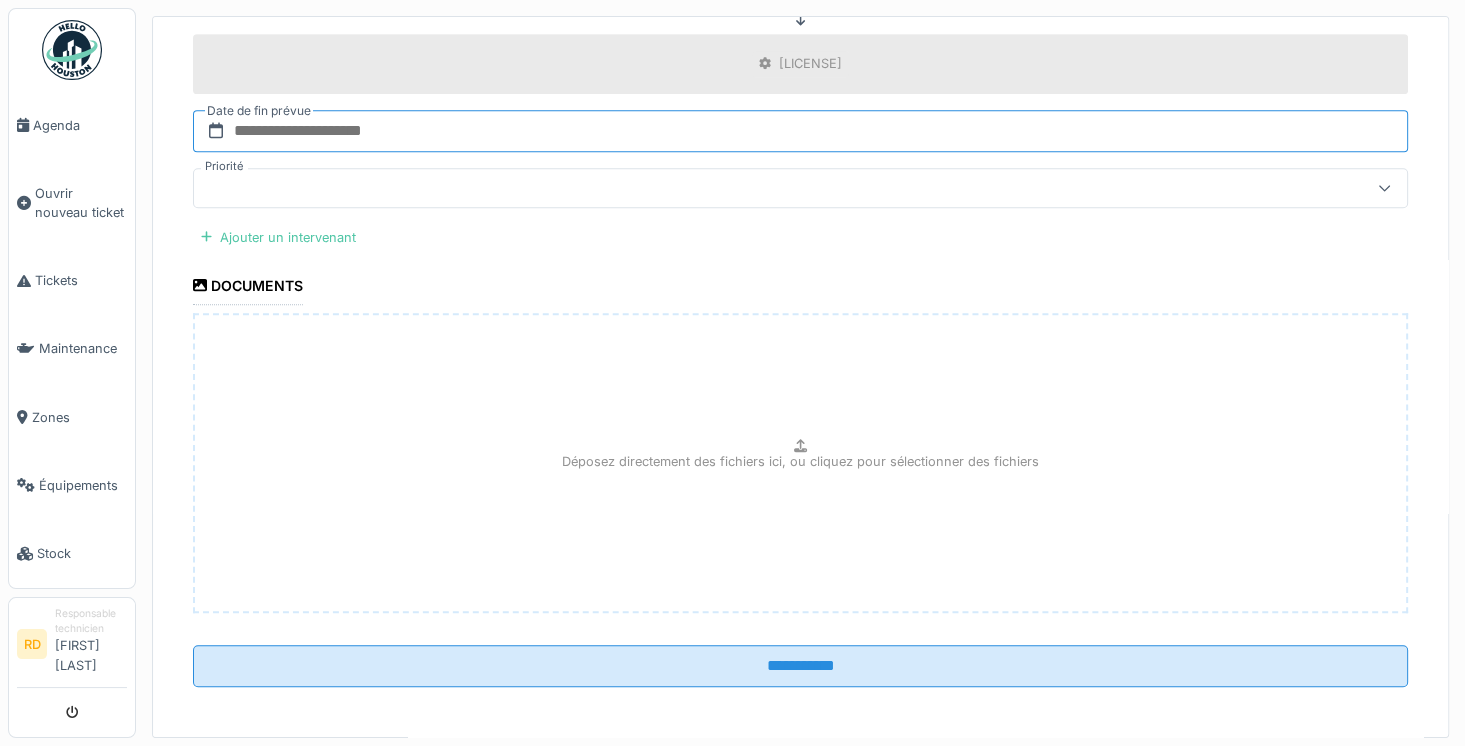 click at bounding box center [800, 131] 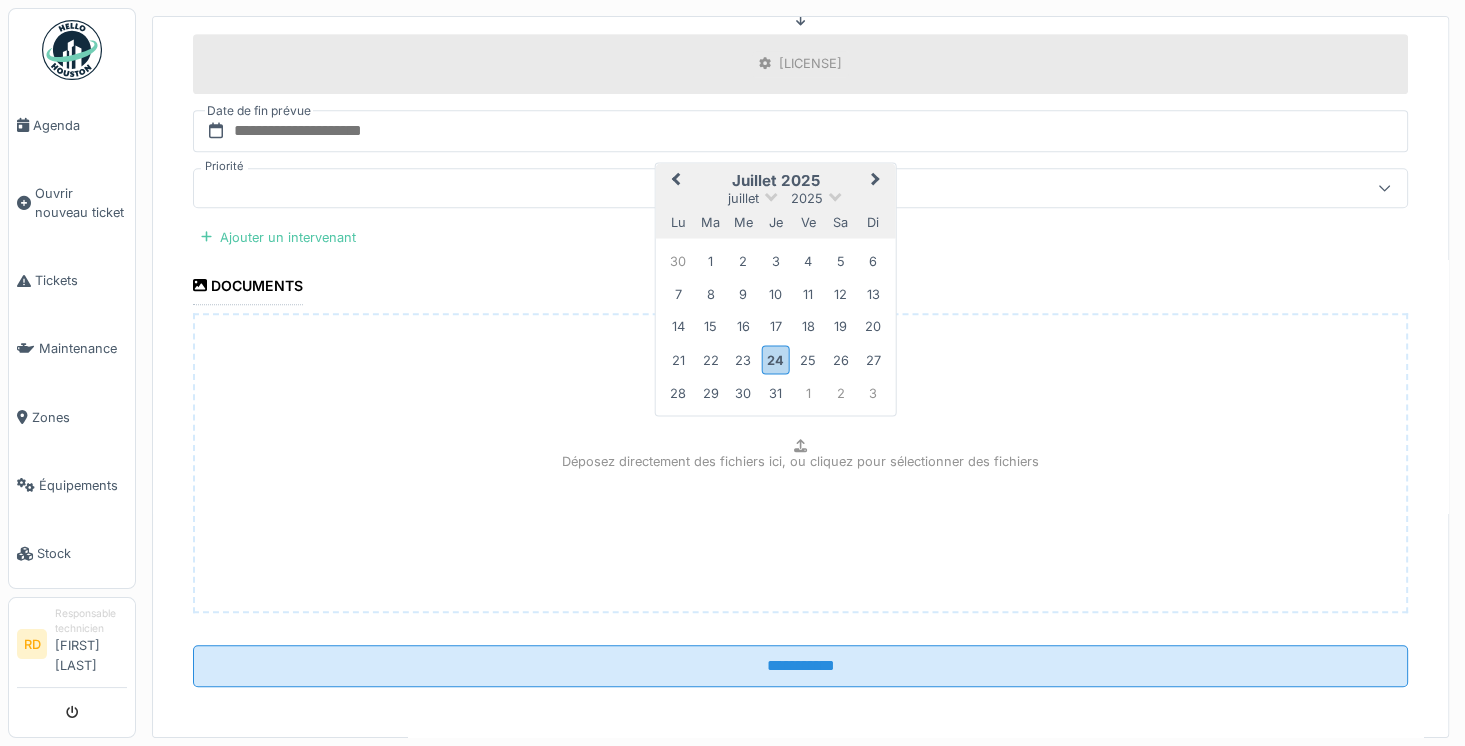 click on "24" at bounding box center (775, 359) 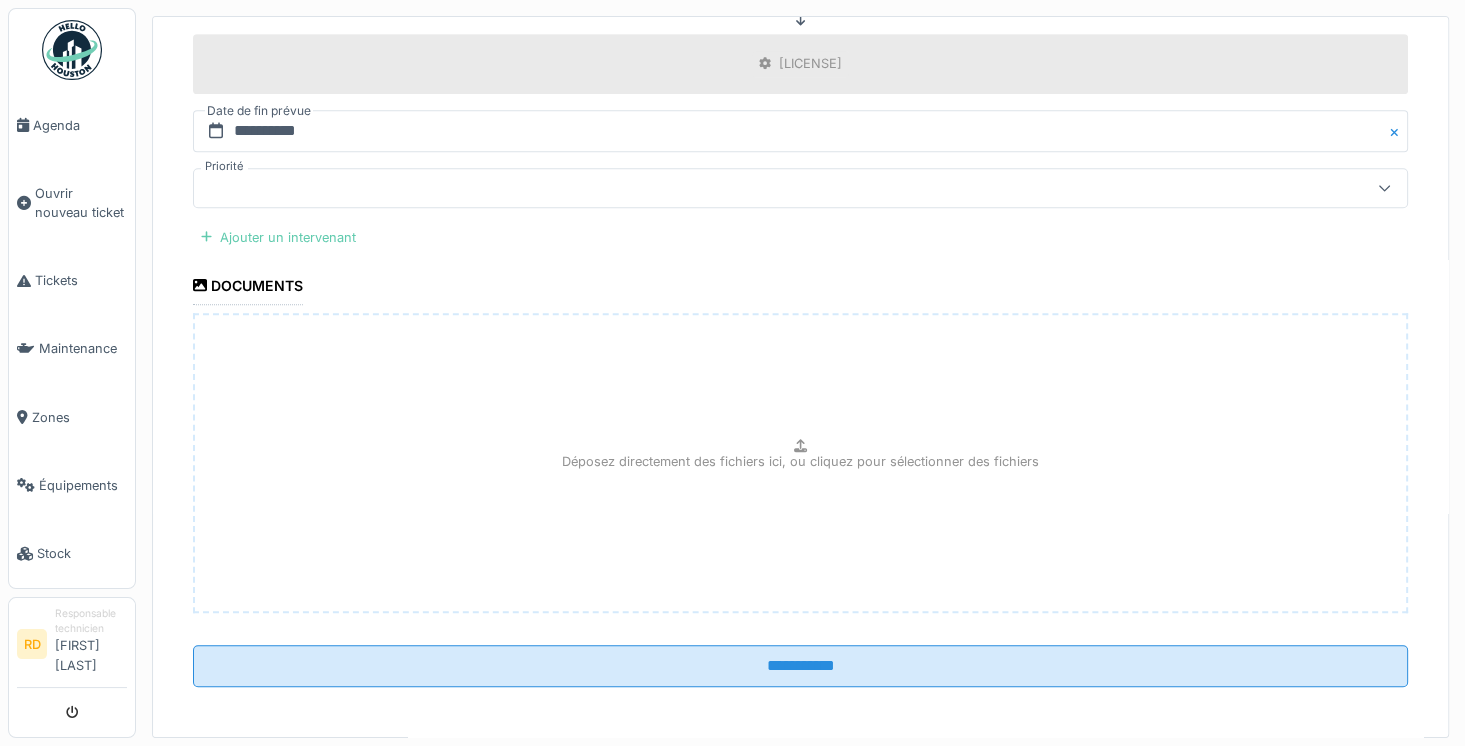 click on "Ajouter un intervenant" at bounding box center [278, 237] 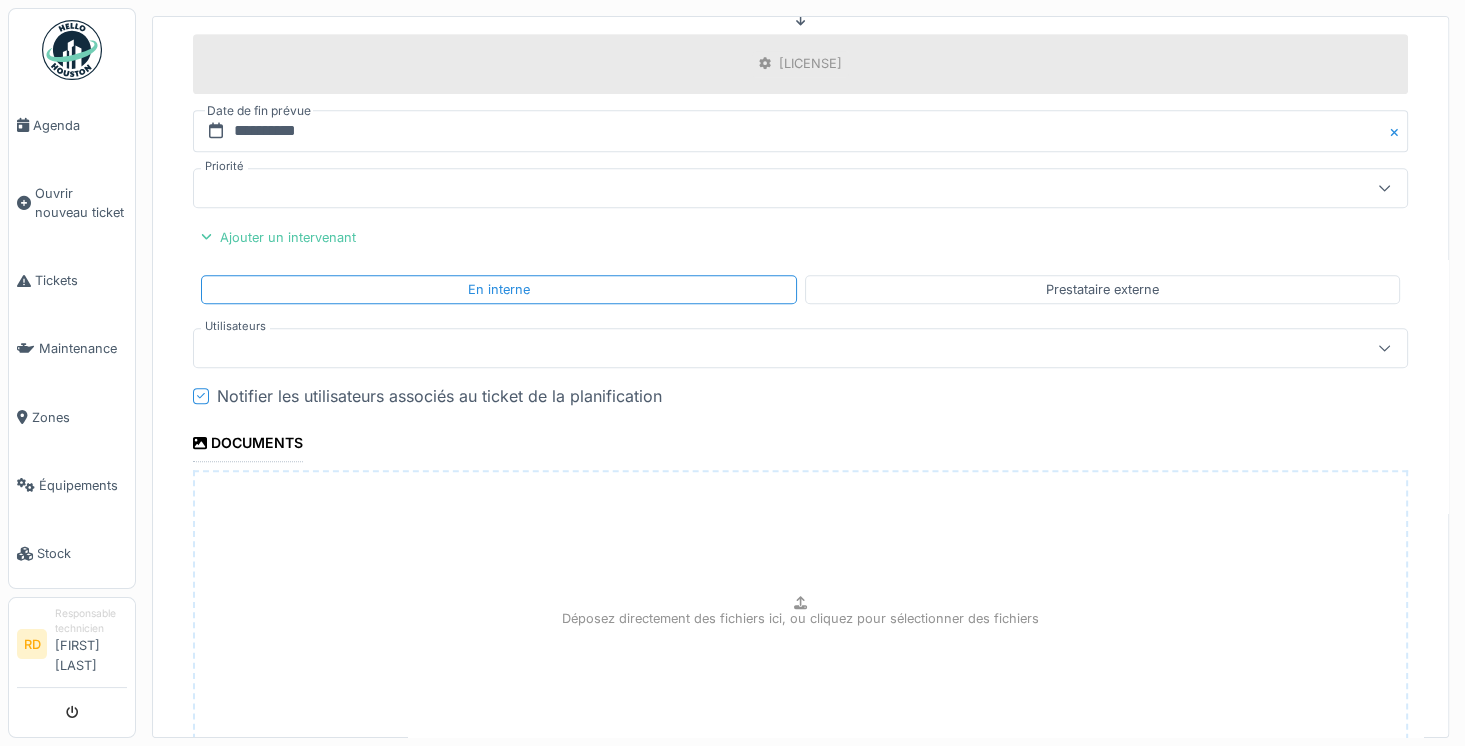 click at bounding box center [740, 348] 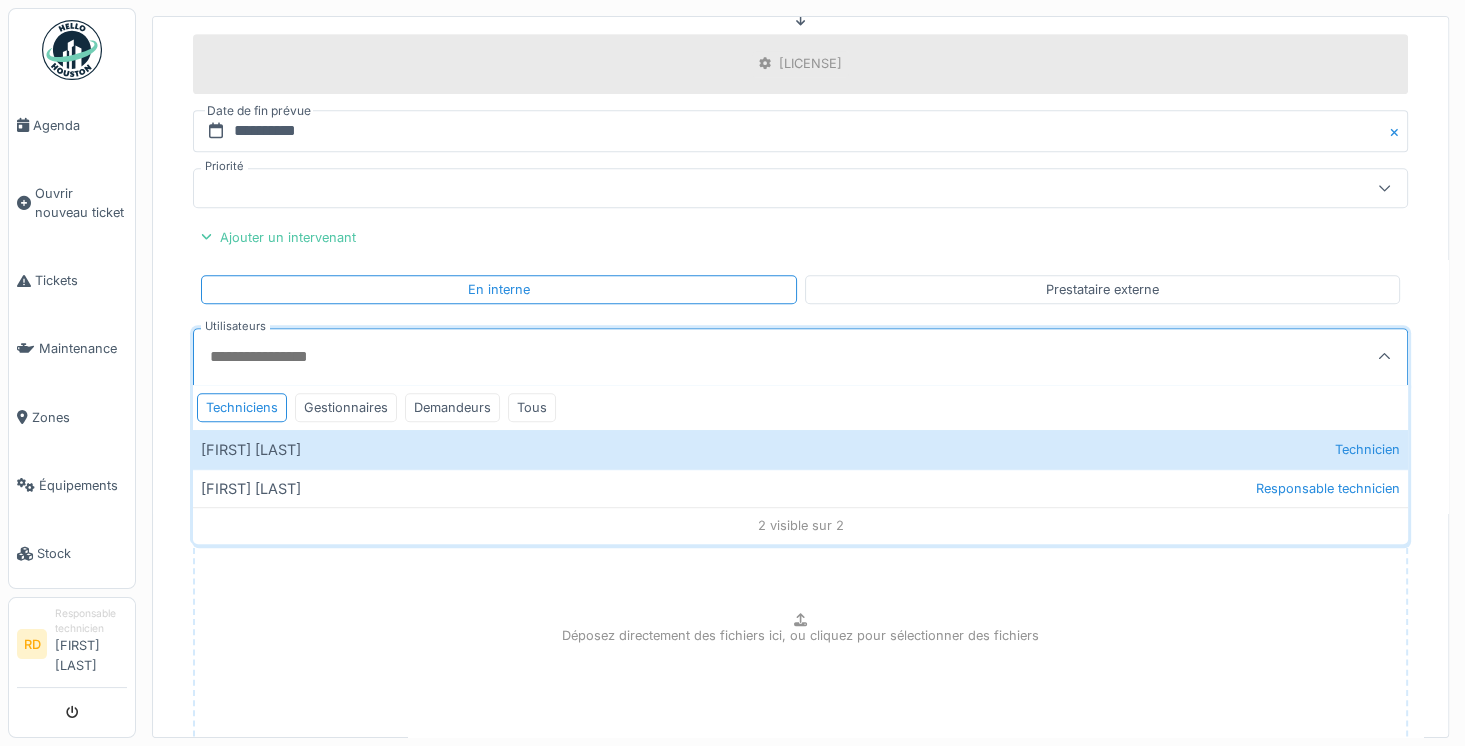 scroll, scrollTop: 4, scrollLeft: 0, axis: vertical 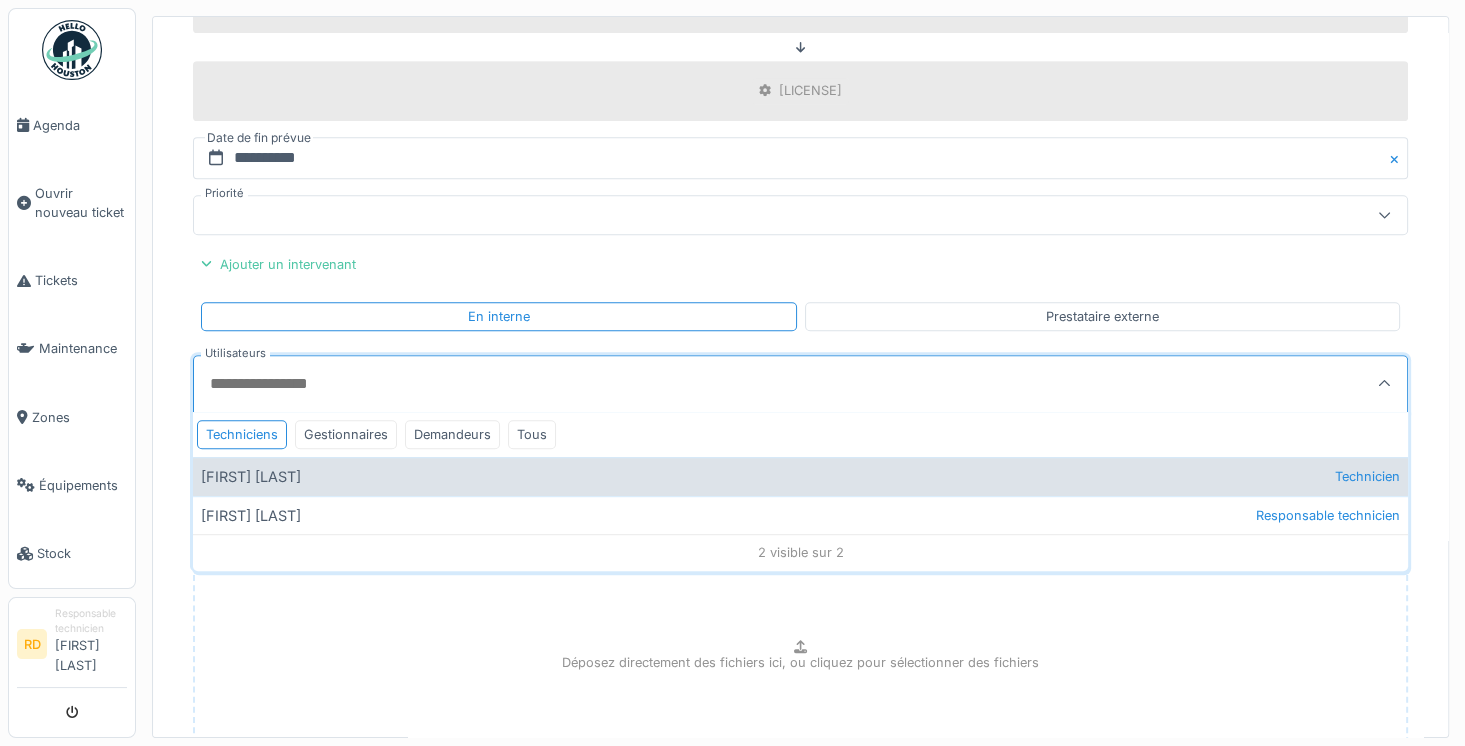 click on "[FIRST] [LAST]   Technicien" at bounding box center [800, 476] 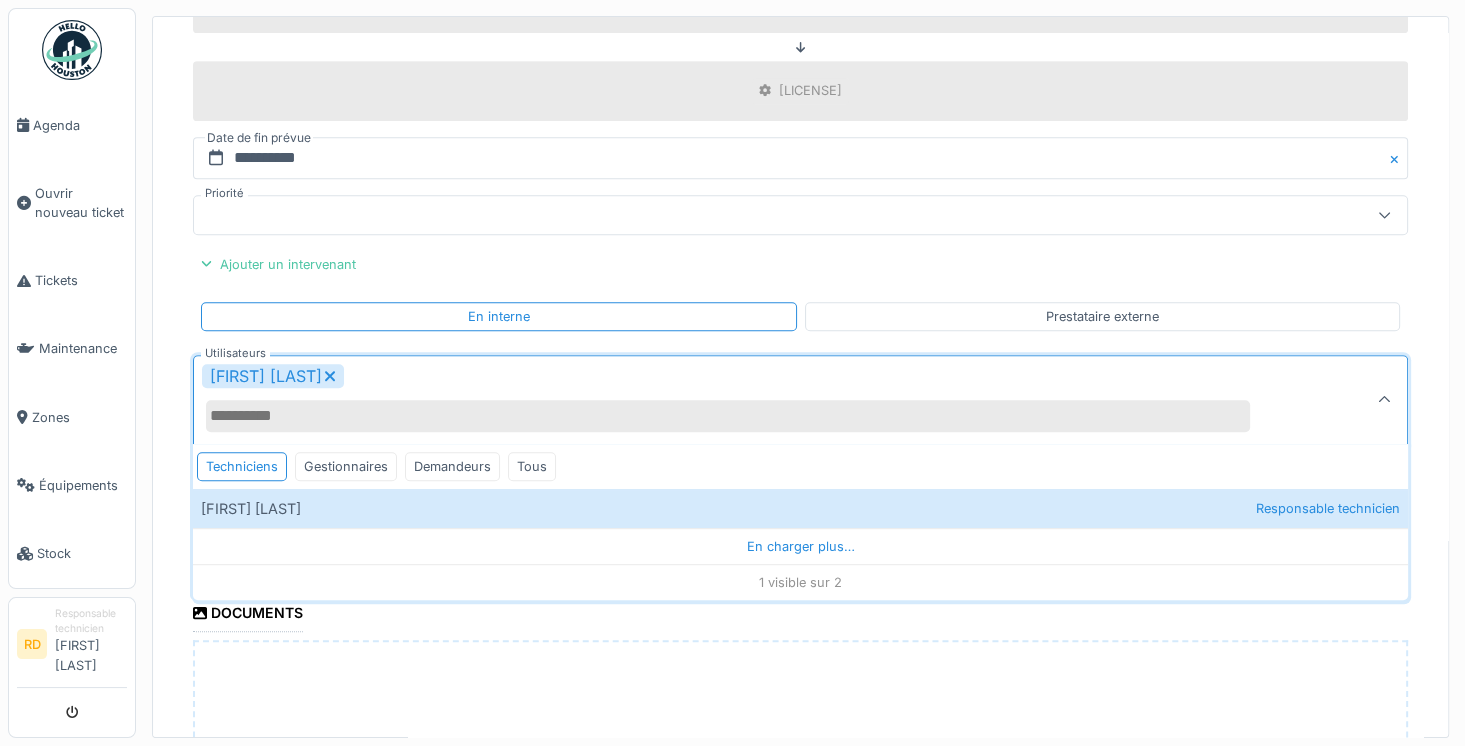 click on "**********" at bounding box center (800, 99) 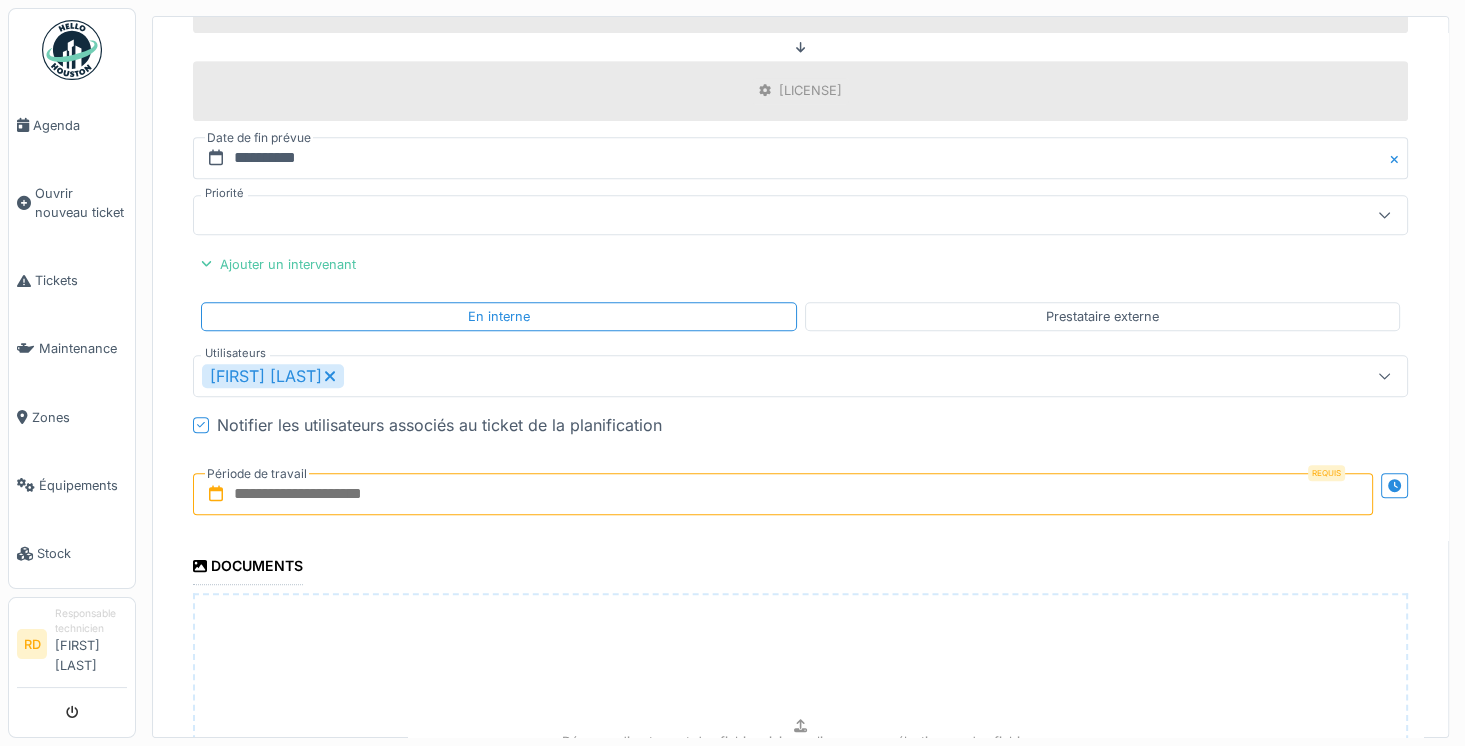 drag, startPoint x: 268, startPoint y: 477, endPoint x: 281, endPoint y: 477, distance: 13 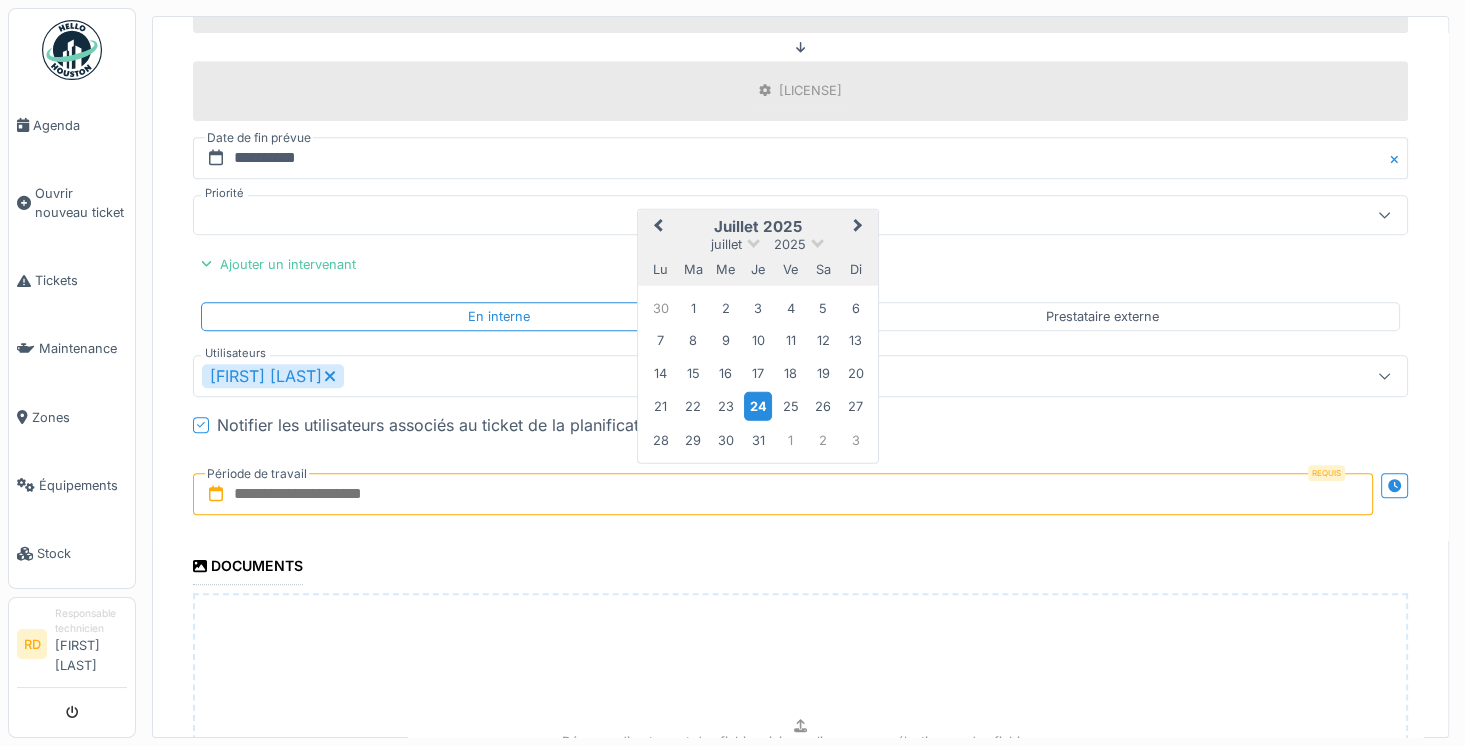 click on "24" at bounding box center [757, 406] 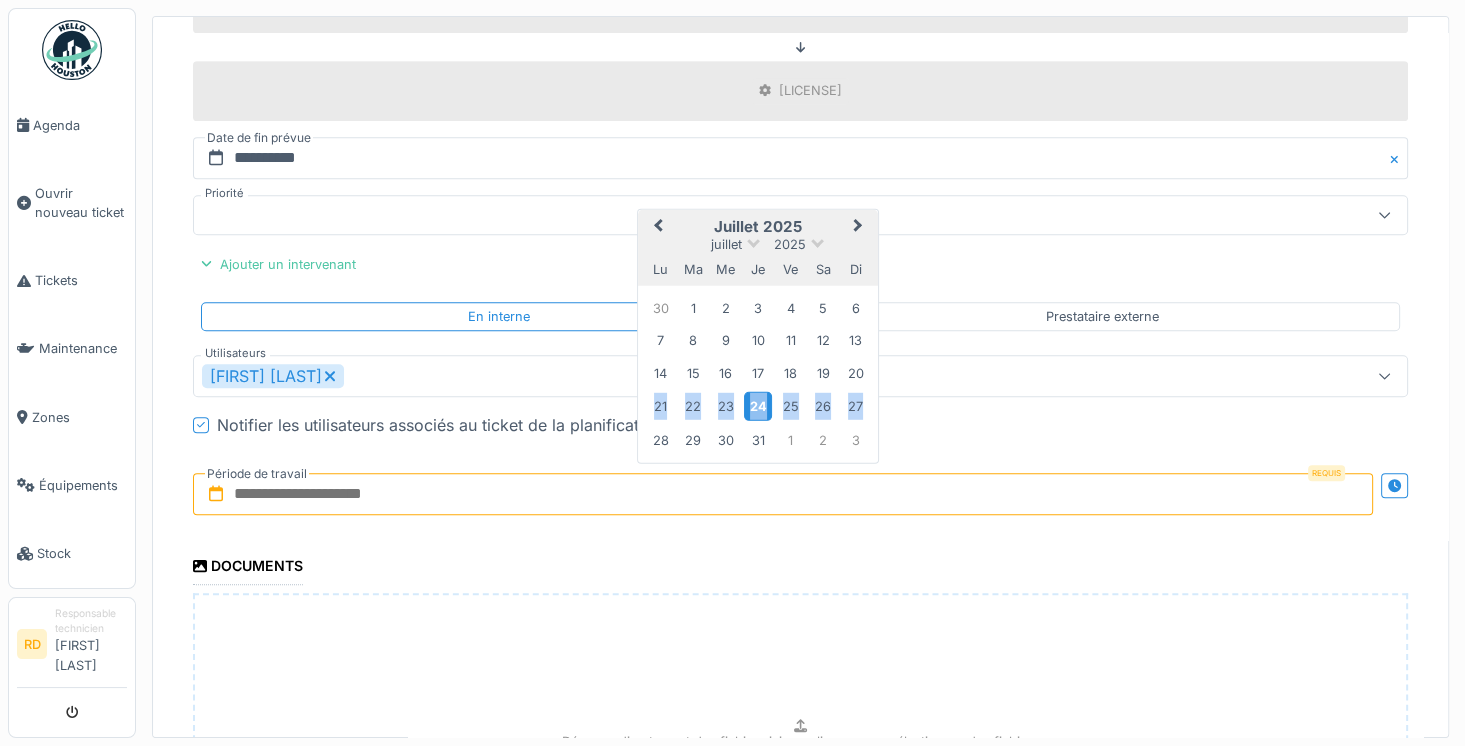 click on "24" at bounding box center [757, 406] 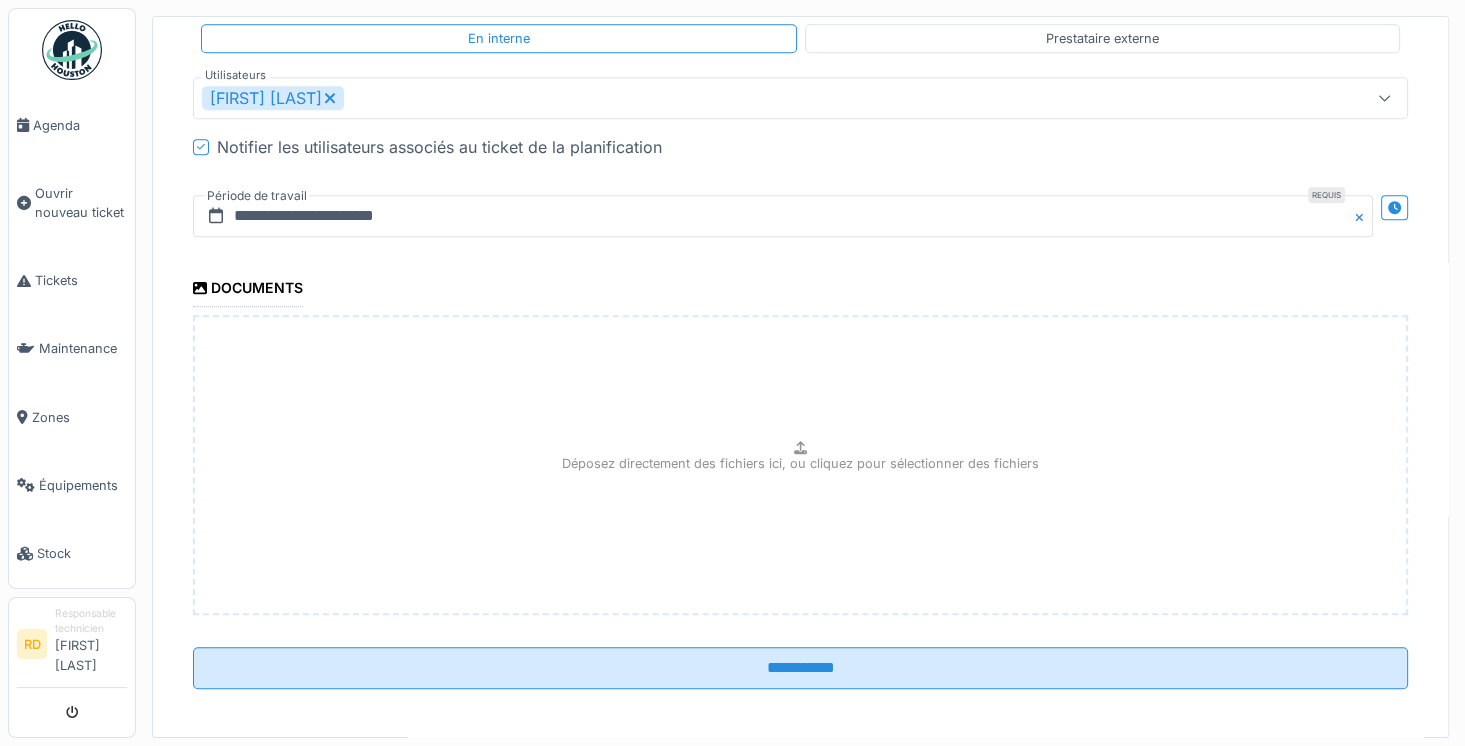 scroll, scrollTop: 1280, scrollLeft: 0, axis: vertical 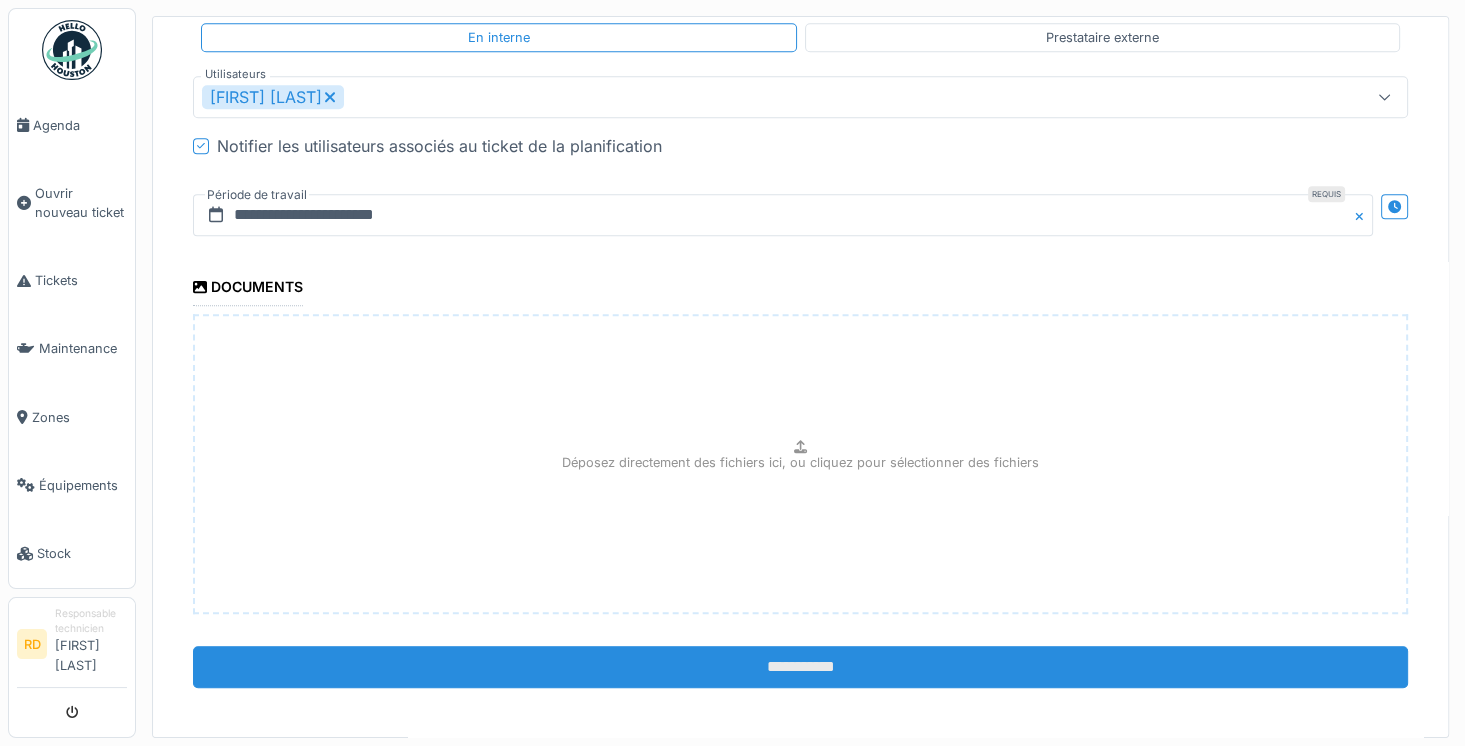 click on "**********" at bounding box center (800, 667) 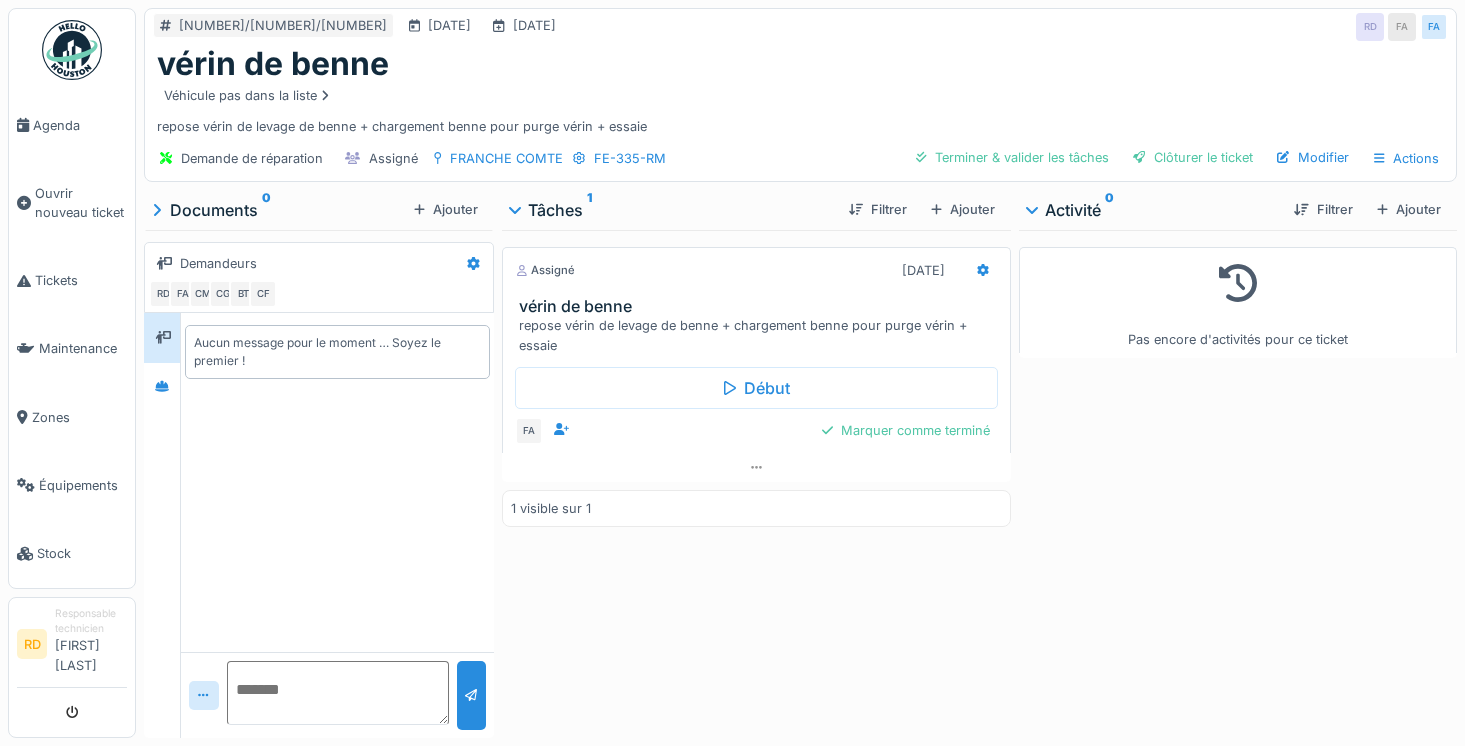 scroll, scrollTop: 0, scrollLeft: 0, axis: both 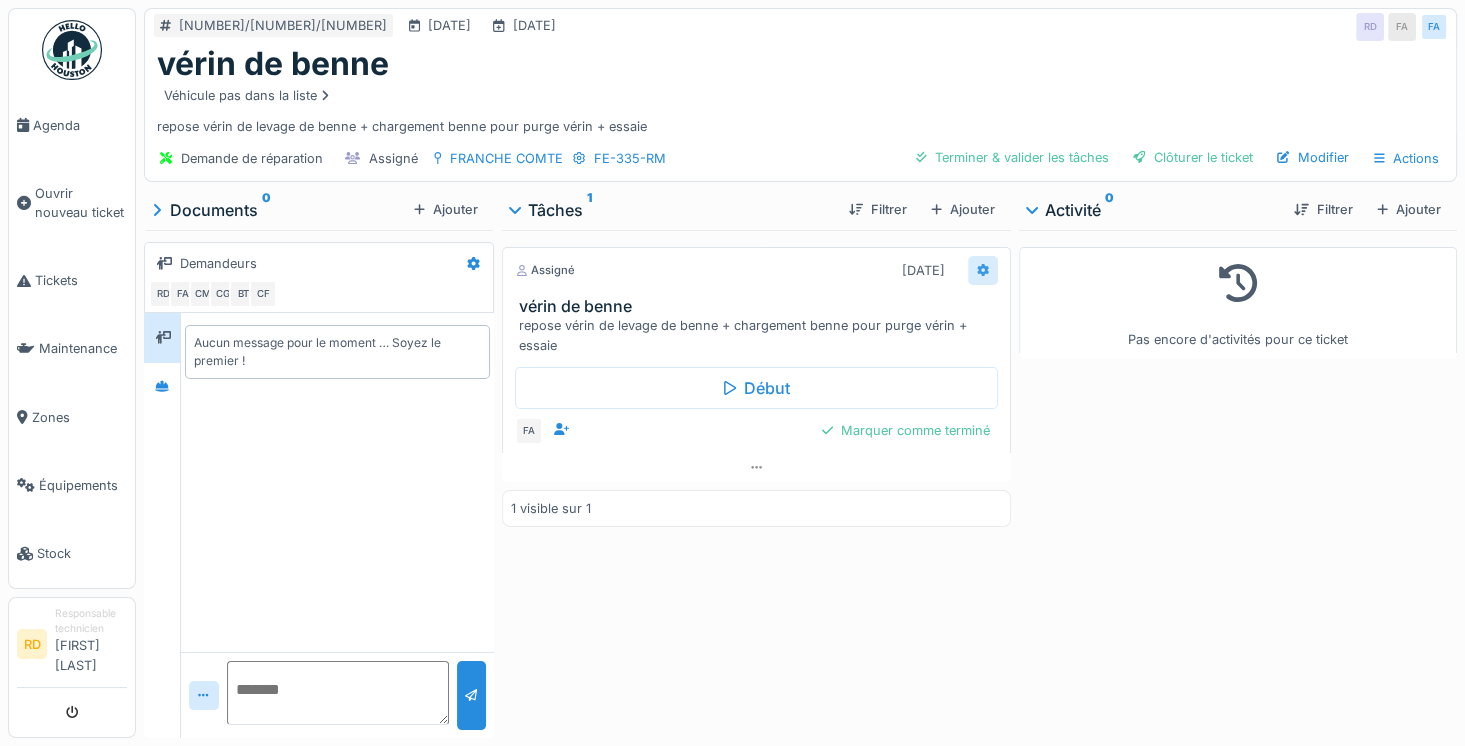 click at bounding box center (983, 270) 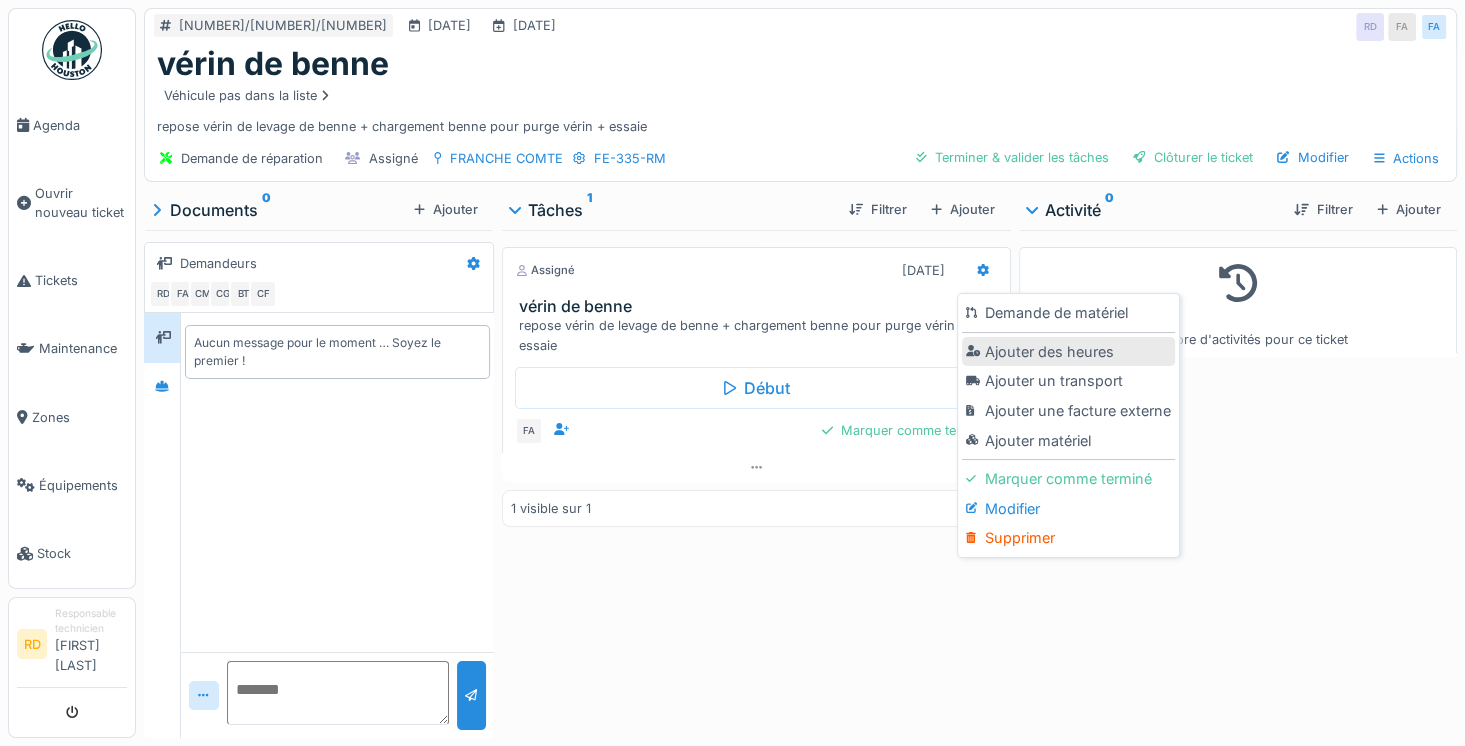 click on "Ajouter des heures" at bounding box center [1068, 352] 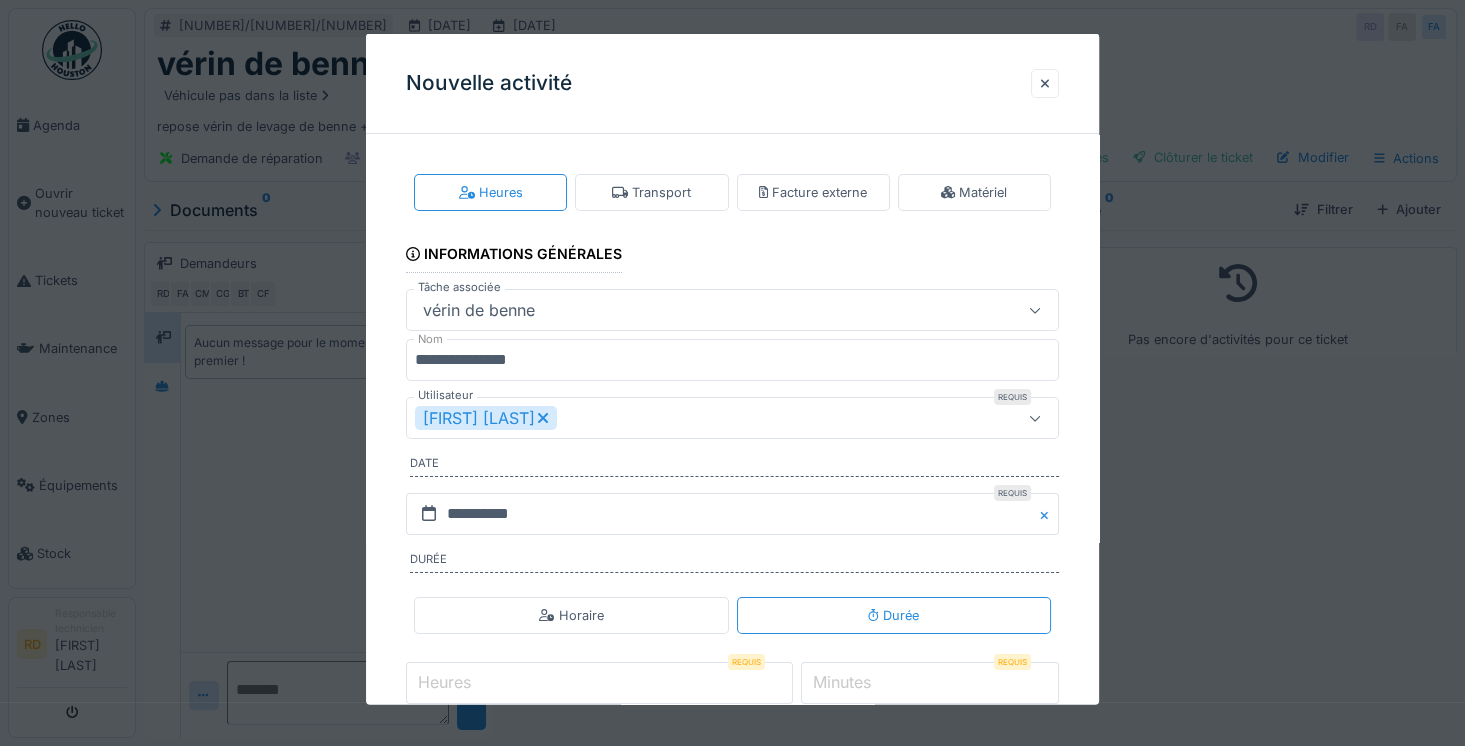 click on "[FIRST] [LAST]" at bounding box center [486, 418] 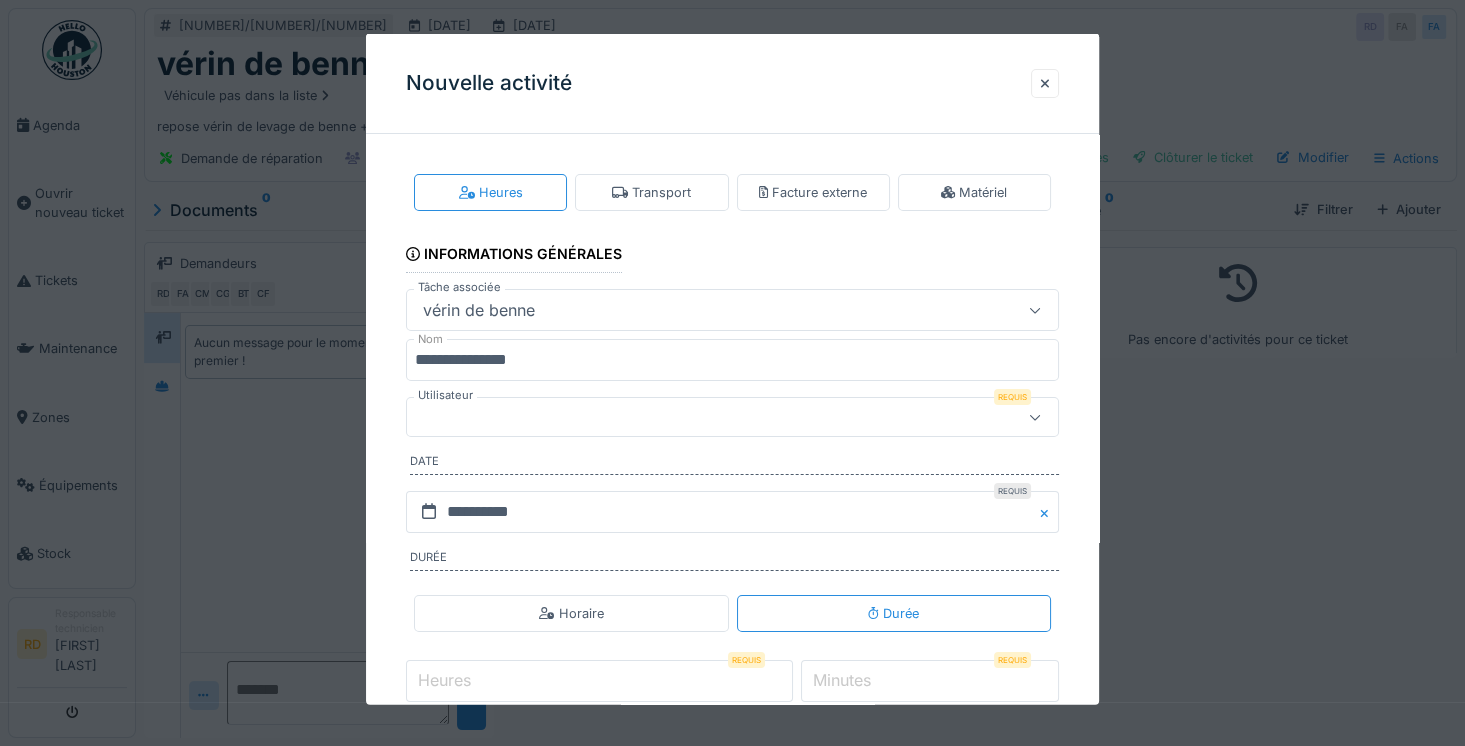 click at bounding box center [699, 417] 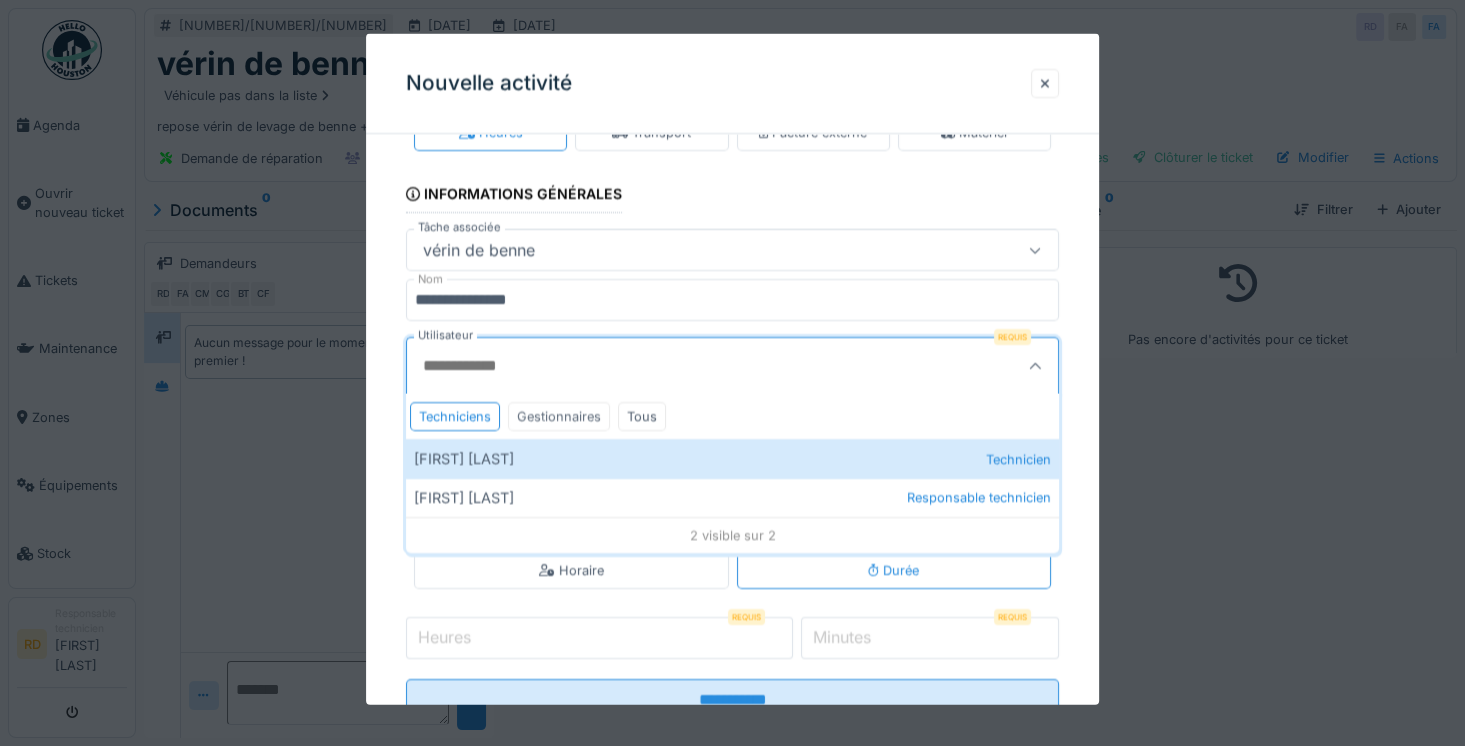 scroll, scrollTop: 63, scrollLeft: 0, axis: vertical 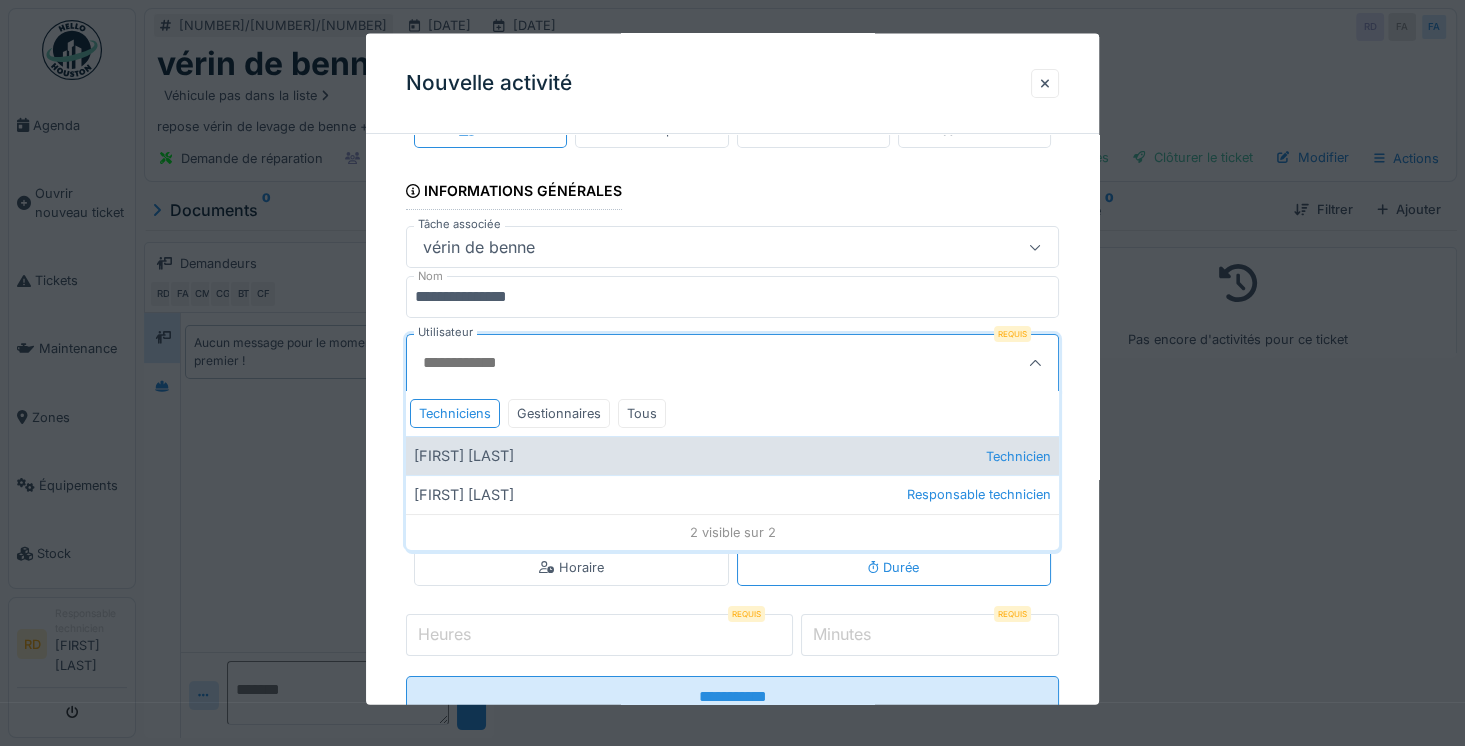 click on "Florian Arbelot   Technicien" at bounding box center [732, 455] 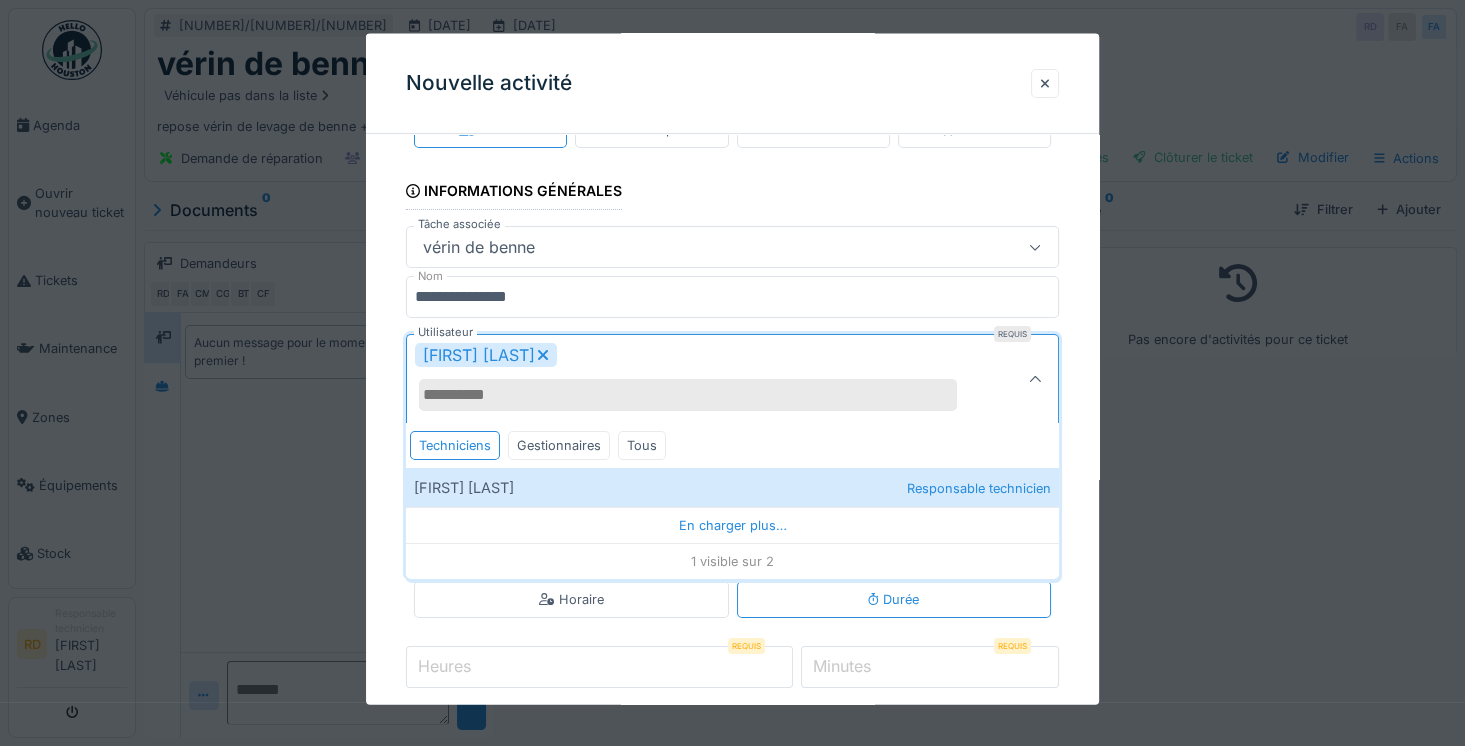 click on "**********" at bounding box center [732, 446] 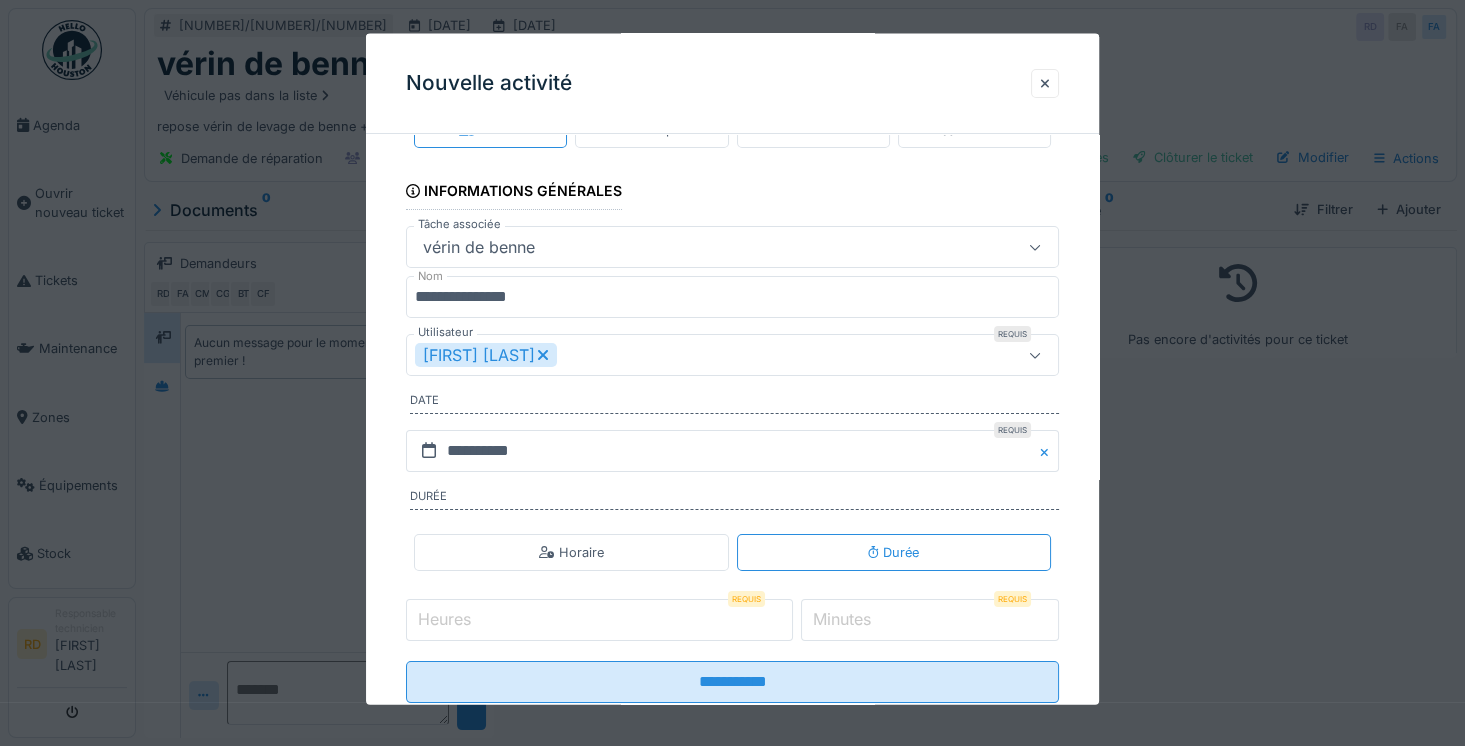 click on "Heures" at bounding box center (599, 620) 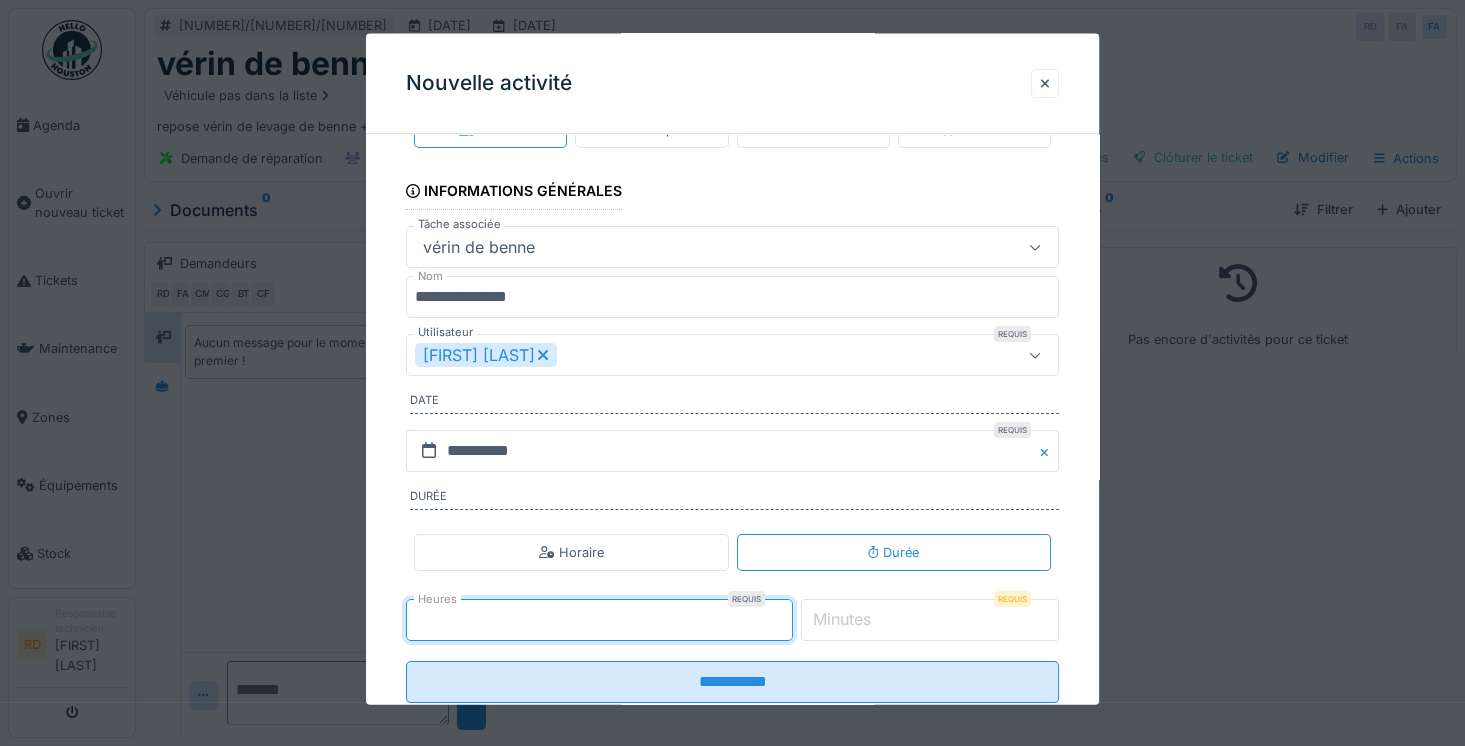 type on "*" 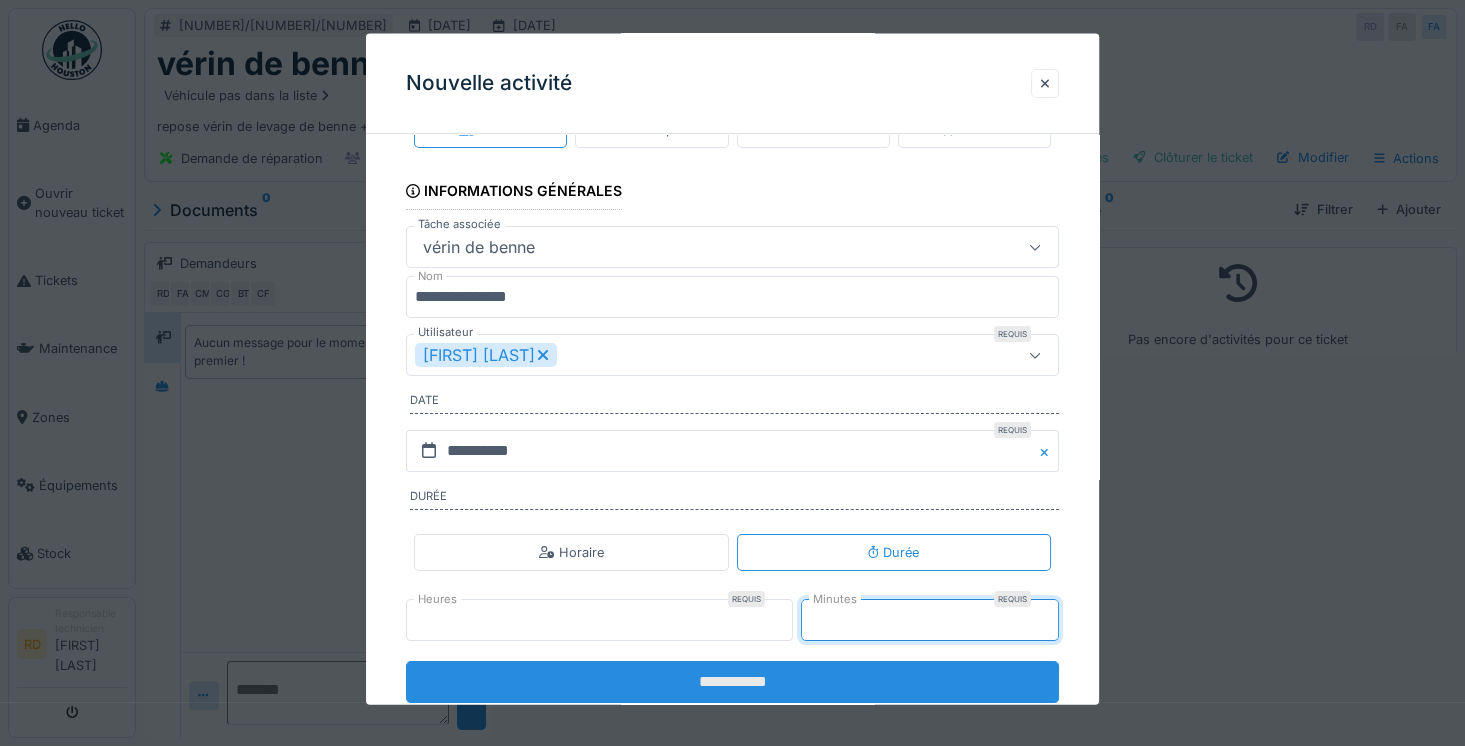 type on "**" 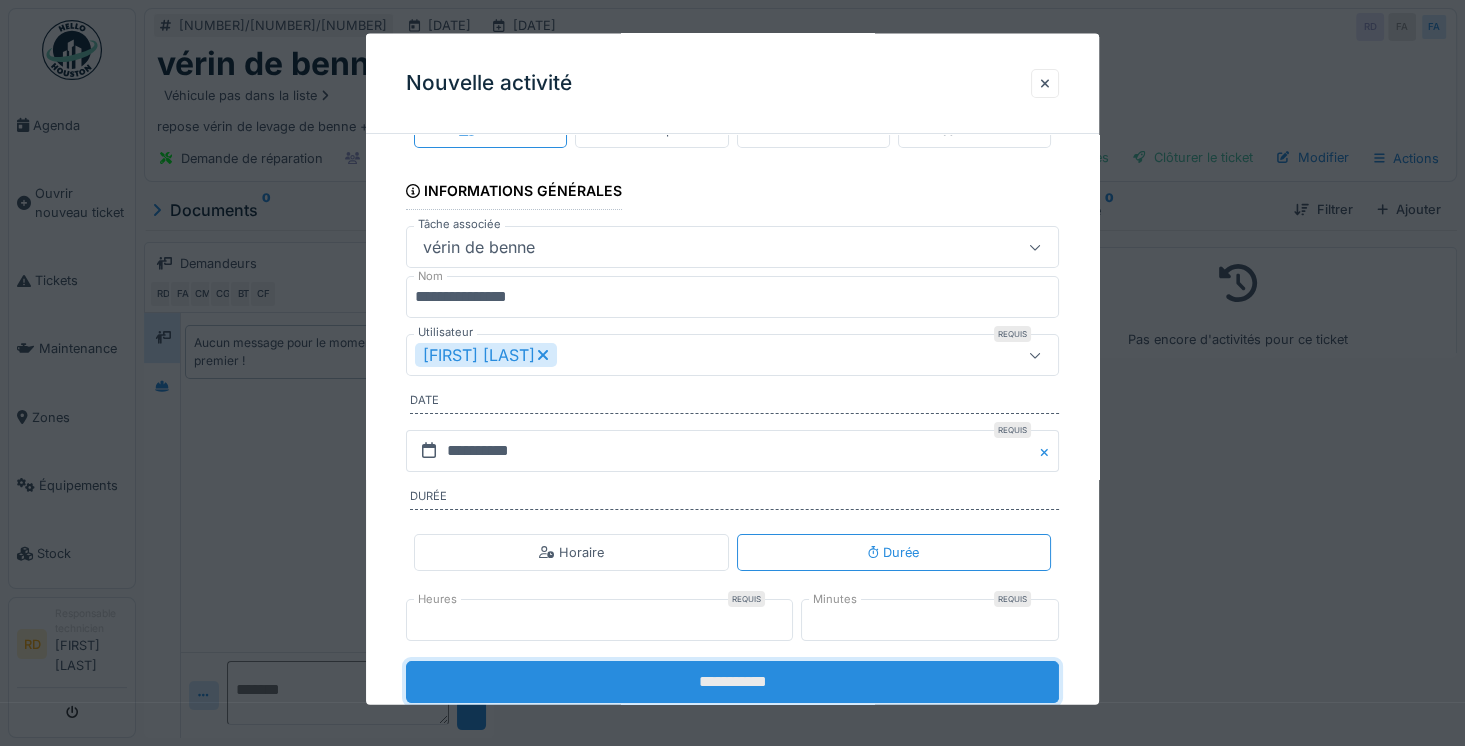 click on "**********" at bounding box center [732, 682] 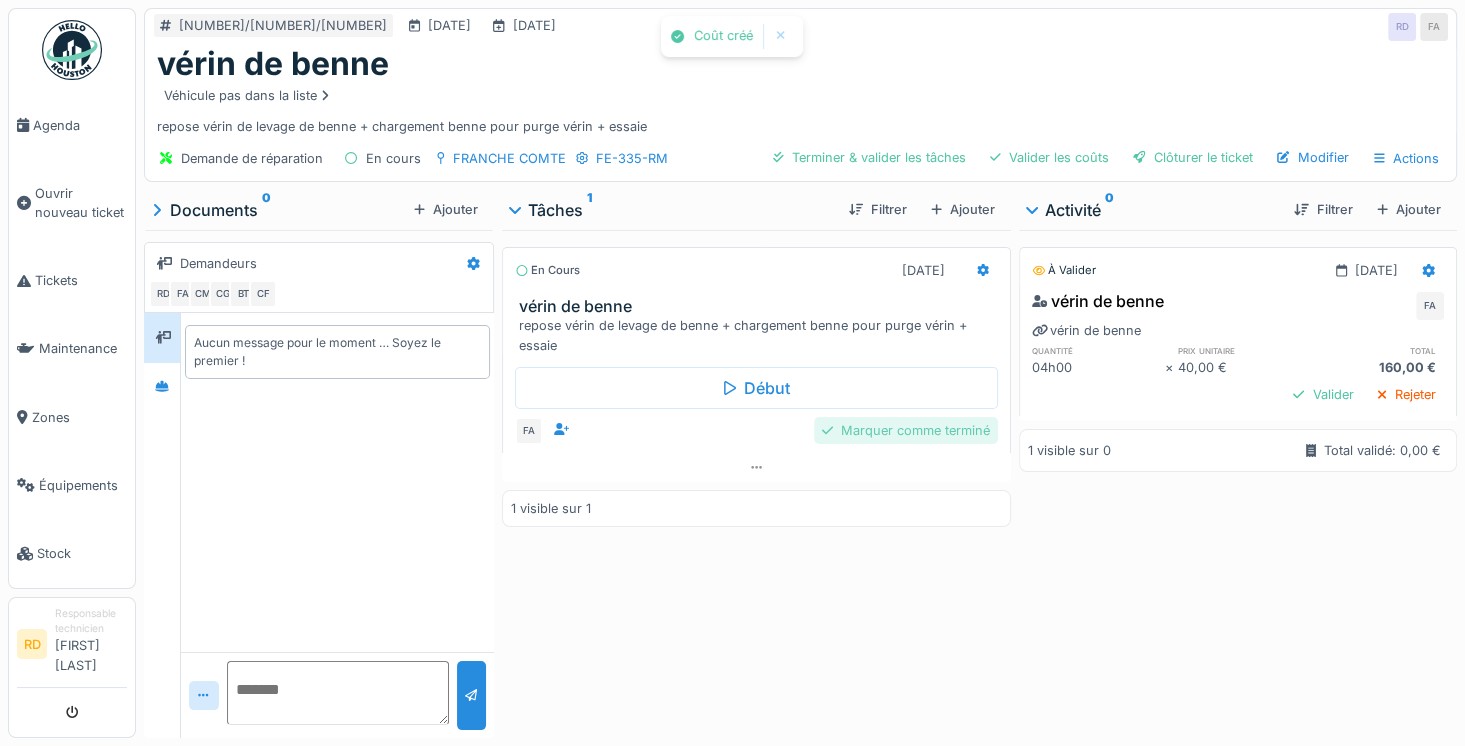 click on "Marquer comme terminé" at bounding box center (906, 430) 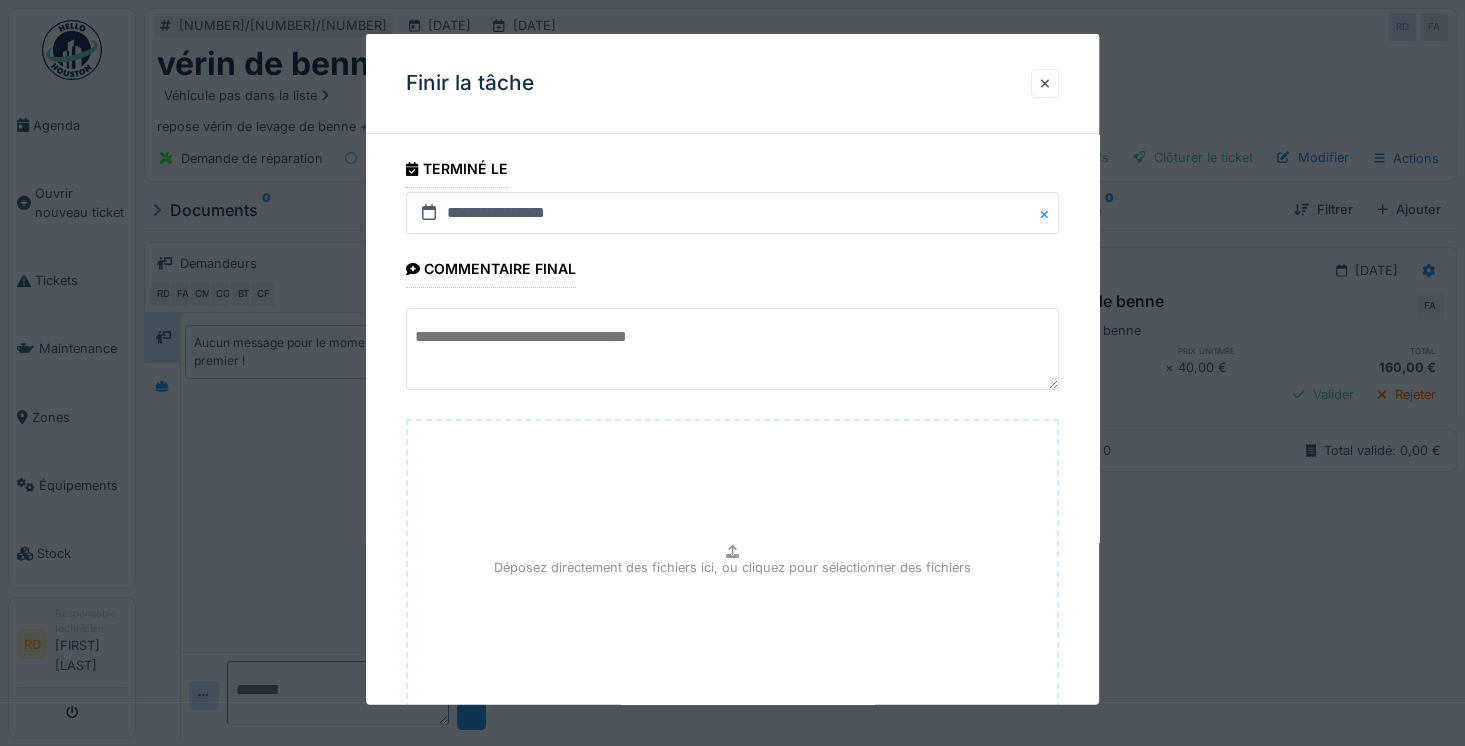 click at bounding box center [732, 349] 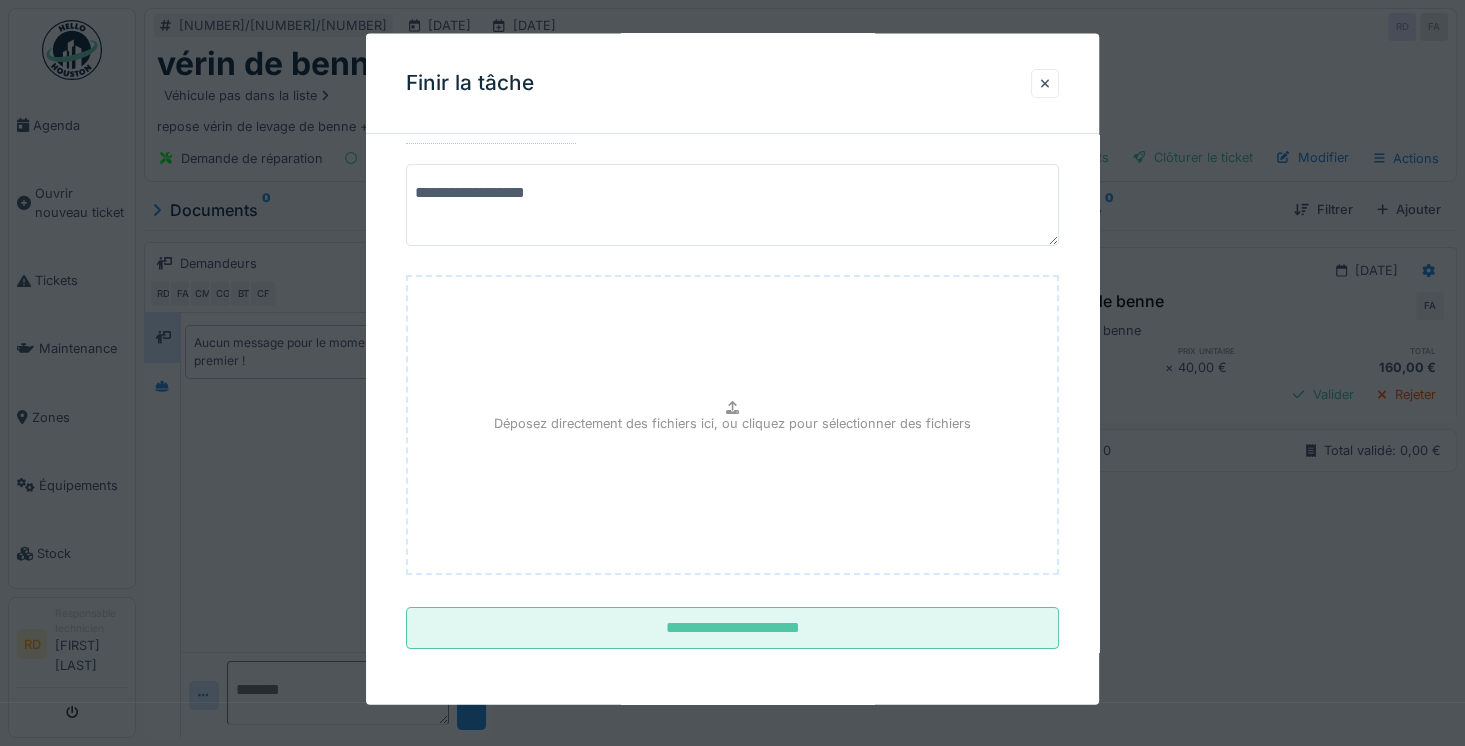 scroll, scrollTop: 159, scrollLeft: 0, axis: vertical 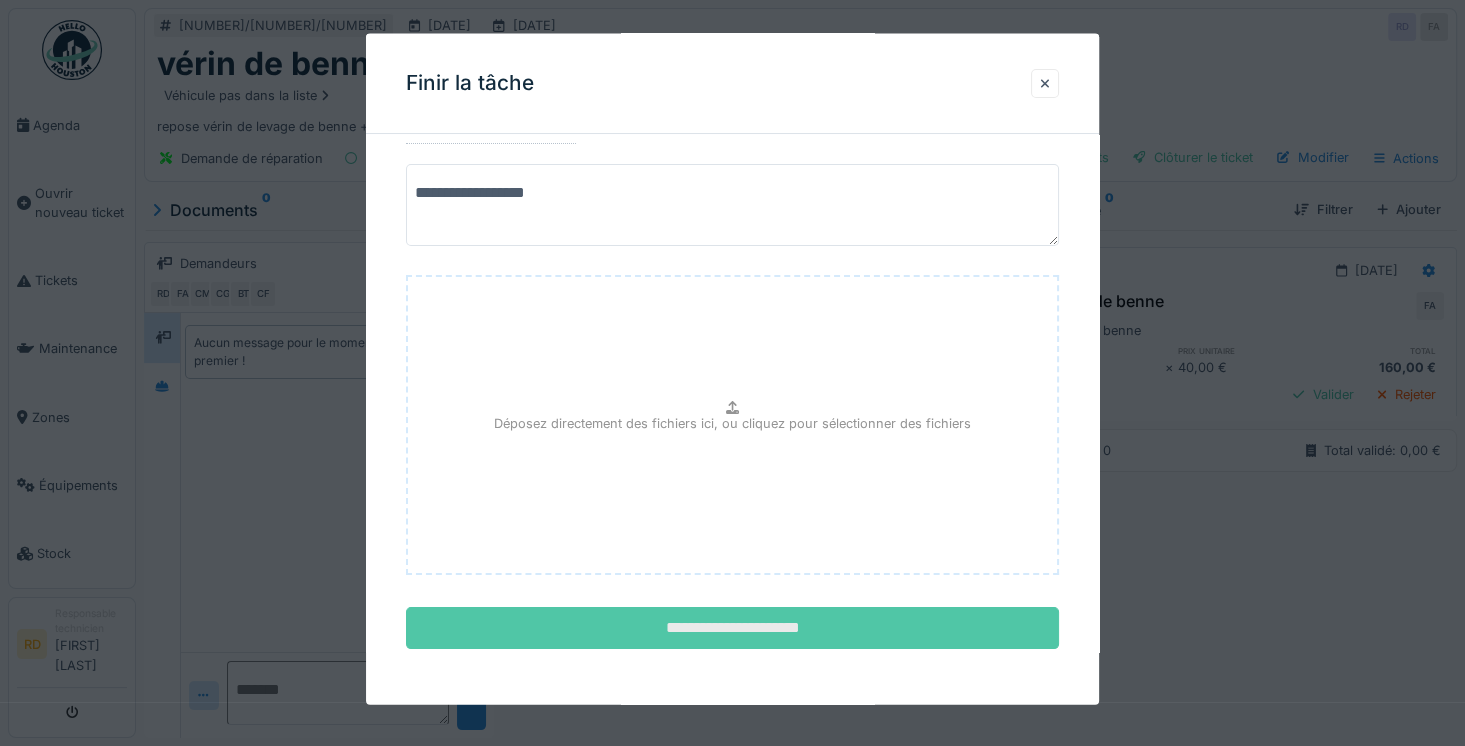 type on "**********" 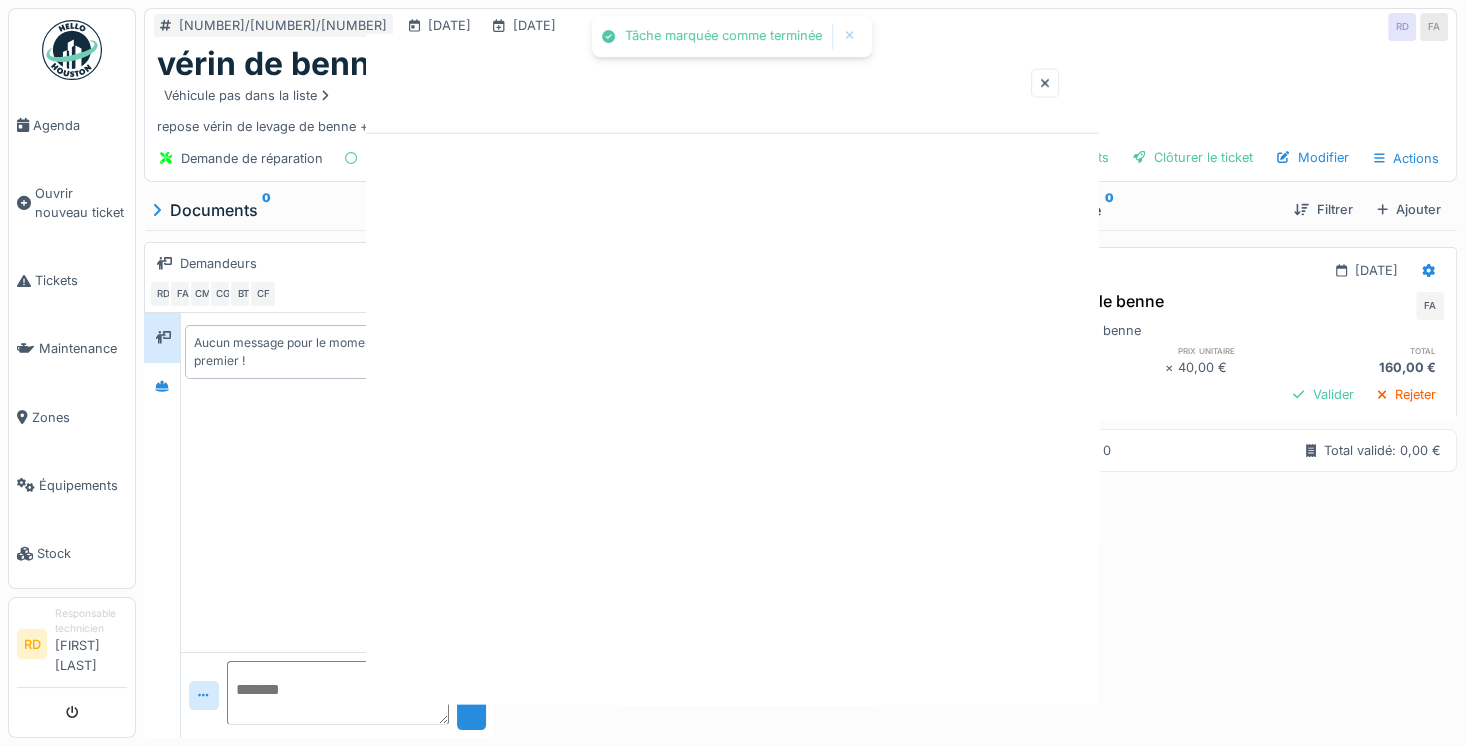 scroll, scrollTop: 0, scrollLeft: 0, axis: both 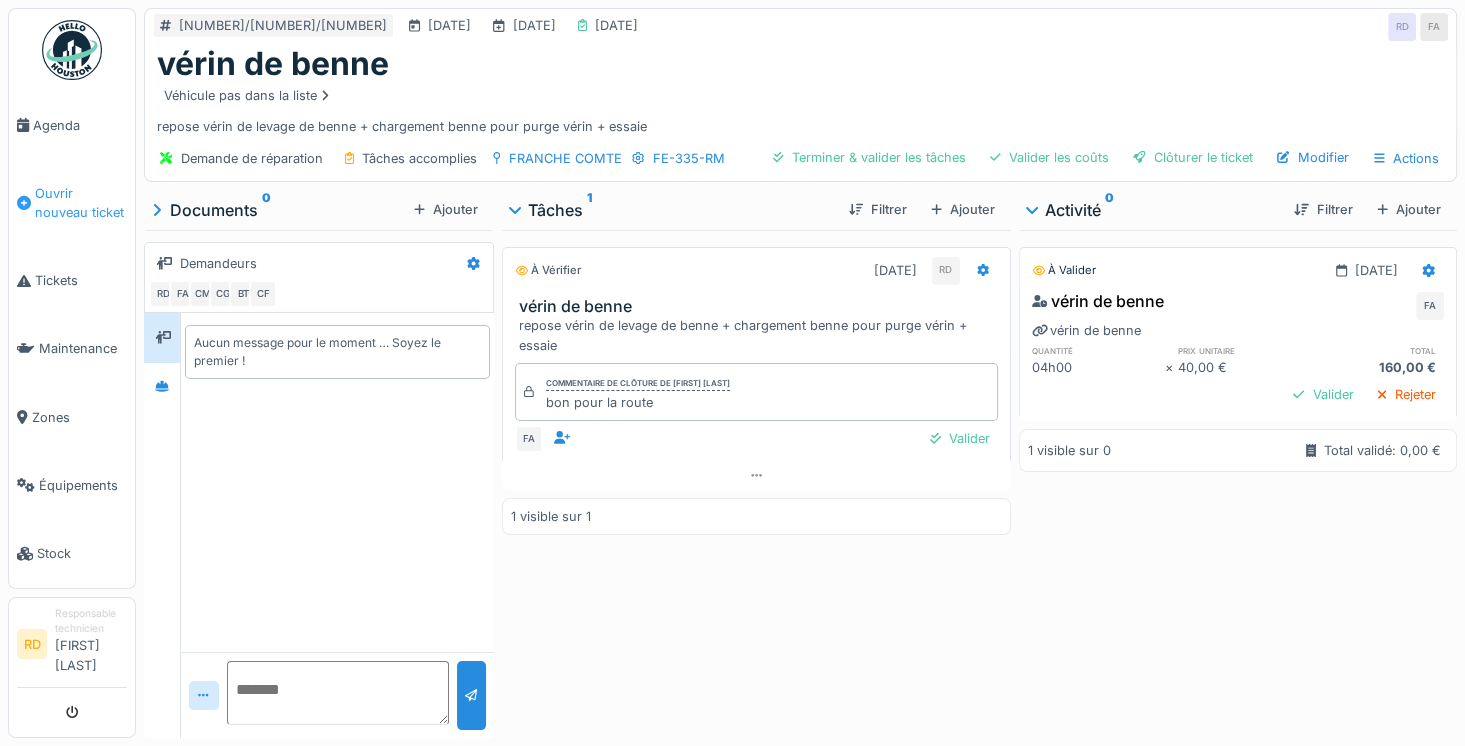 click on "Ouvrir nouveau ticket" at bounding box center [81, 203] 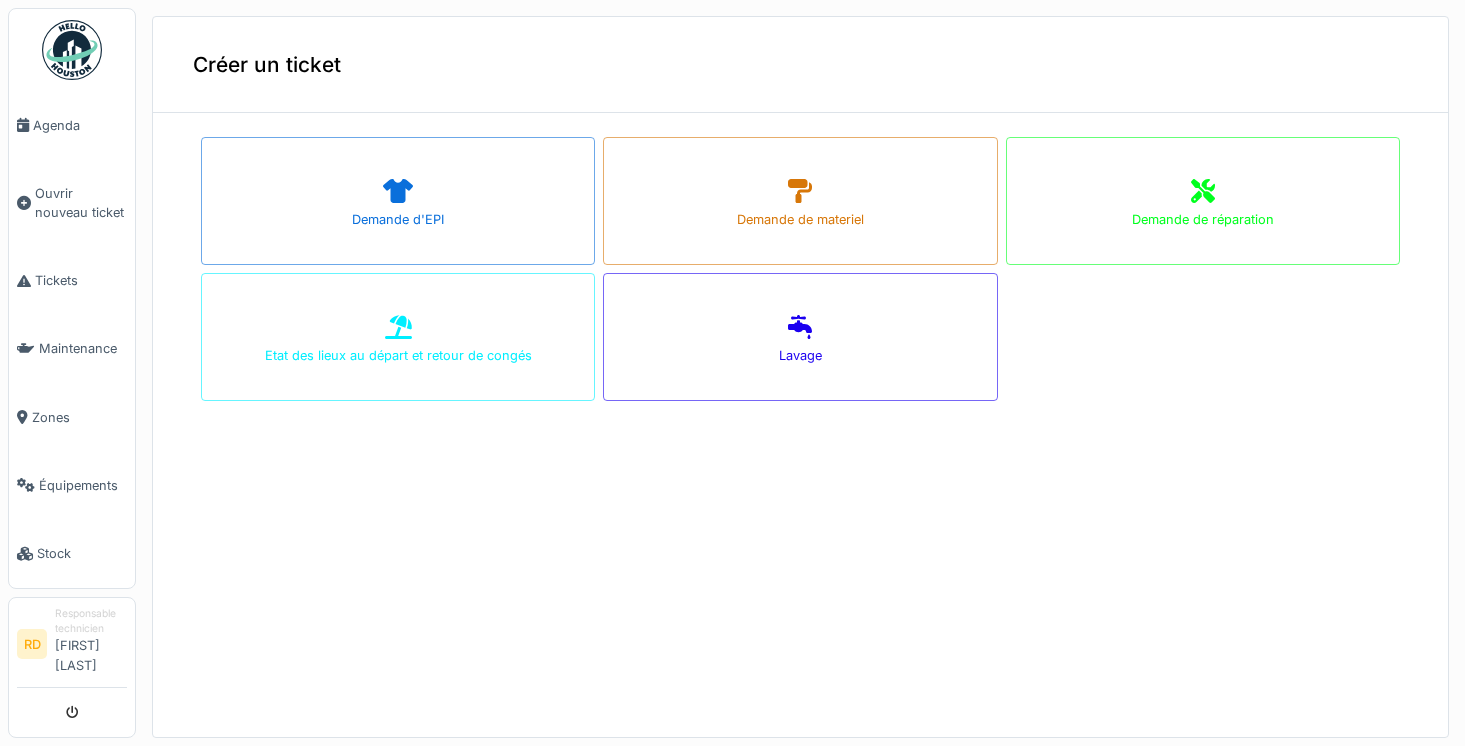 scroll, scrollTop: 0, scrollLeft: 0, axis: both 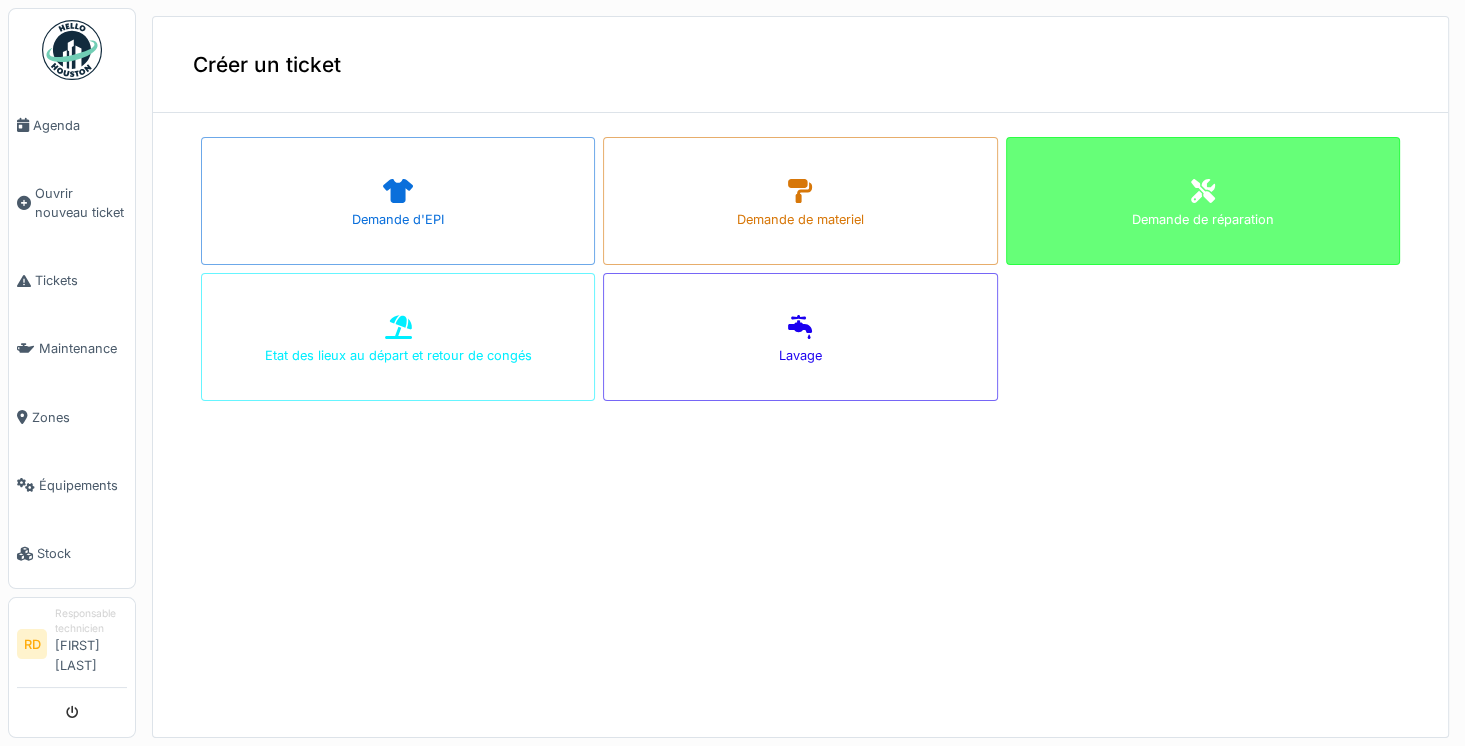 click on "Demande de réparation" at bounding box center (1203, 201) 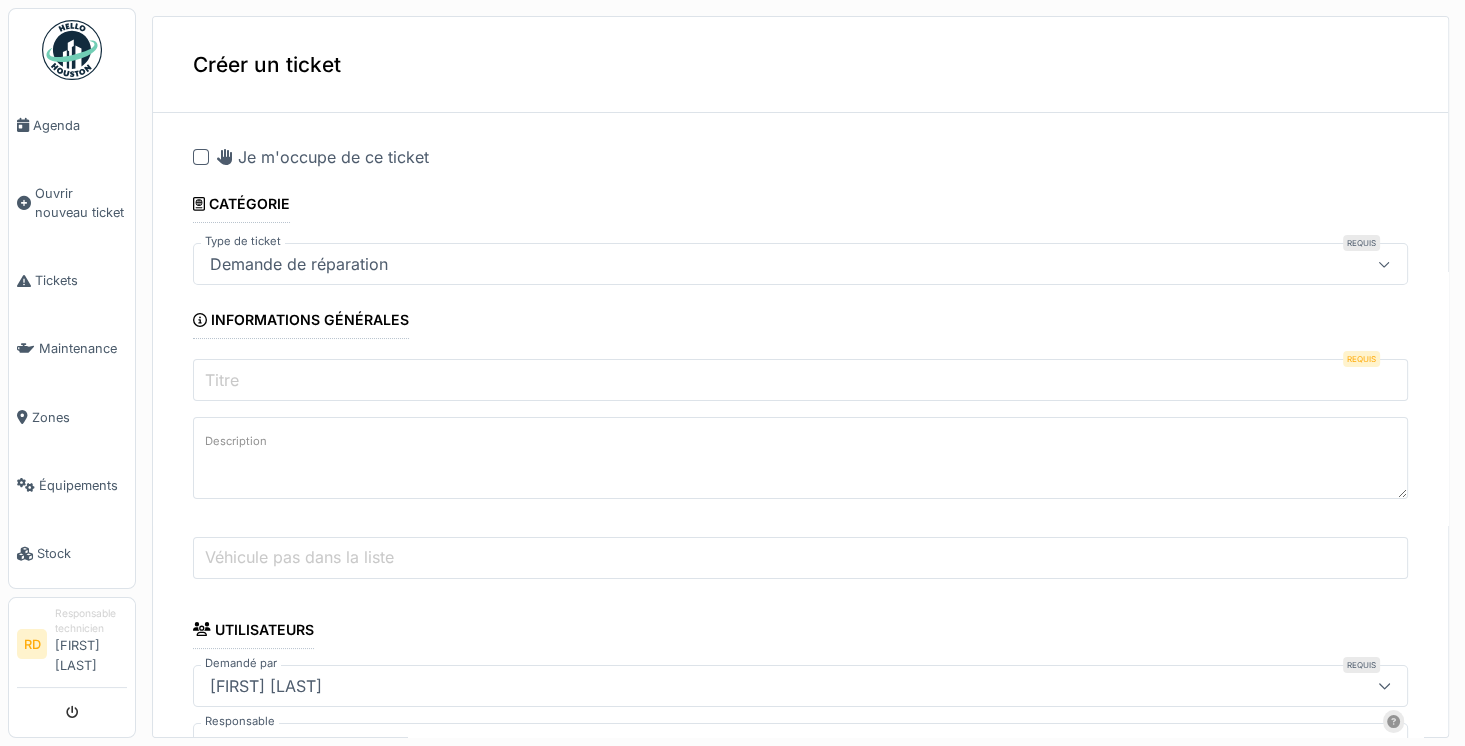 click on "Titre" at bounding box center (800, 380) 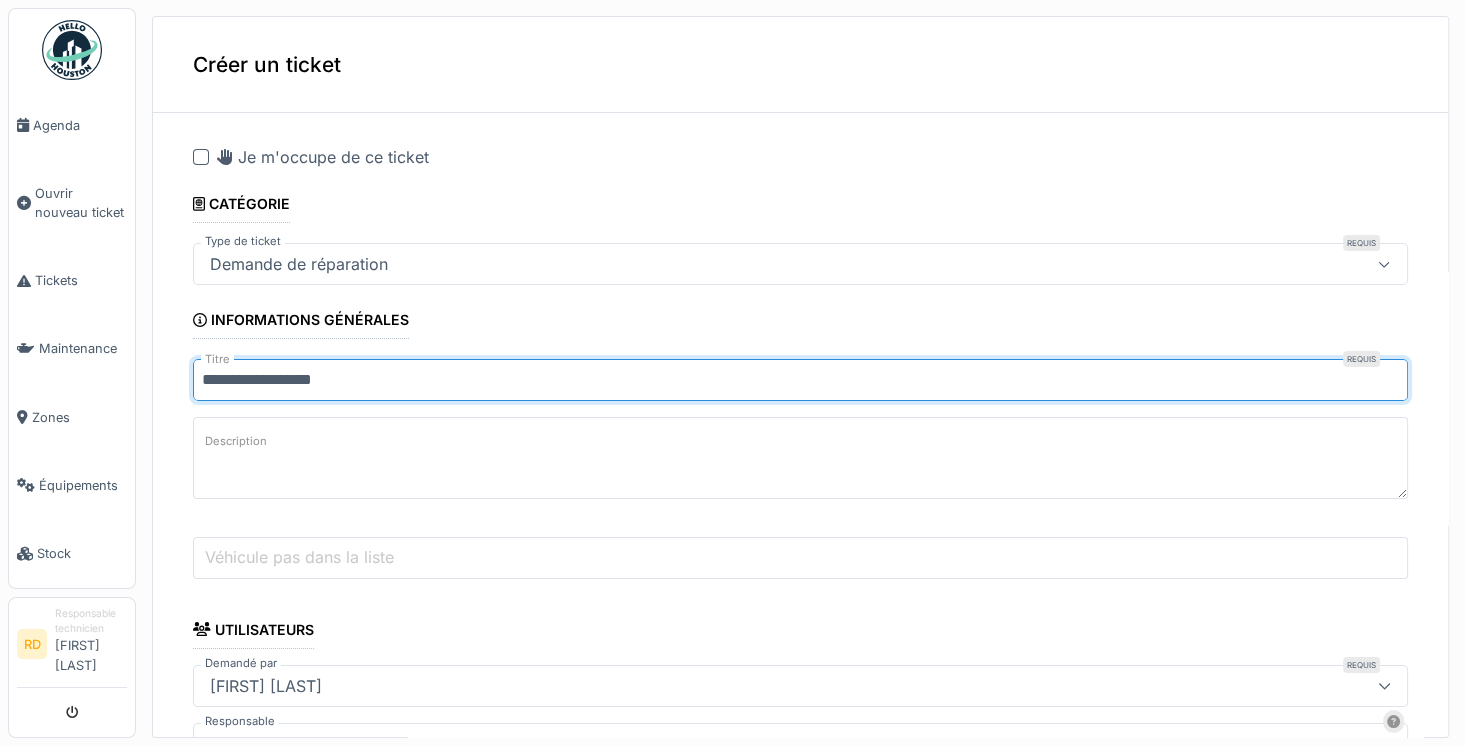 click on "Description" at bounding box center (800, 458) 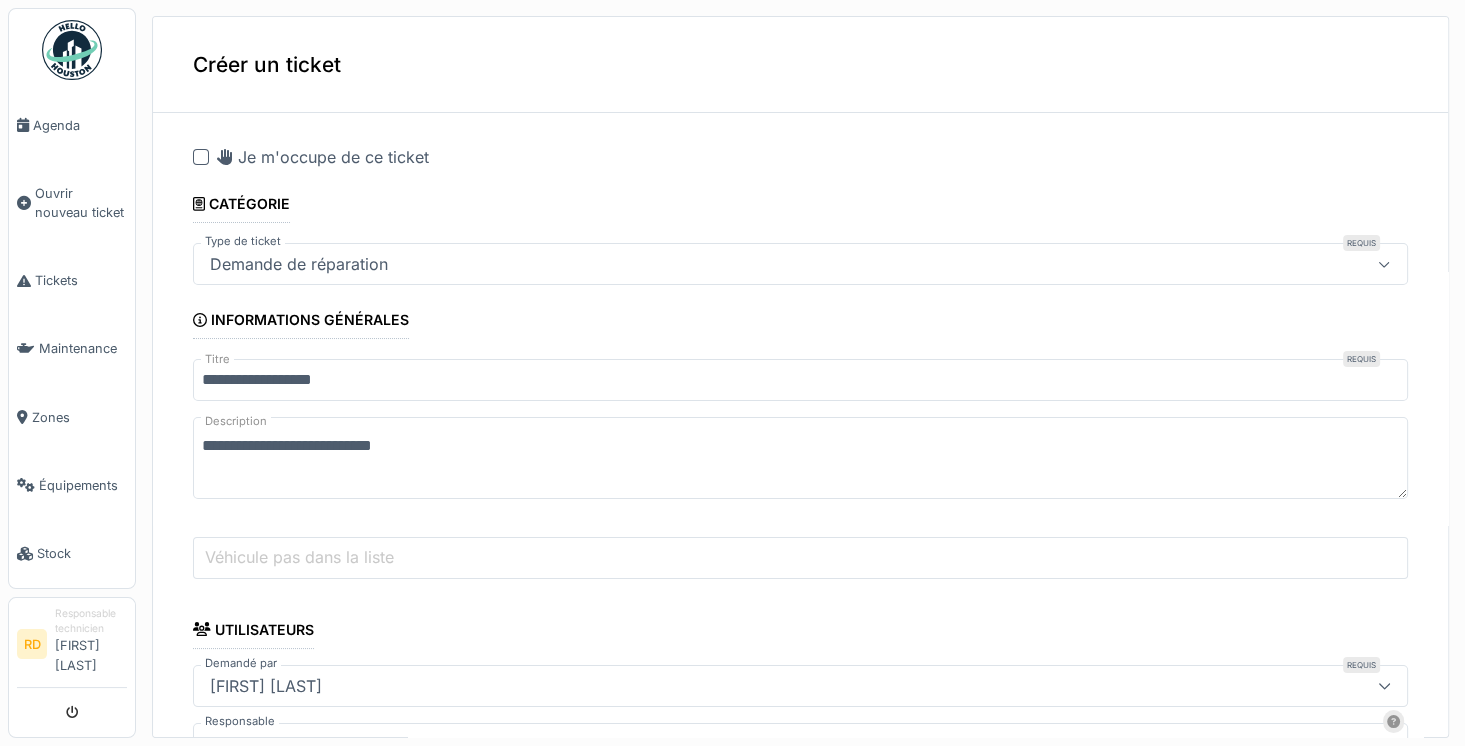 click on "**********" at bounding box center [800, 458] 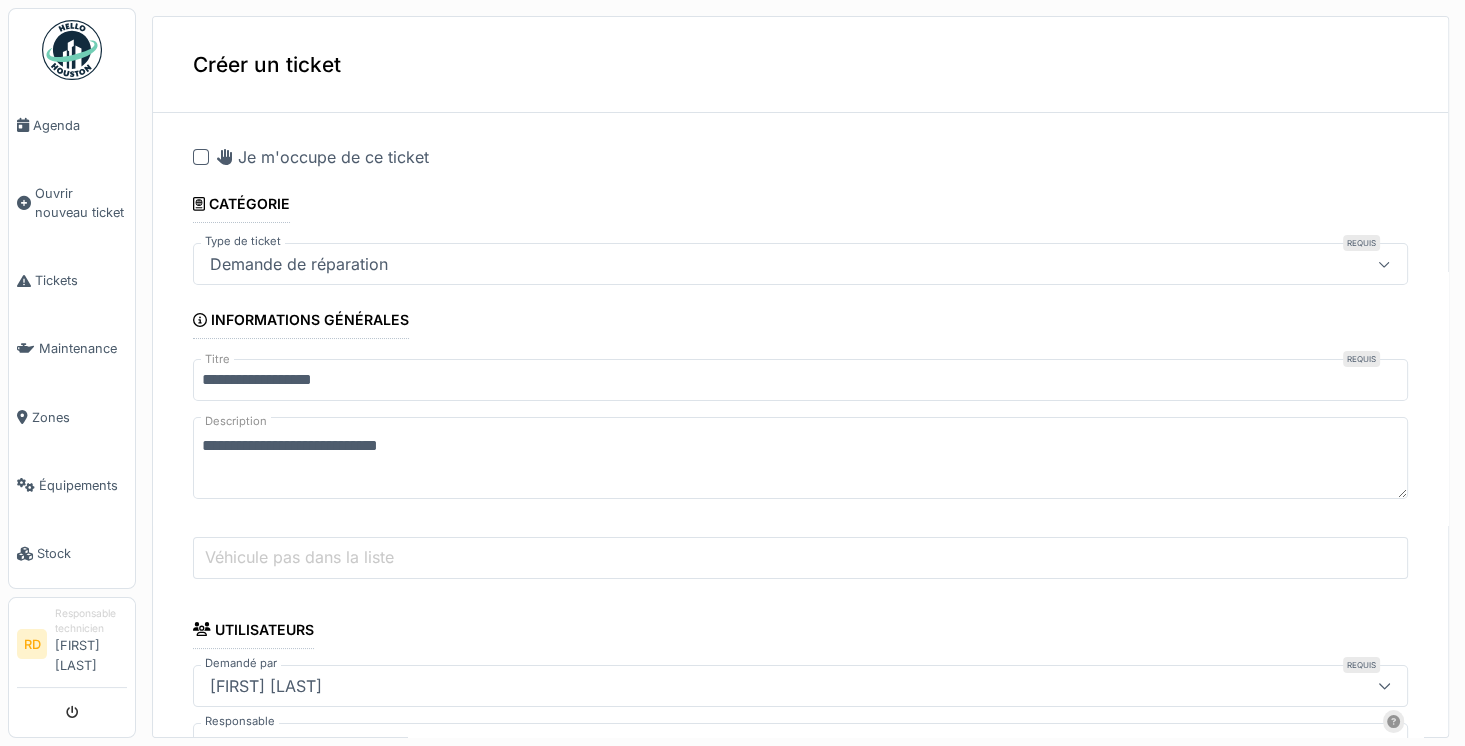 type on "**********" 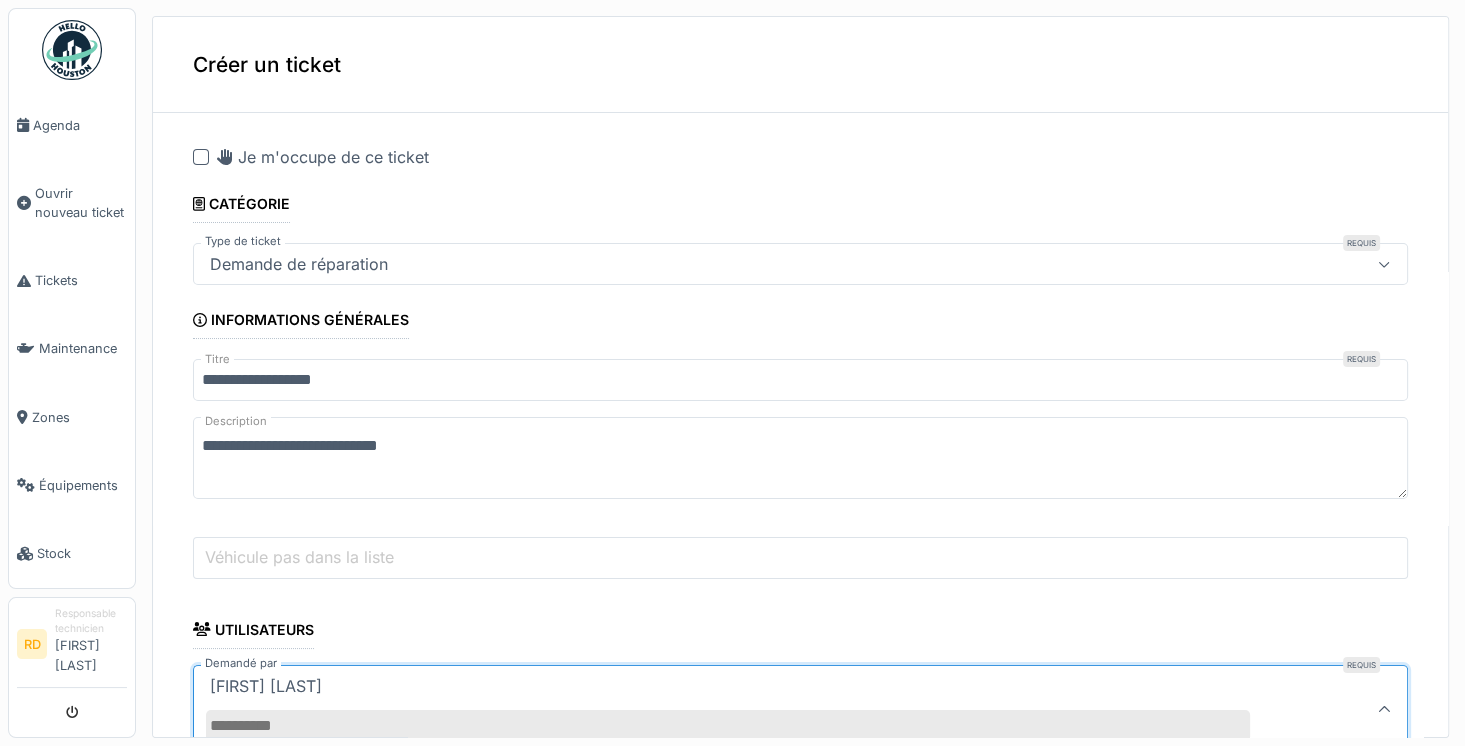 scroll, scrollTop: 1, scrollLeft: 0, axis: vertical 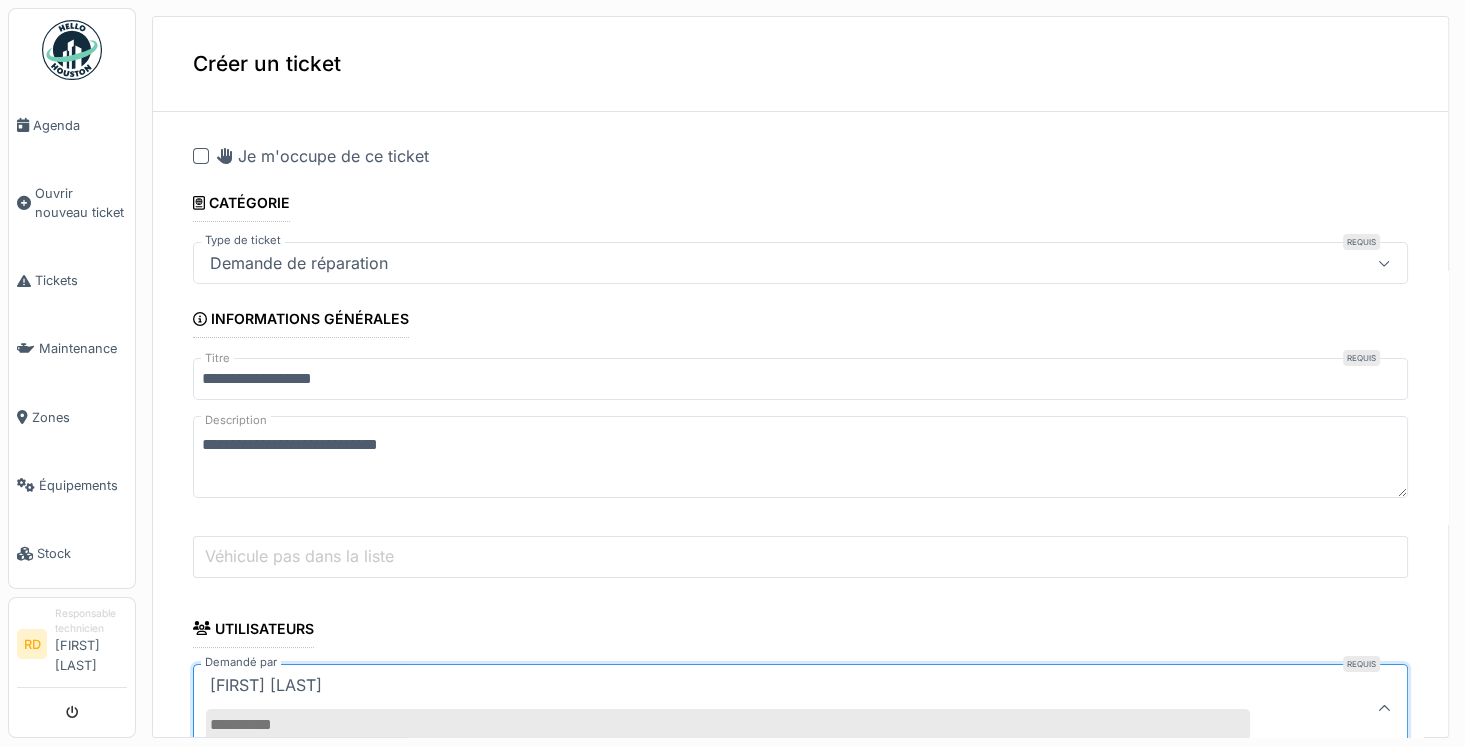 click on "Demandé par" at bounding box center (728, 725) 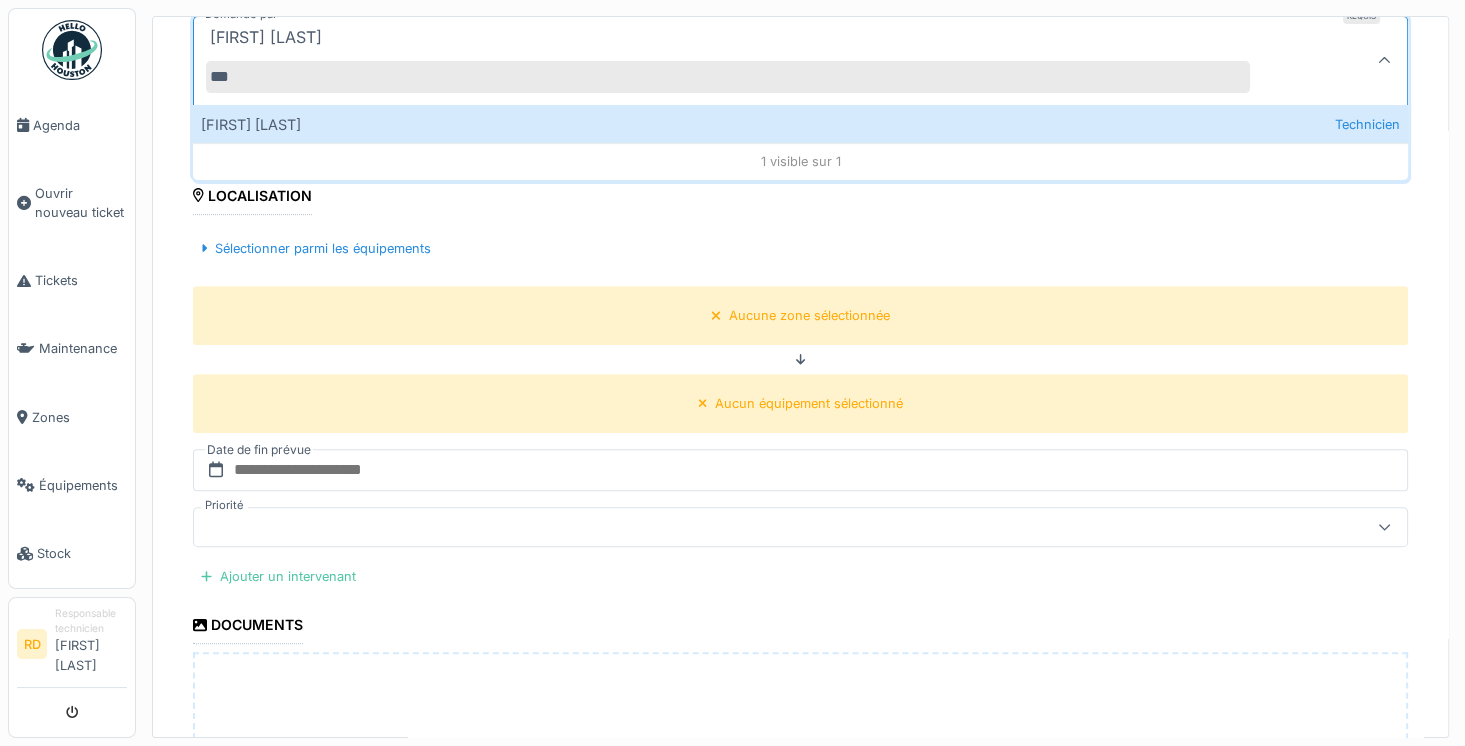 scroll, scrollTop: 649, scrollLeft: 0, axis: vertical 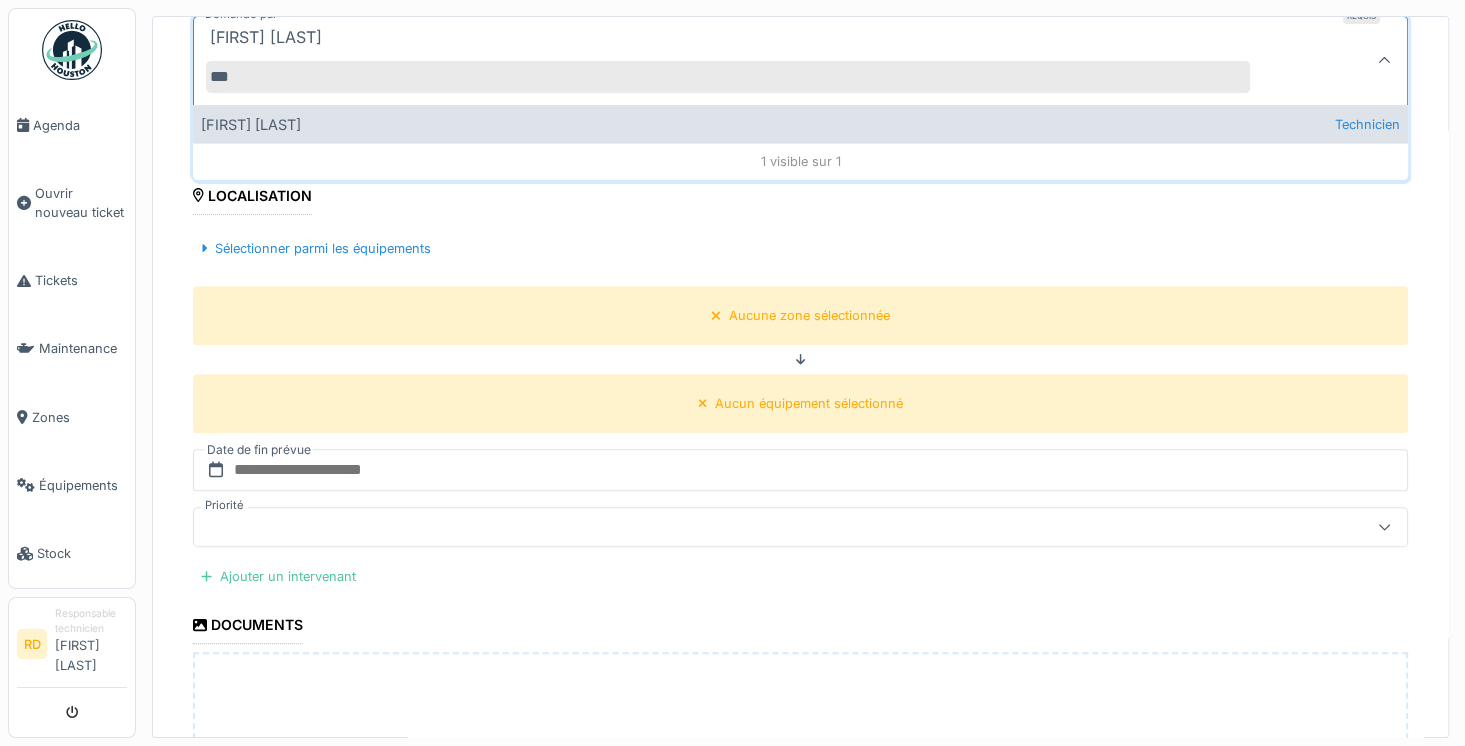 type on "***" 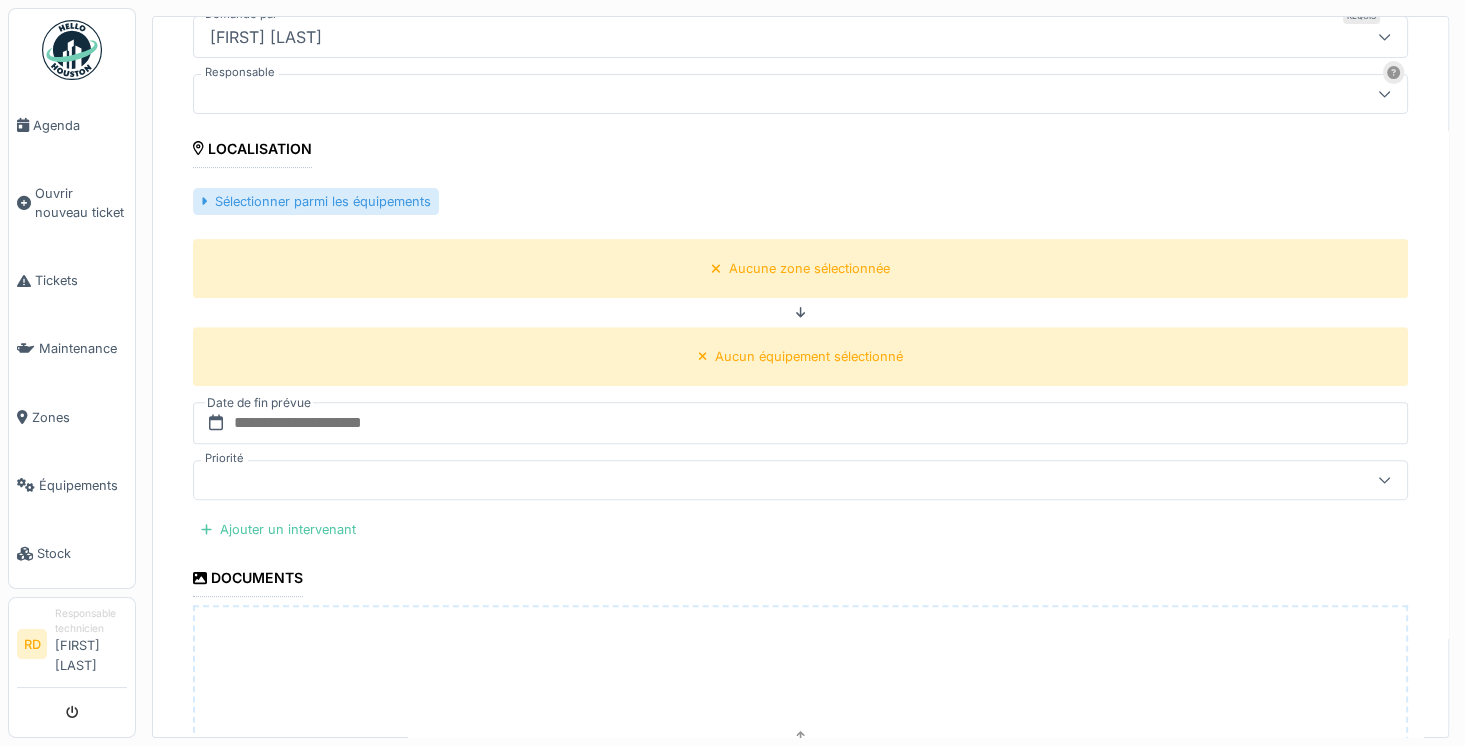 click on "Sélectionner parmi les équipements" at bounding box center [316, 201] 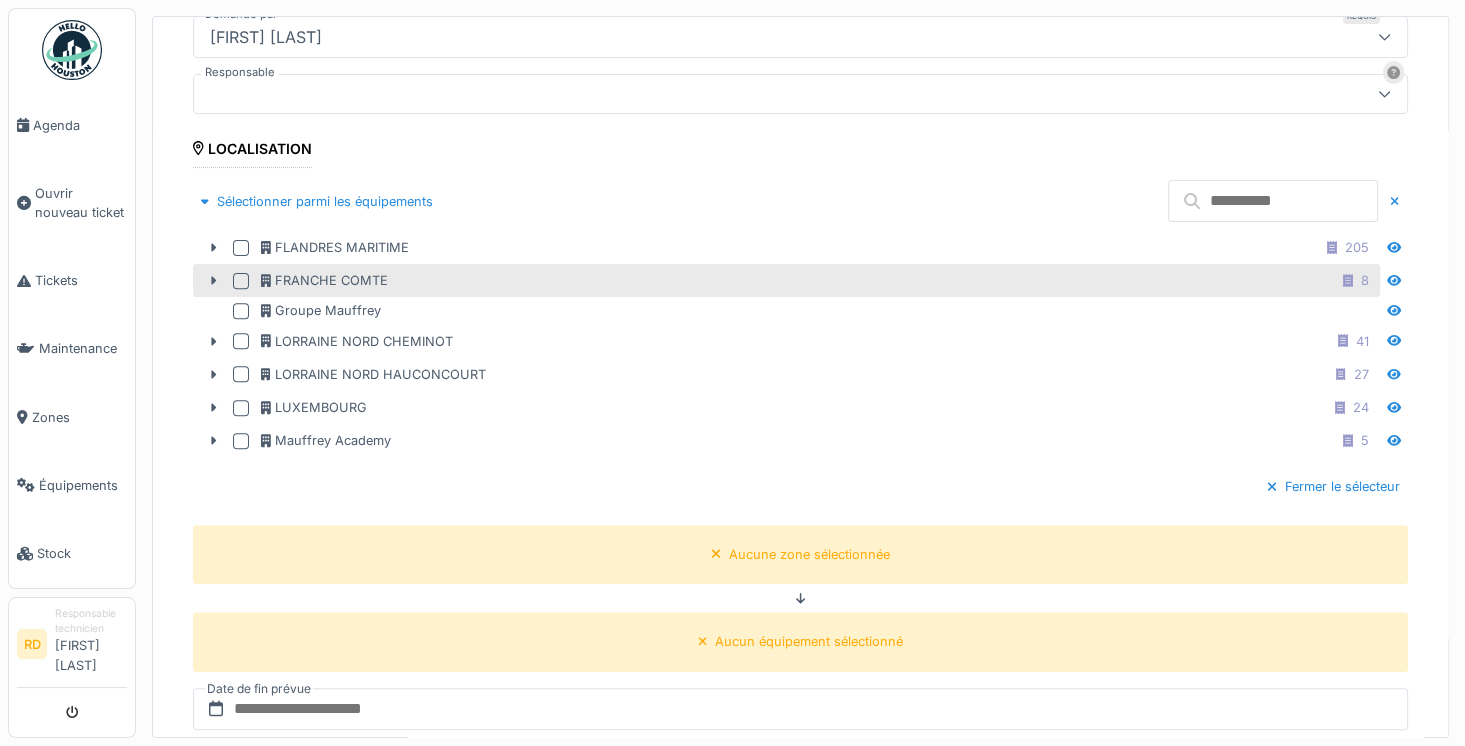 click at bounding box center (241, 281) 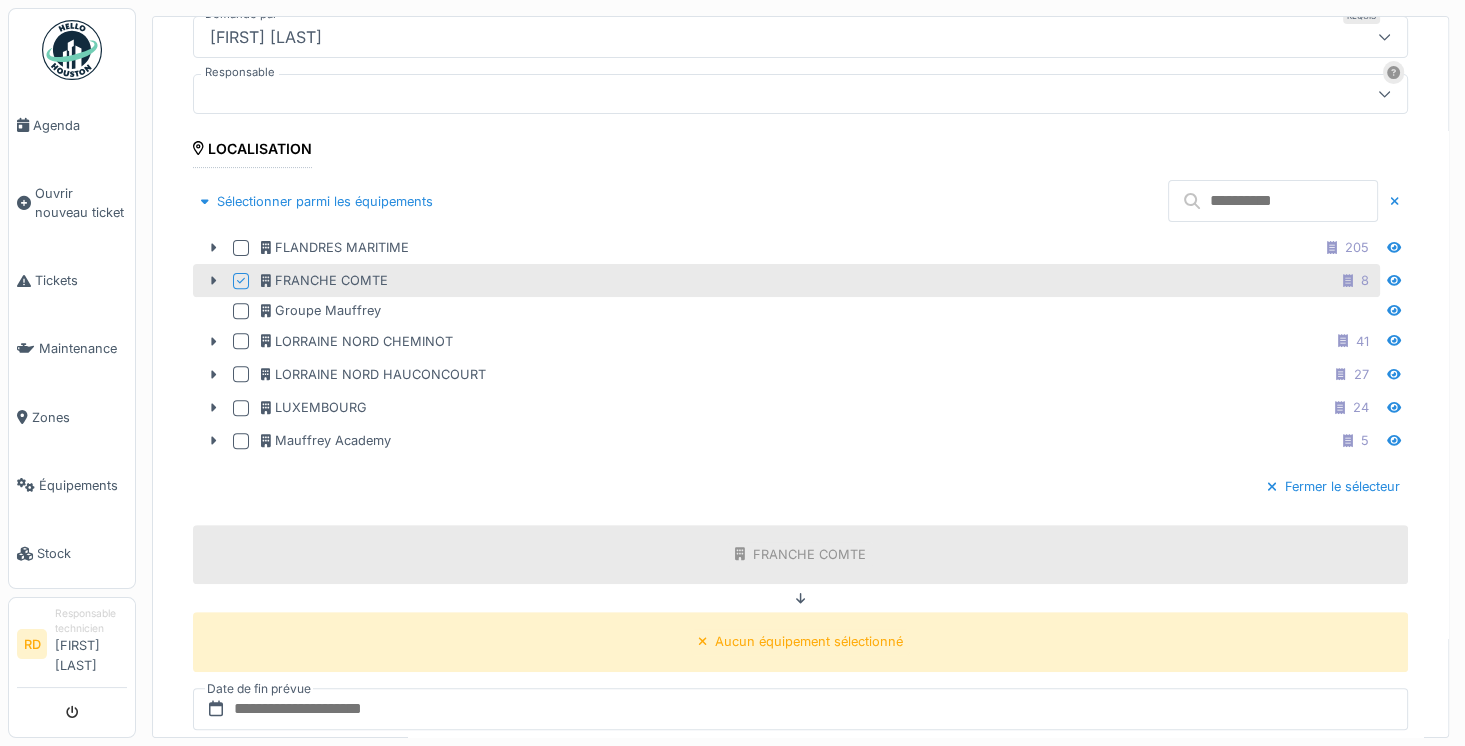 click at bounding box center (1273, 201) 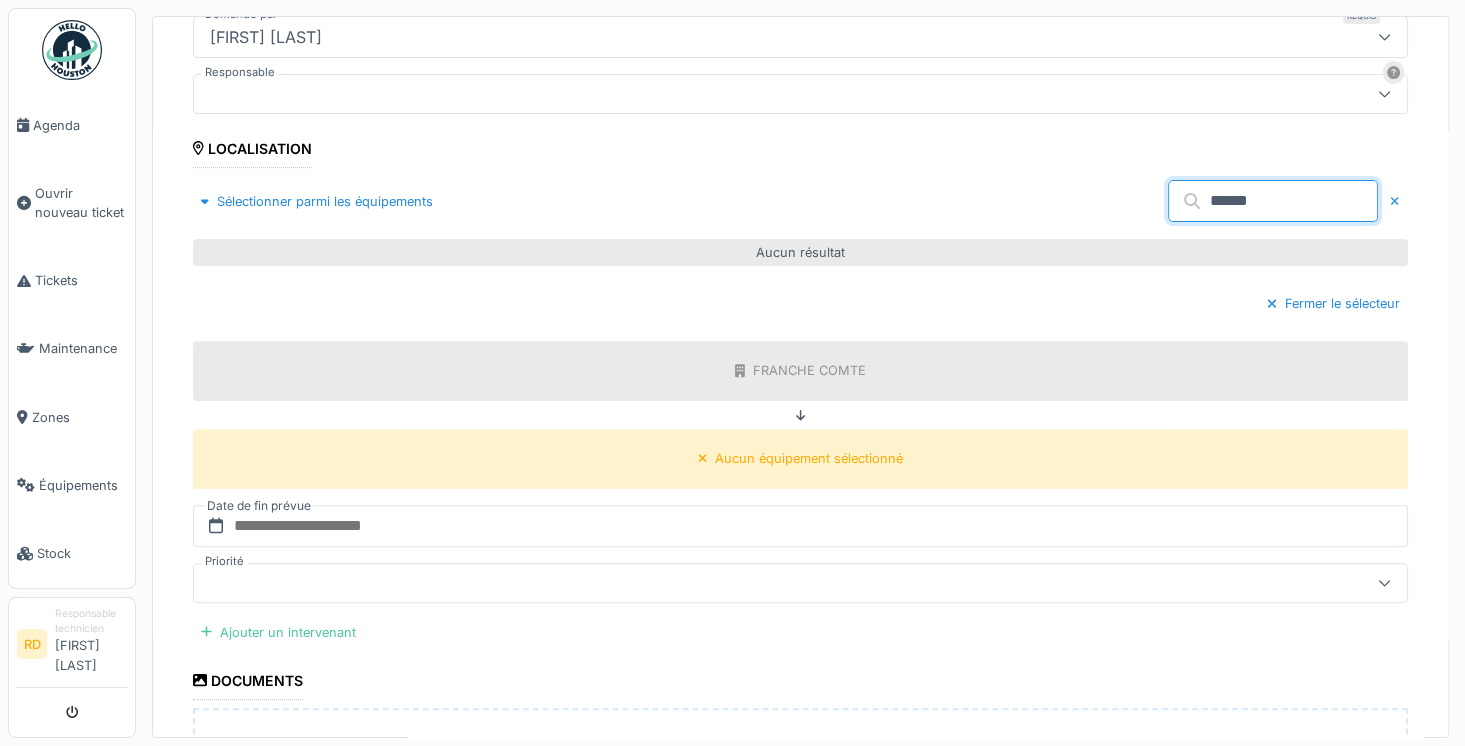 type on "******" 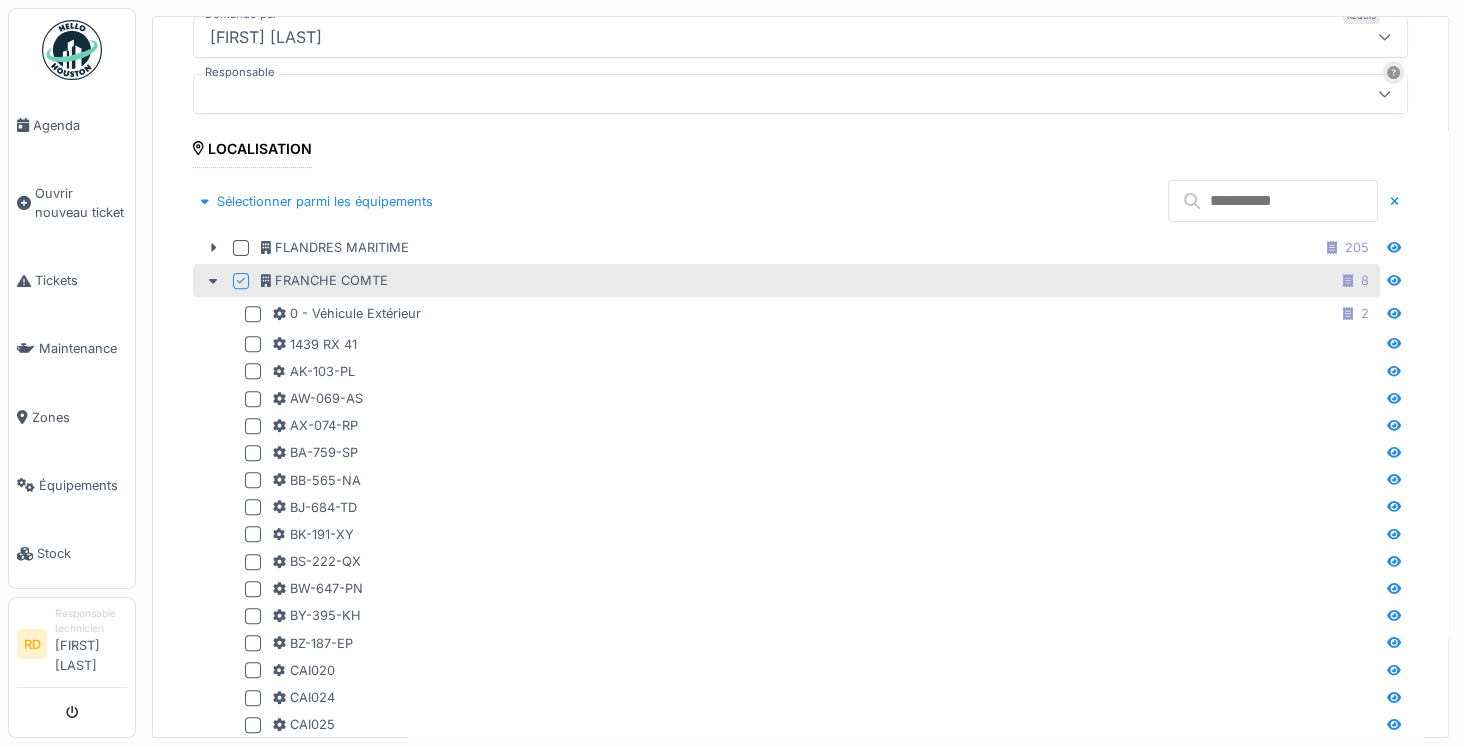 click at bounding box center [1273, 201] 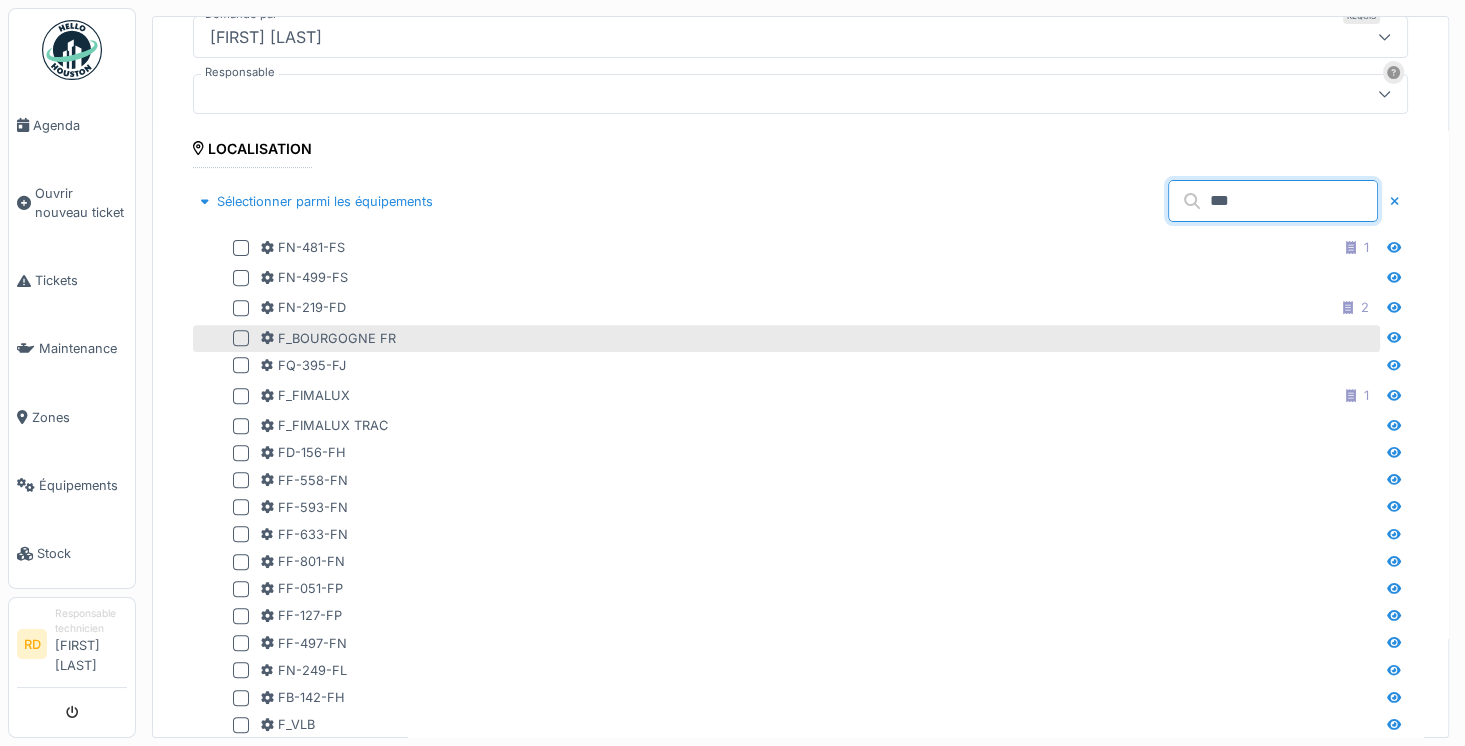 type on "***" 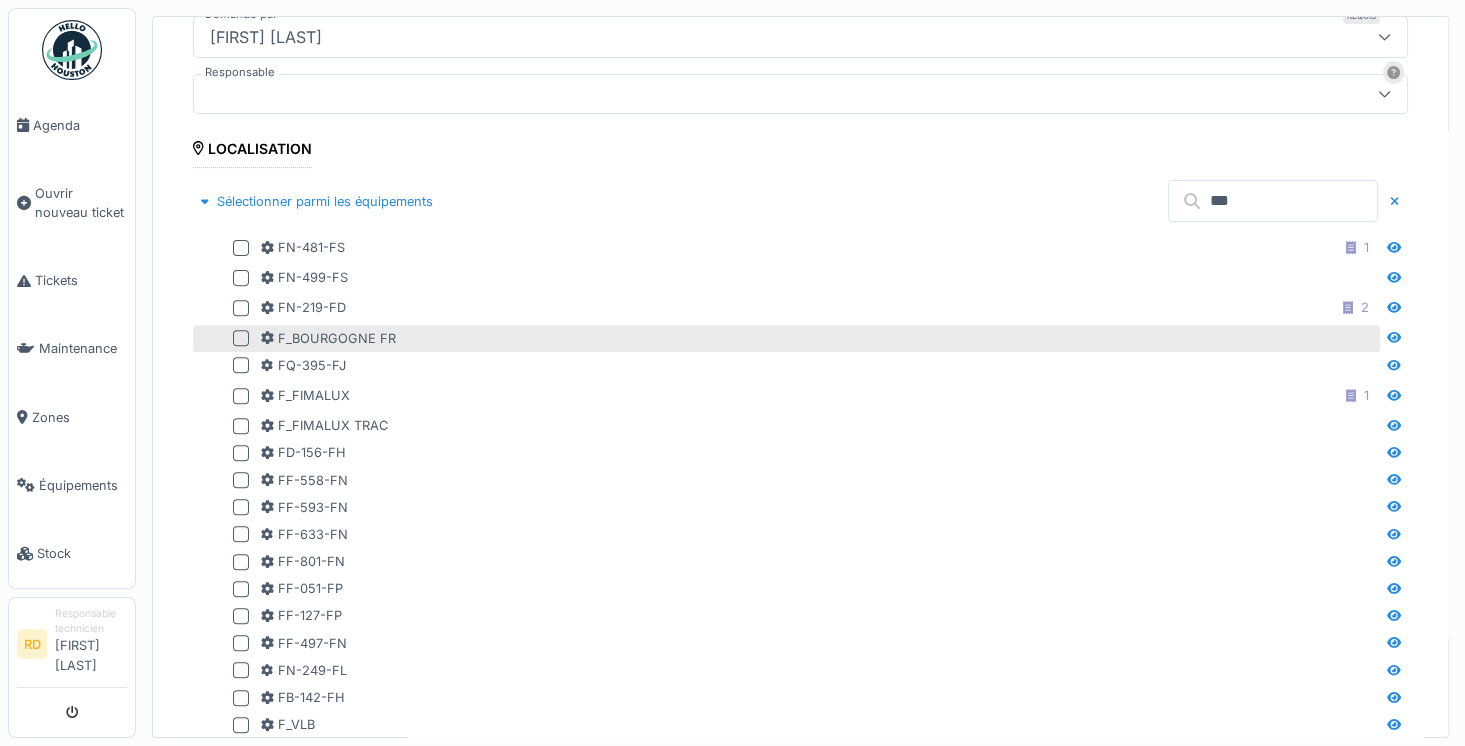 click at bounding box center [241, 338] 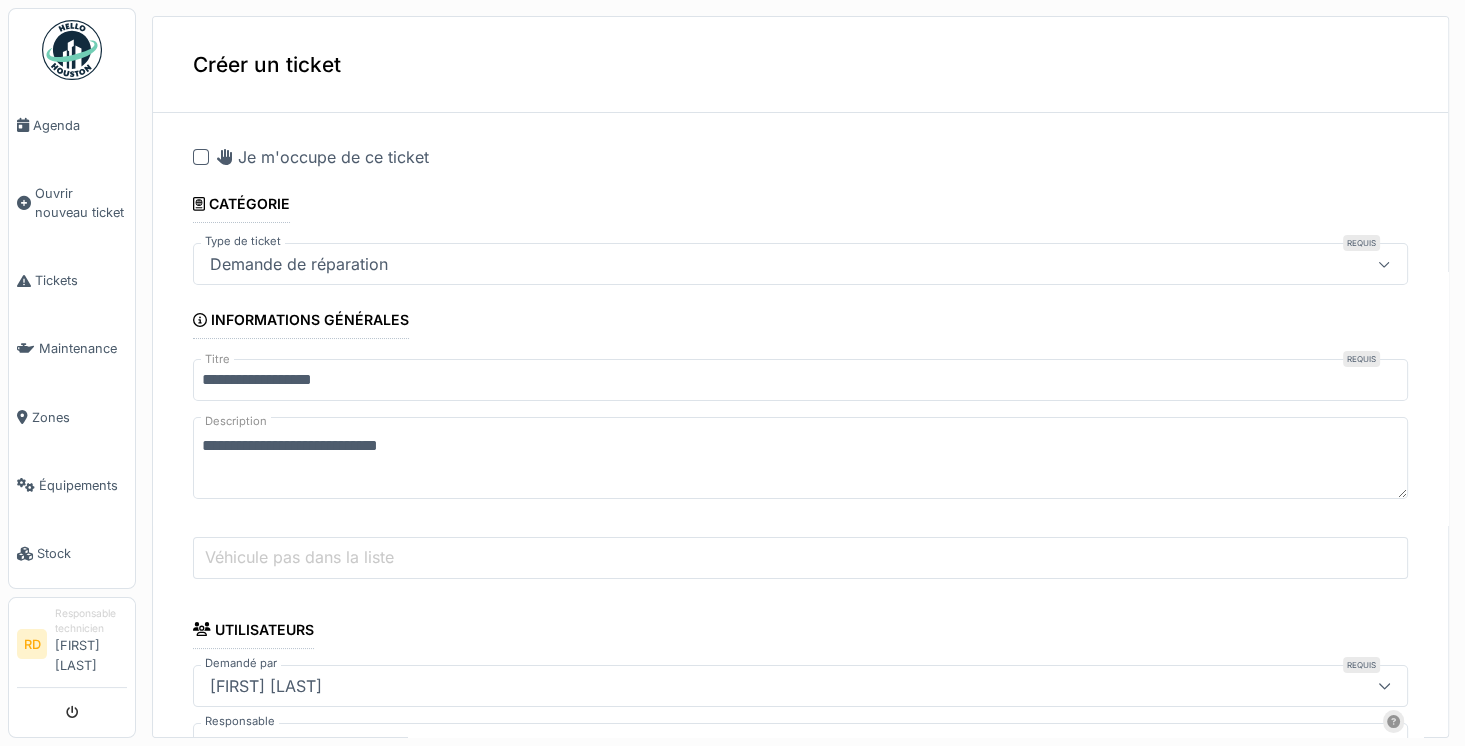 scroll, scrollTop: 0, scrollLeft: 0, axis: both 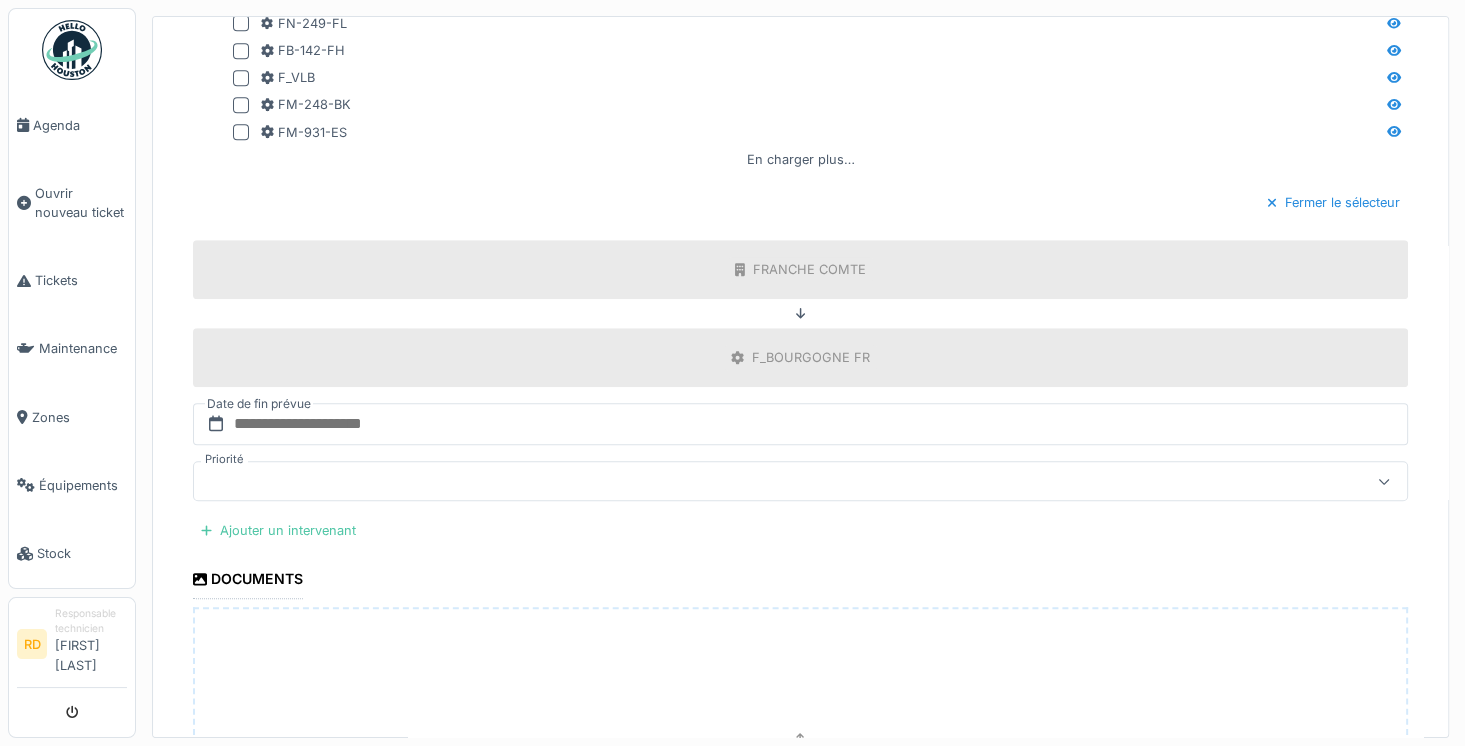 type on "**********" 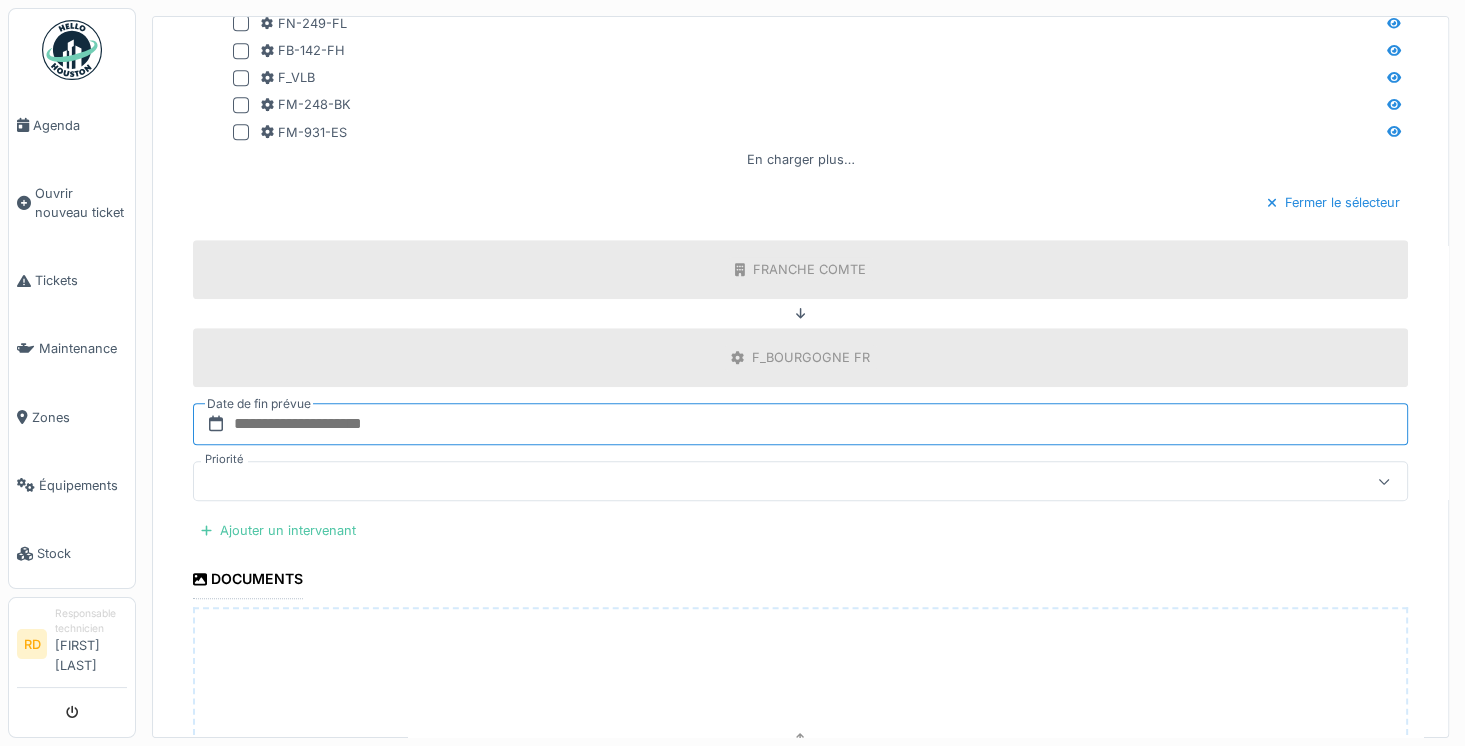 click at bounding box center [800, 424] 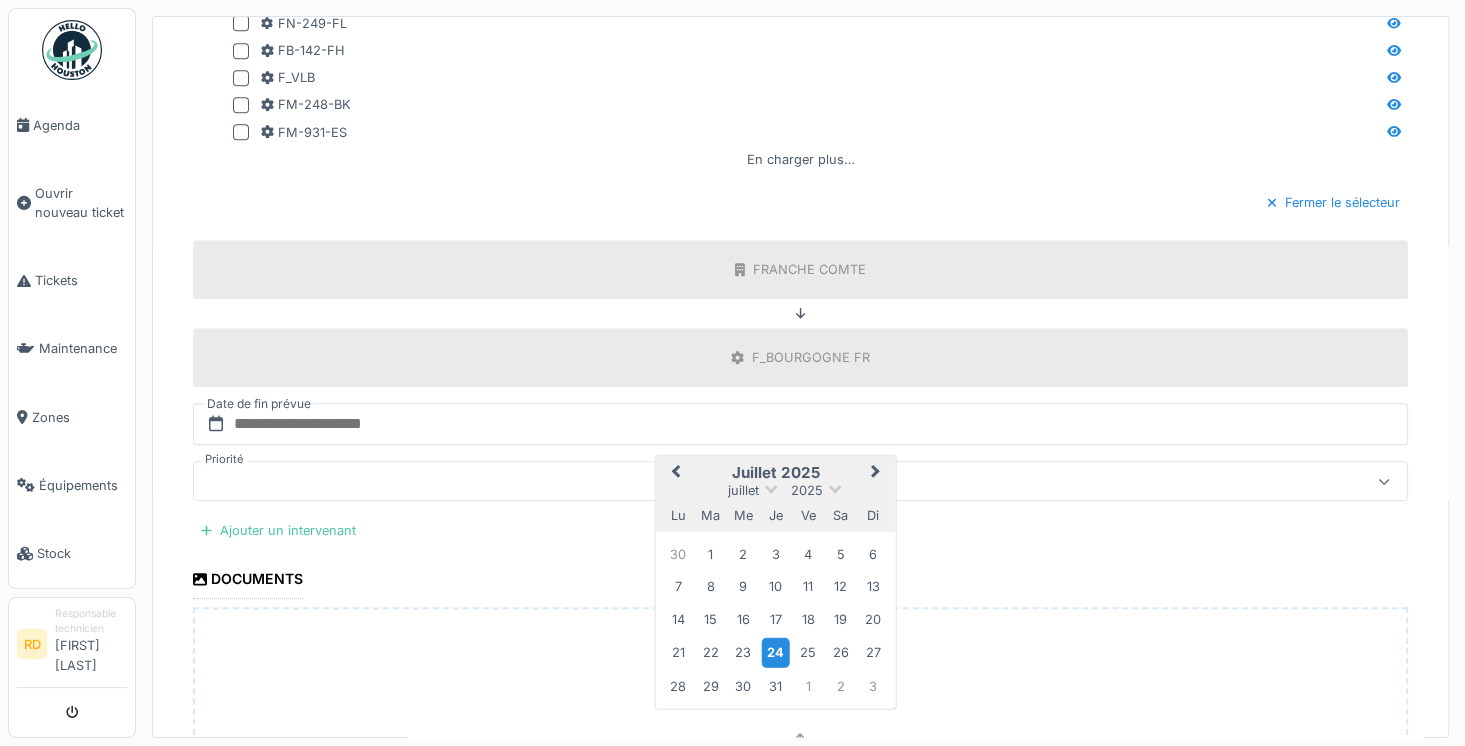 click on "24" at bounding box center (775, 652) 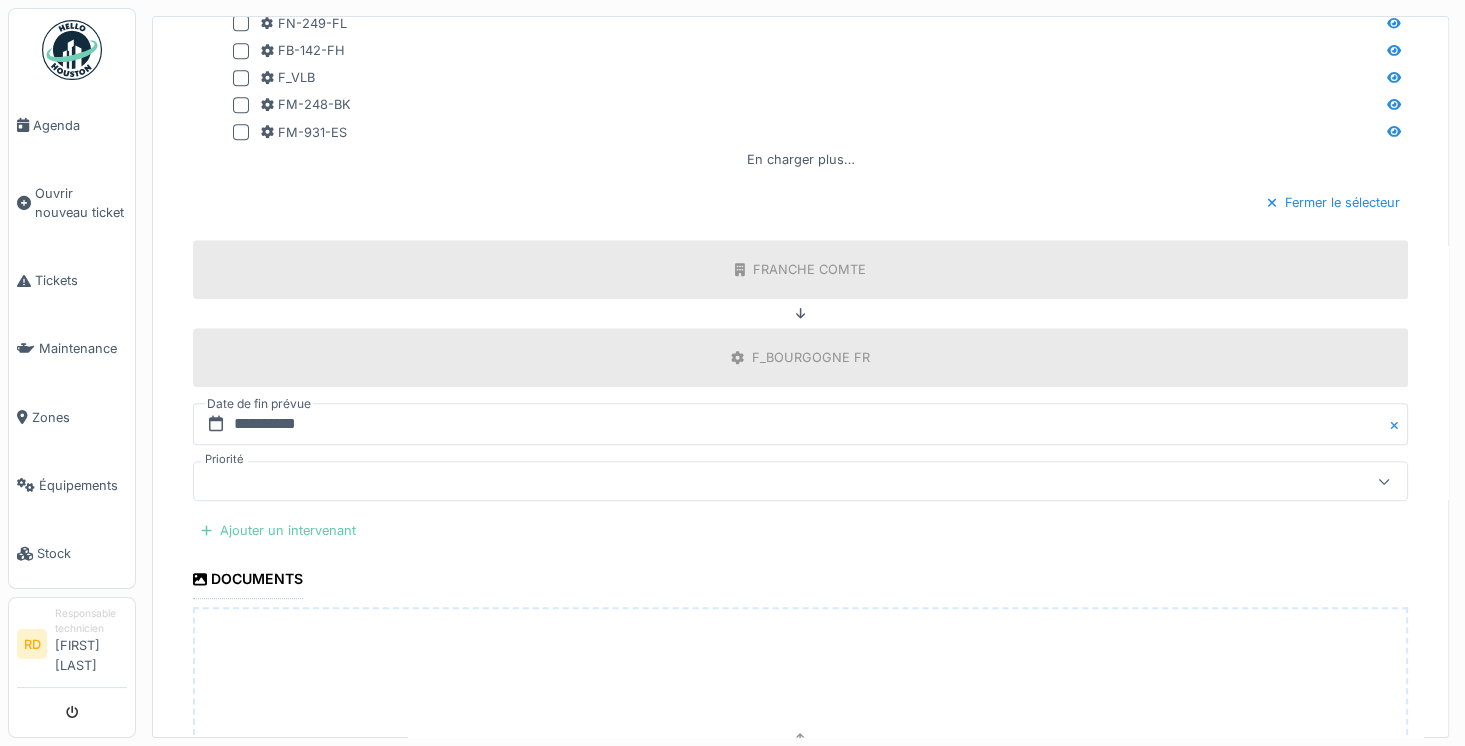 click on "Ajouter un intervenant" at bounding box center [278, 530] 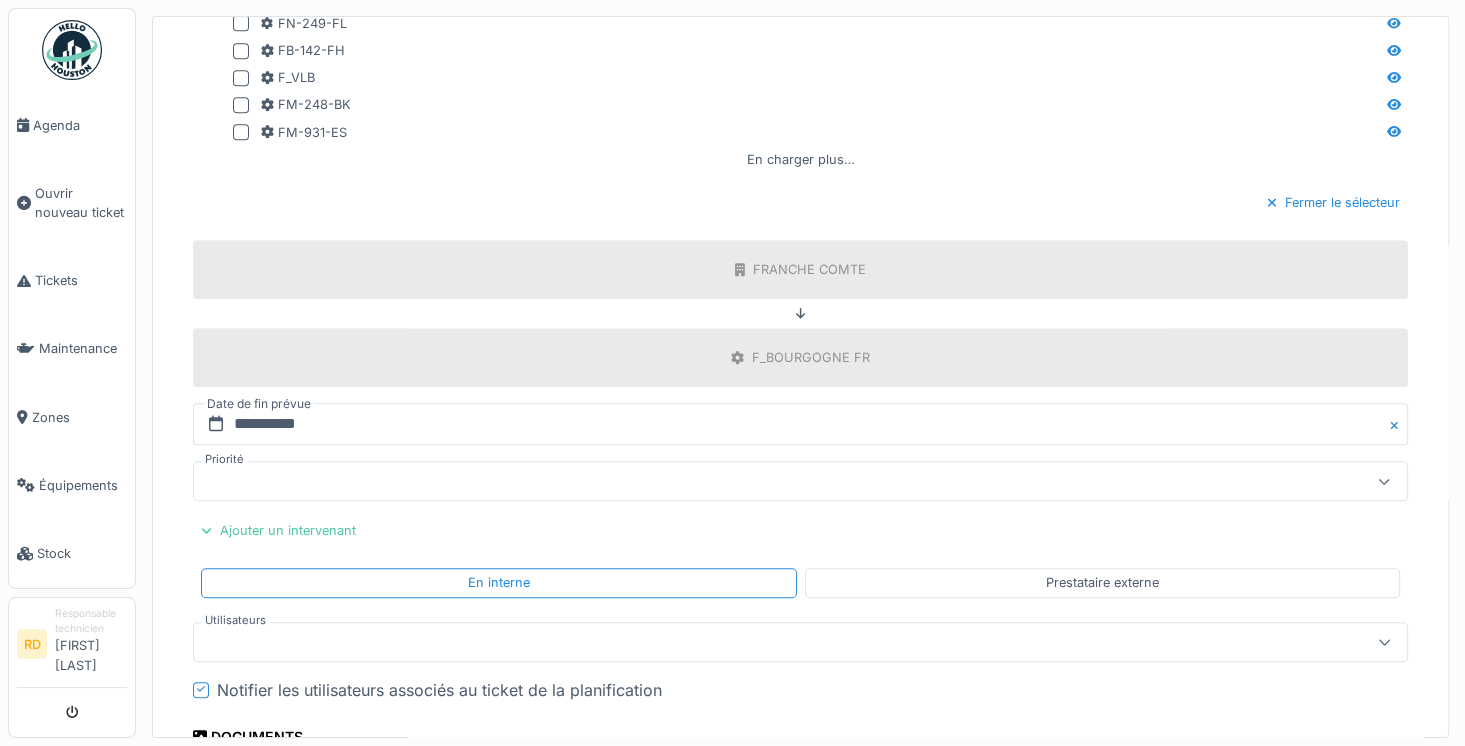 click at bounding box center [740, 642] 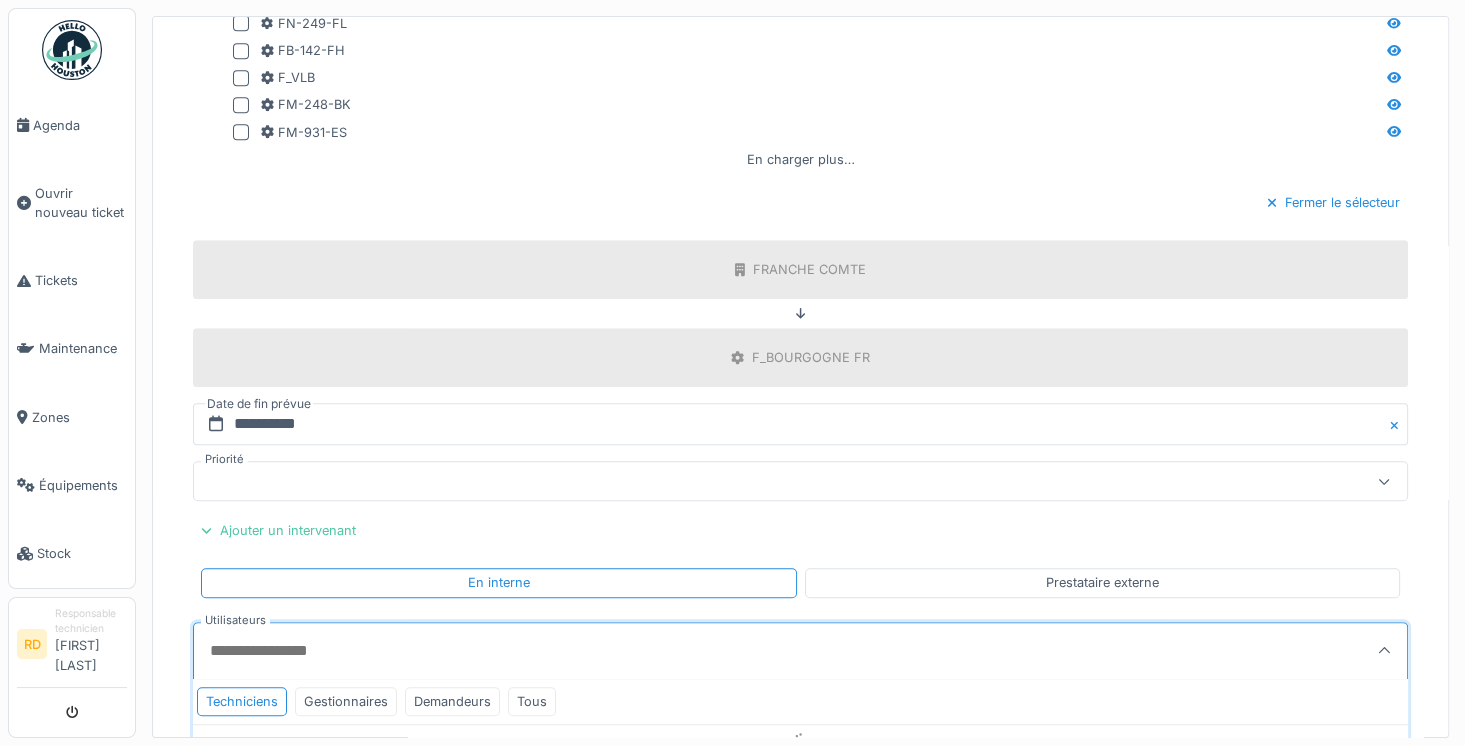 scroll, scrollTop: 4, scrollLeft: 0, axis: vertical 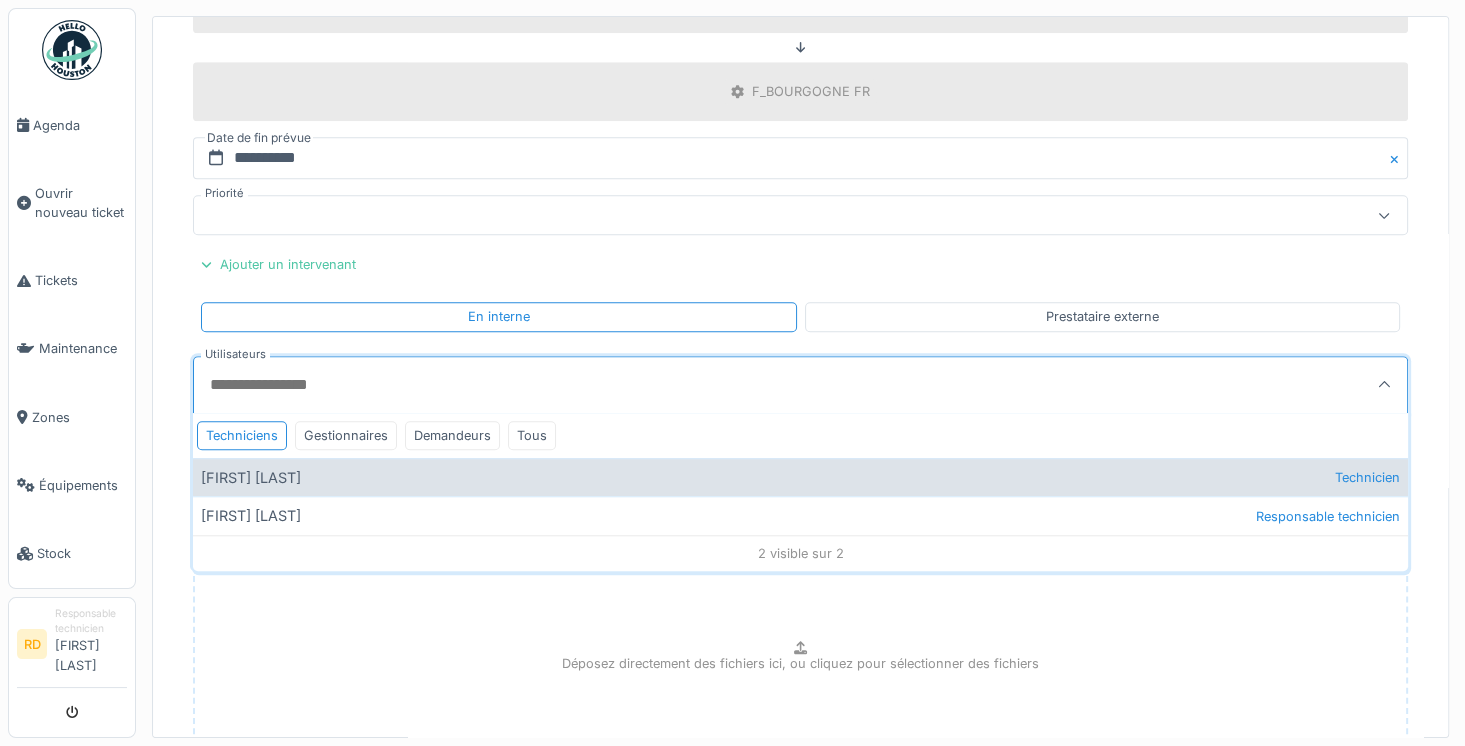 click on "[NAME] [LAST]   Technicien" at bounding box center [800, 477] 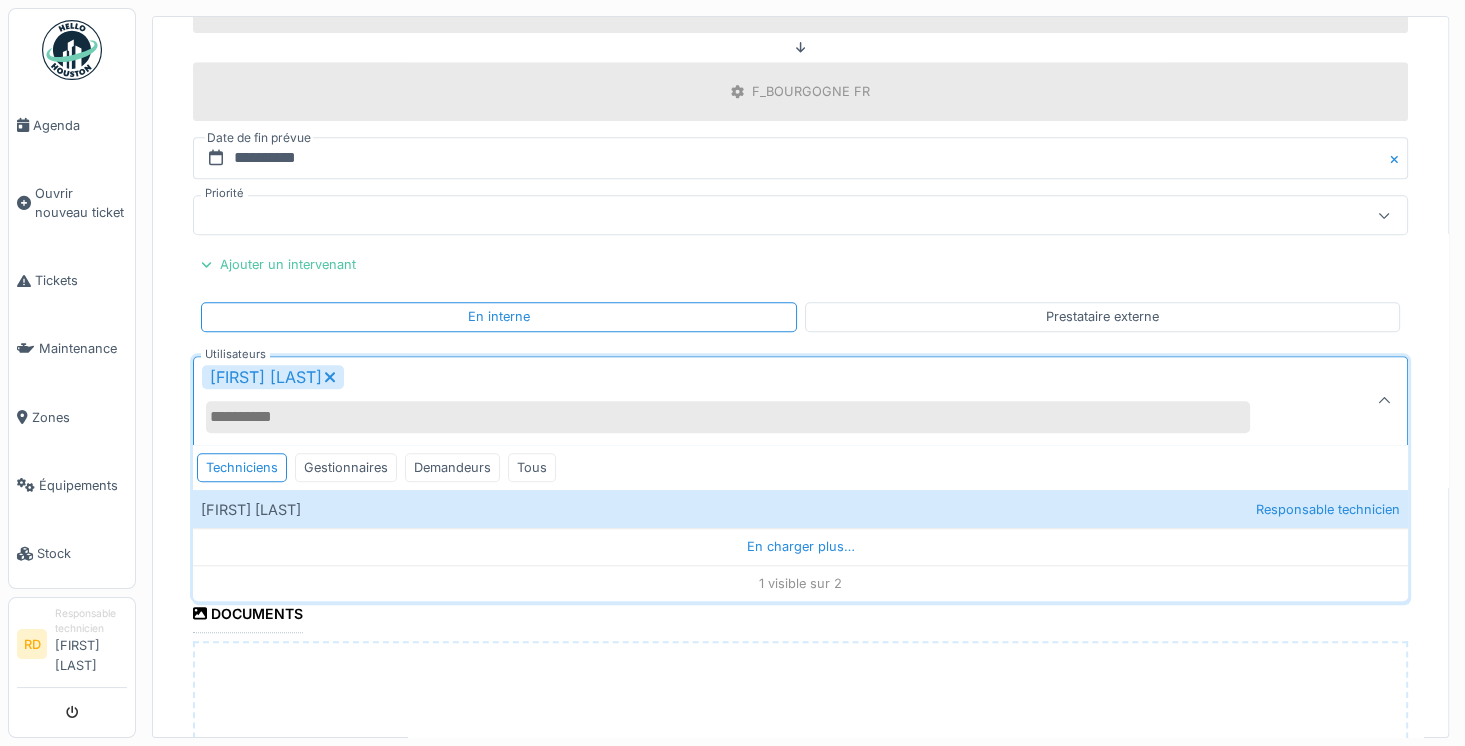 click on "**********" at bounding box center (800, -181) 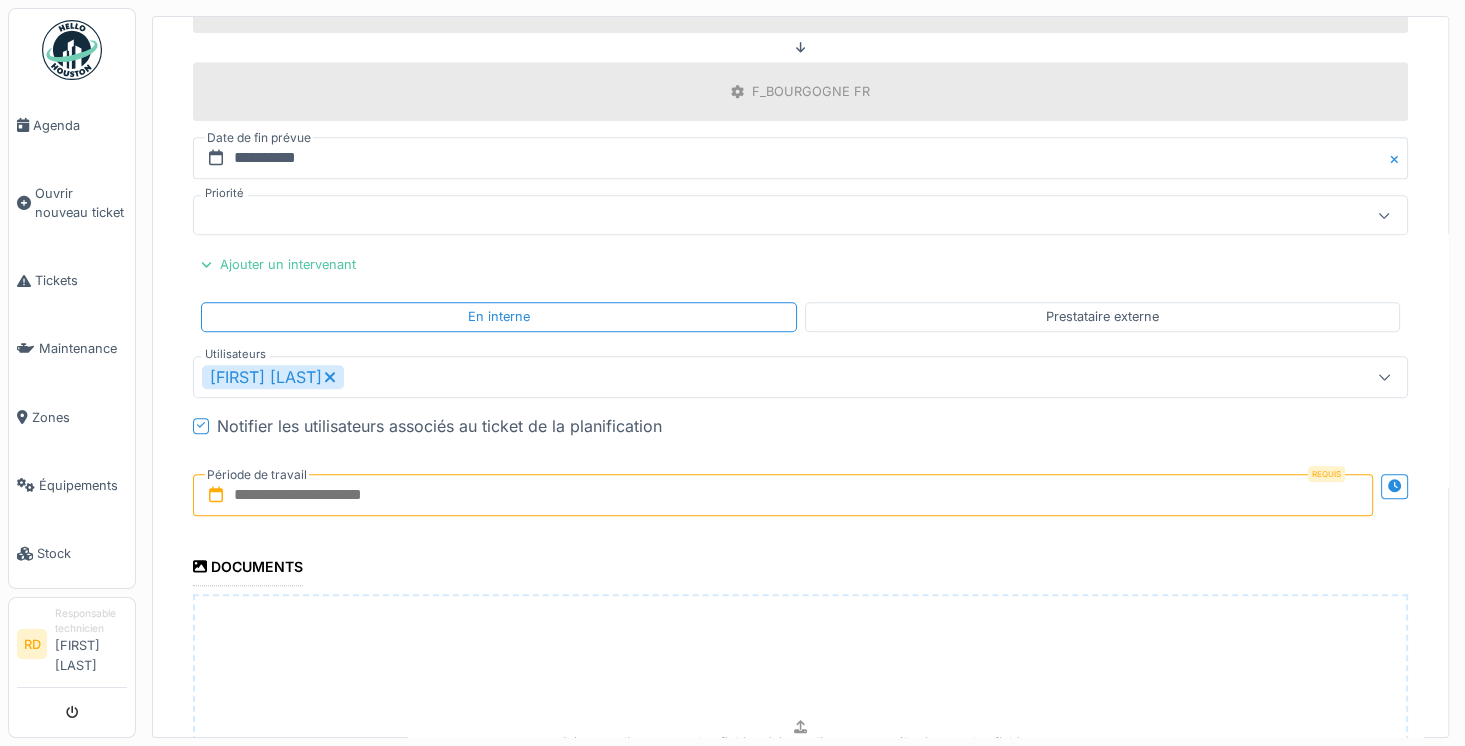 drag, startPoint x: 271, startPoint y: 490, endPoint x: 283, endPoint y: 490, distance: 12 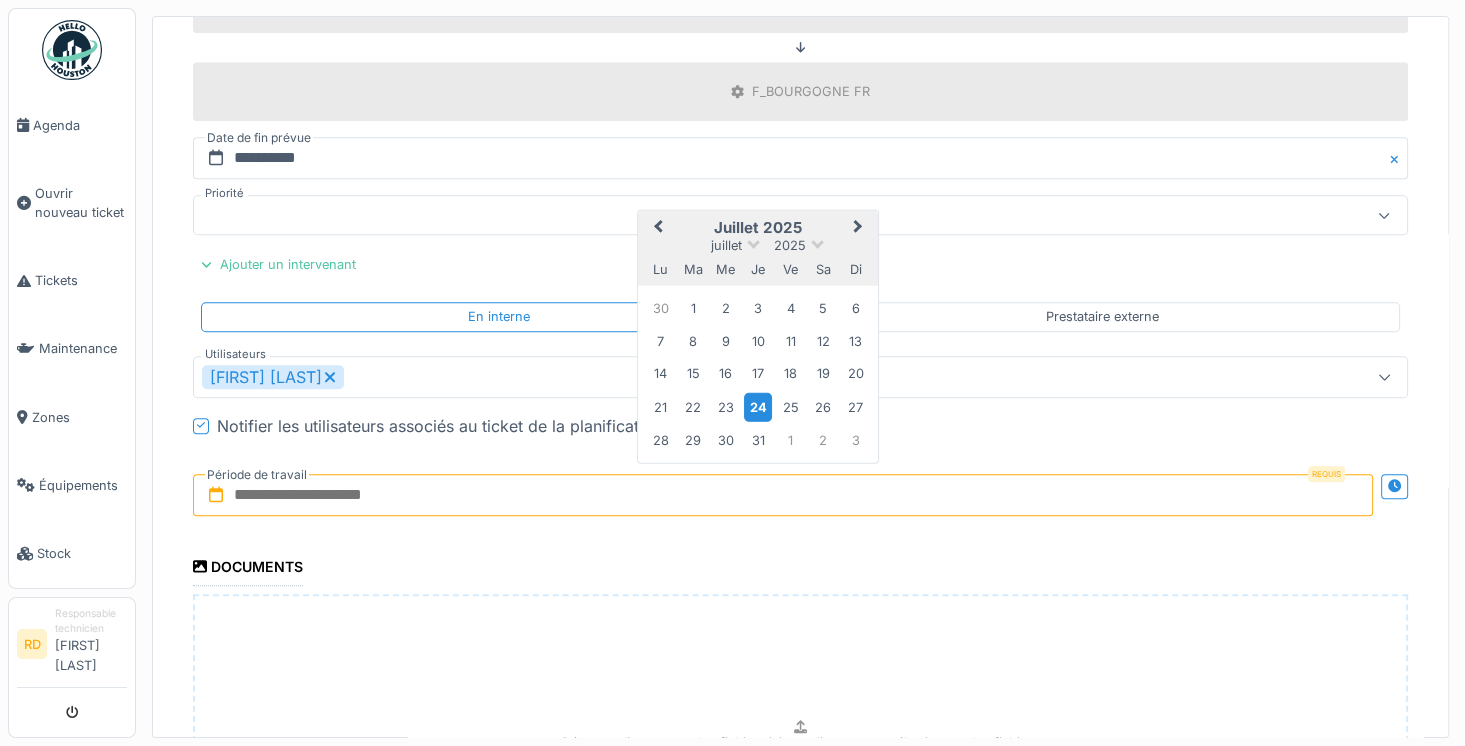click on "24" at bounding box center (757, 406) 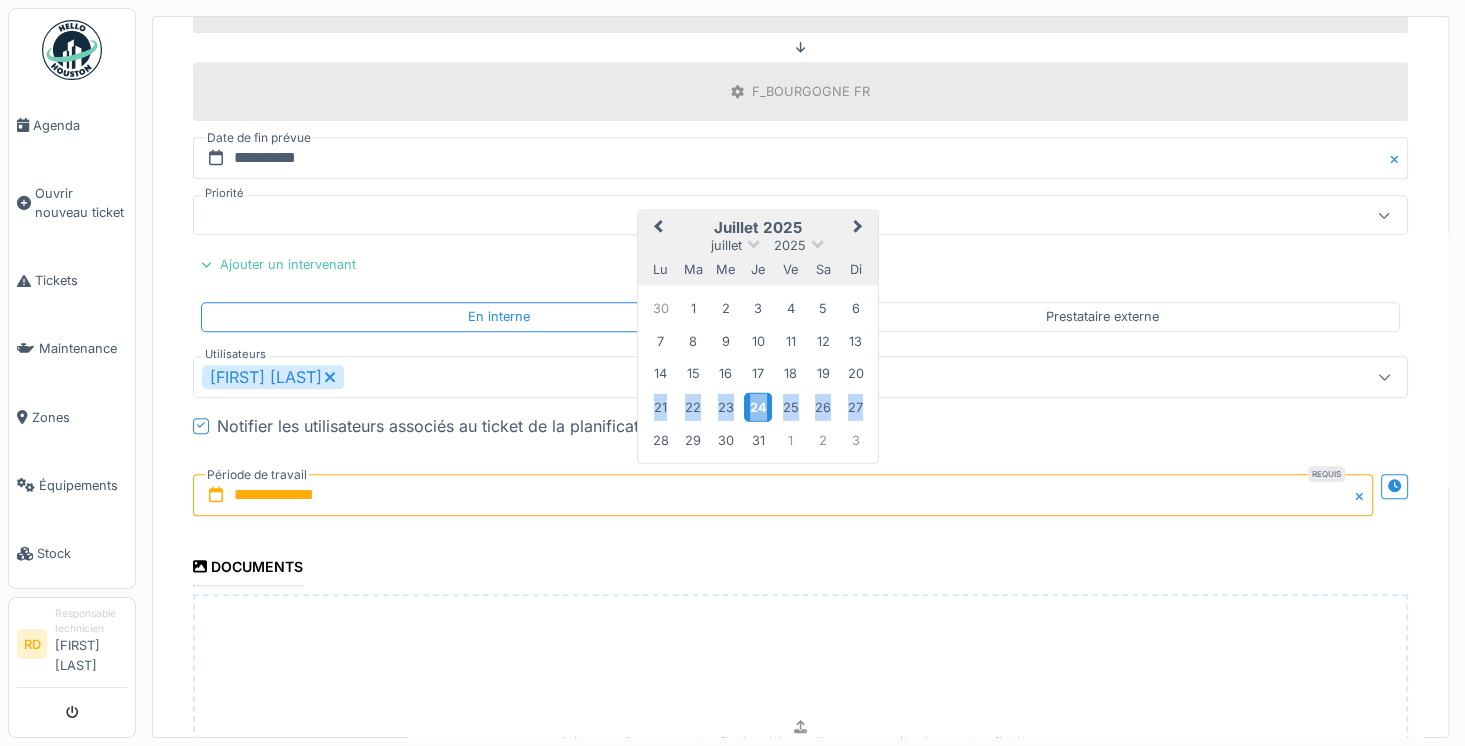 click on "24" at bounding box center [757, 406] 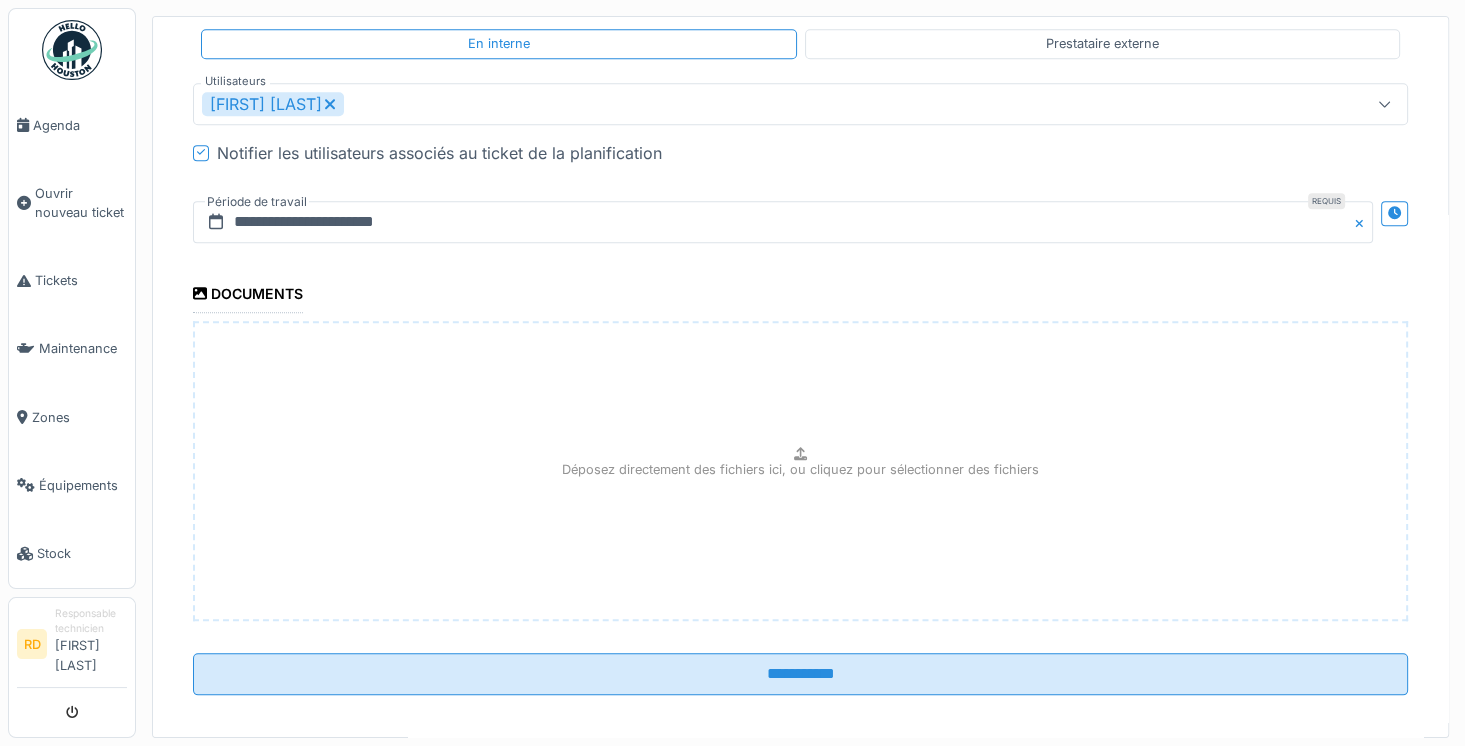 scroll, scrollTop: 1840, scrollLeft: 0, axis: vertical 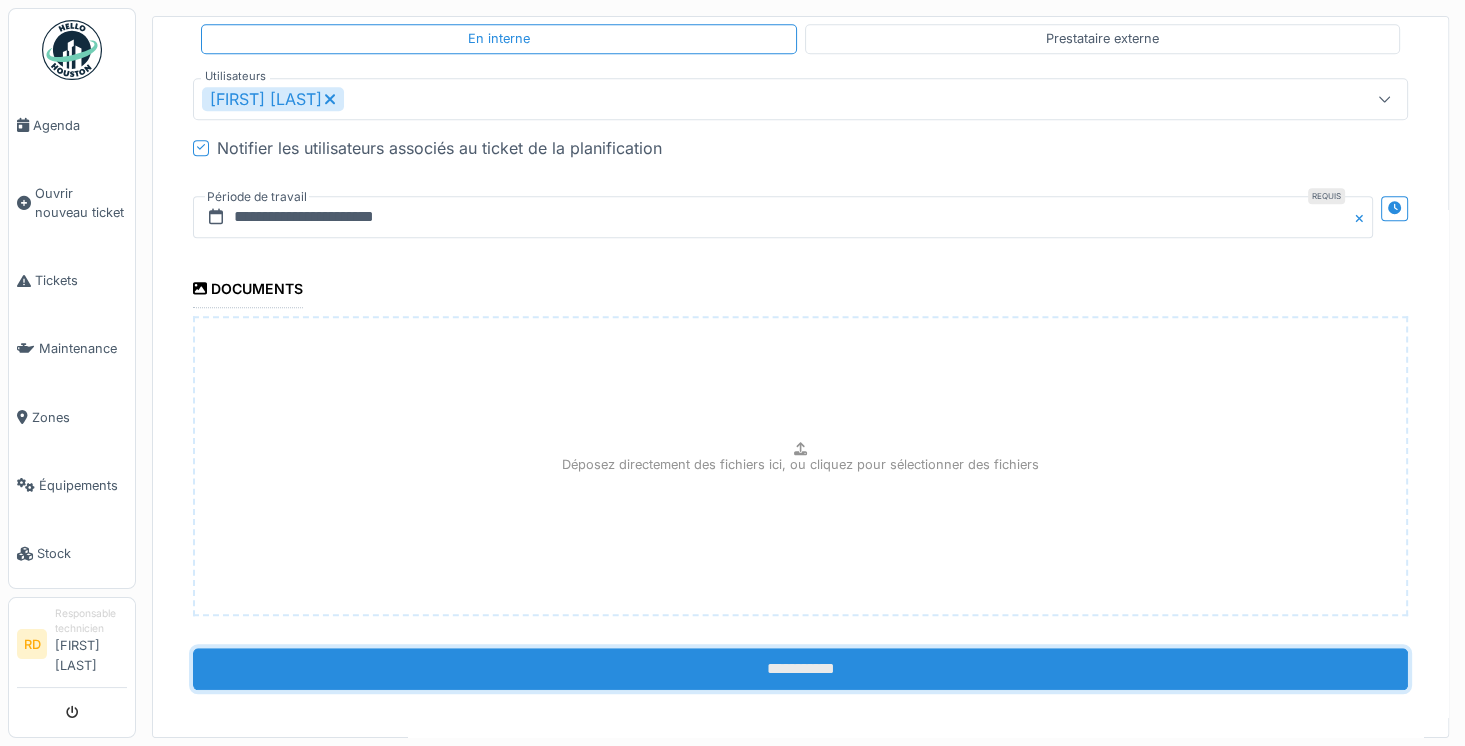 click on "**********" at bounding box center [800, 669] 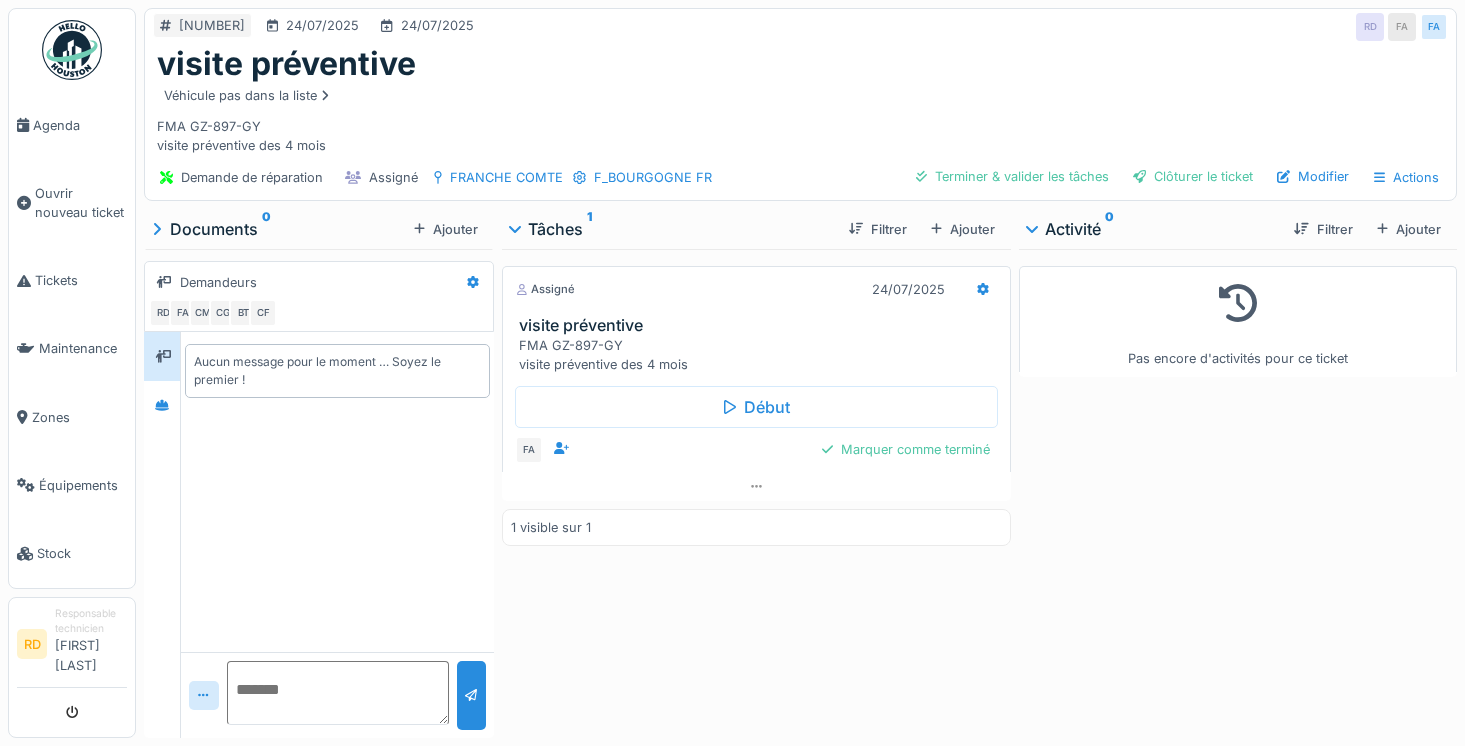 scroll, scrollTop: 0, scrollLeft: 0, axis: both 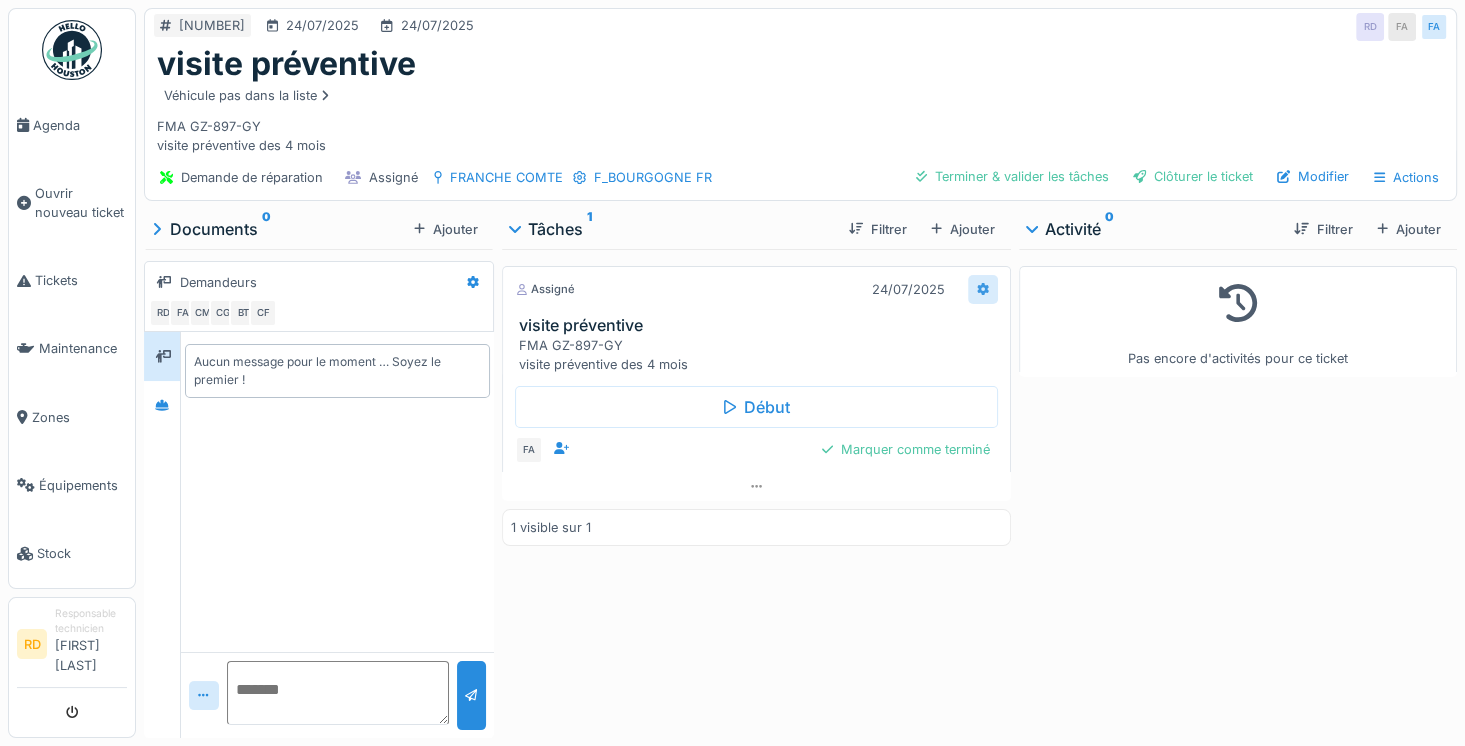 click 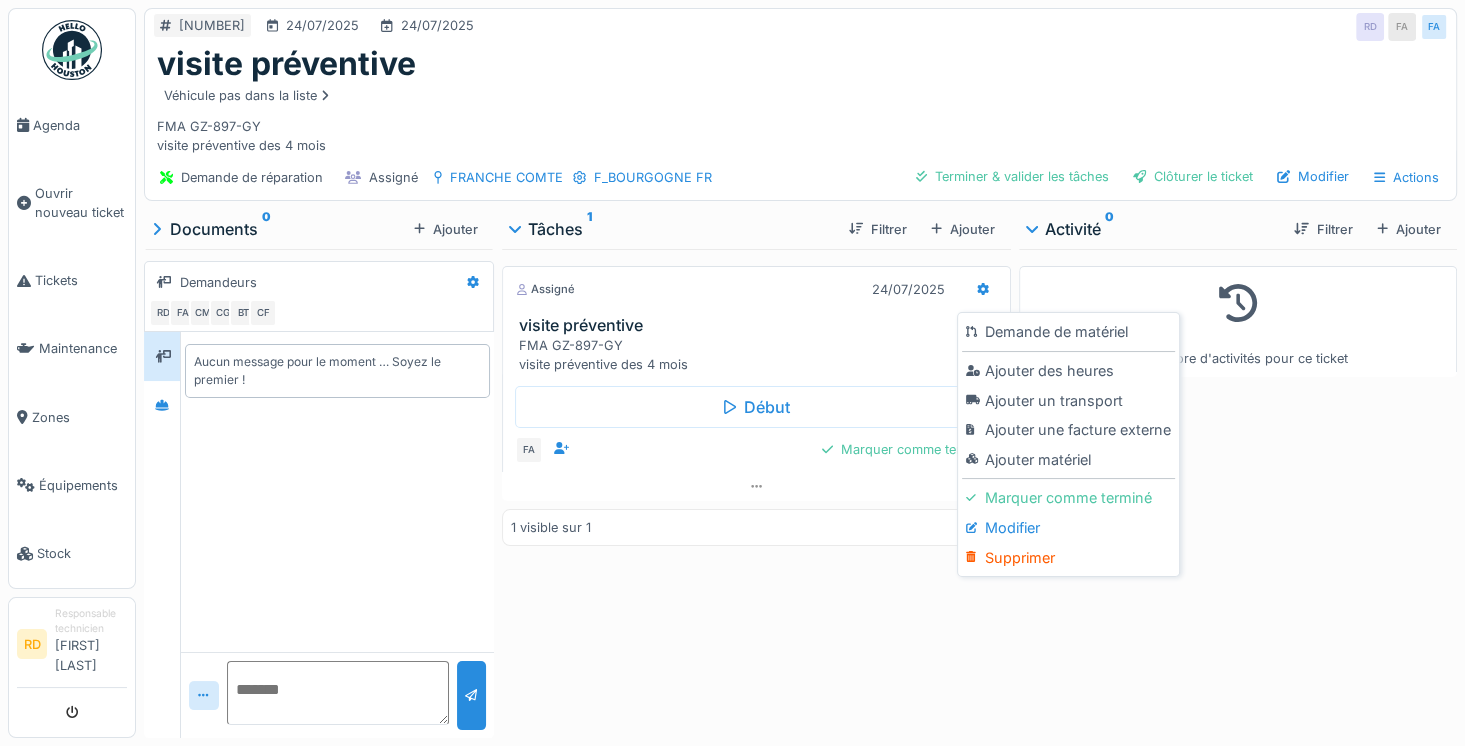 click on "Ajouter des heures" at bounding box center [1068, 371] 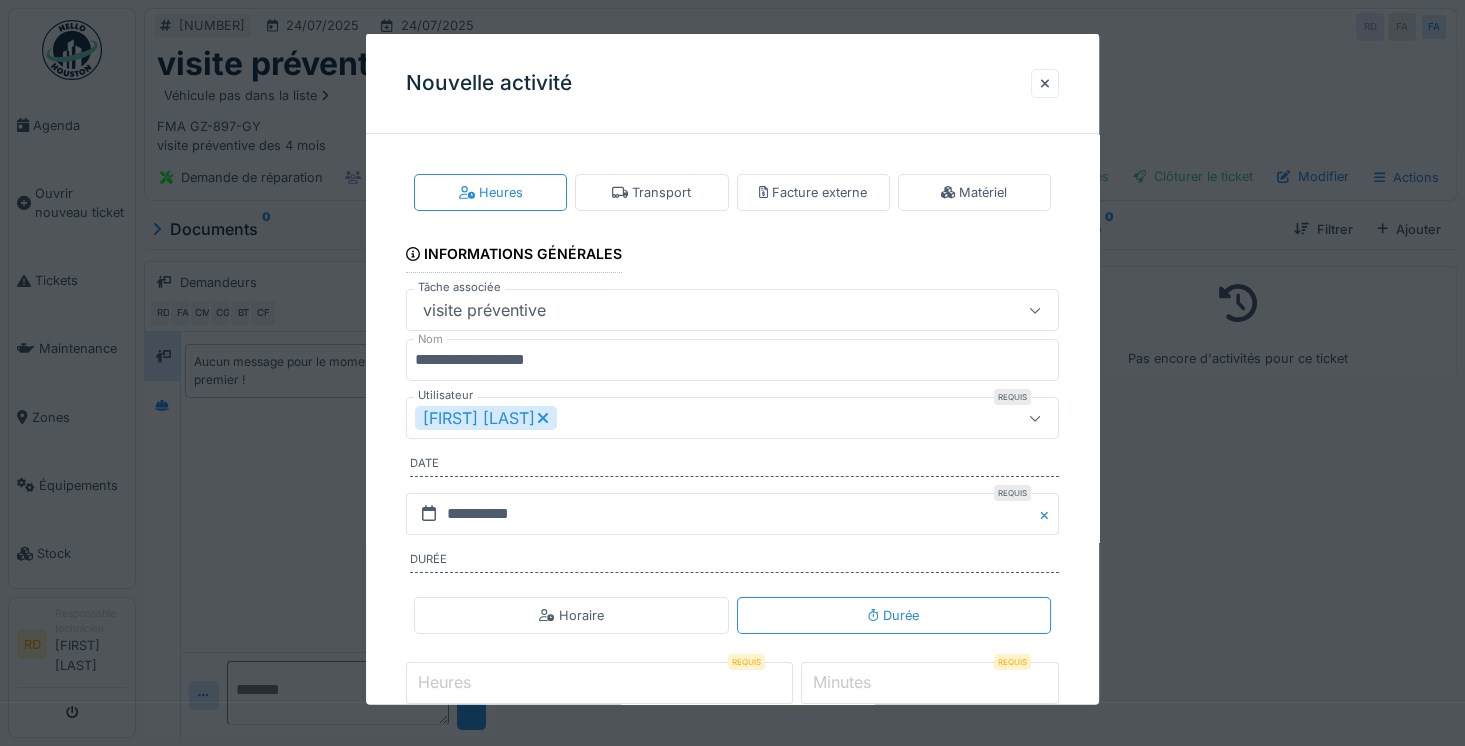 click 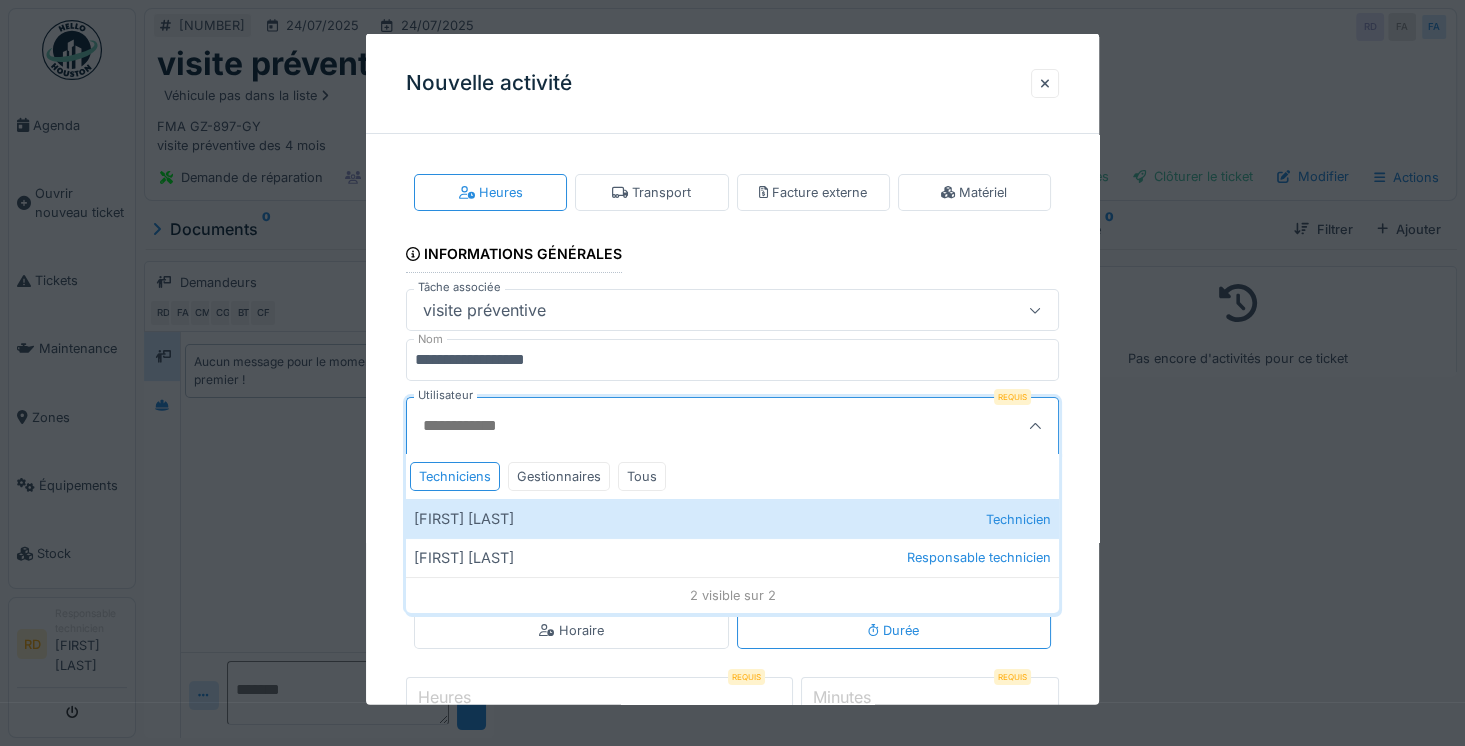 scroll, scrollTop: 63, scrollLeft: 0, axis: vertical 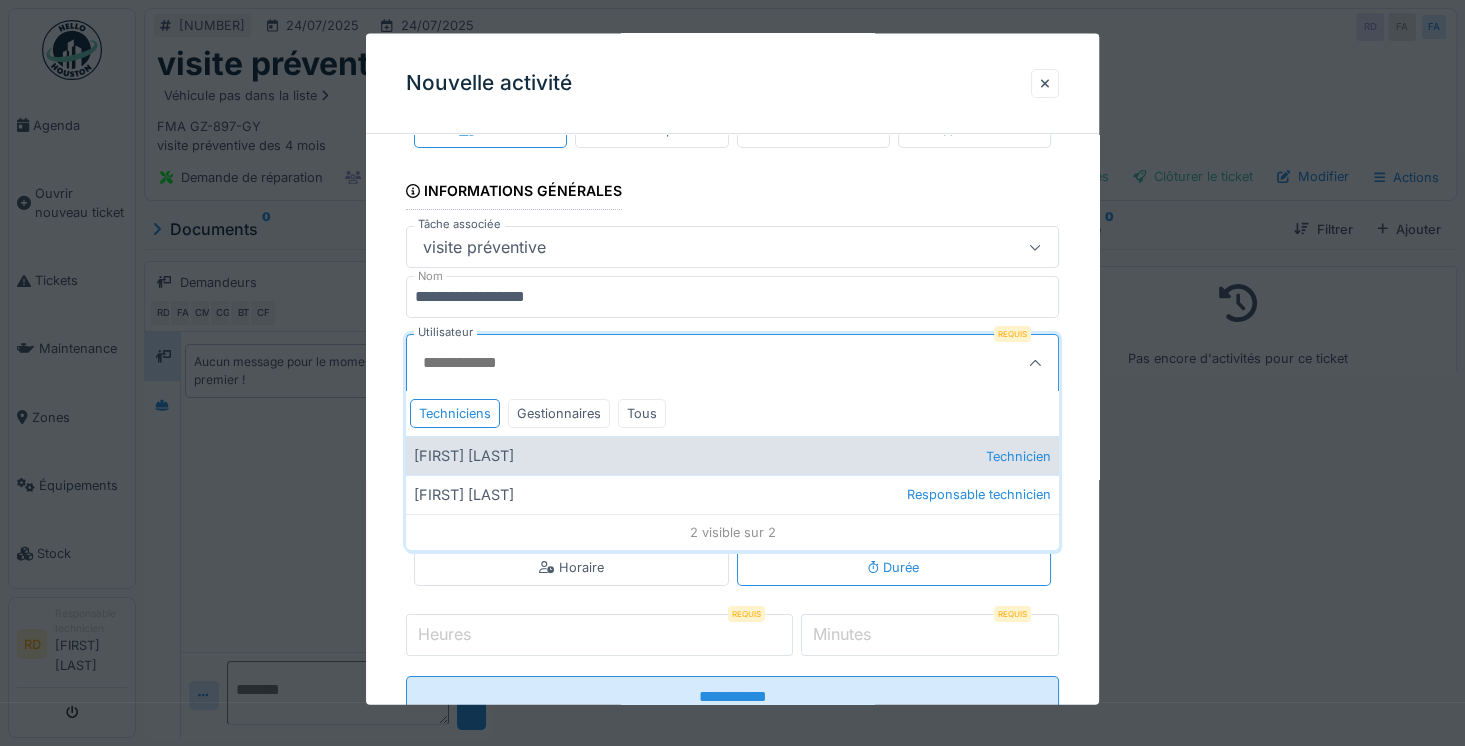 click on "[FIRST] [LAST]   Technicien" at bounding box center (732, 455) 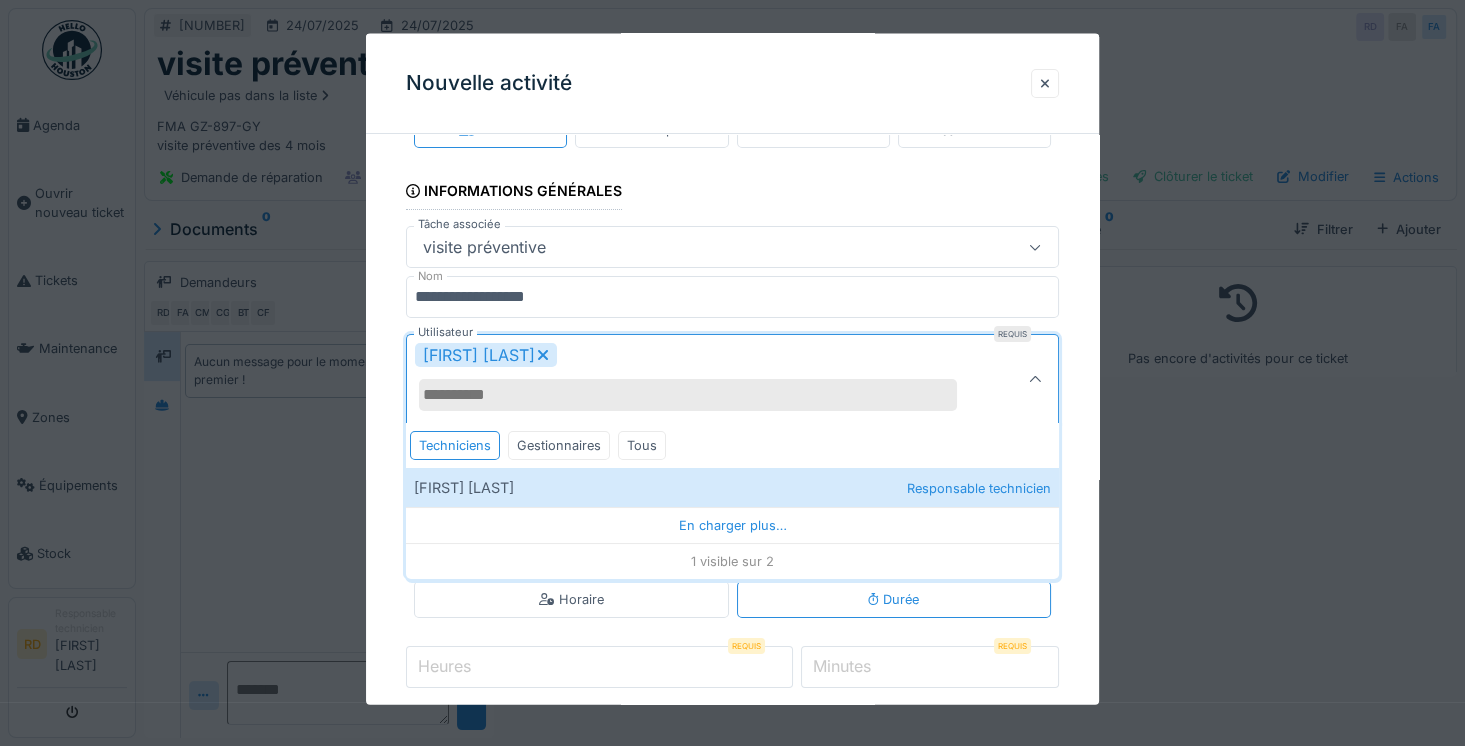 click on "Heures" at bounding box center [599, 667] 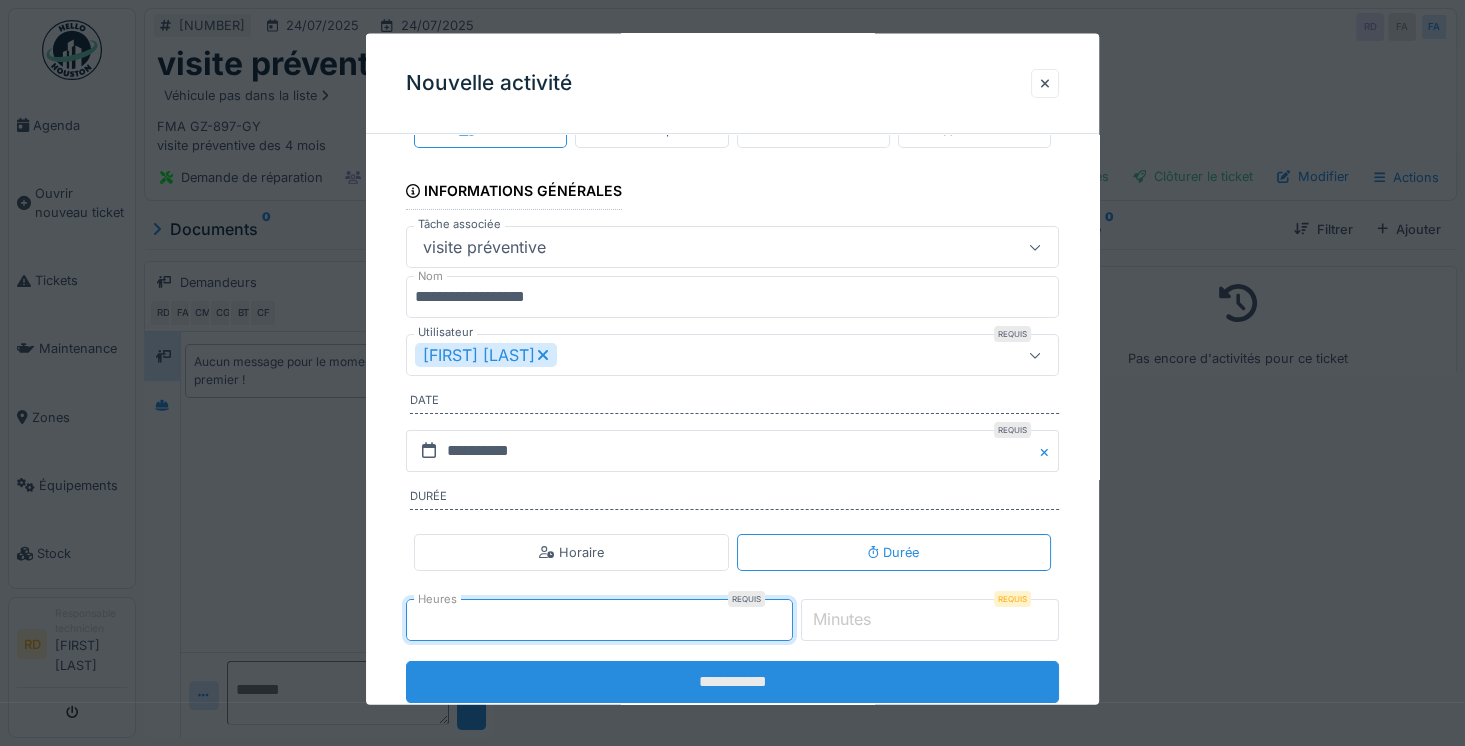 type on "*" 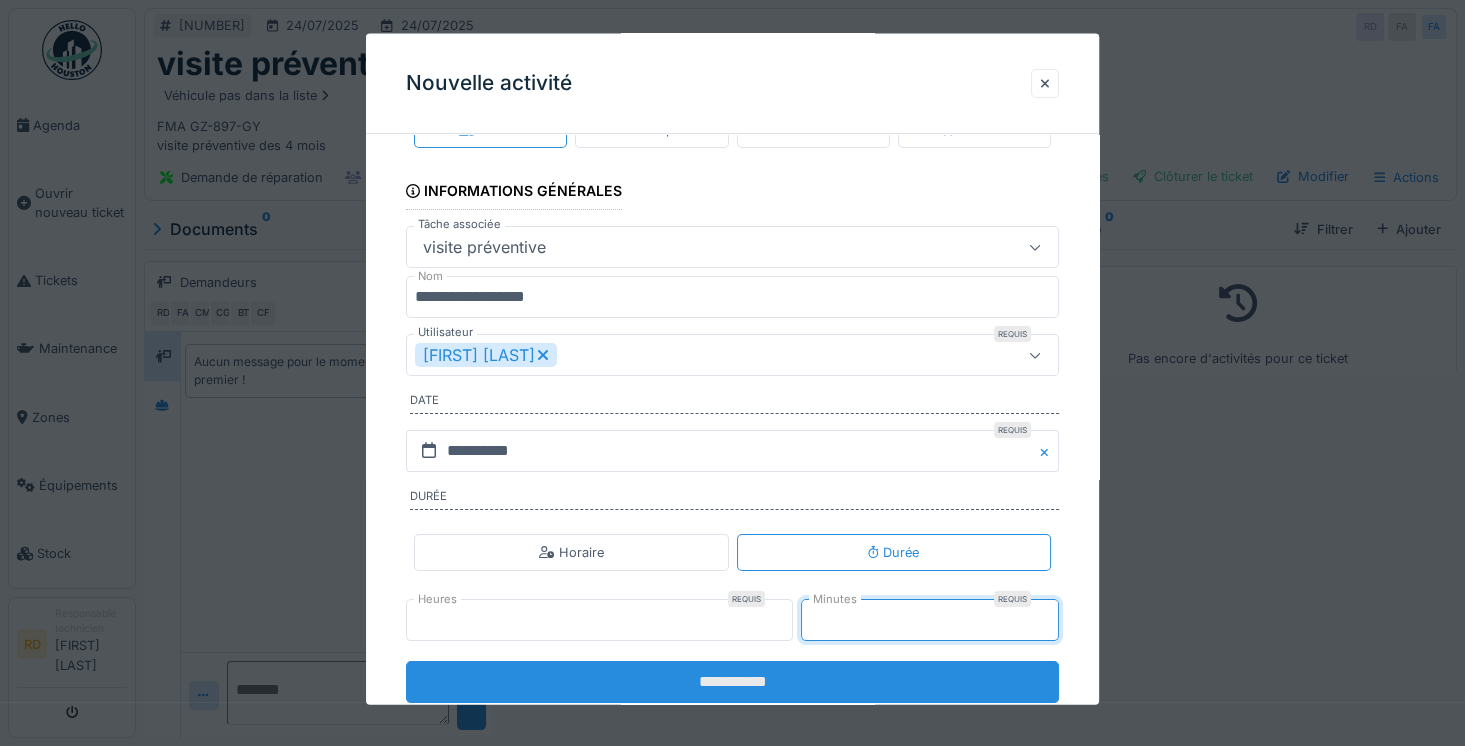 type on "**" 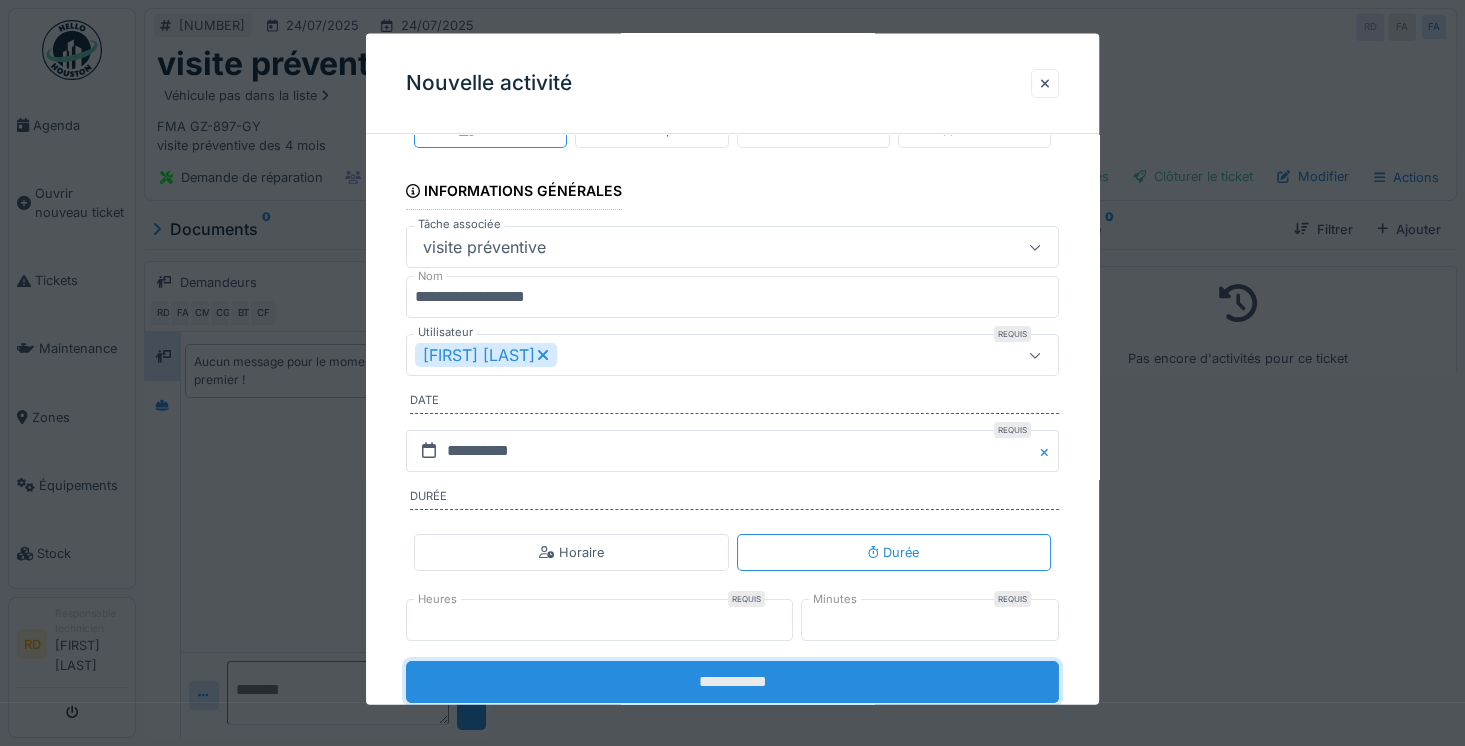 click on "**********" at bounding box center (732, 682) 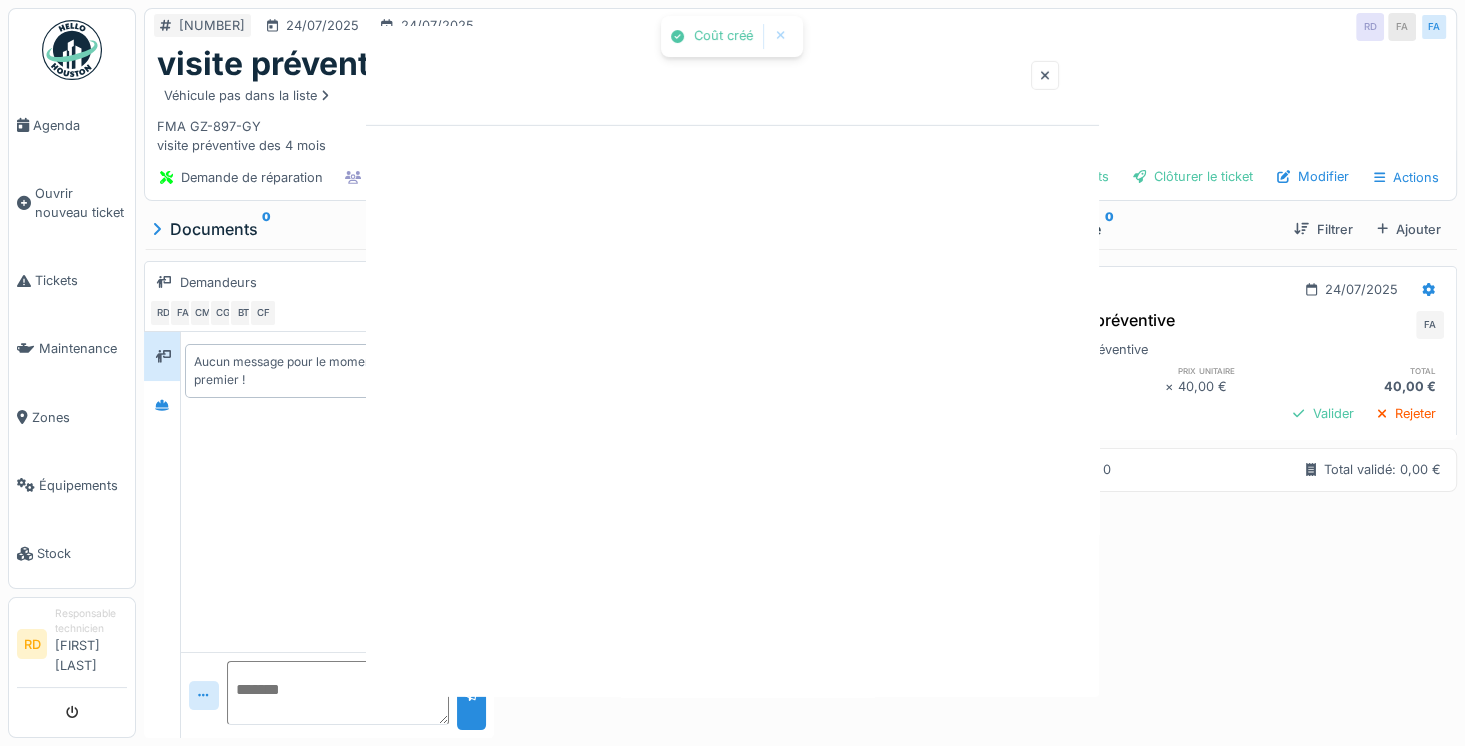 scroll, scrollTop: 0, scrollLeft: 0, axis: both 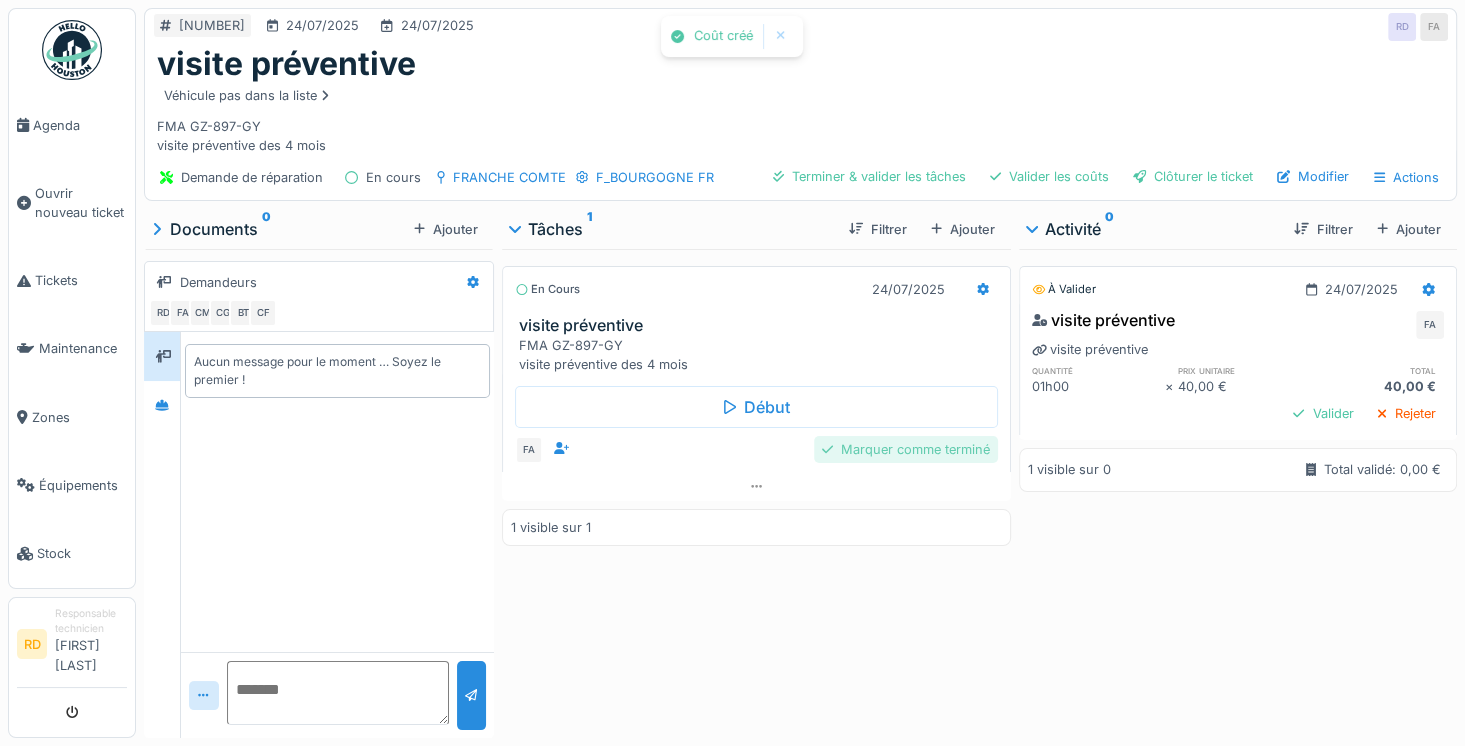 click on "Marquer comme terminé" at bounding box center (906, 449) 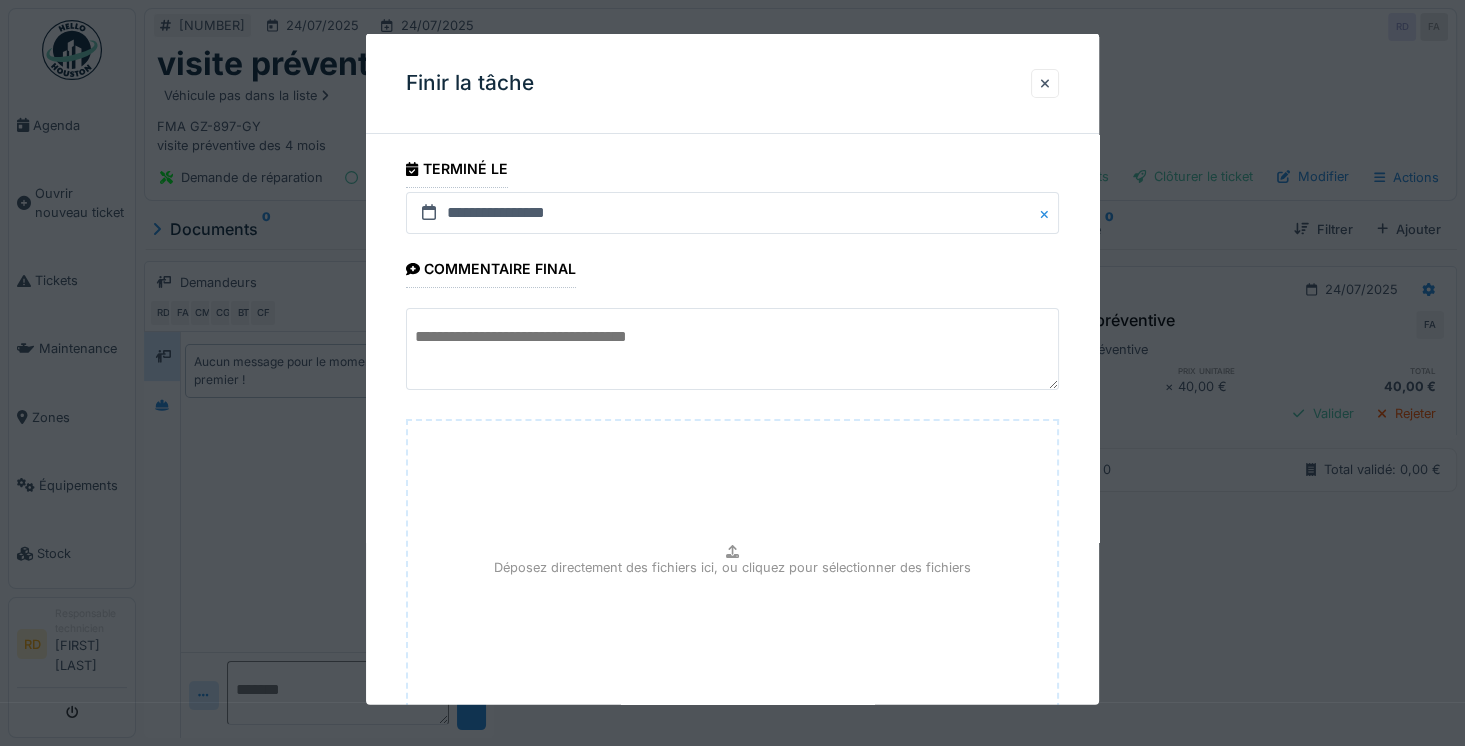click at bounding box center [732, 349] 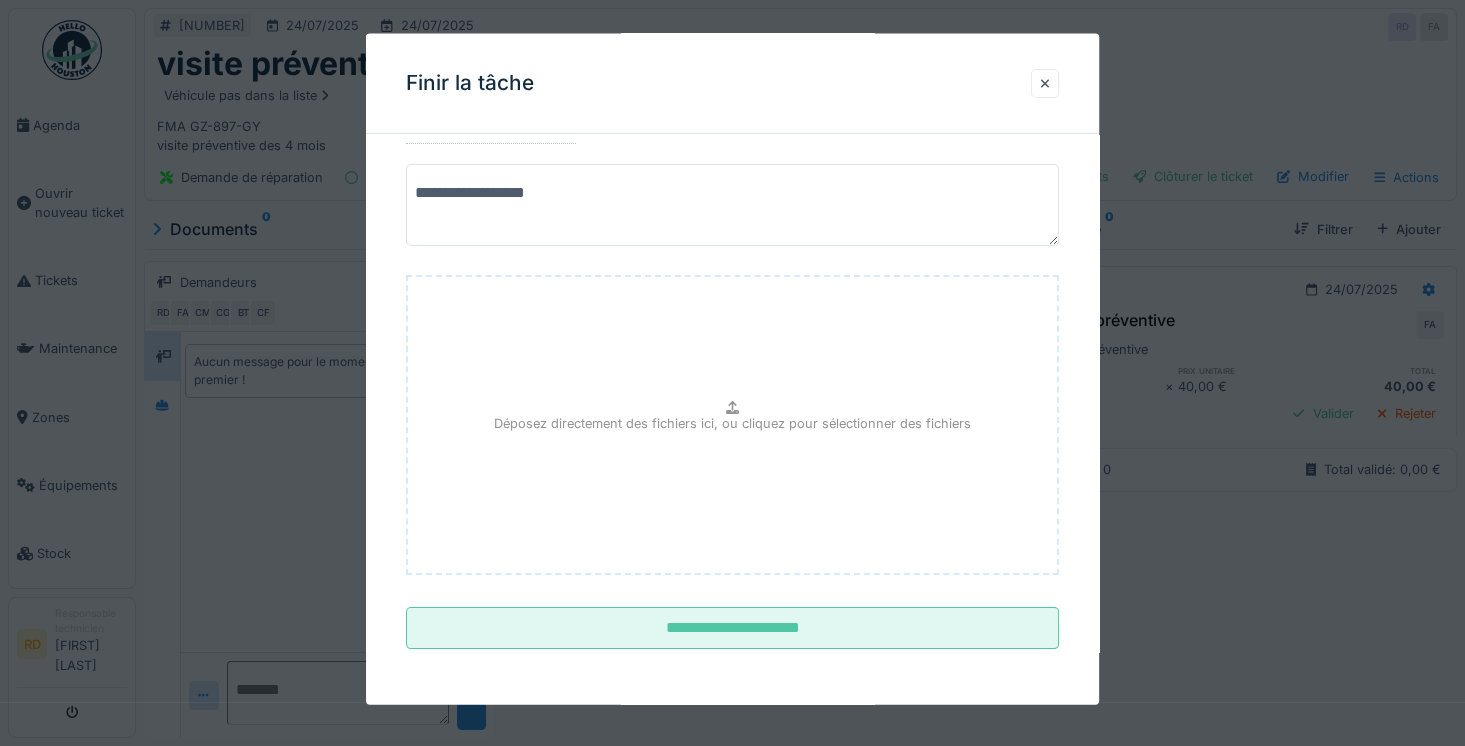 scroll, scrollTop: 159, scrollLeft: 0, axis: vertical 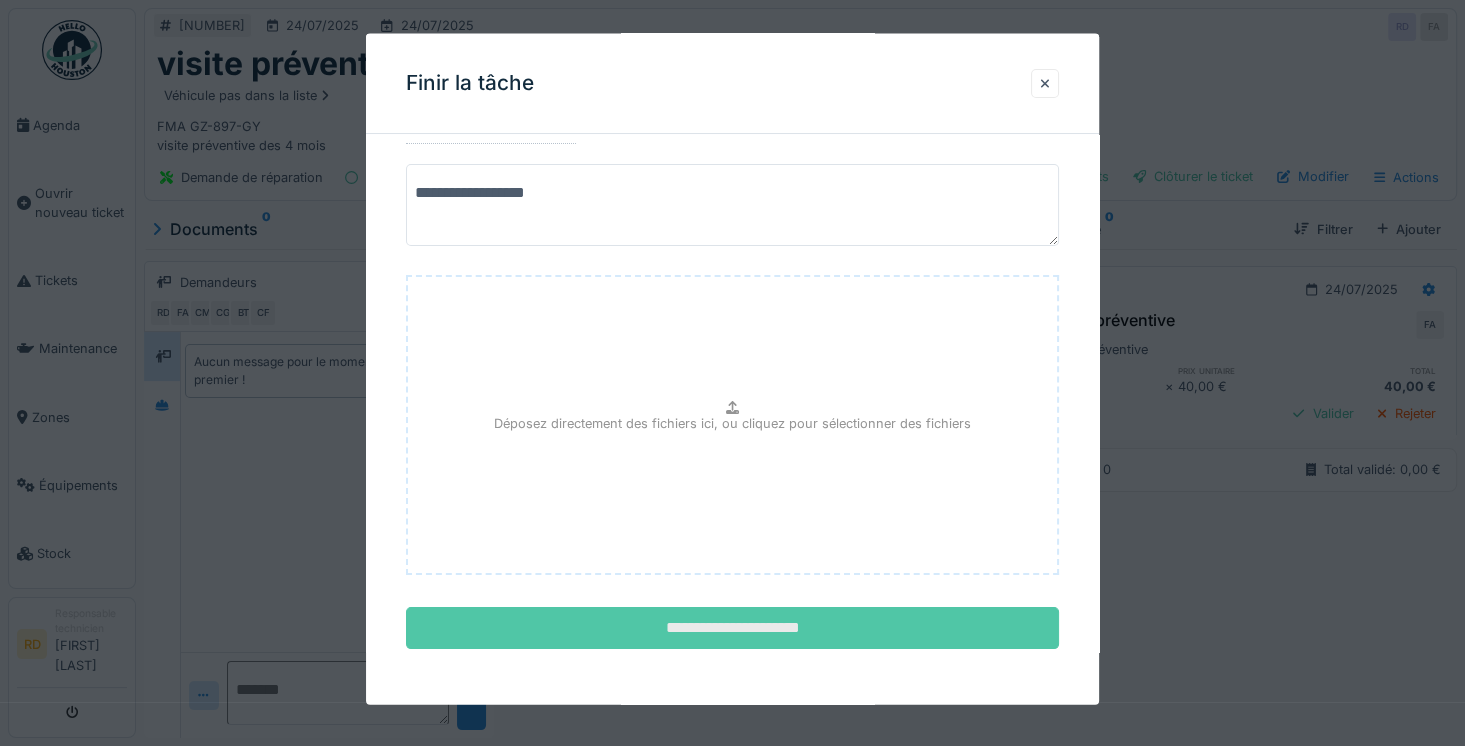 type on "**********" 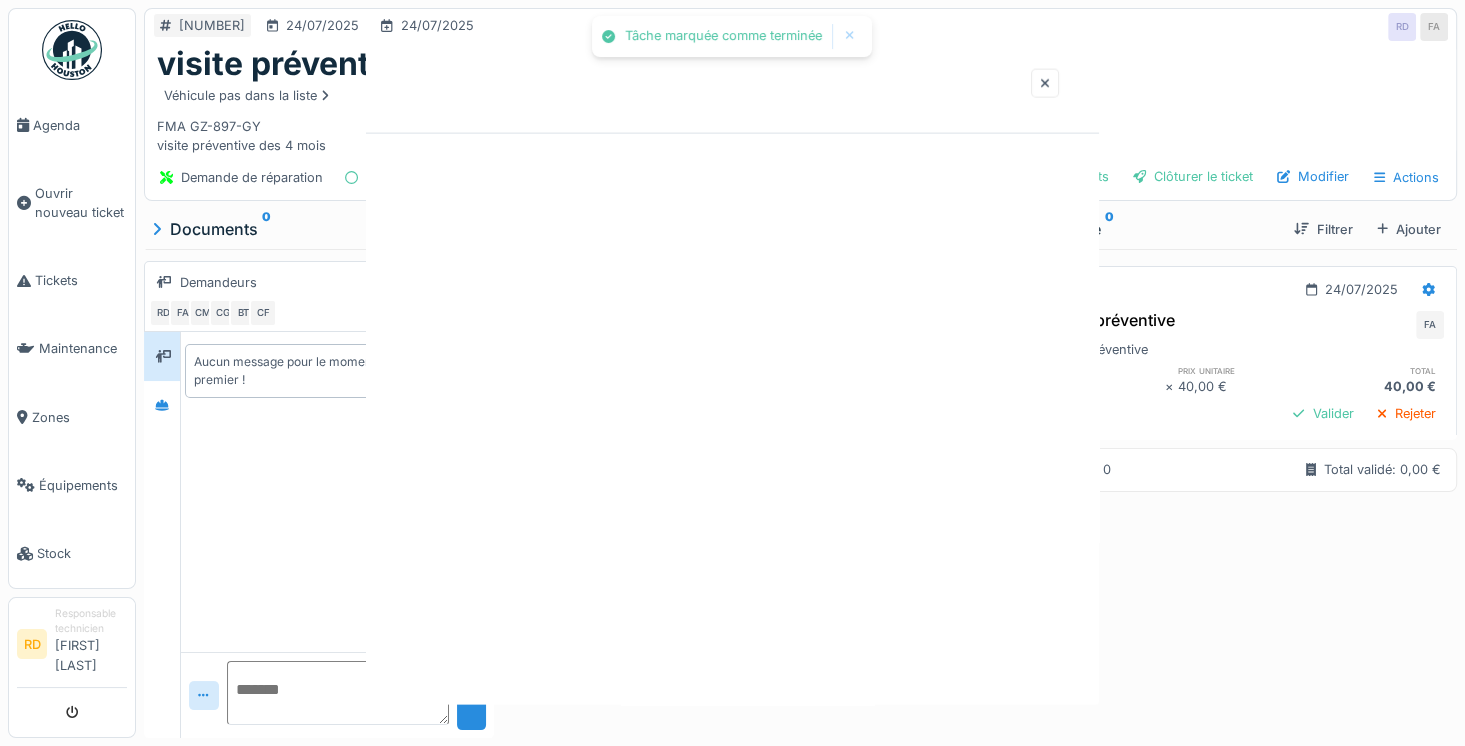 scroll, scrollTop: 0, scrollLeft: 0, axis: both 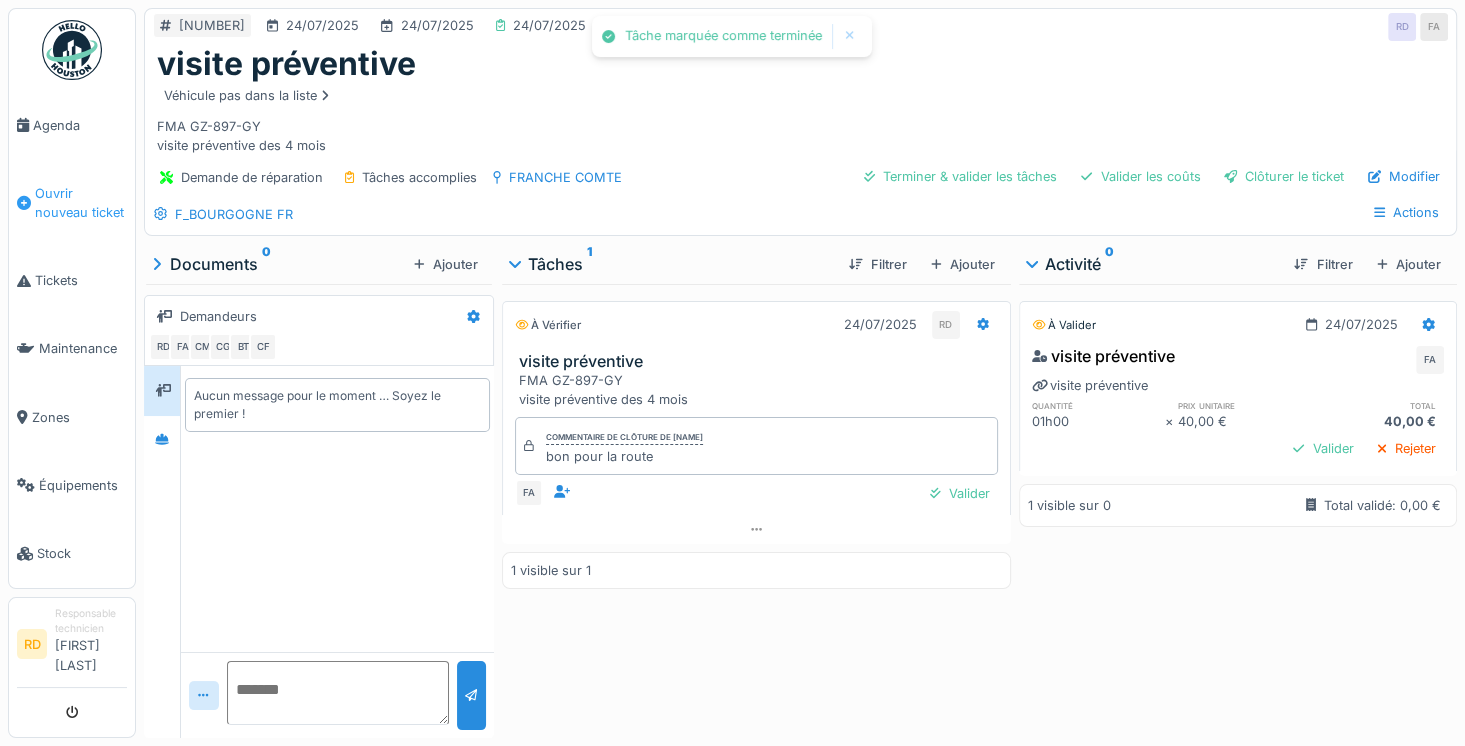 click on "Ouvrir nouveau ticket" at bounding box center [72, 202] 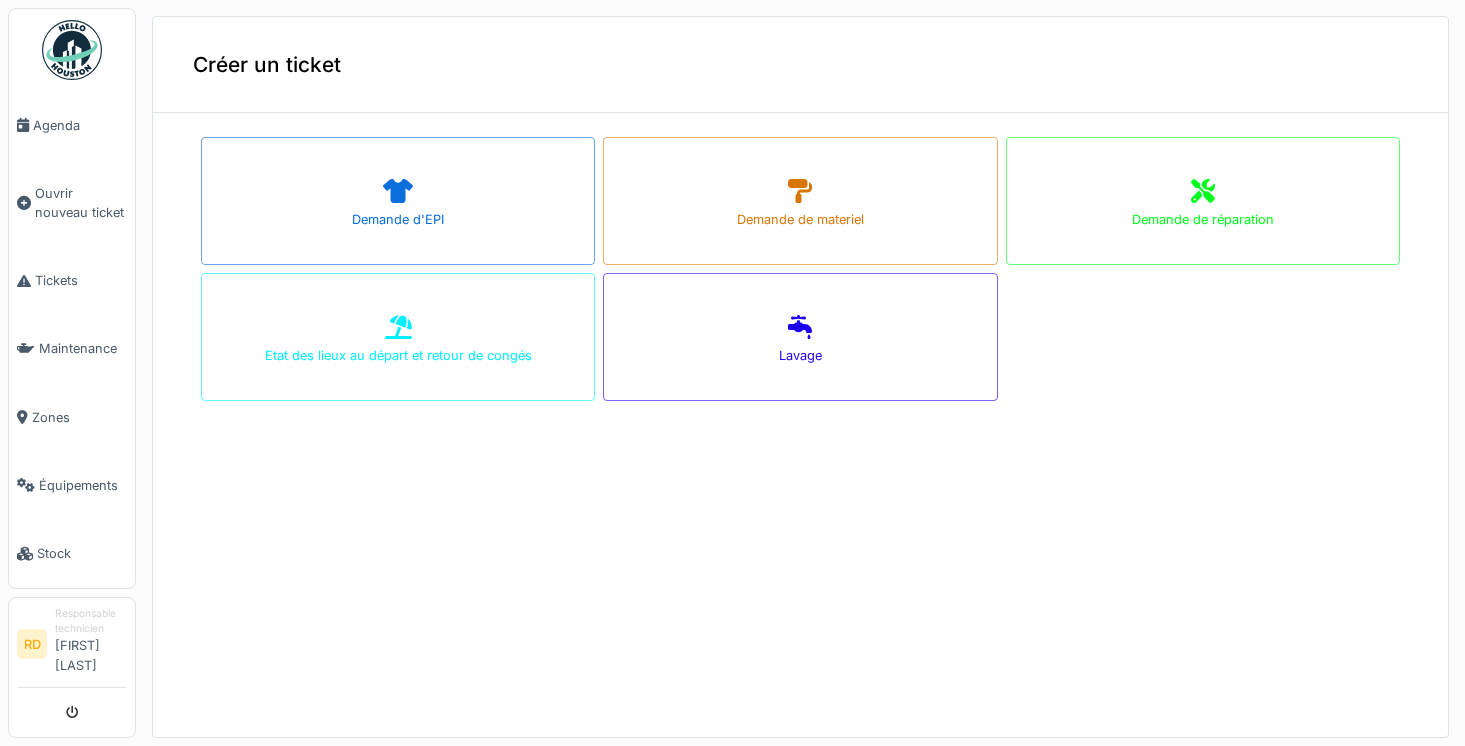 scroll, scrollTop: 0, scrollLeft: 0, axis: both 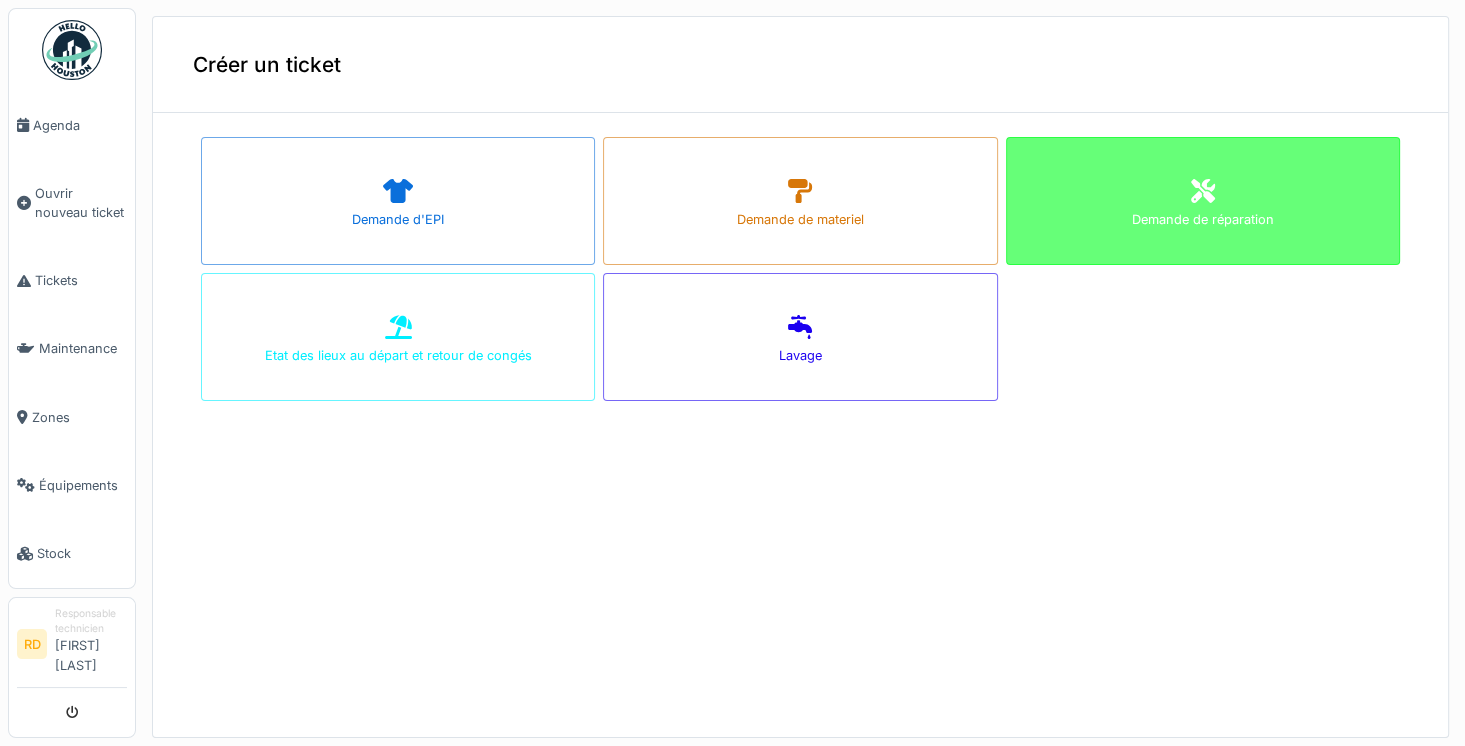 click on "Demande de réparation" at bounding box center (1203, 219) 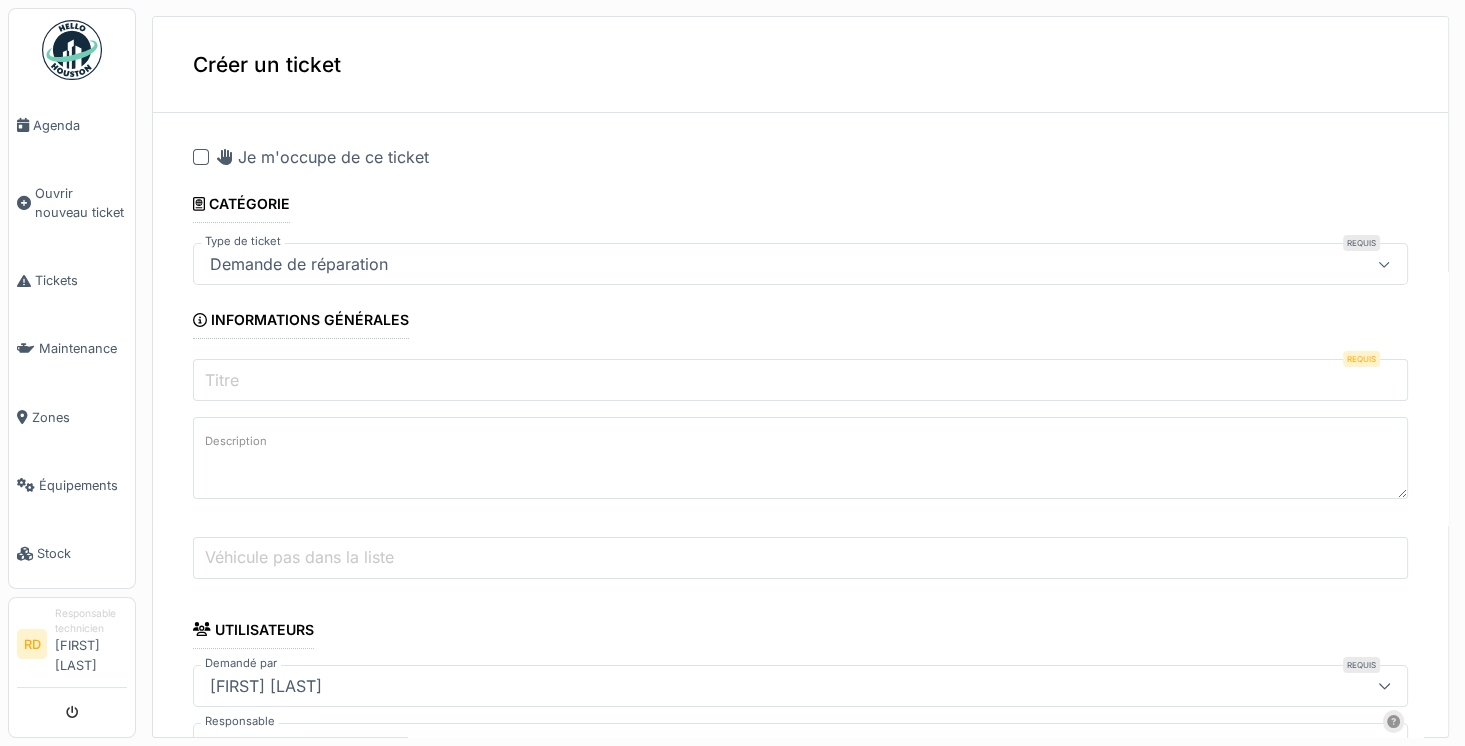 click on "Titre" at bounding box center (800, 380) 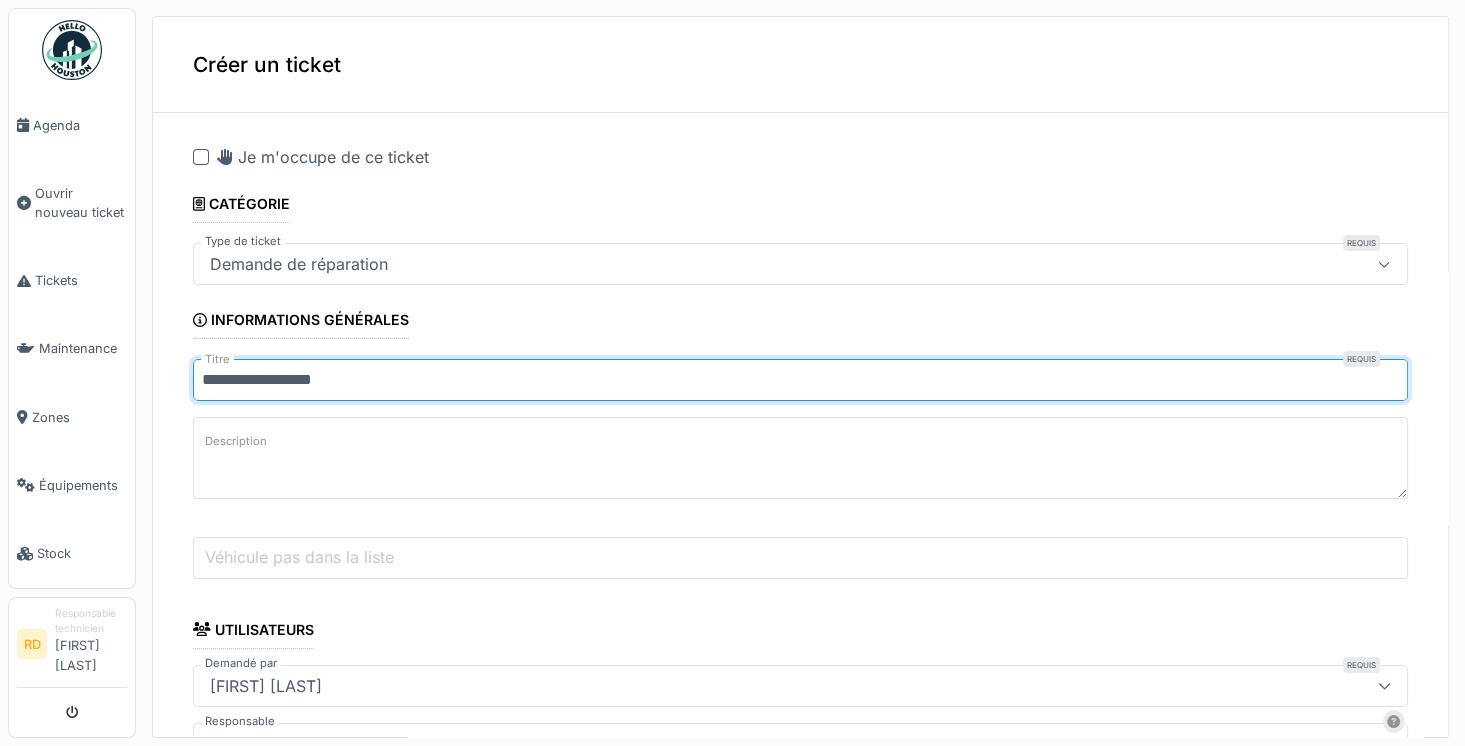 click on "Description" at bounding box center [800, 458] 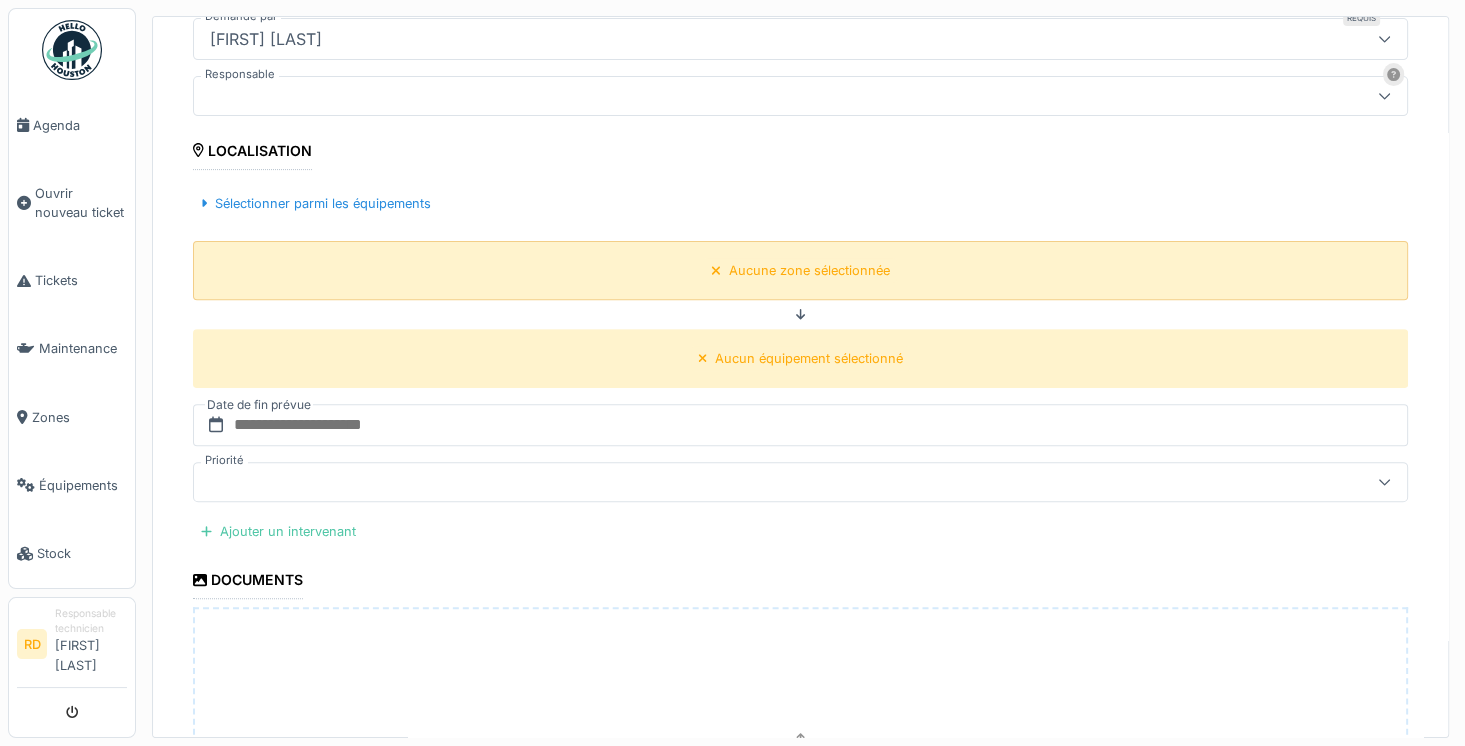 scroll, scrollTop: 648, scrollLeft: 0, axis: vertical 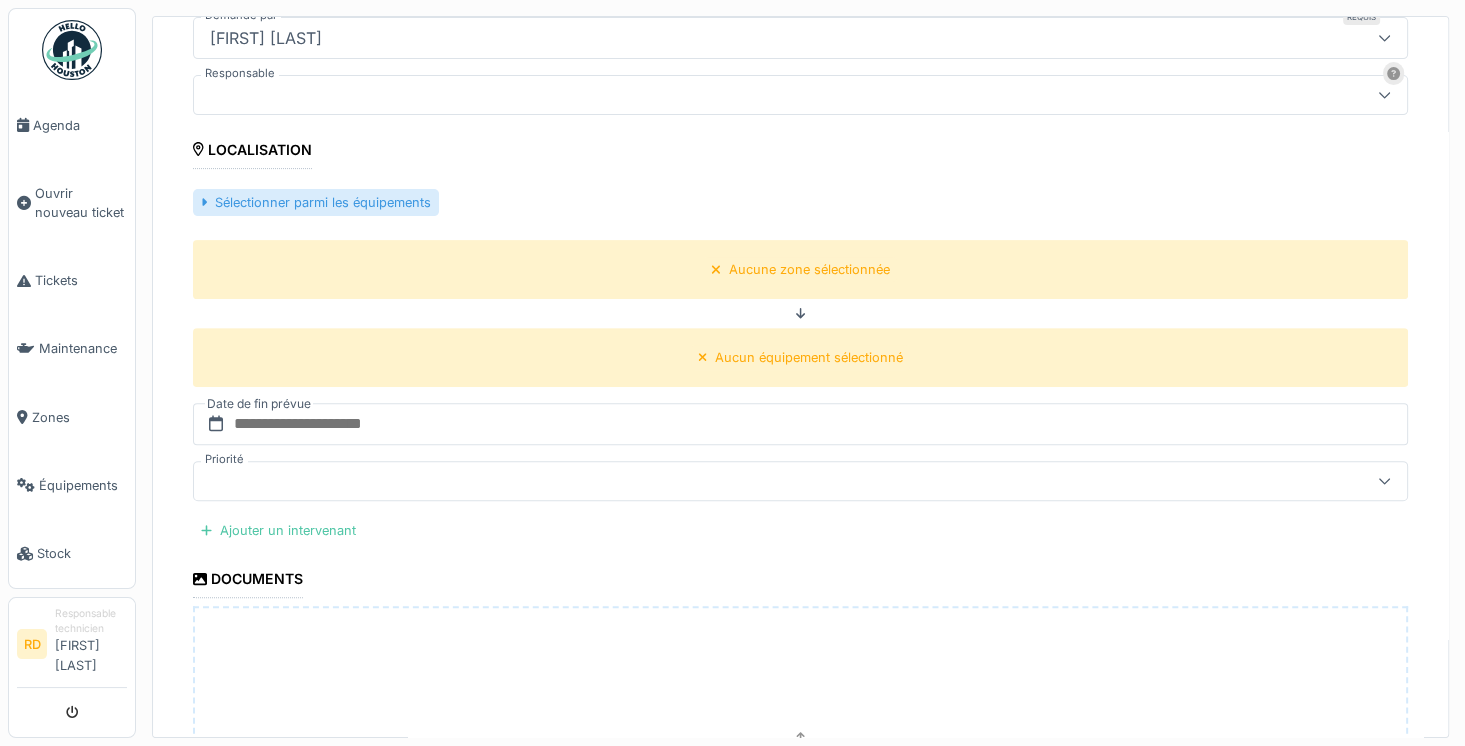 click on "Sélectionner parmi les équipements" at bounding box center (316, 202) 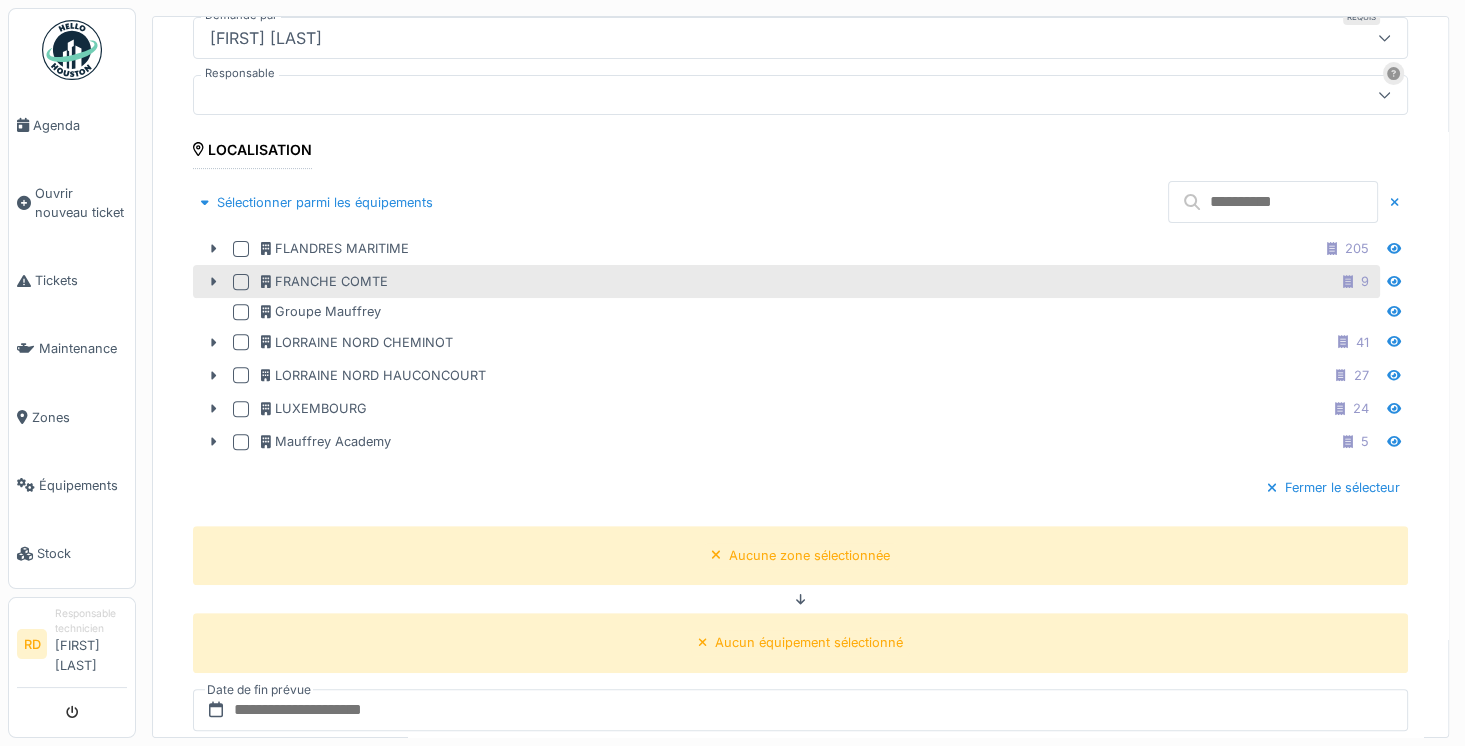 click at bounding box center [241, 282] 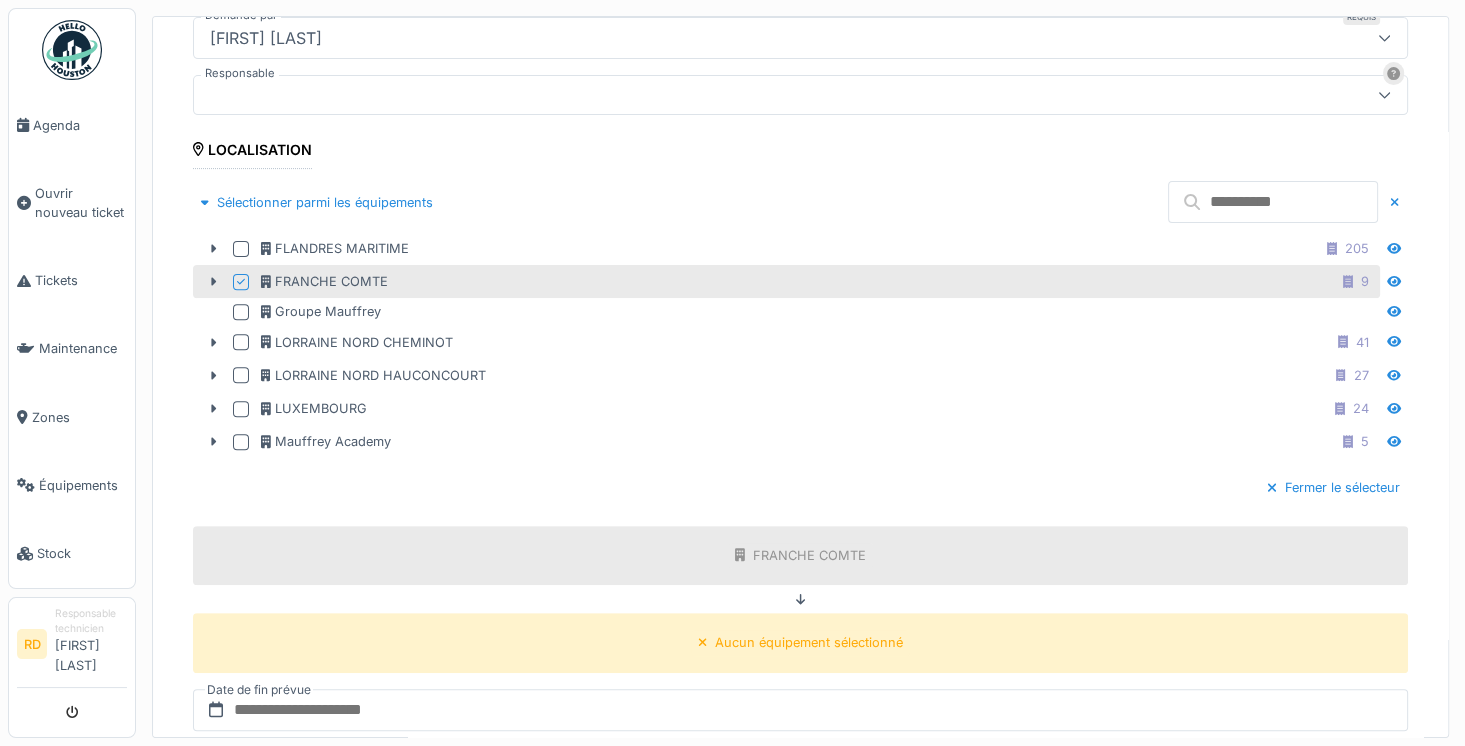 click at bounding box center (1273, 202) 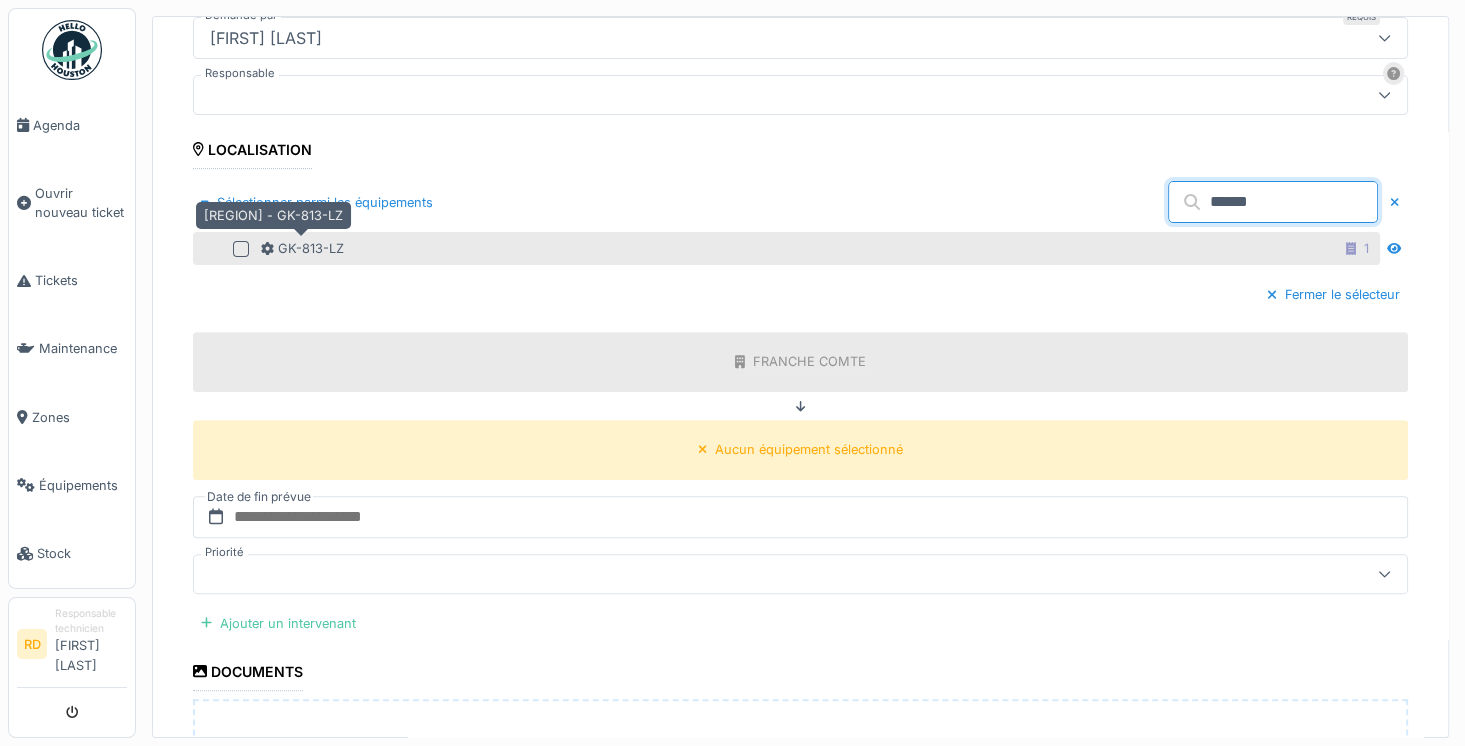 type on "******" 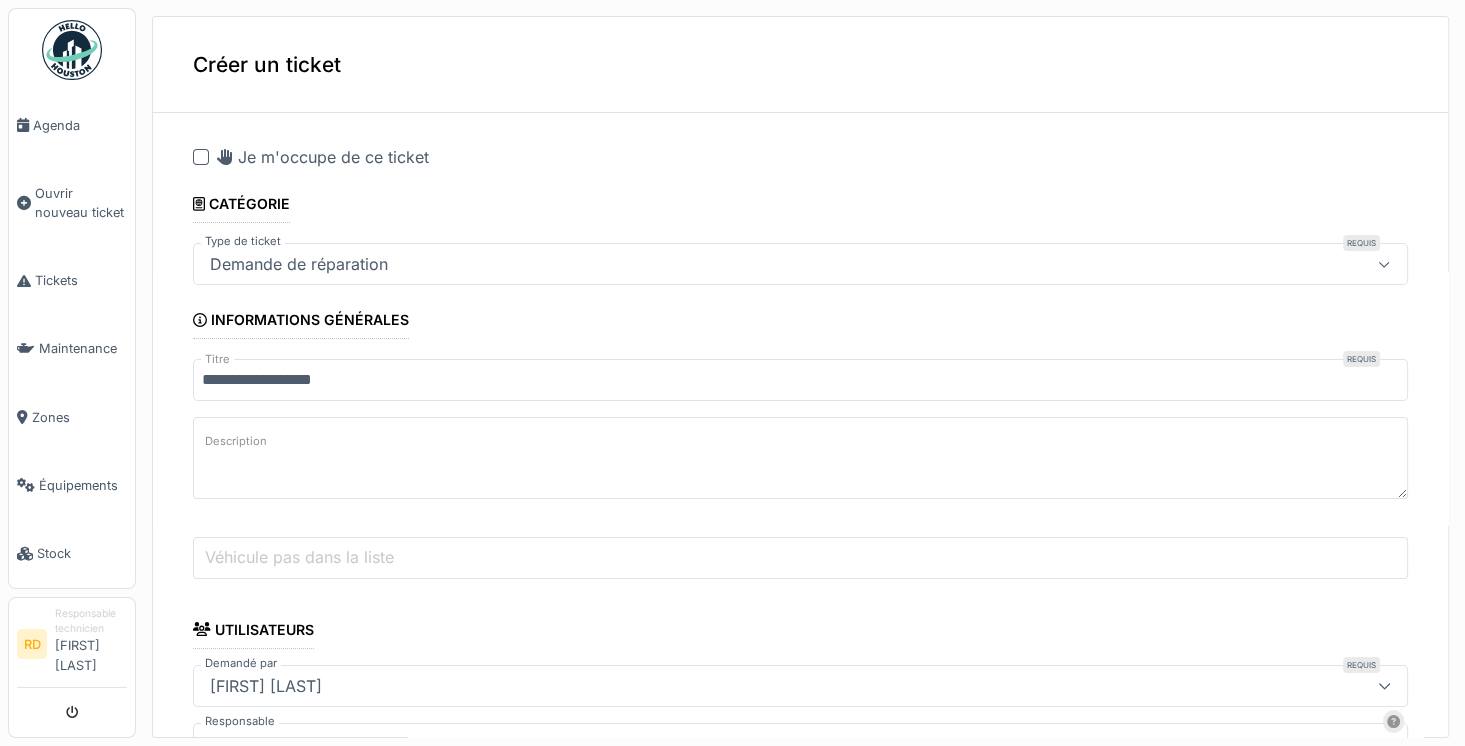 scroll, scrollTop: 0, scrollLeft: 0, axis: both 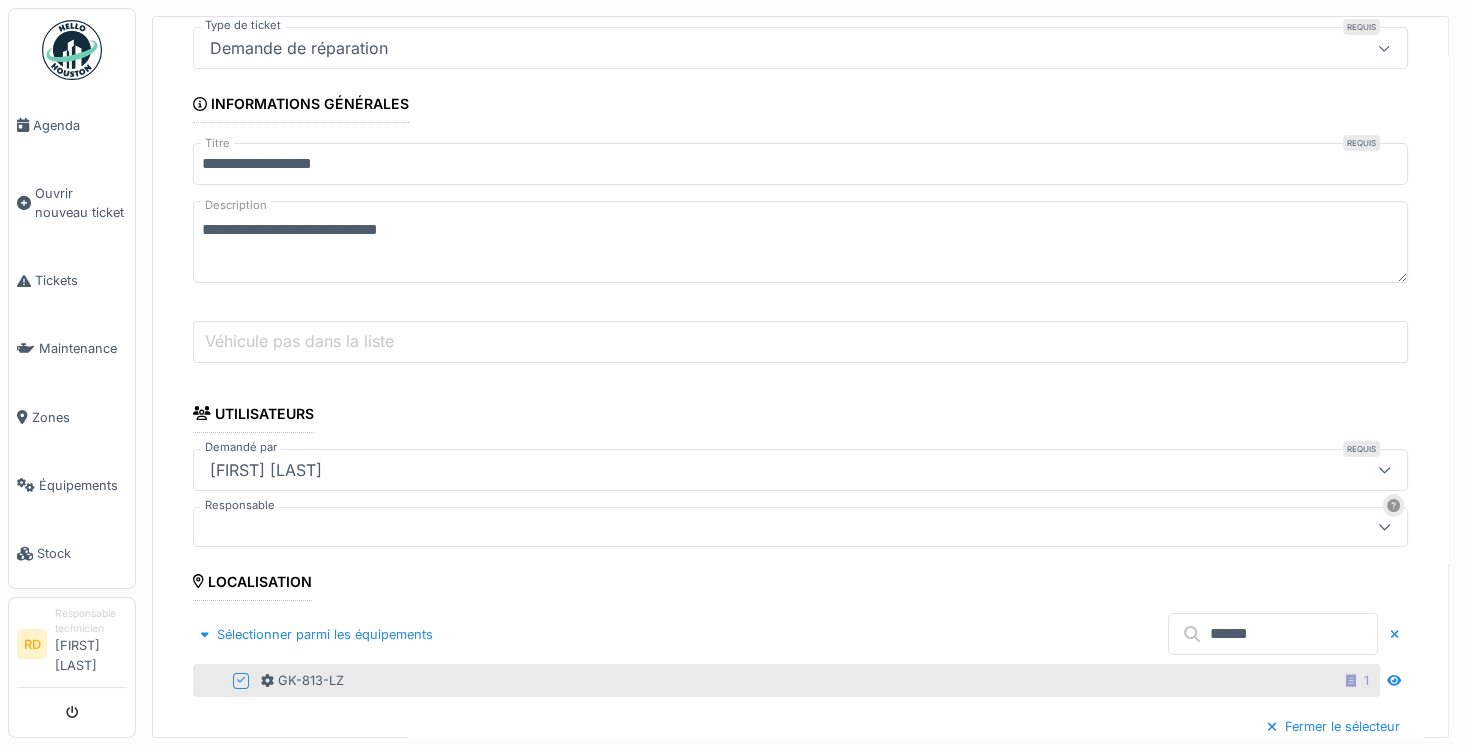 type on "**********" 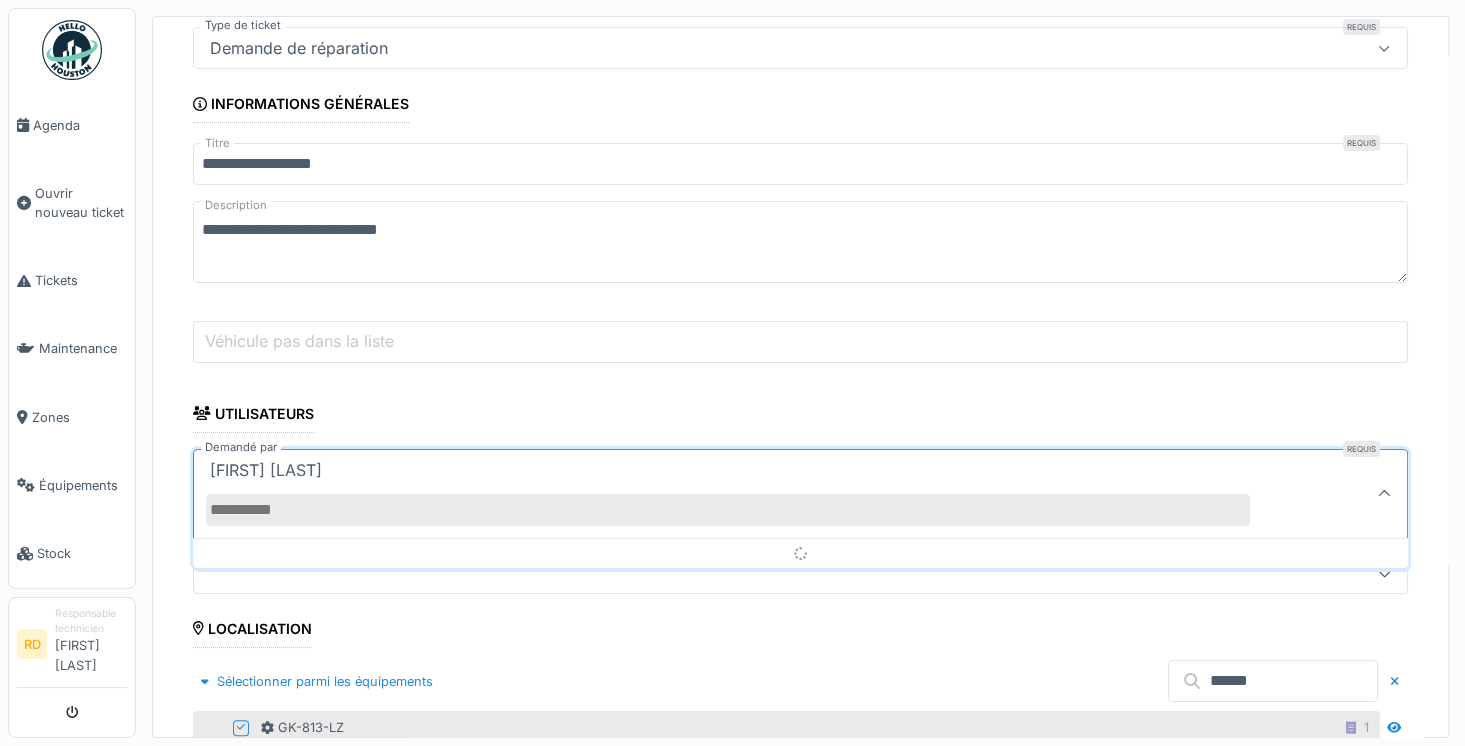 scroll, scrollTop: 3, scrollLeft: 0, axis: vertical 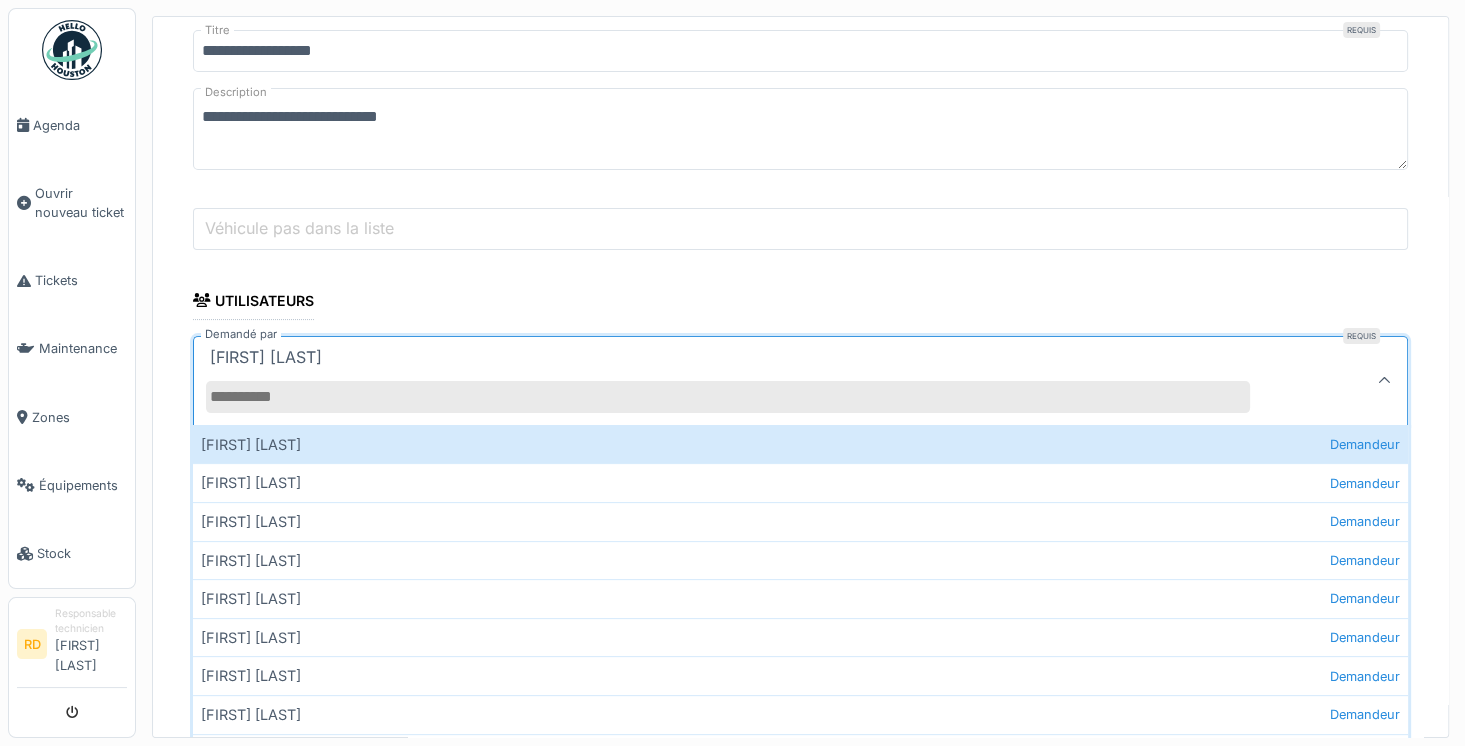 click on "Demandé par" at bounding box center (728, 397) 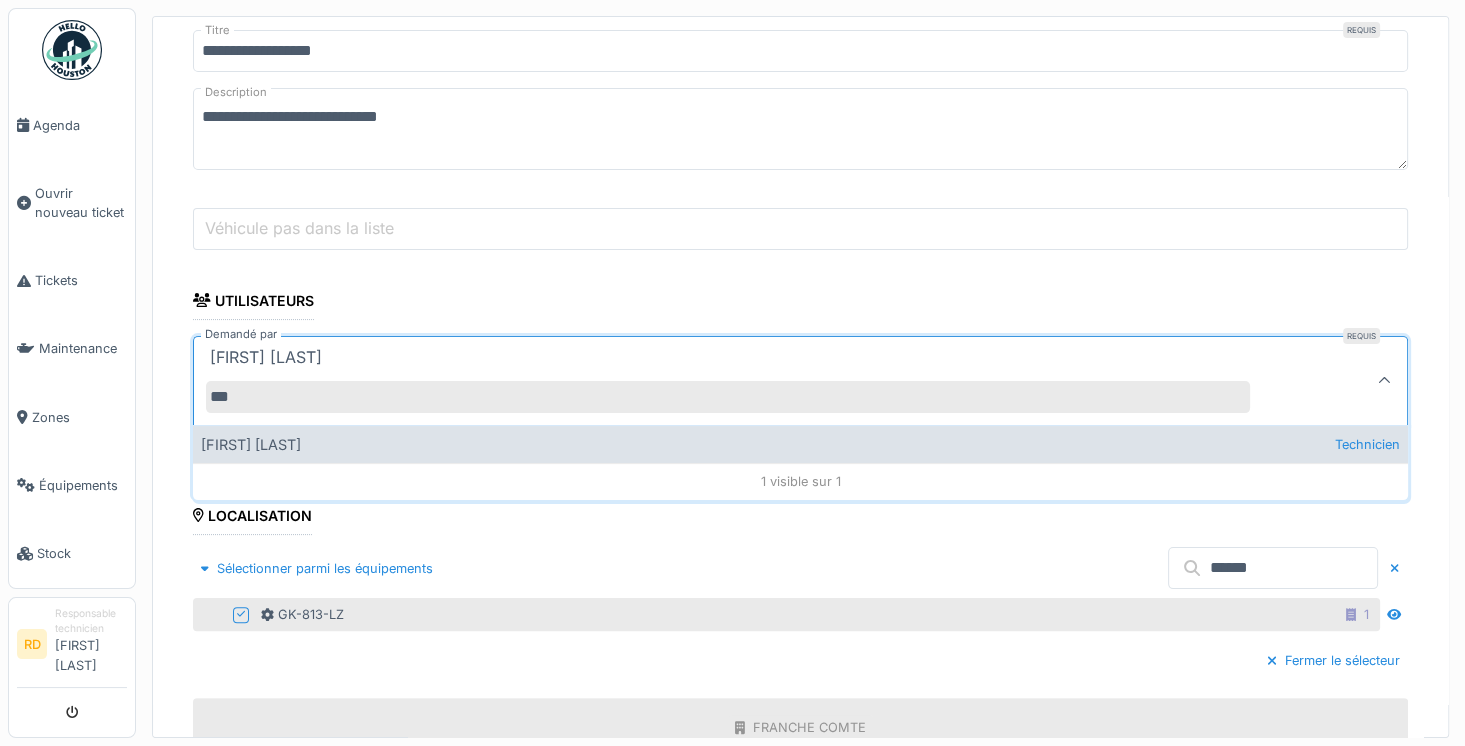 type on "***" 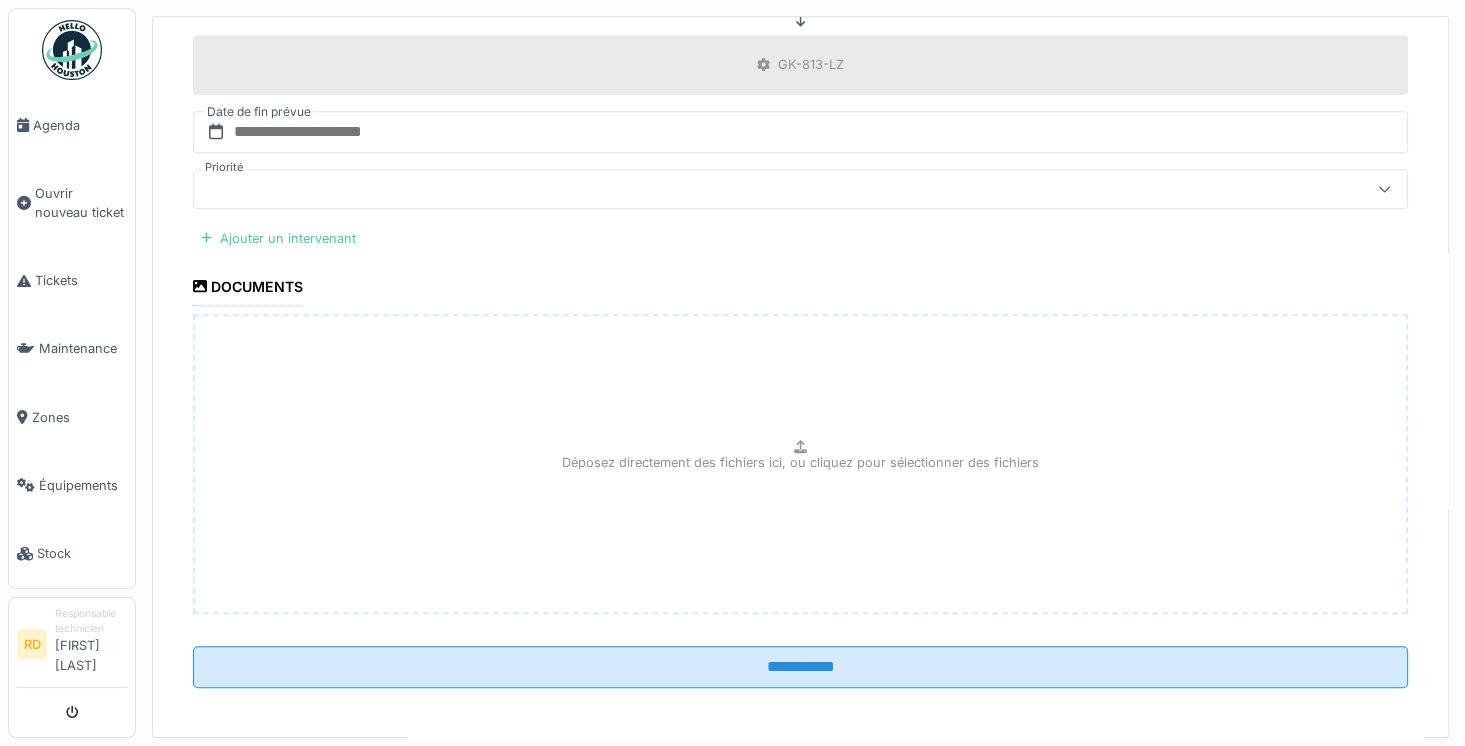 scroll, scrollTop: 1033, scrollLeft: 0, axis: vertical 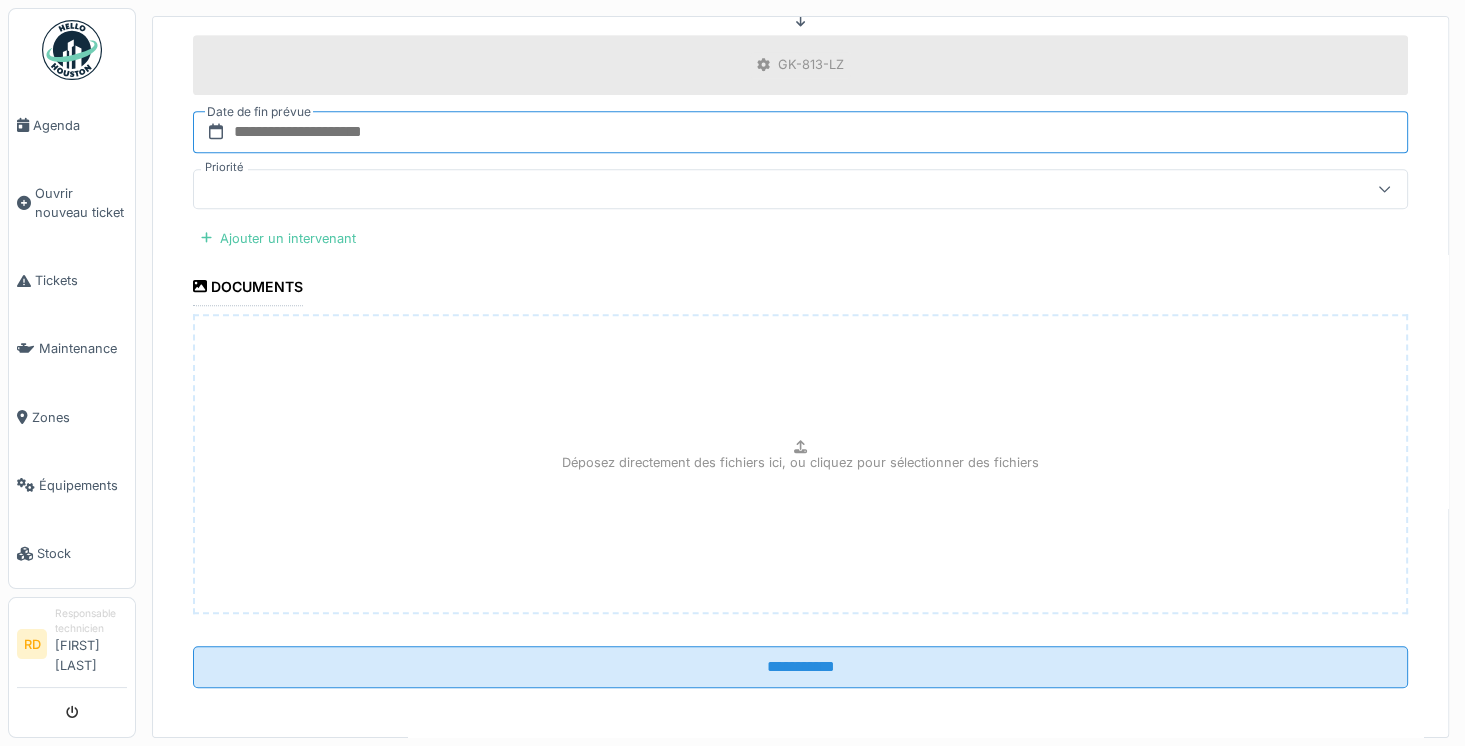 click at bounding box center (800, 132) 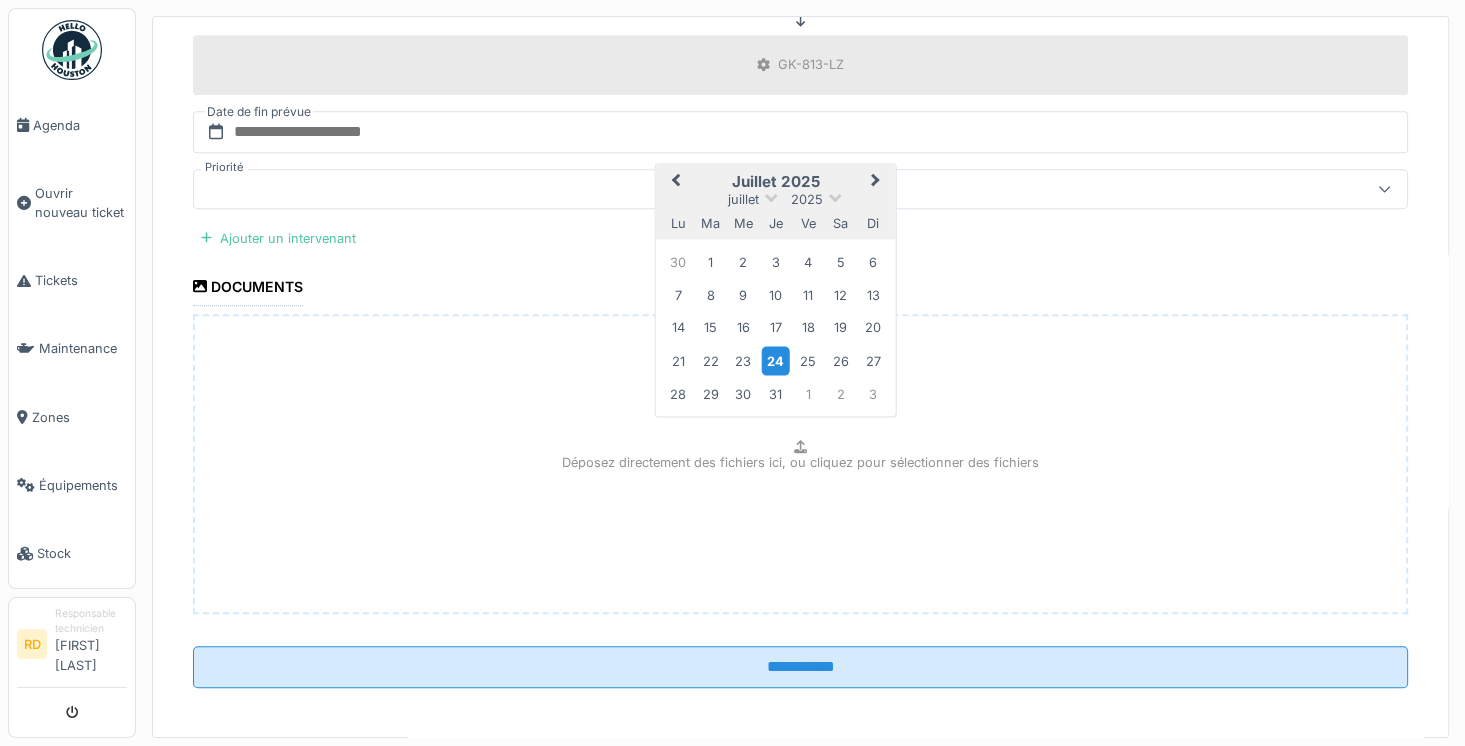 click on "24" at bounding box center (775, 360) 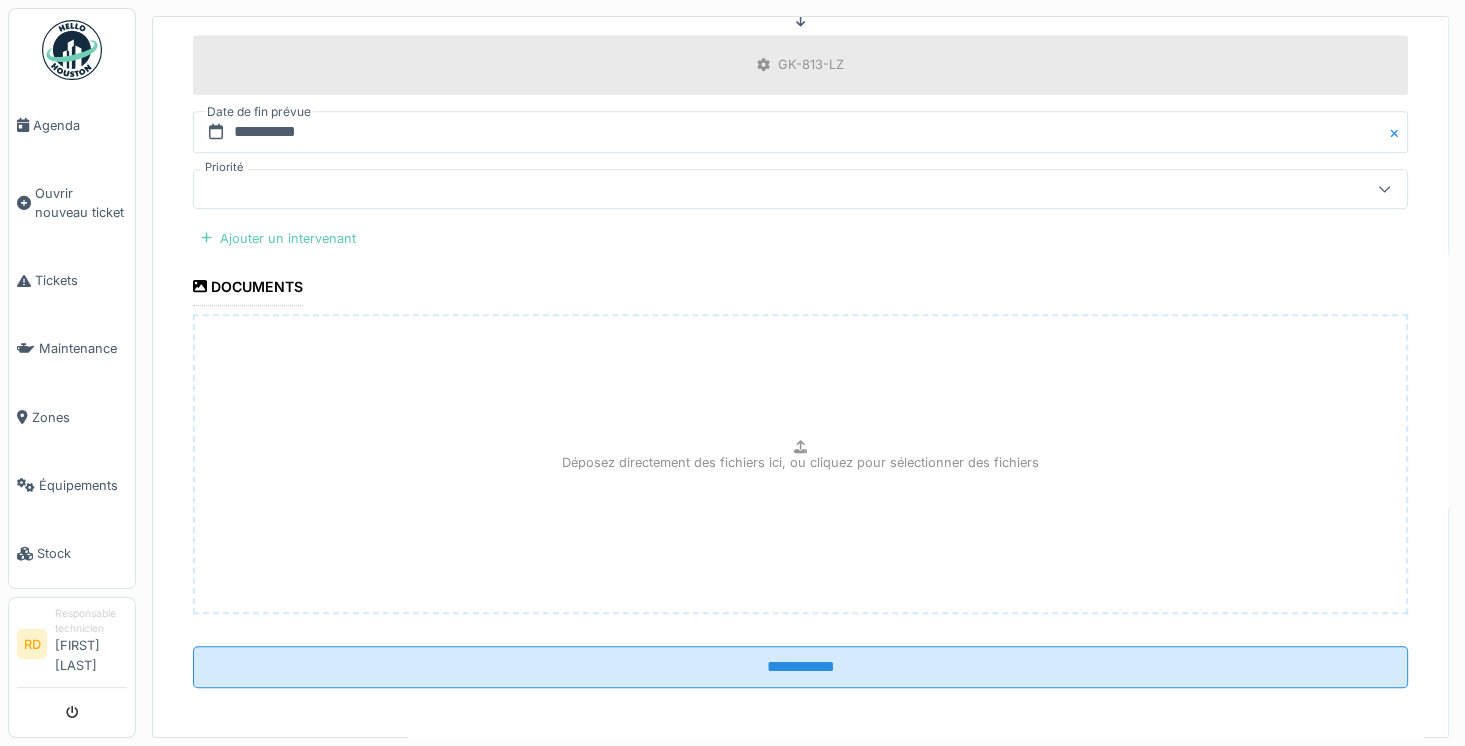 click on "Ajouter un intervenant" at bounding box center [278, 238] 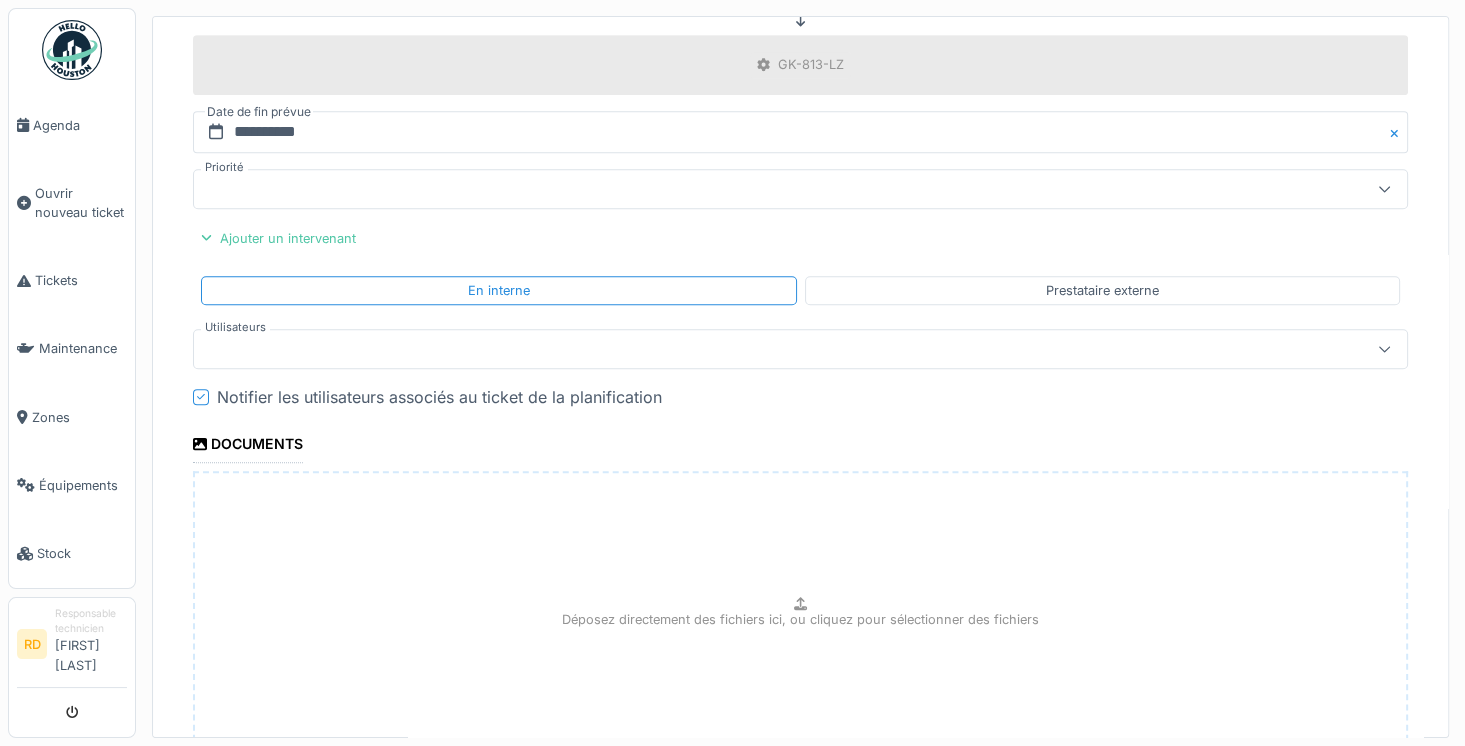 click at bounding box center [740, 349] 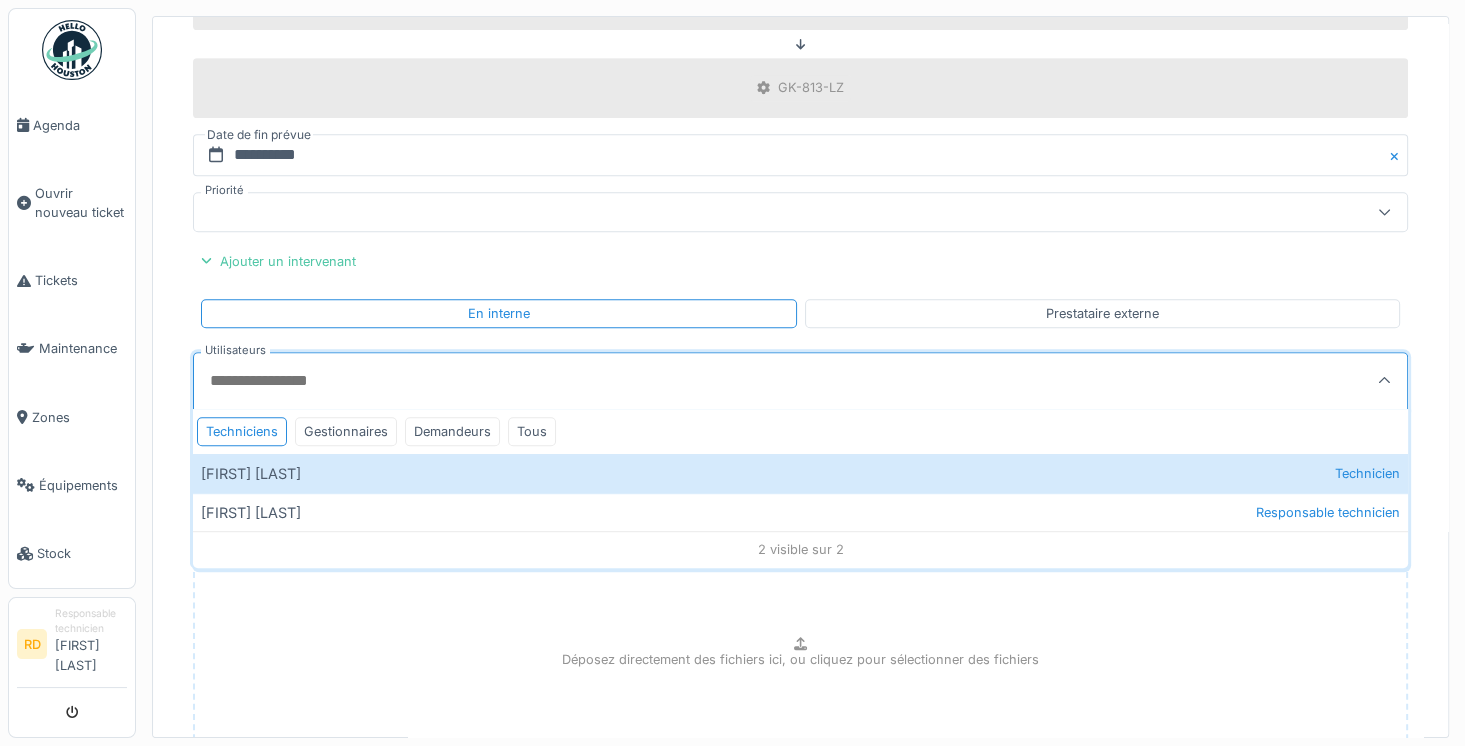 scroll, scrollTop: 1007, scrollLeft: 0, axis: vertical 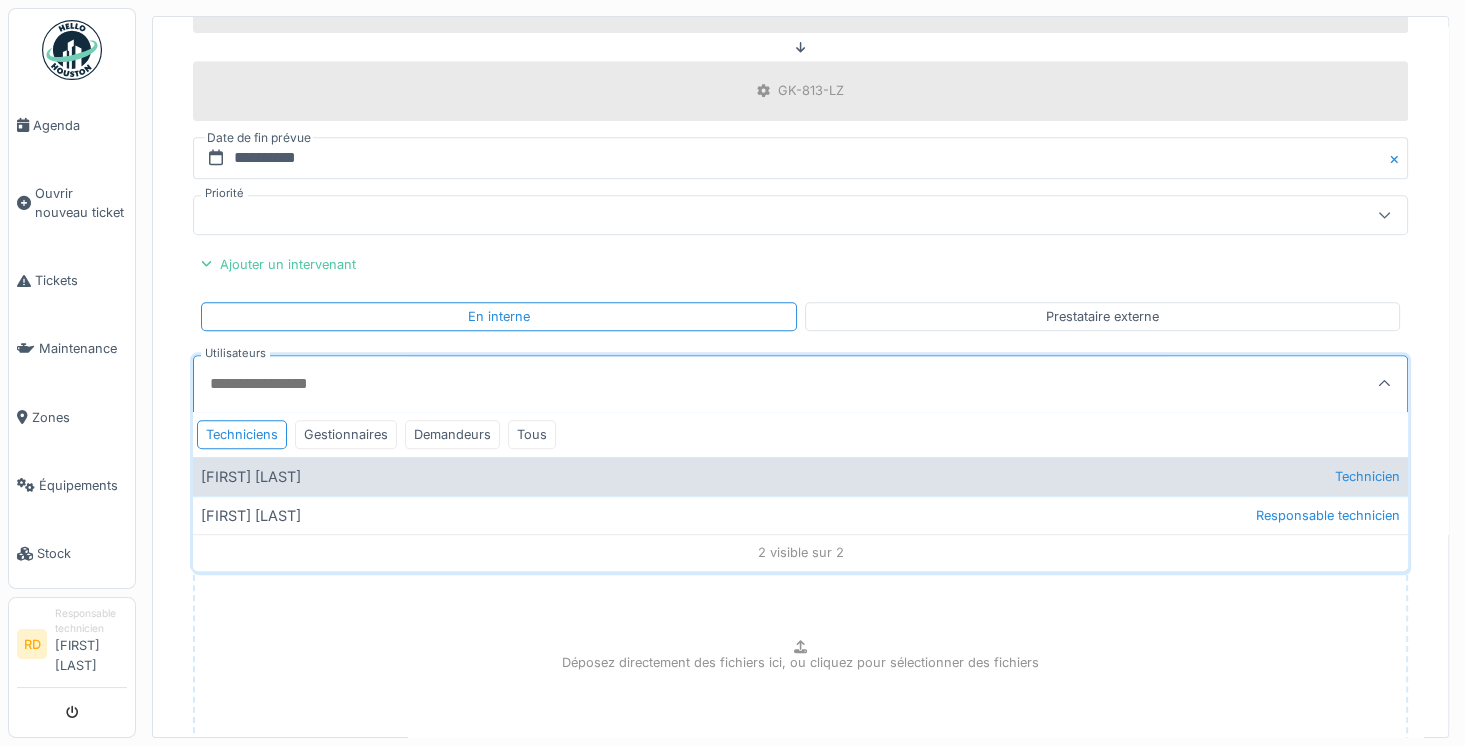 click on "[FIRST] [LAST]   Technicien" at bounding box center [800, 476] 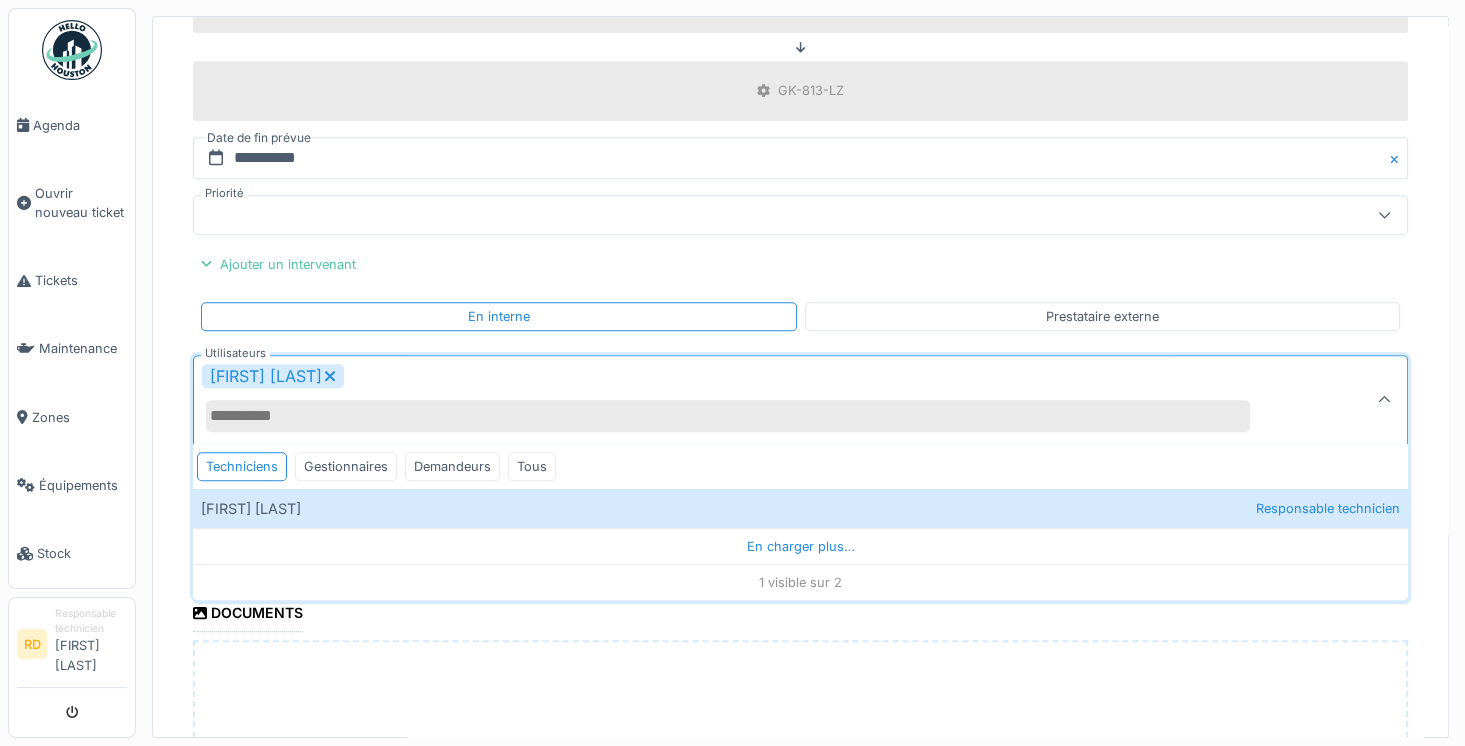 click on "**********" at bounding box center (800, 96) 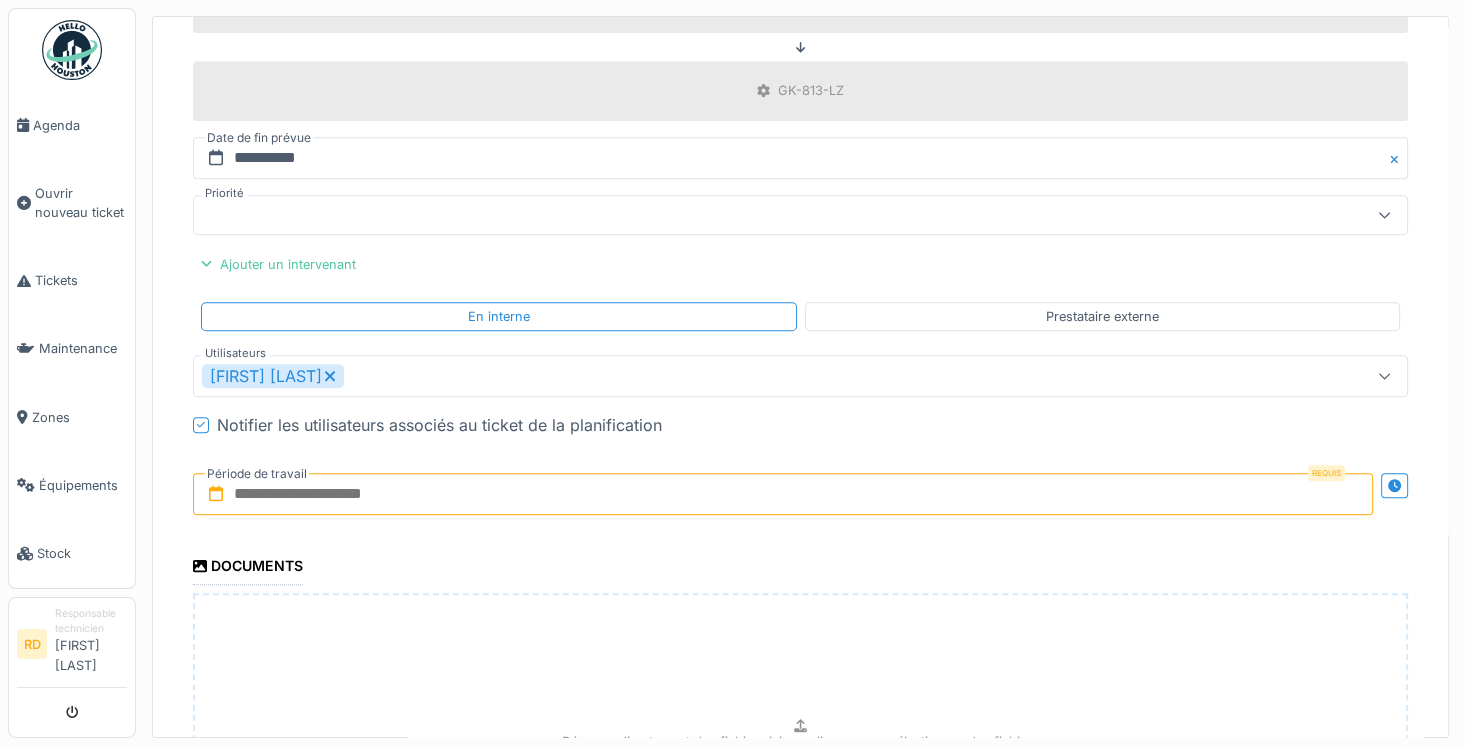 click at bounding box center (783, 494) 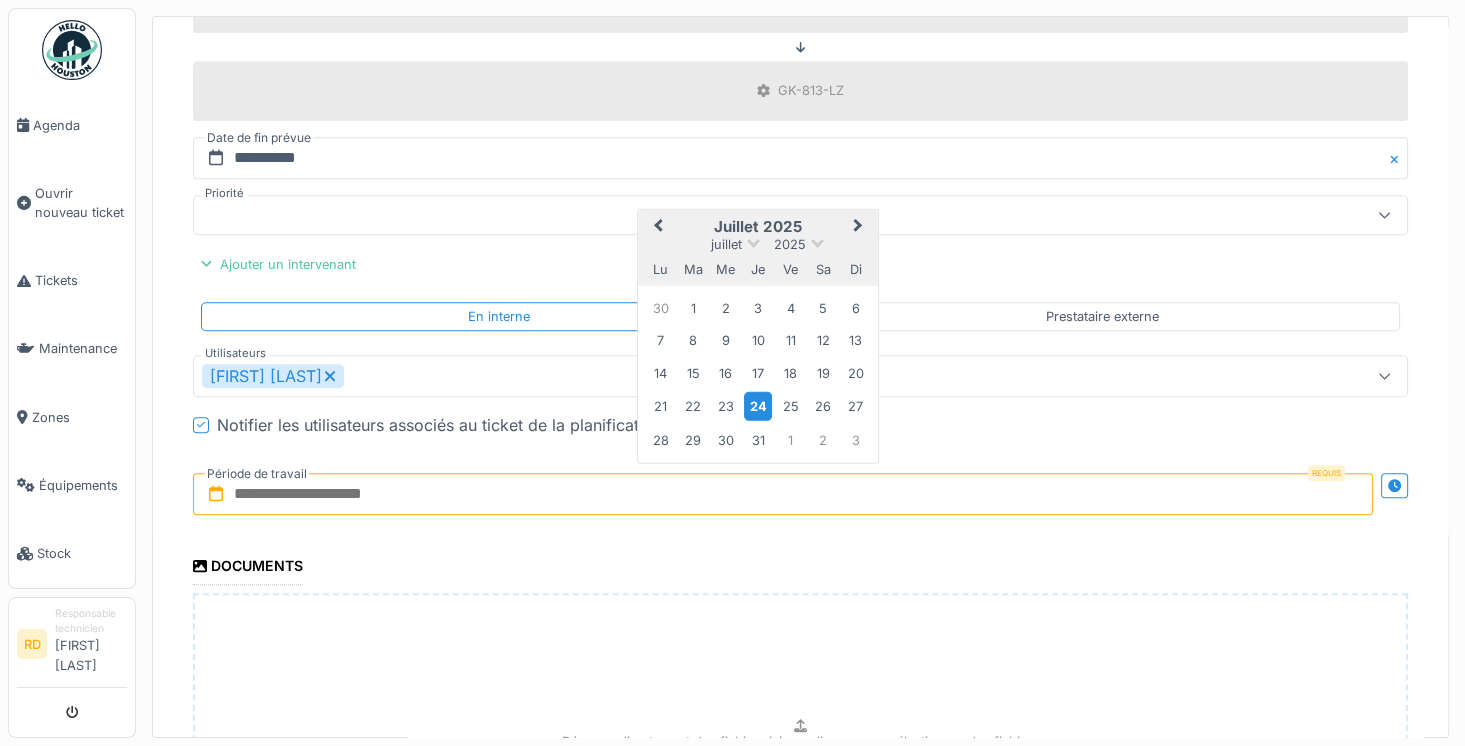 click on "24" at bounding box center (757, 406) 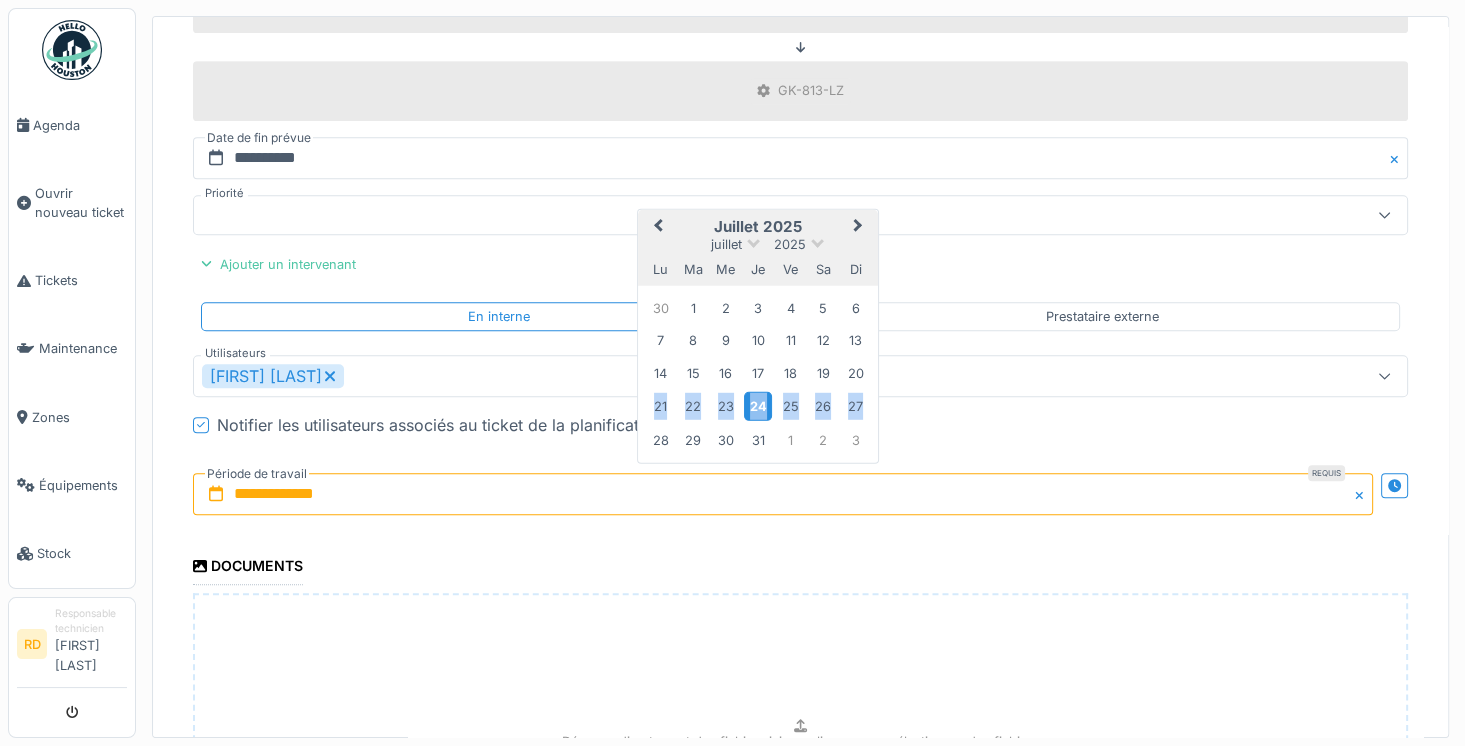 click on "24" at bounding box center (757, 406) 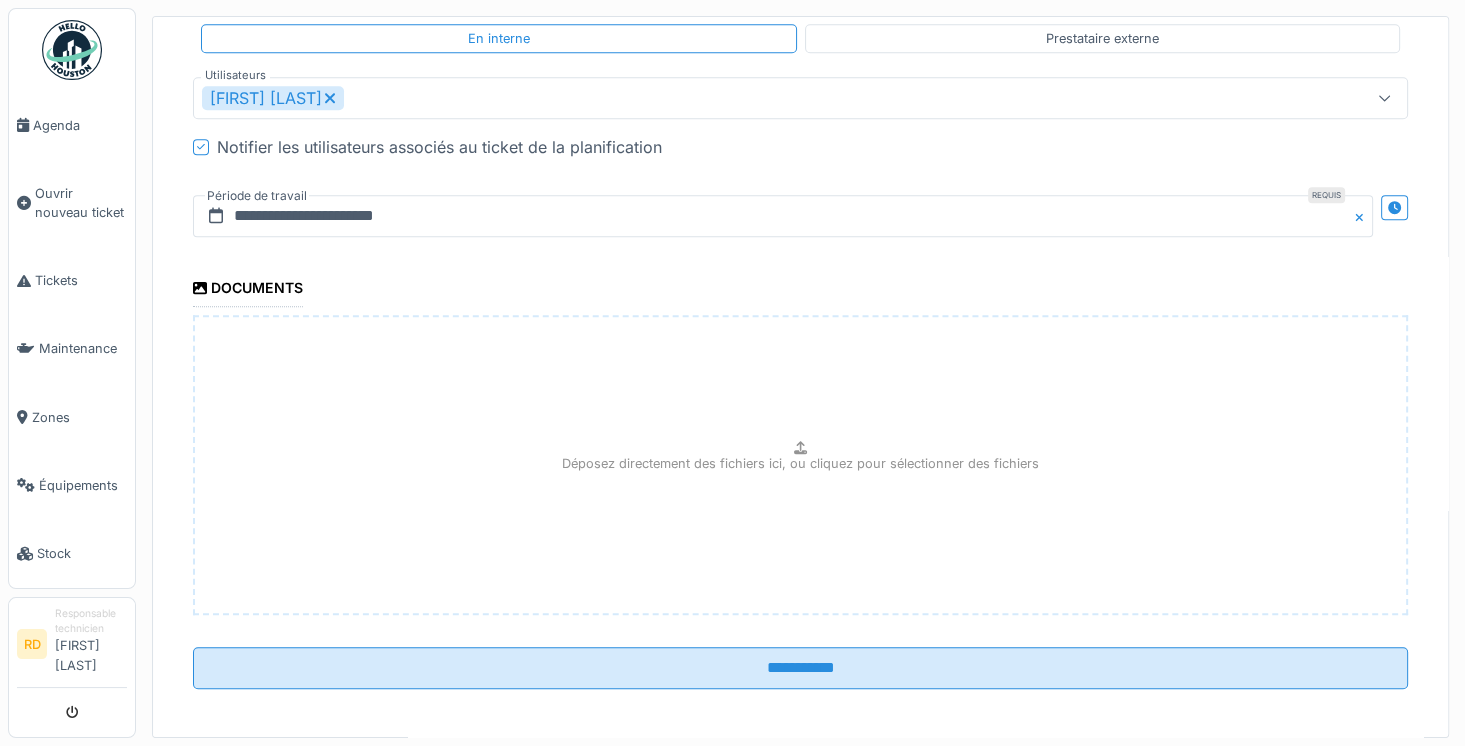 scroll, scrollTop: 1285, scrollLeft: 0, axis: vertical 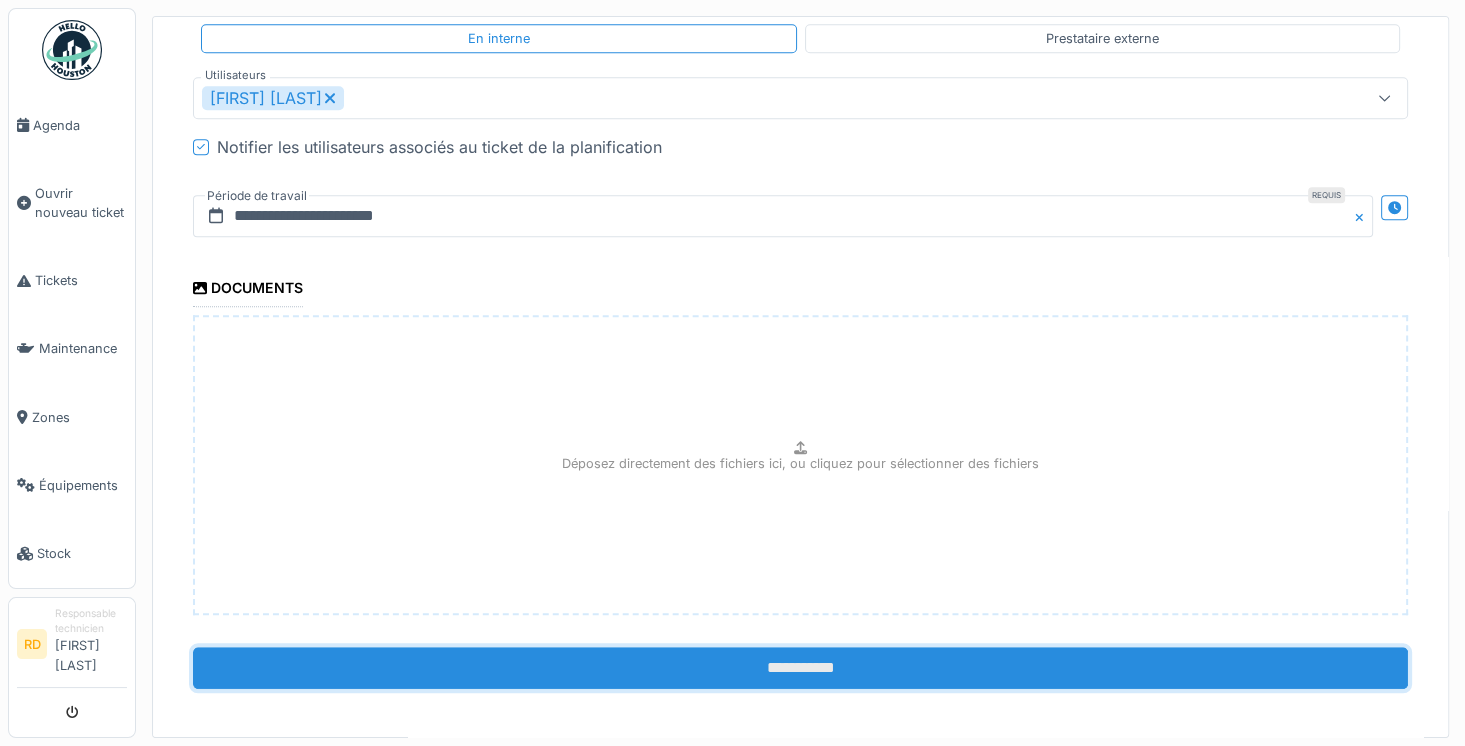 click on "**********" at bounding box center (800, 668) 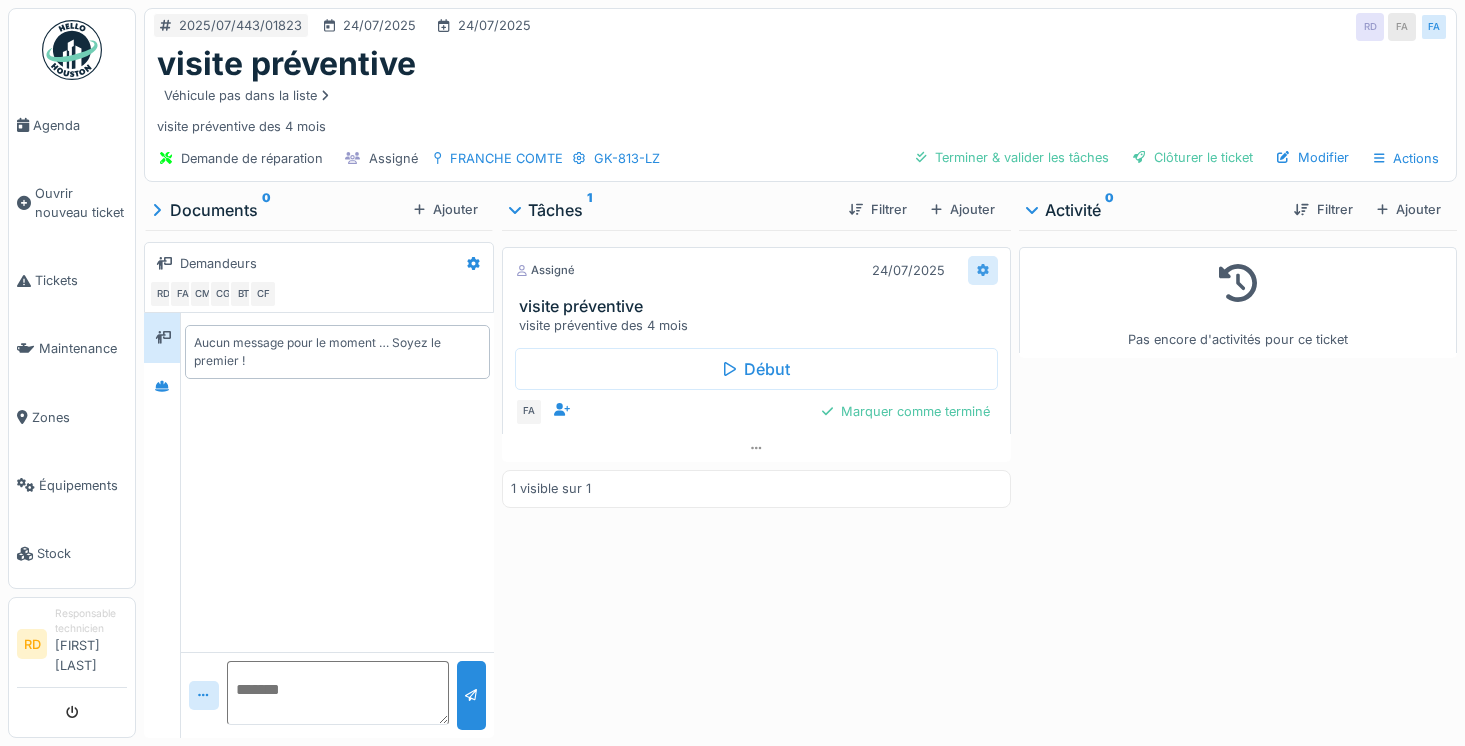 scroll, scrollTop: 0, scrollLeft: 0, axis: both 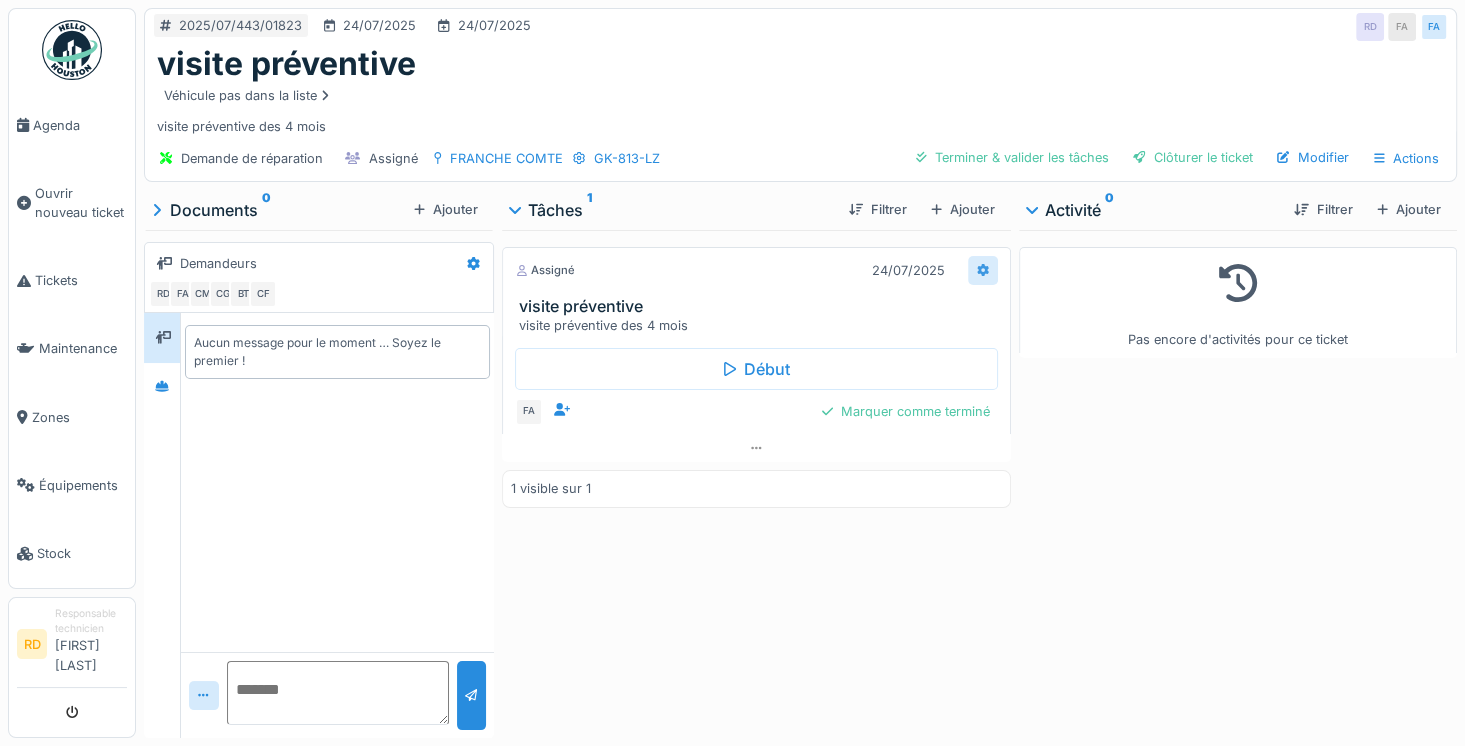 click 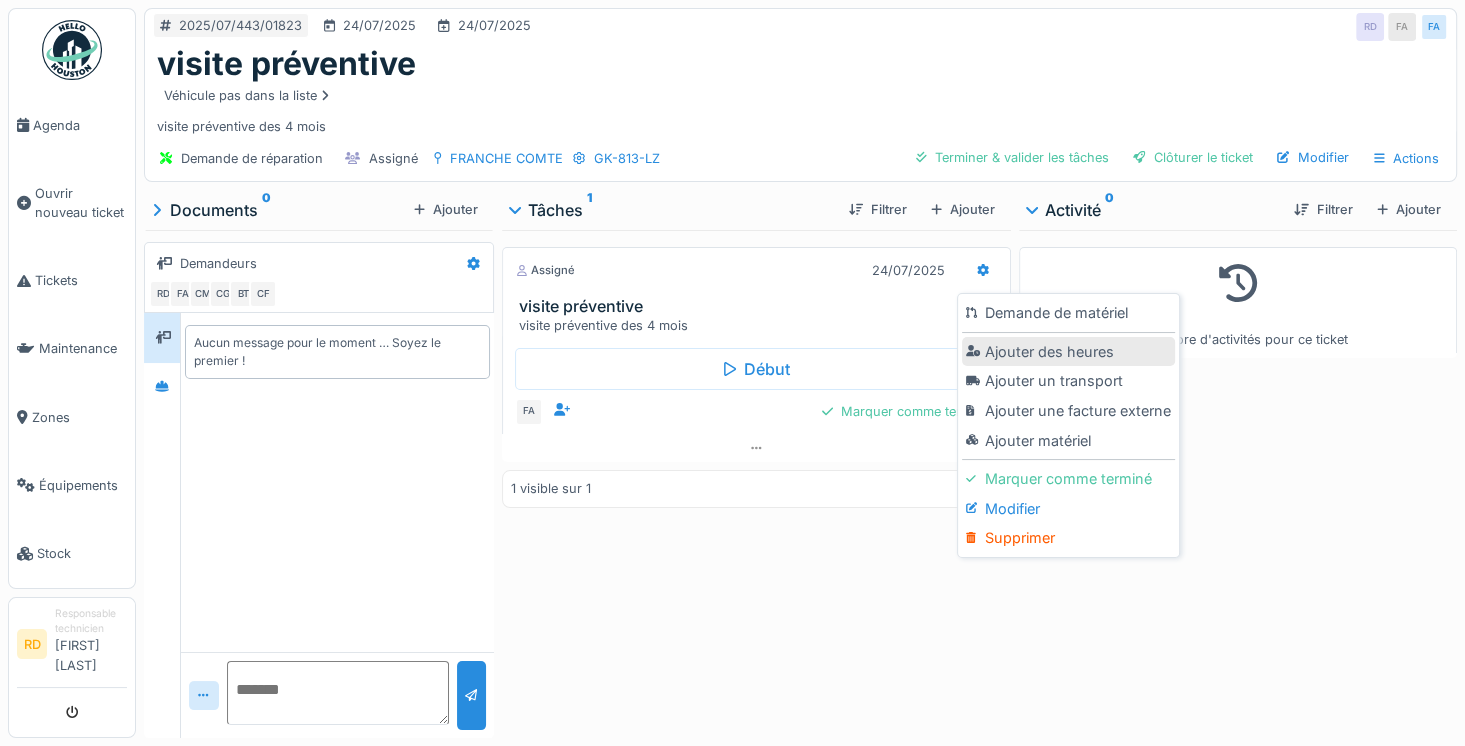 click on "Ajouter des heures" at bounding box center (1068, 352) 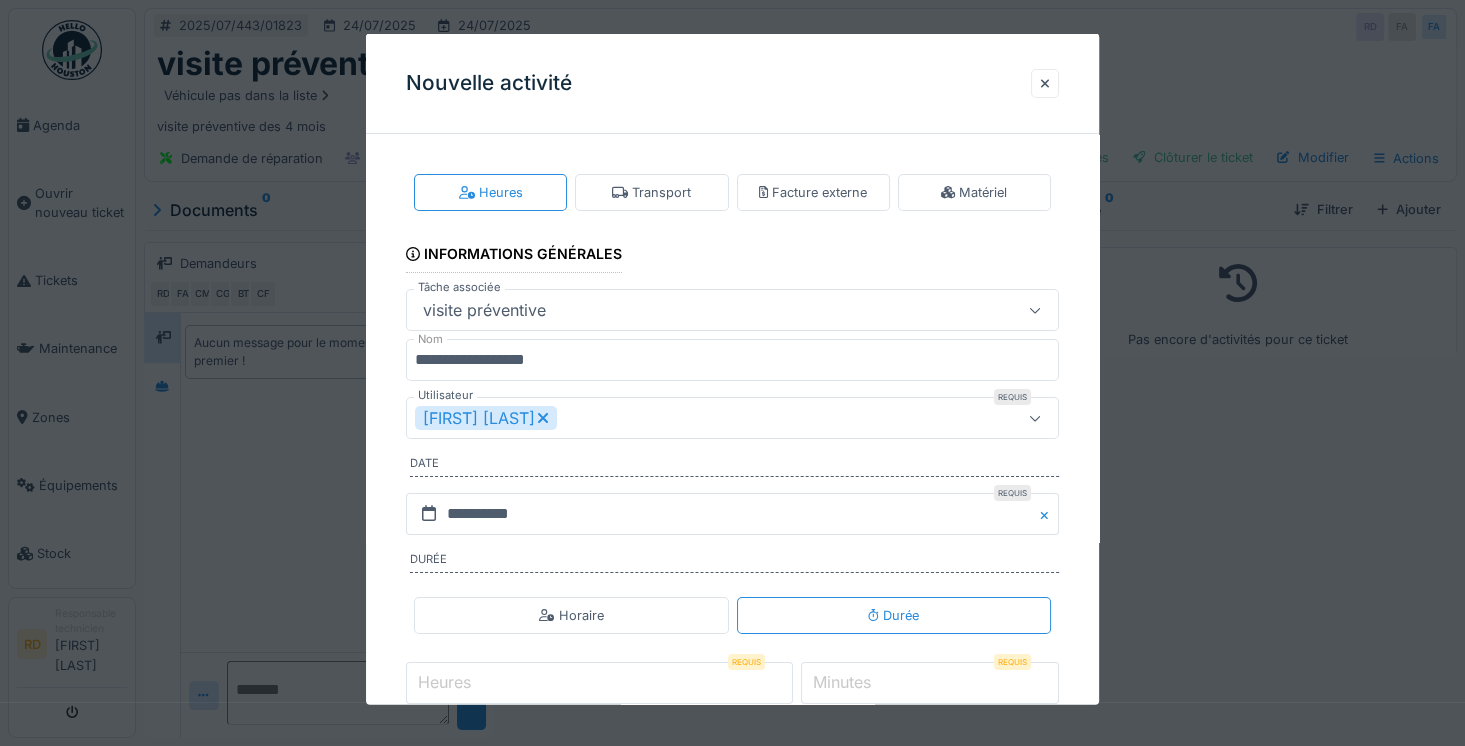 click 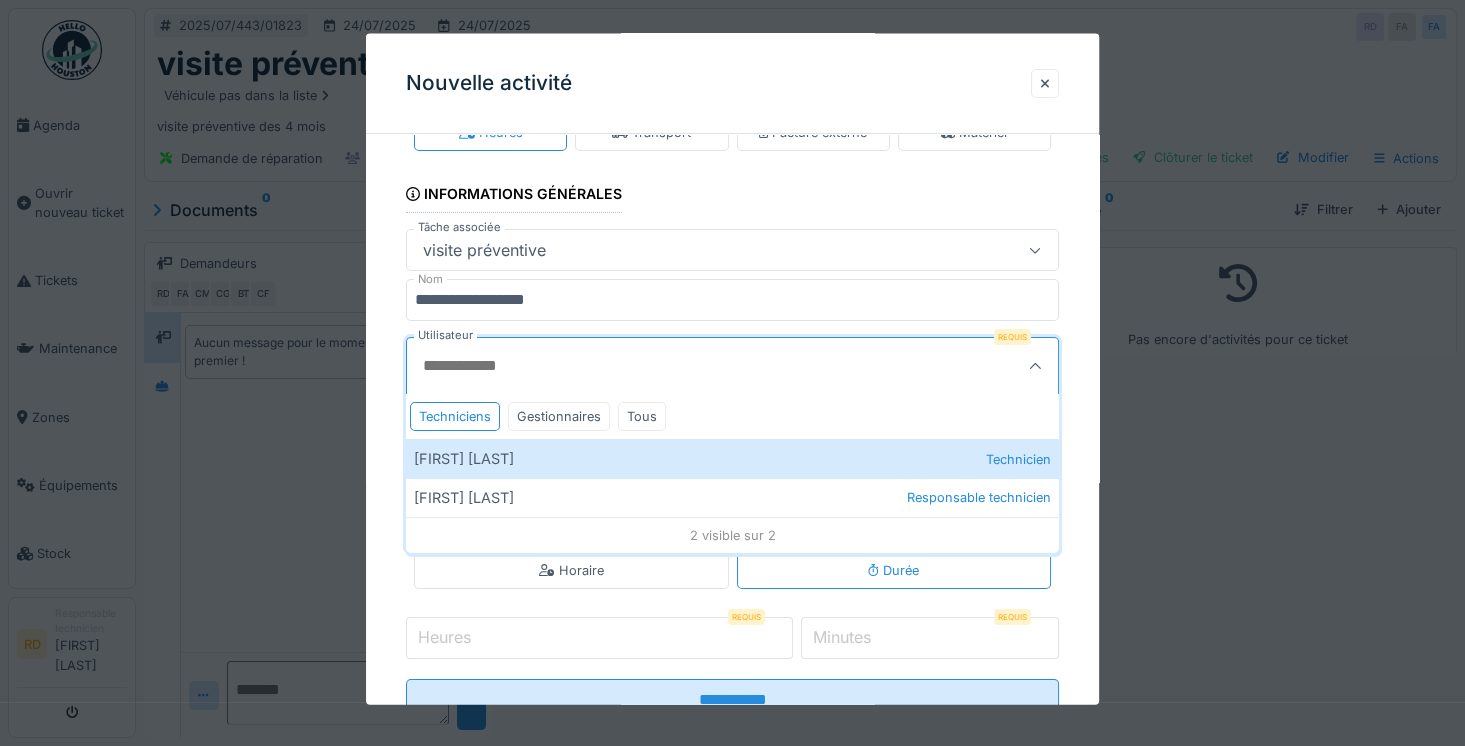 scroll, scrollTop: 63, scrollLeft: 0, axis: vertical 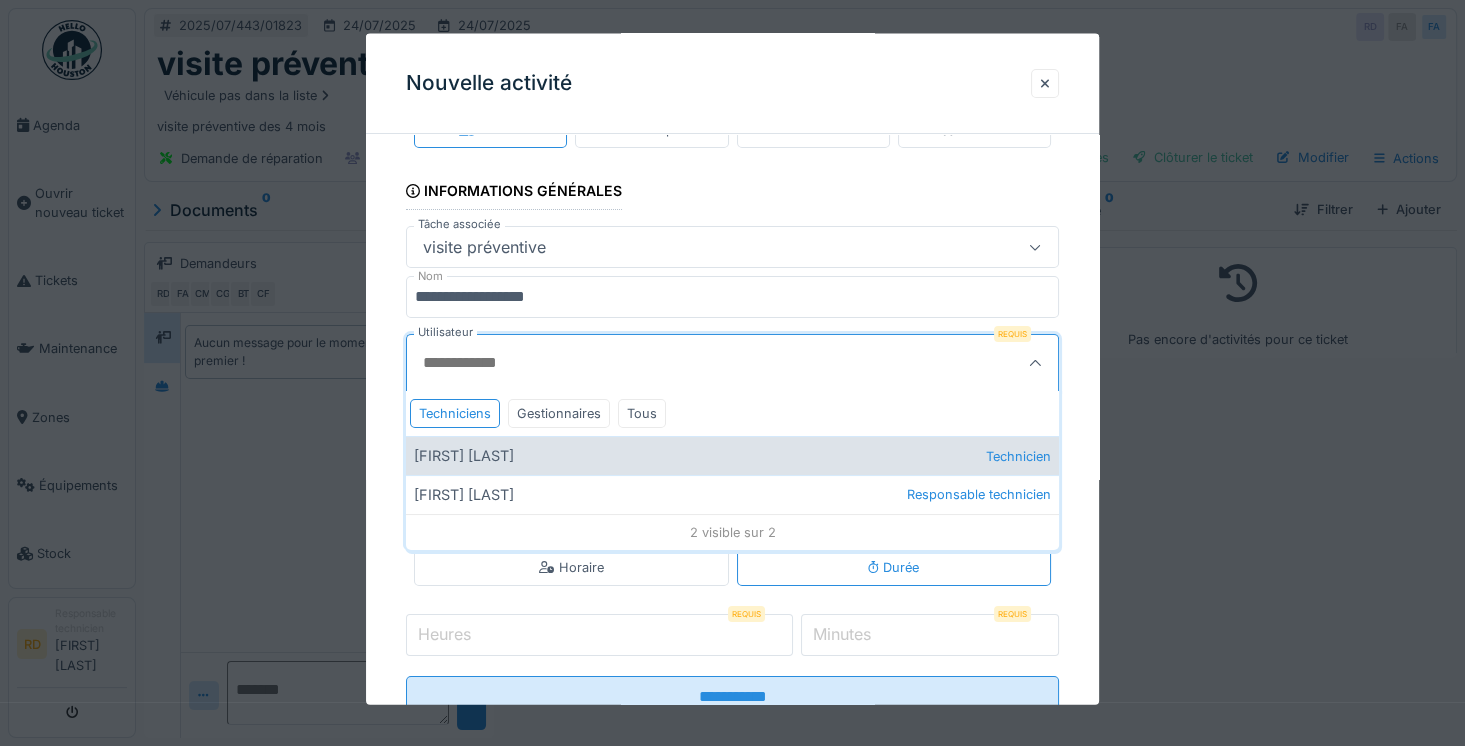 click on "[FIRST] [LAST]   Technicien" at bounding box center [732, 455] 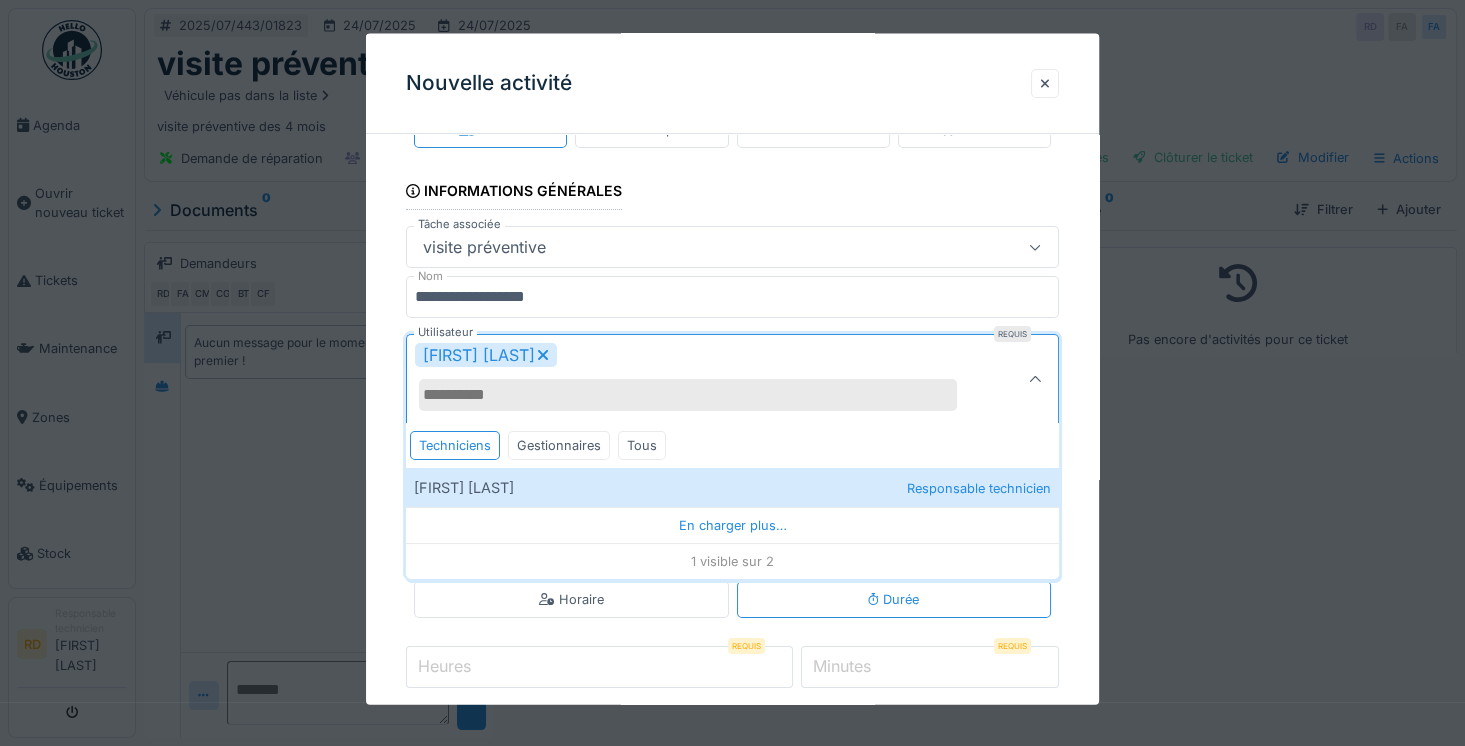 click on "**********" at bounding box center (732, 446) 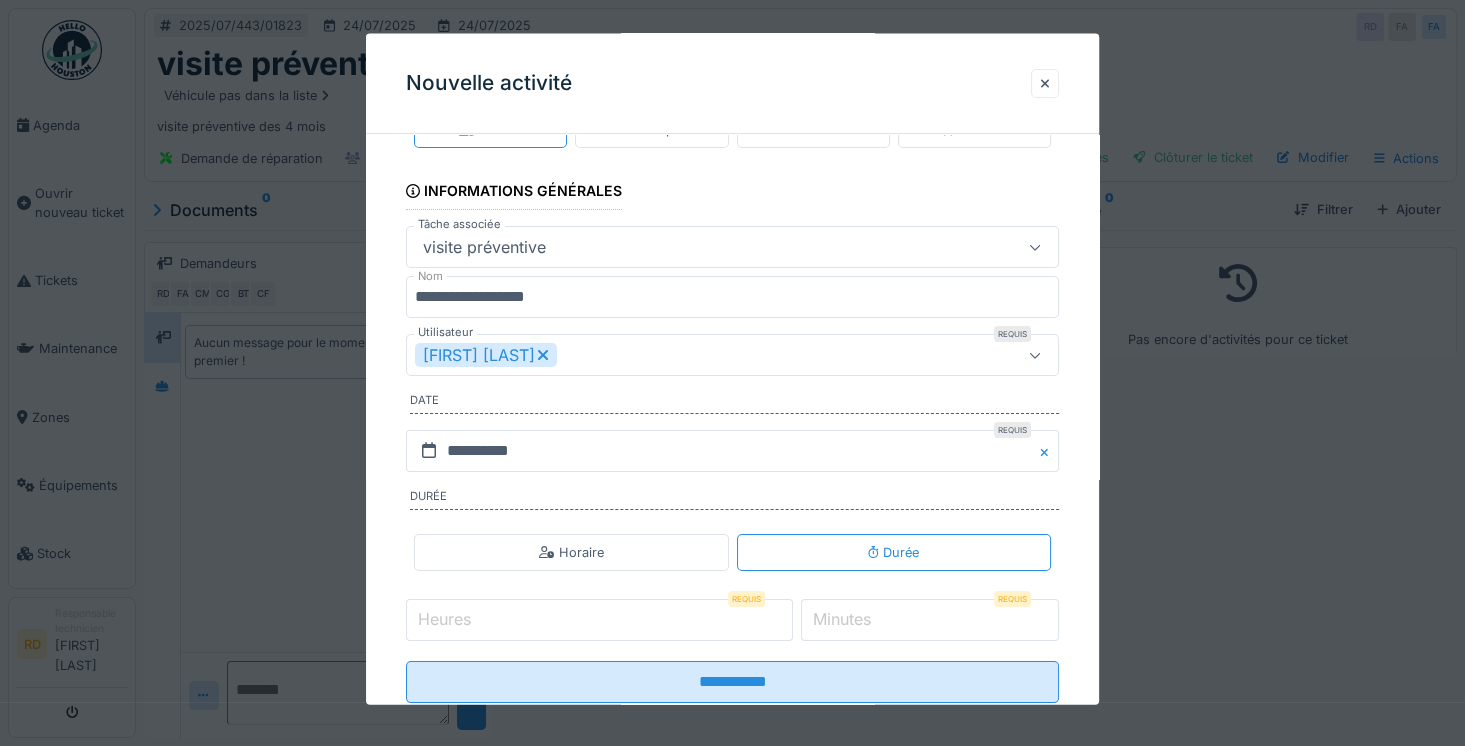 click on "Heures" at bounding box center [599, 620] 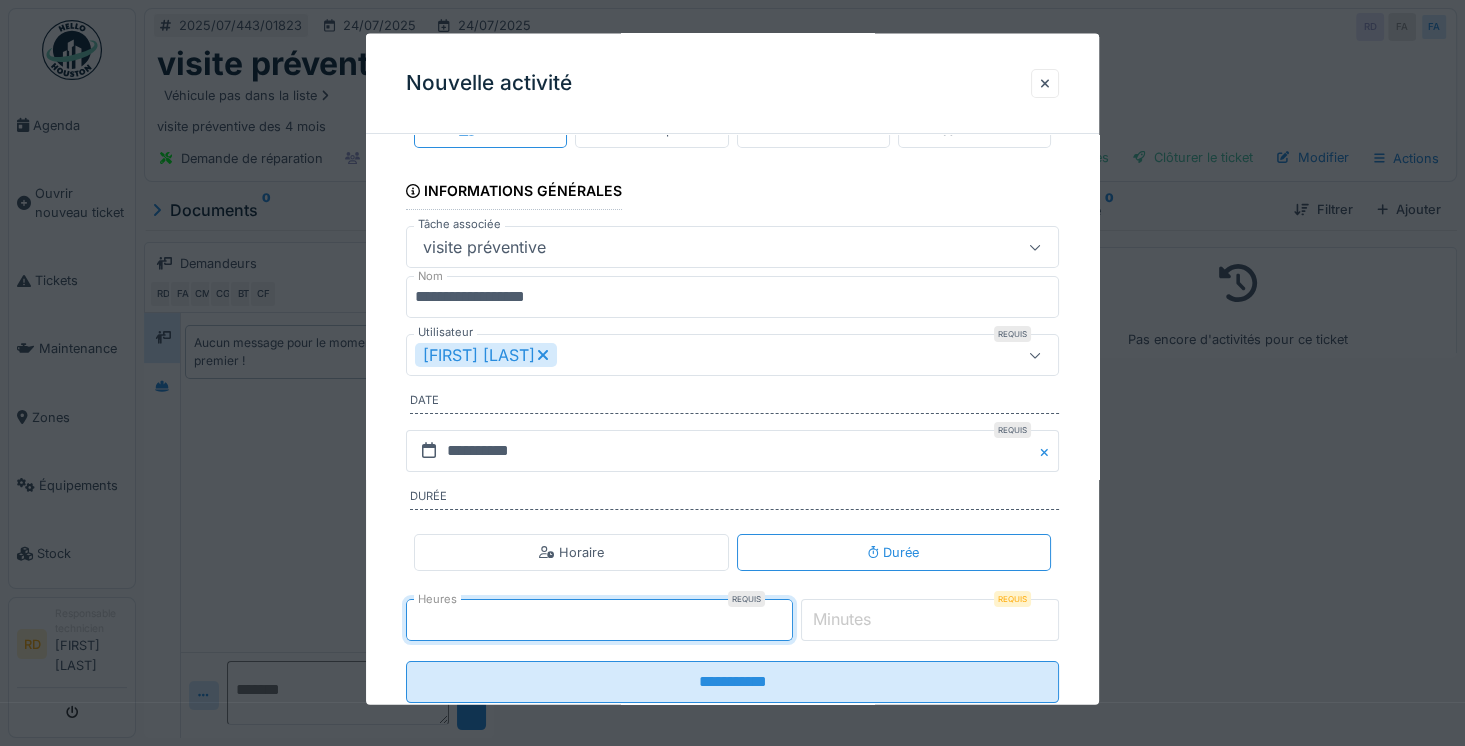 type on "*" 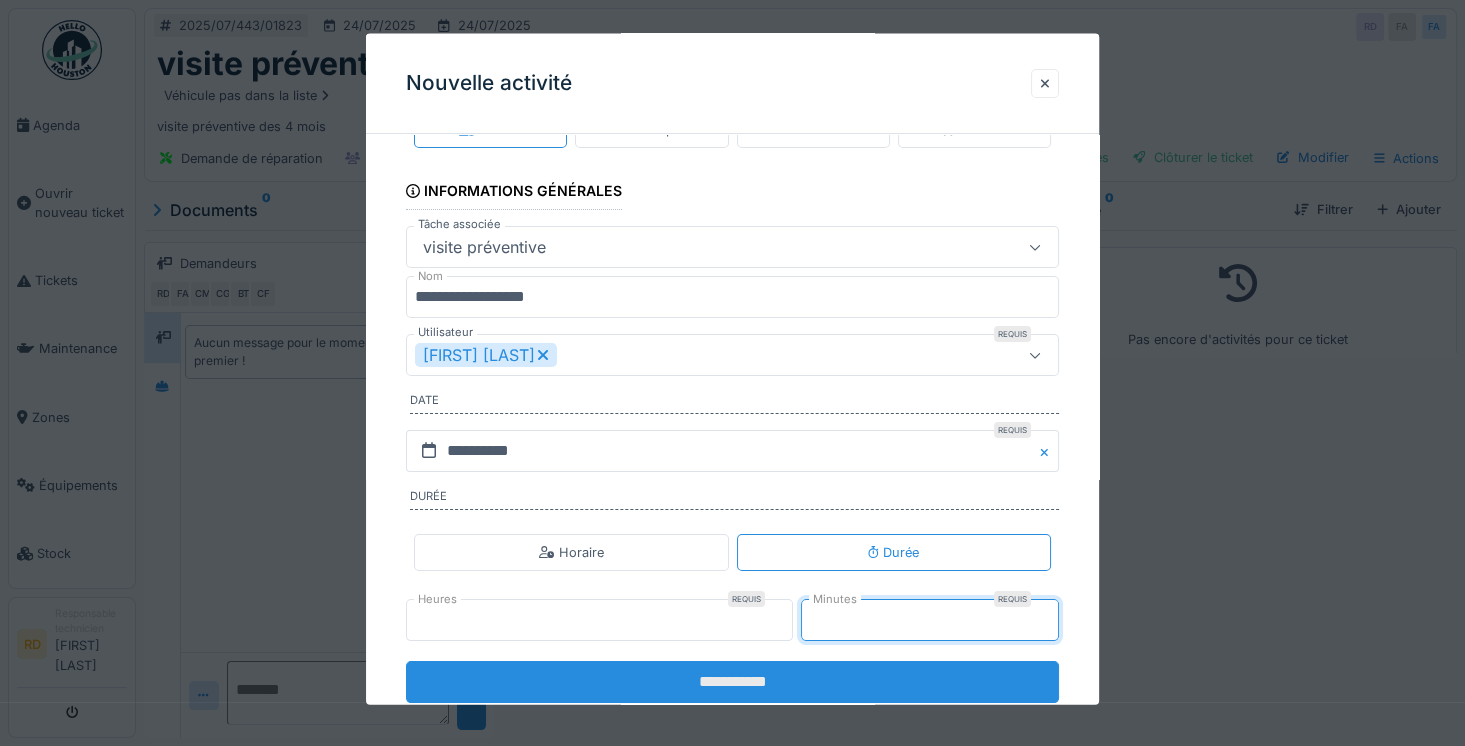 type on "**" 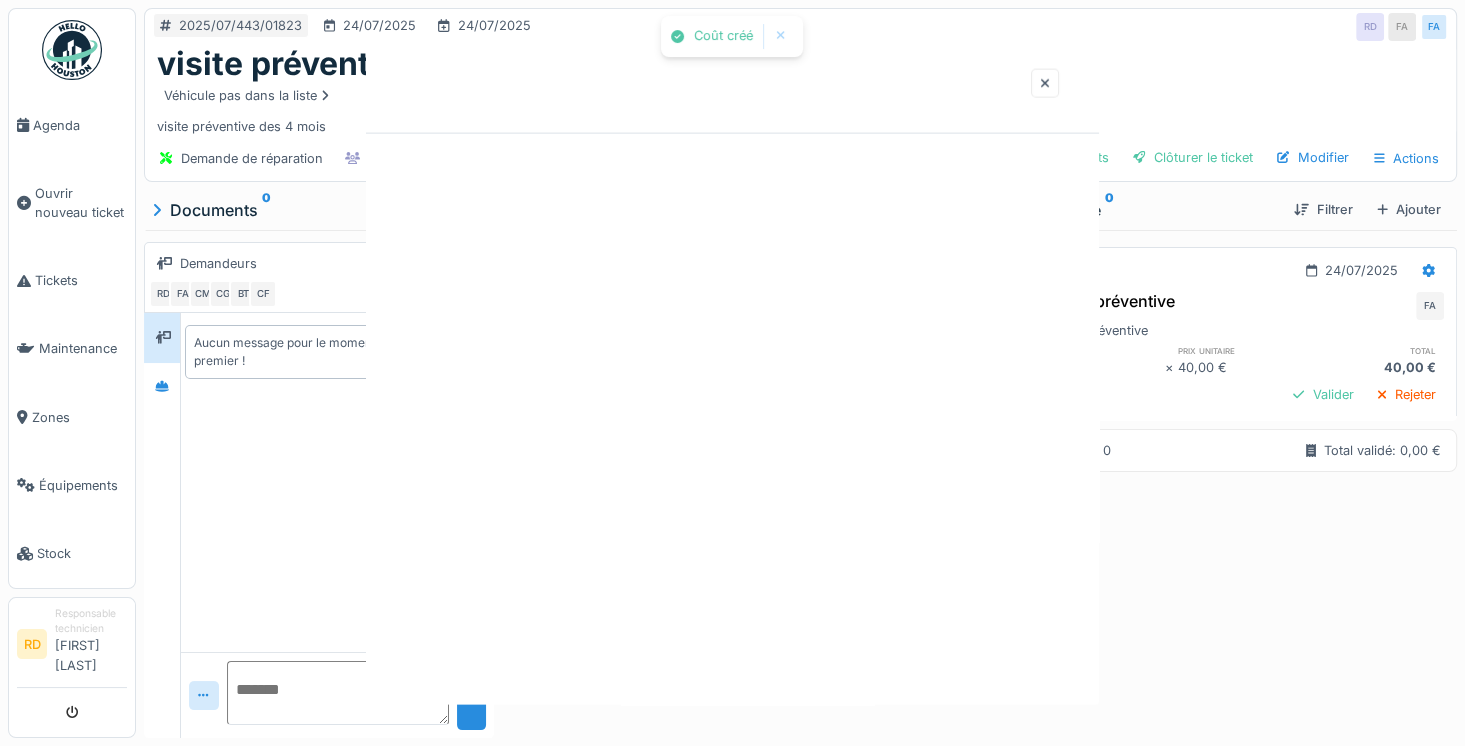 scroll, scrollTop: 0, scrollLeft: 0, axis: both 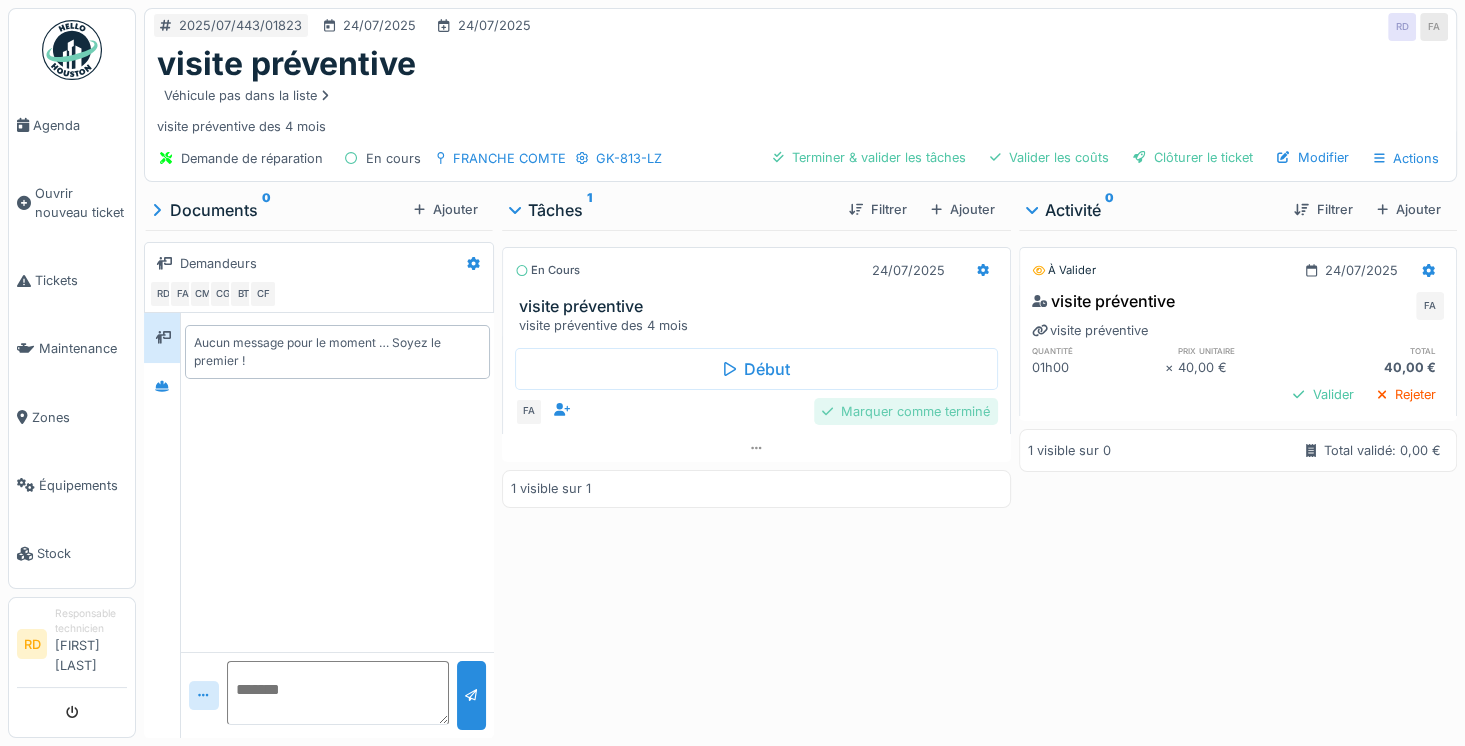 click on "Marquer comme terminé" at bounding box center [906, 411] 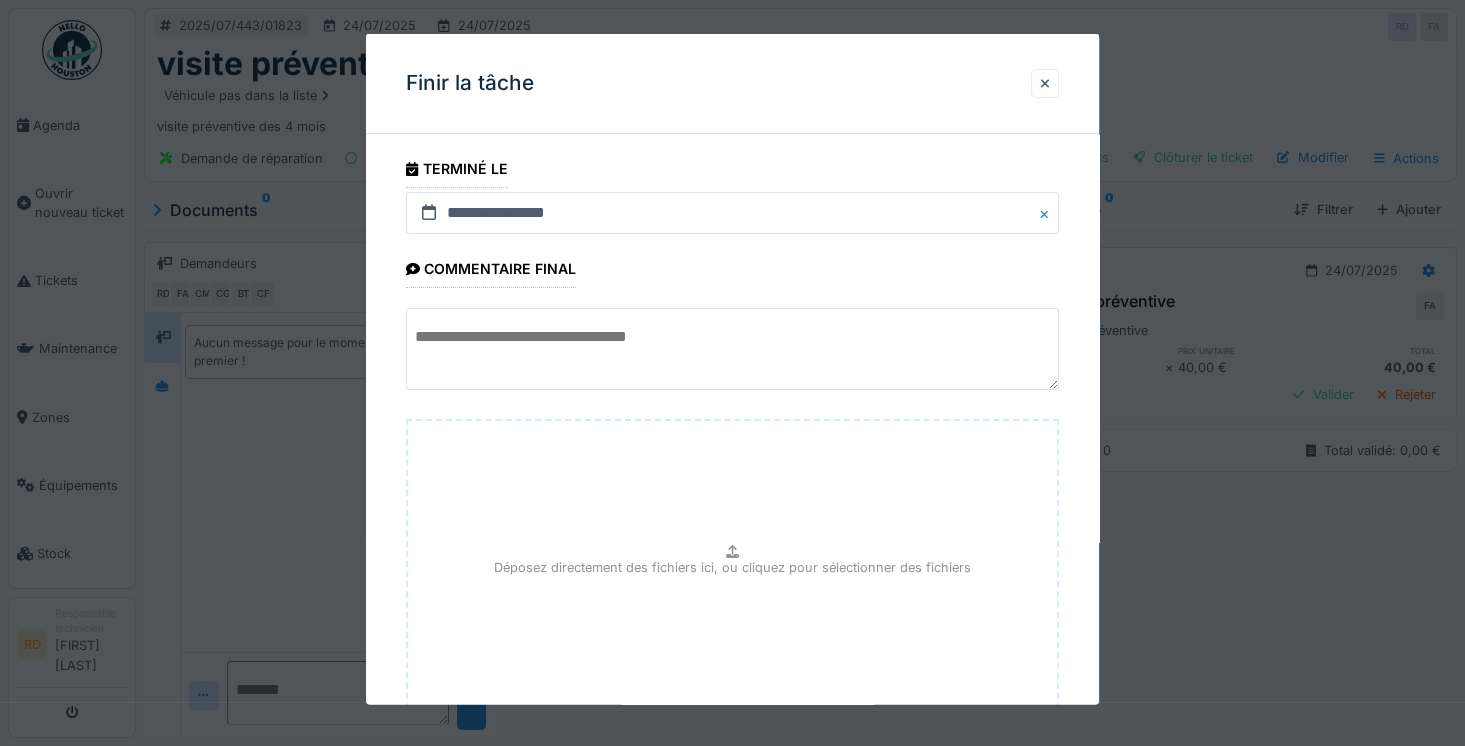 click at bounding box center (732, 349) 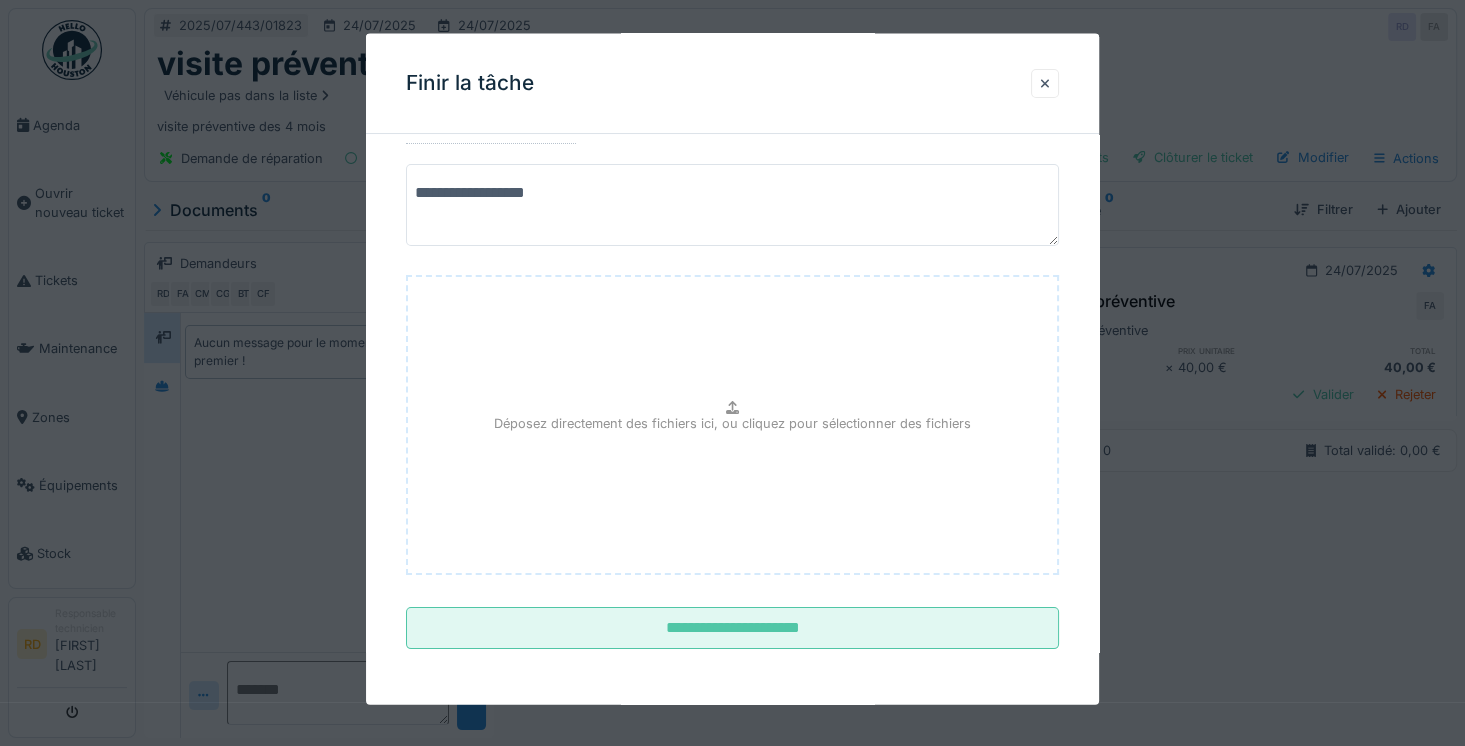 scroll, scrollTop: 159, scrollLeft: 0, axis: vertical 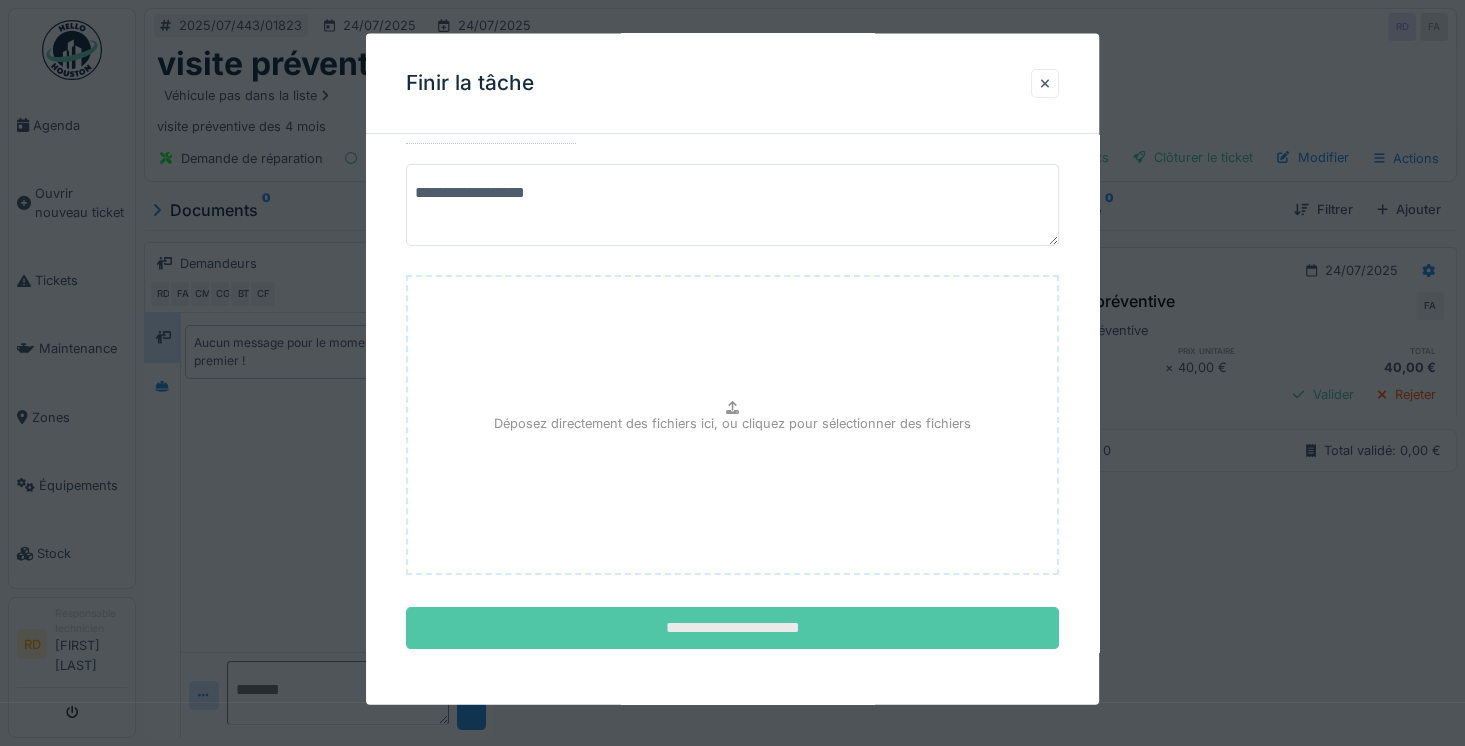 type on "**********" 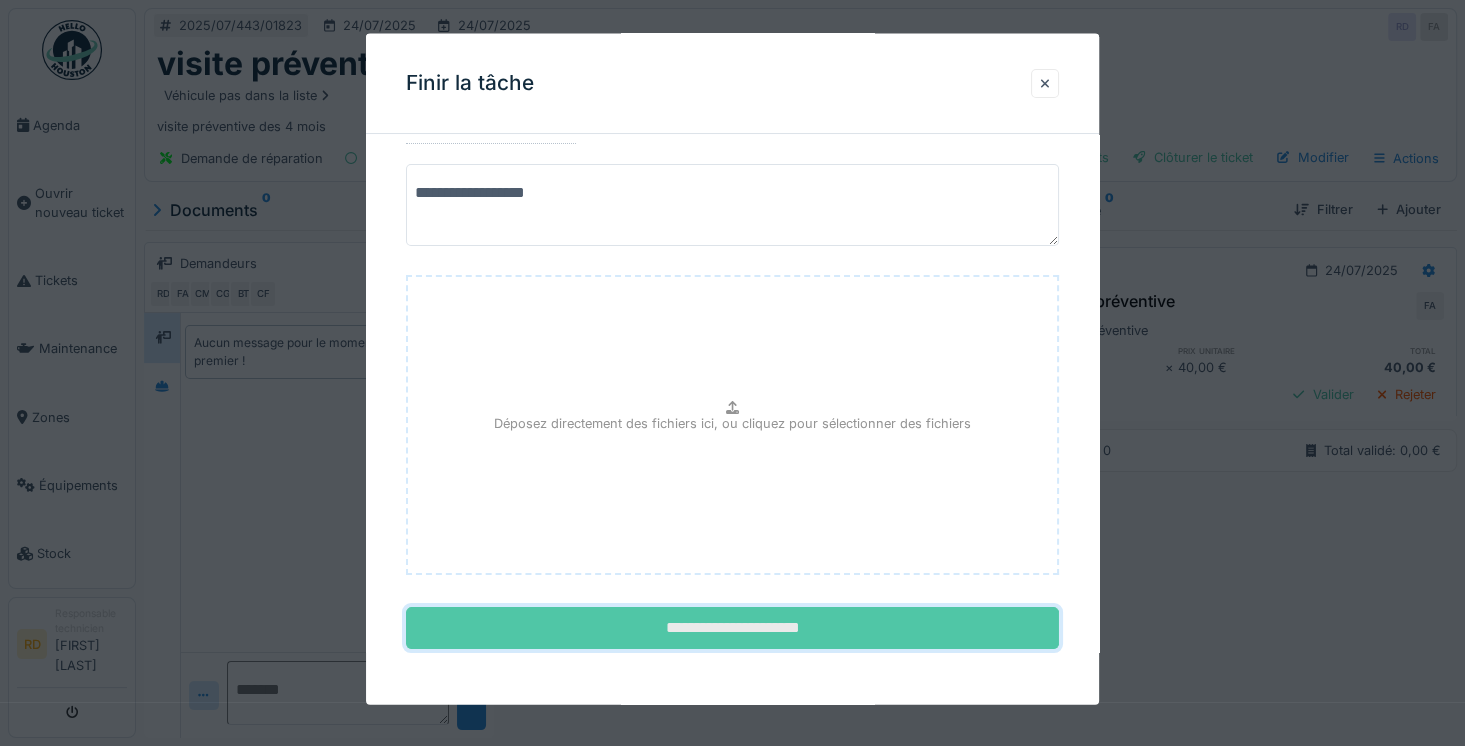 click on "**********" at bounding box center [732, 628] 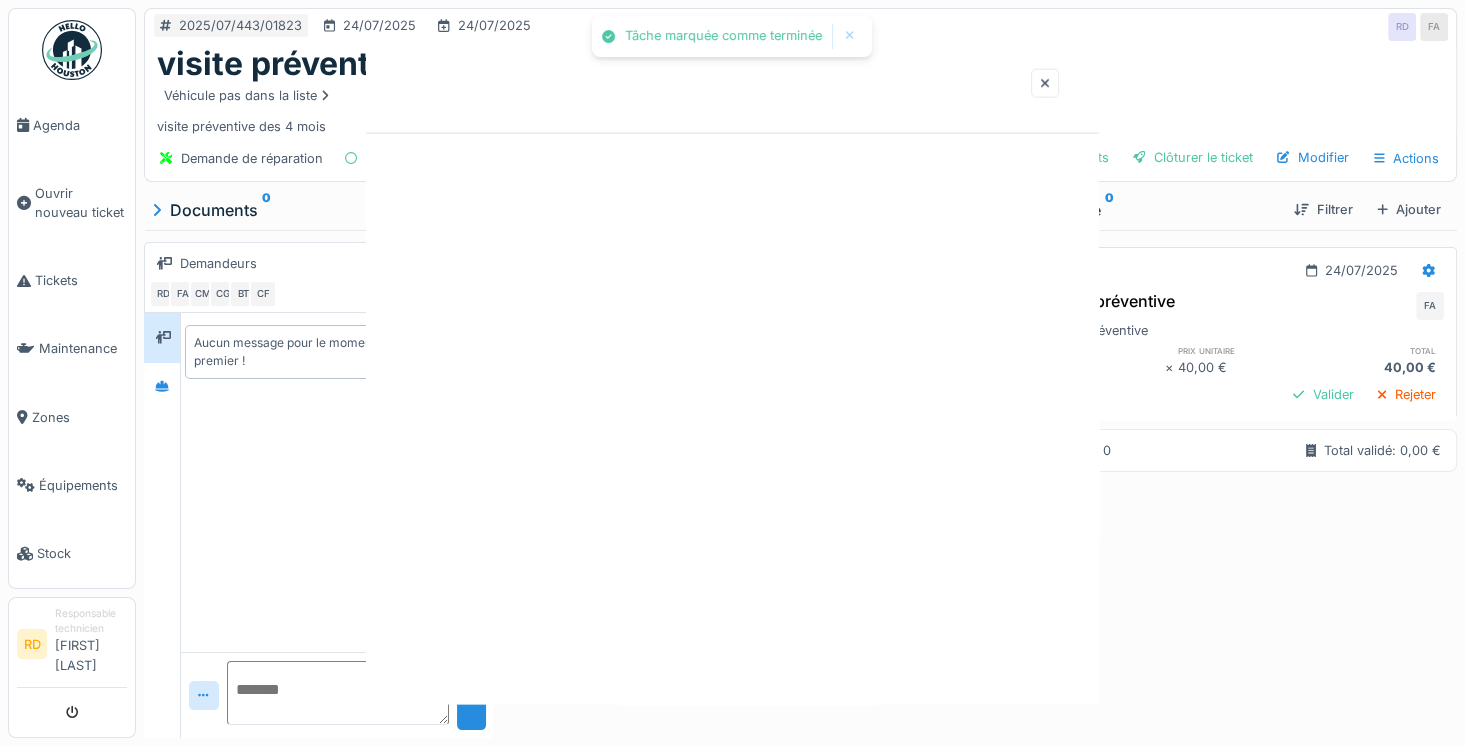 scroll, scrollTop: 0, scrollLeft: 0, axis: both 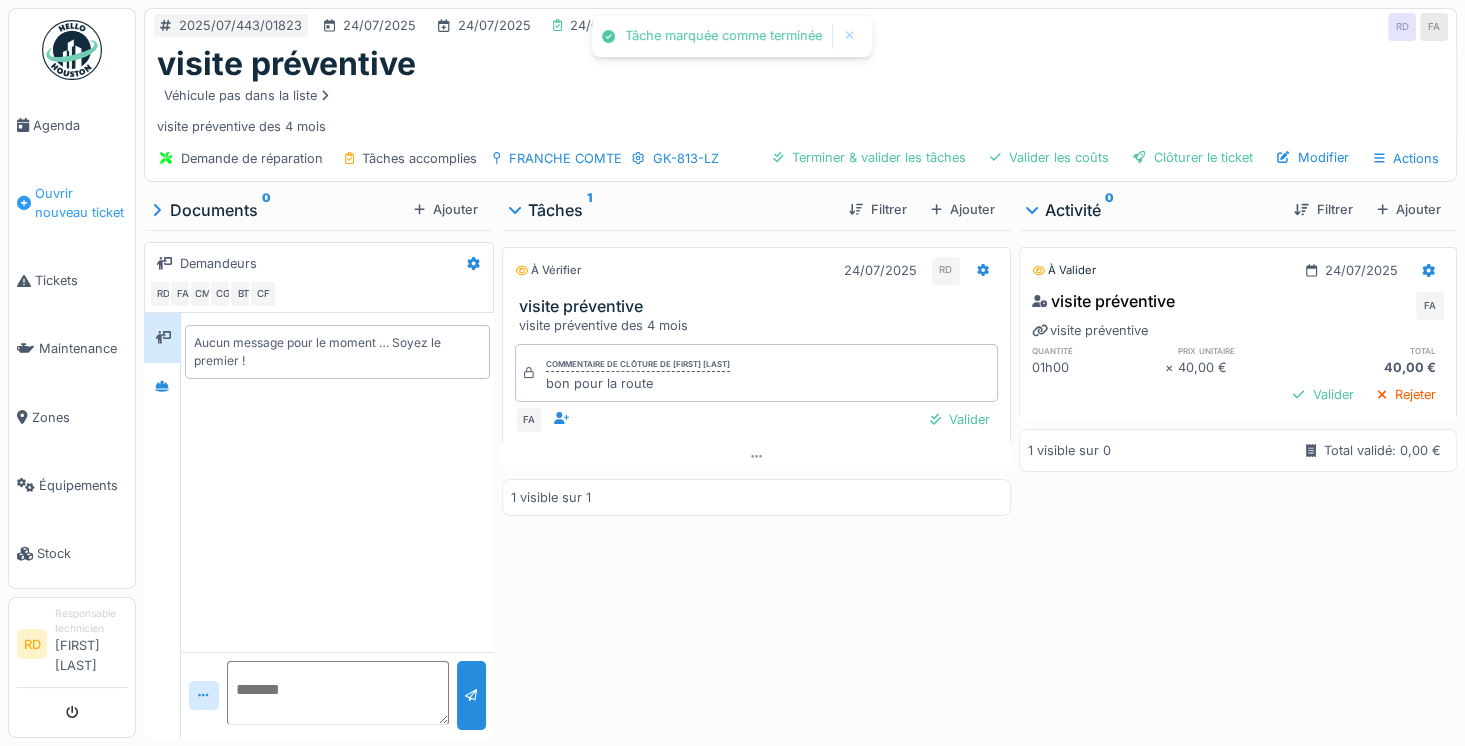 click on "Ouvrir nouveau ticket" at bounding box center (81, 203) 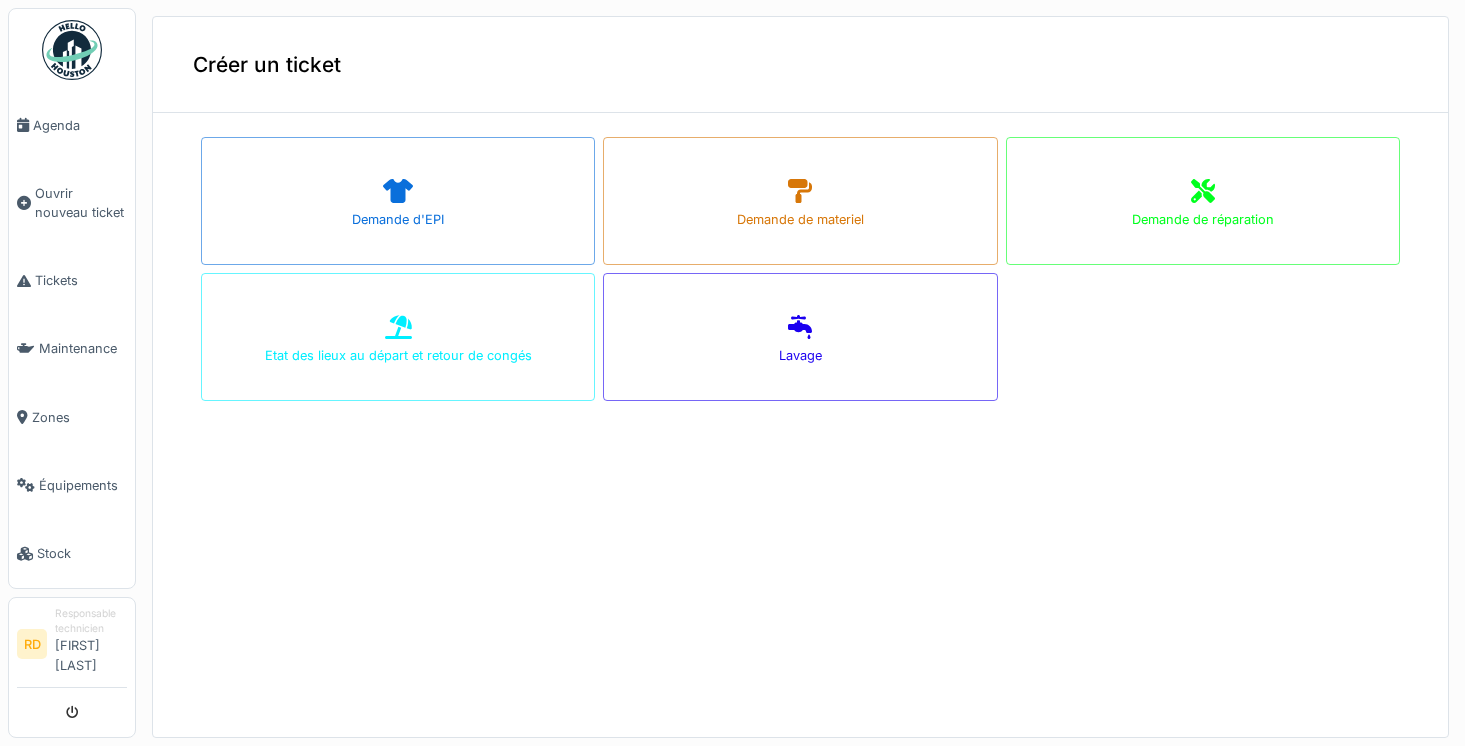 scroll, scrollTop: 0, scrollLeft: 0, axis: both 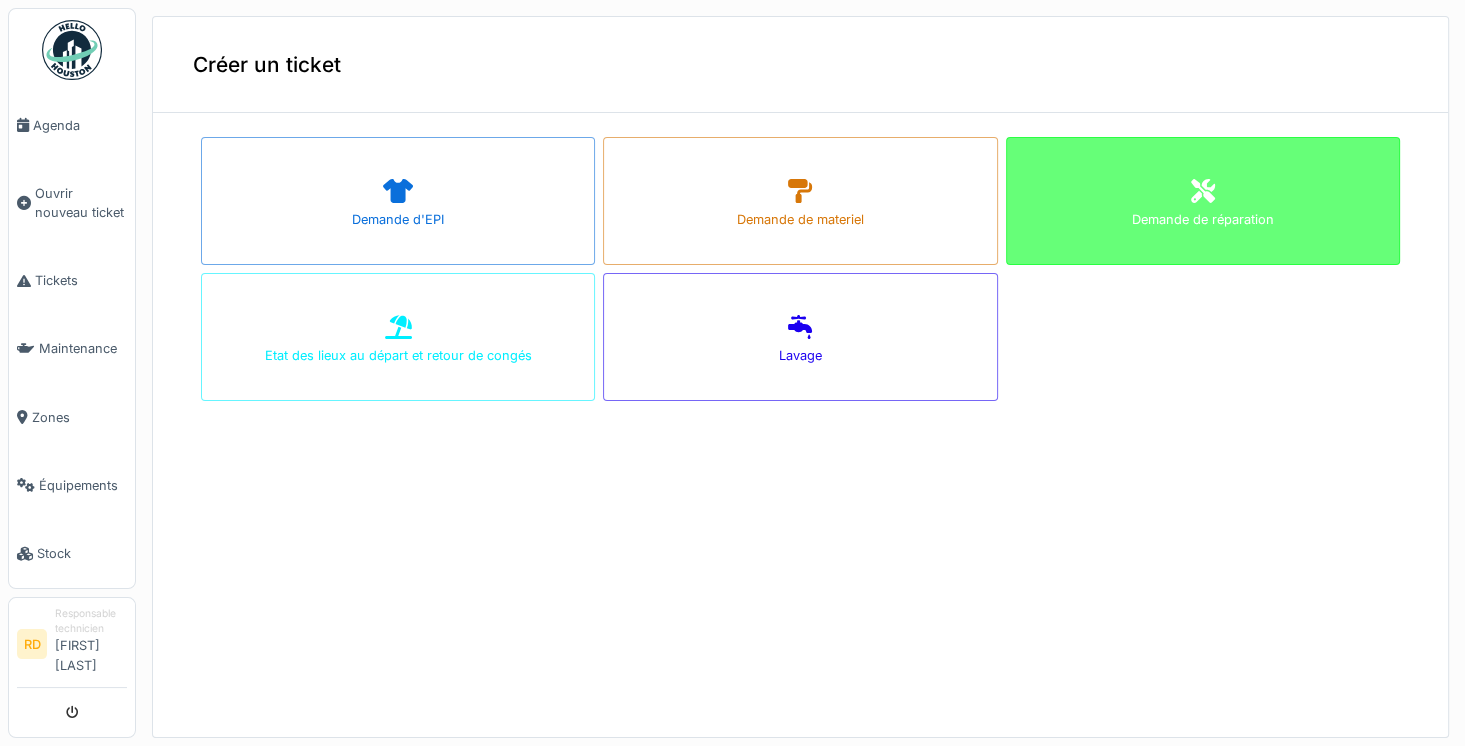 click on "Demande de réparation" at bounding box center (1203, 201) 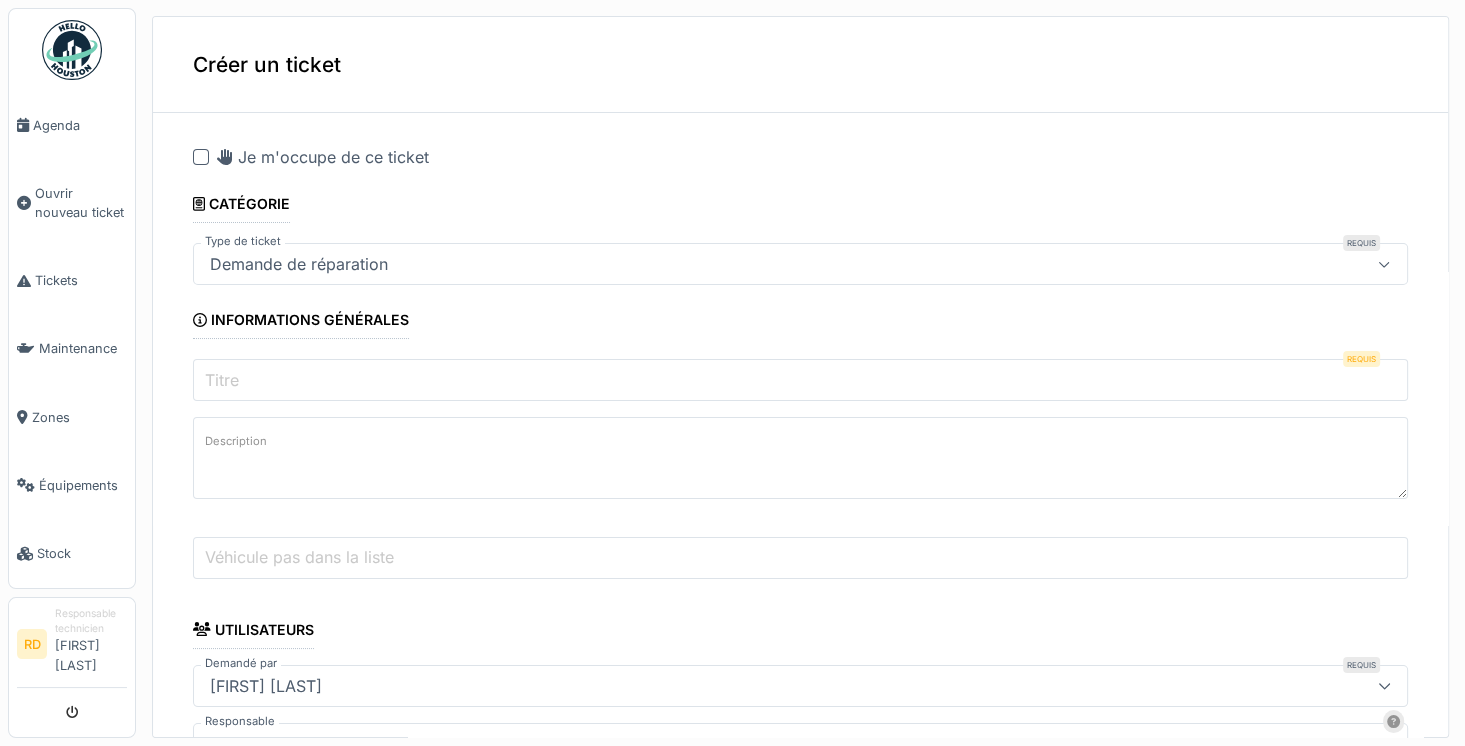 click on "Titre" at bounding box center [800, 380] 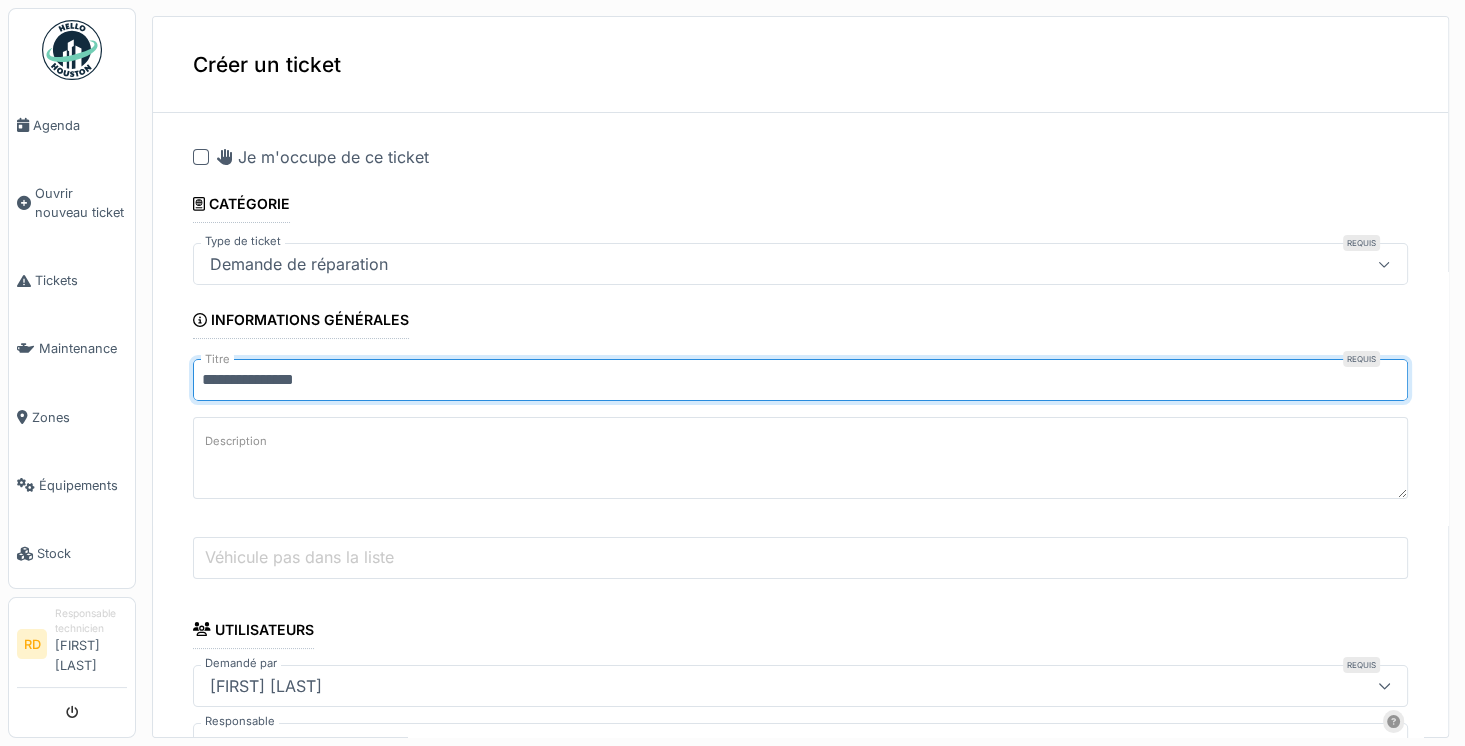 type on "**********" 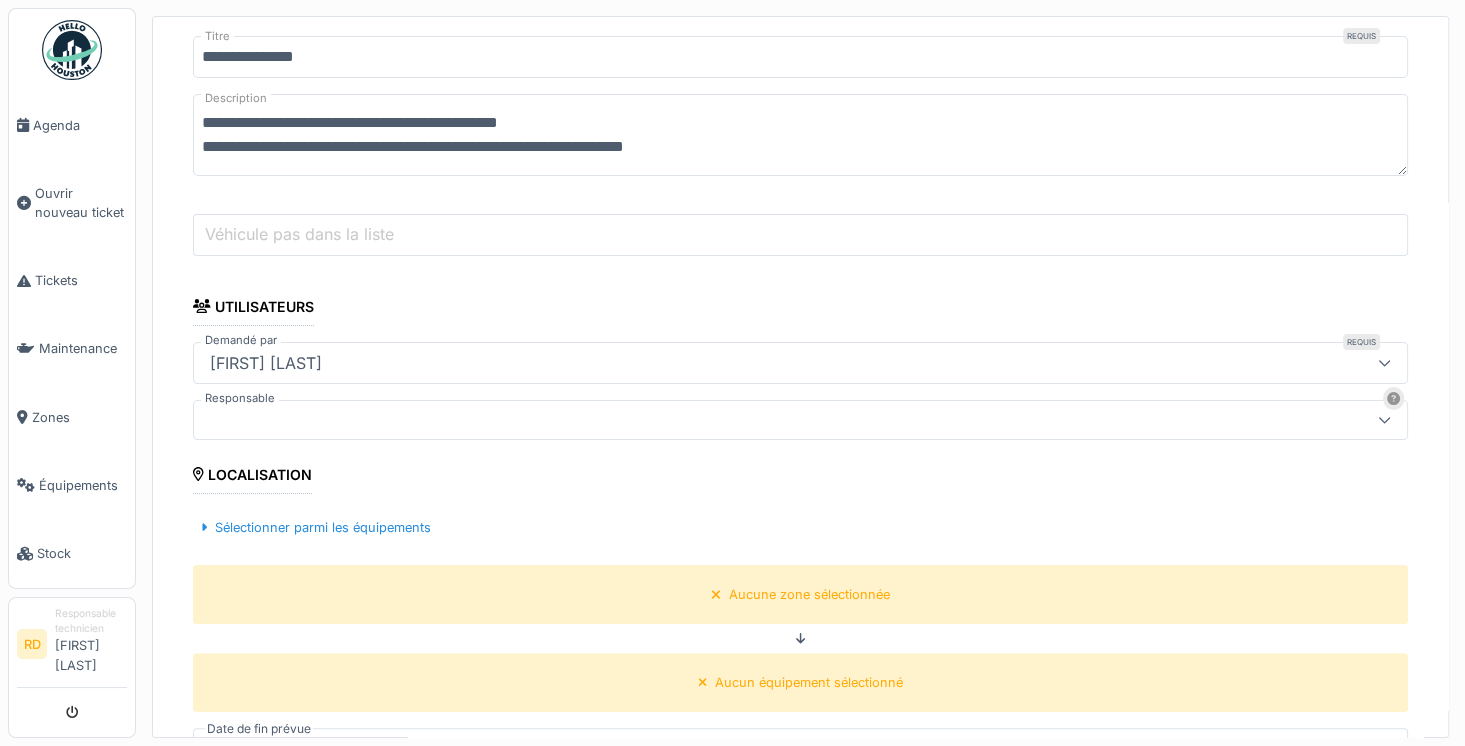 scroll, scrollTop: 324, scrollLeft: 0, axis: vertical 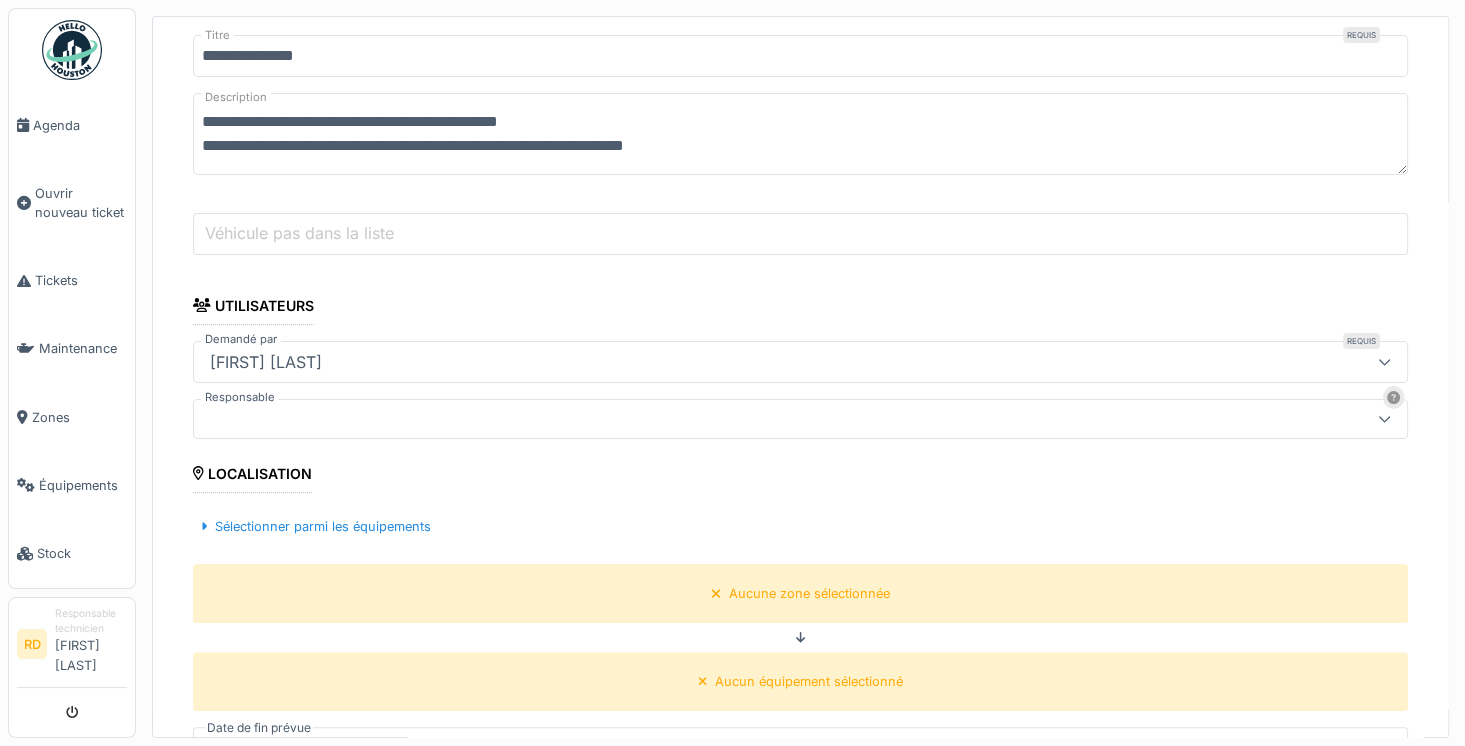 type on "**********" 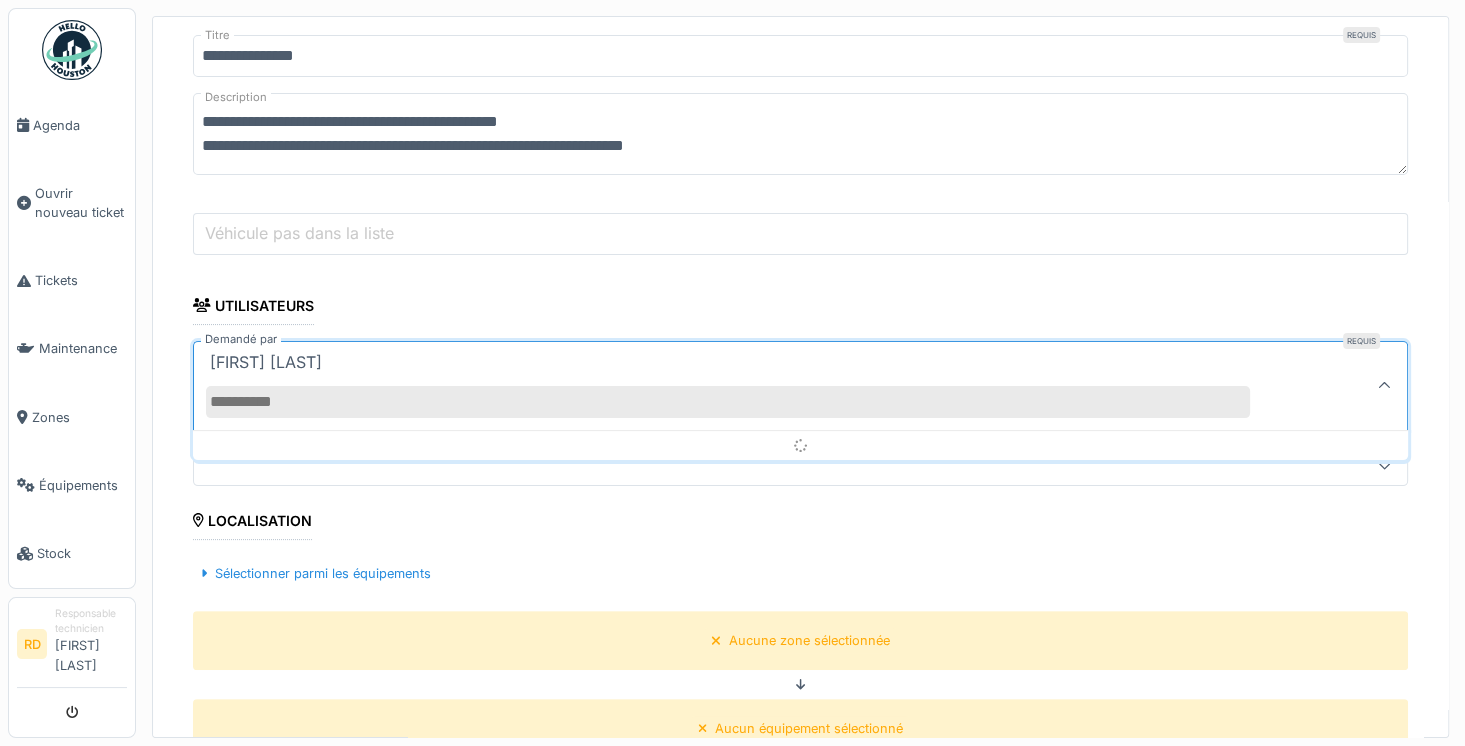 scroll, scrollTop: 3, scrollLeft: 0, axis: vertical 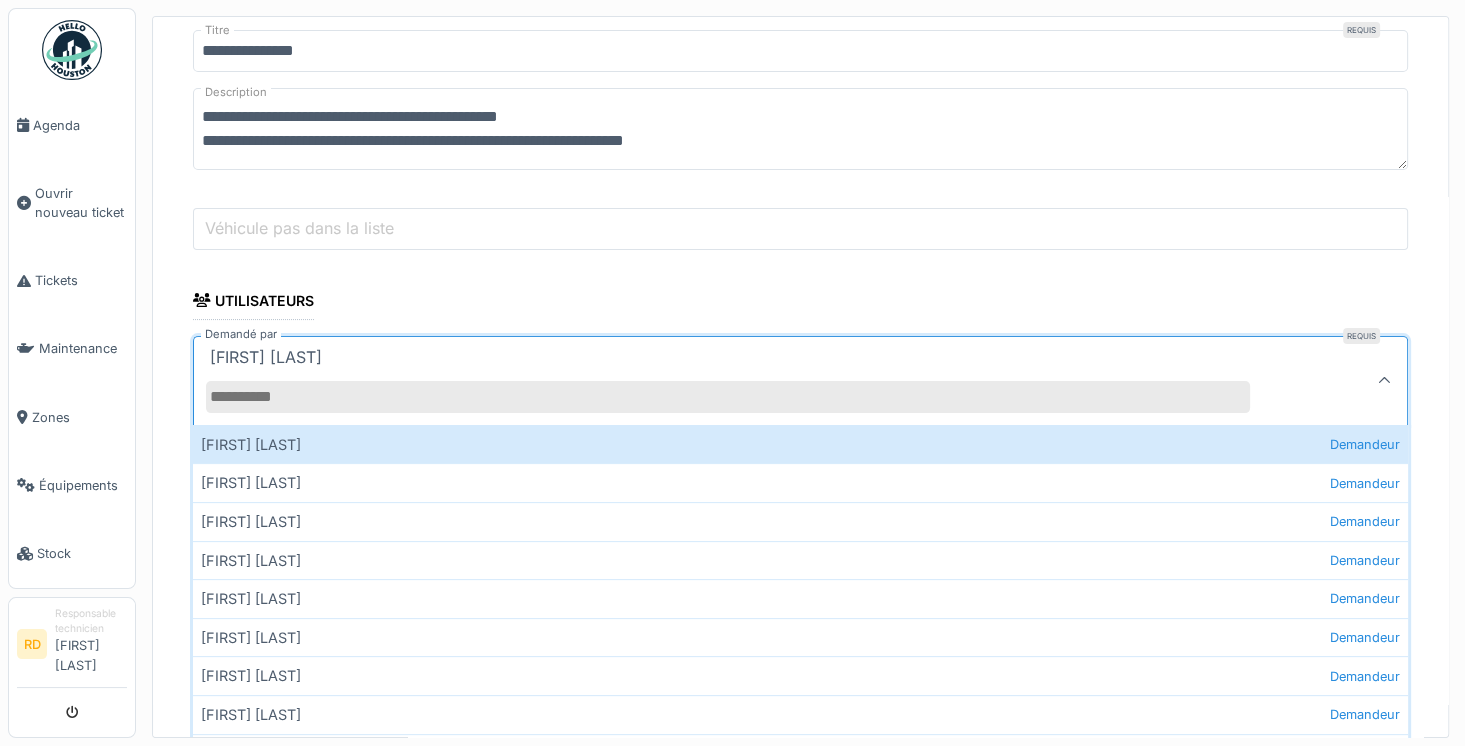 click on "Demandé par" at bounding box center (728, 397) 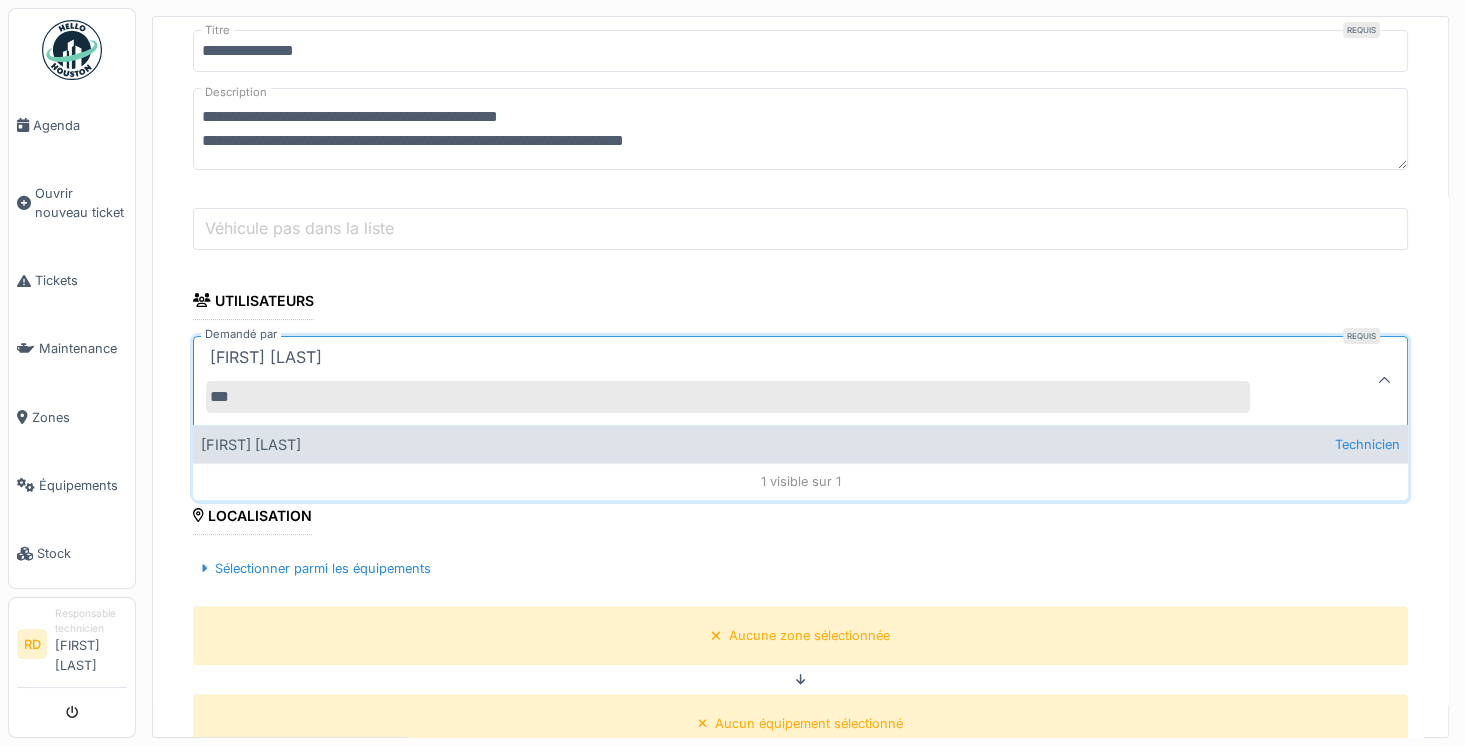 type on "***" 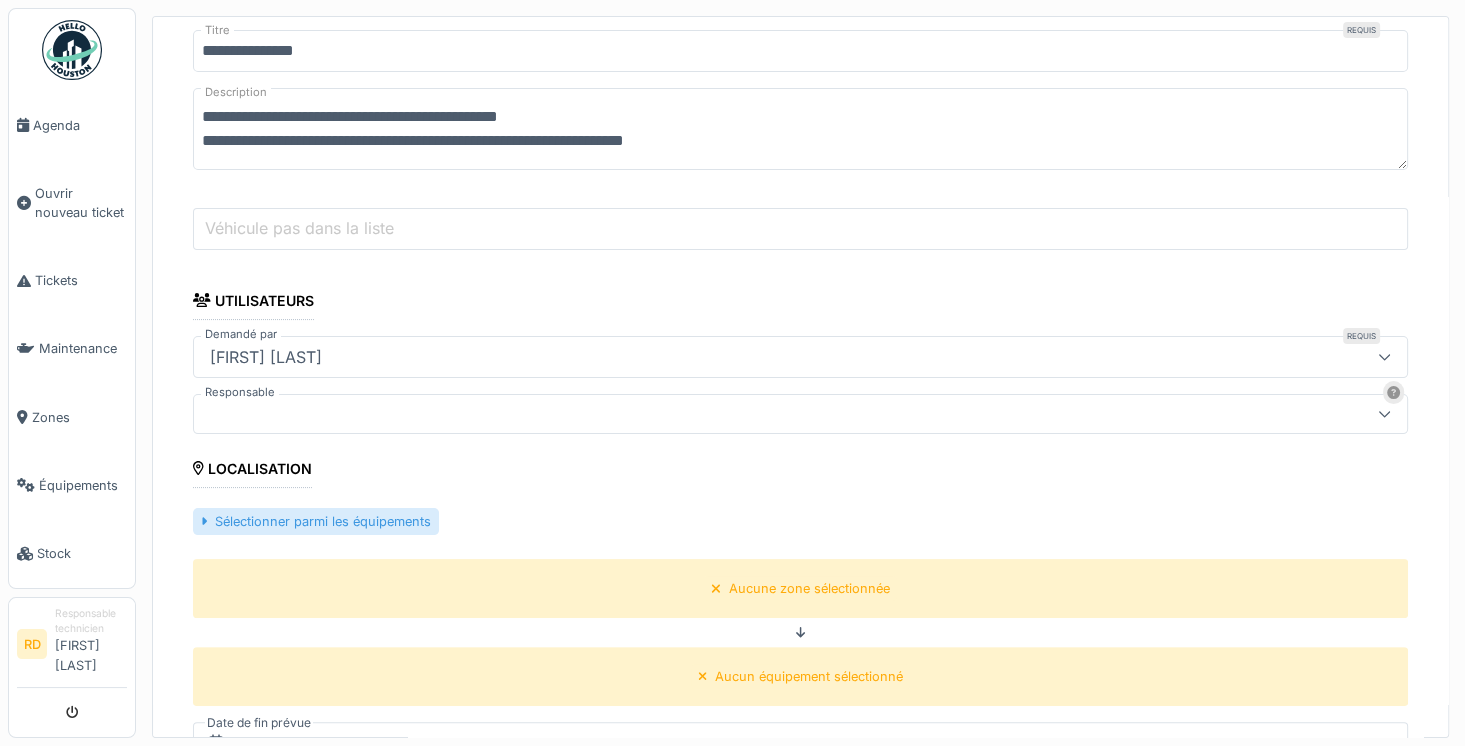 click on "Sélectionner parmi les équipements" at bounding box center (316, 521) 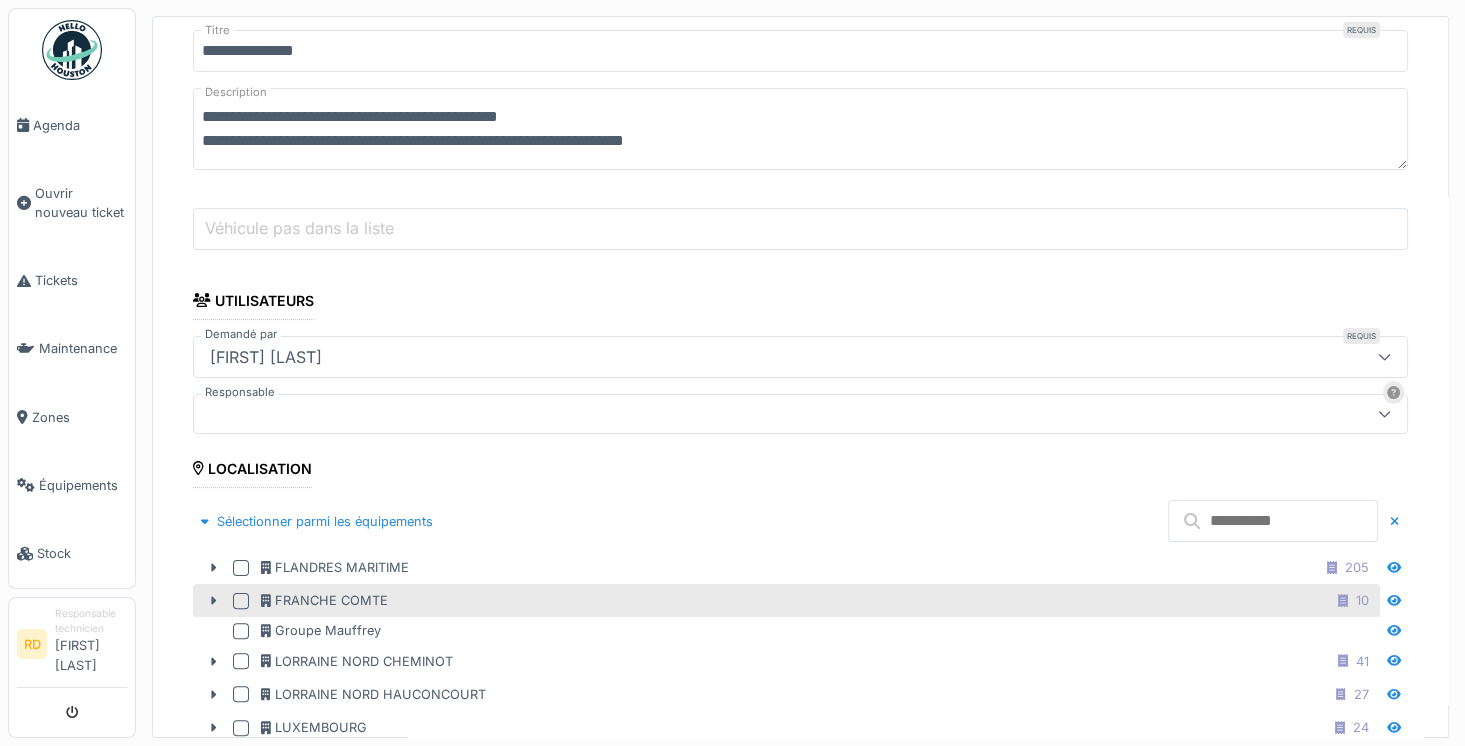 click at bounding box center (241, 601) 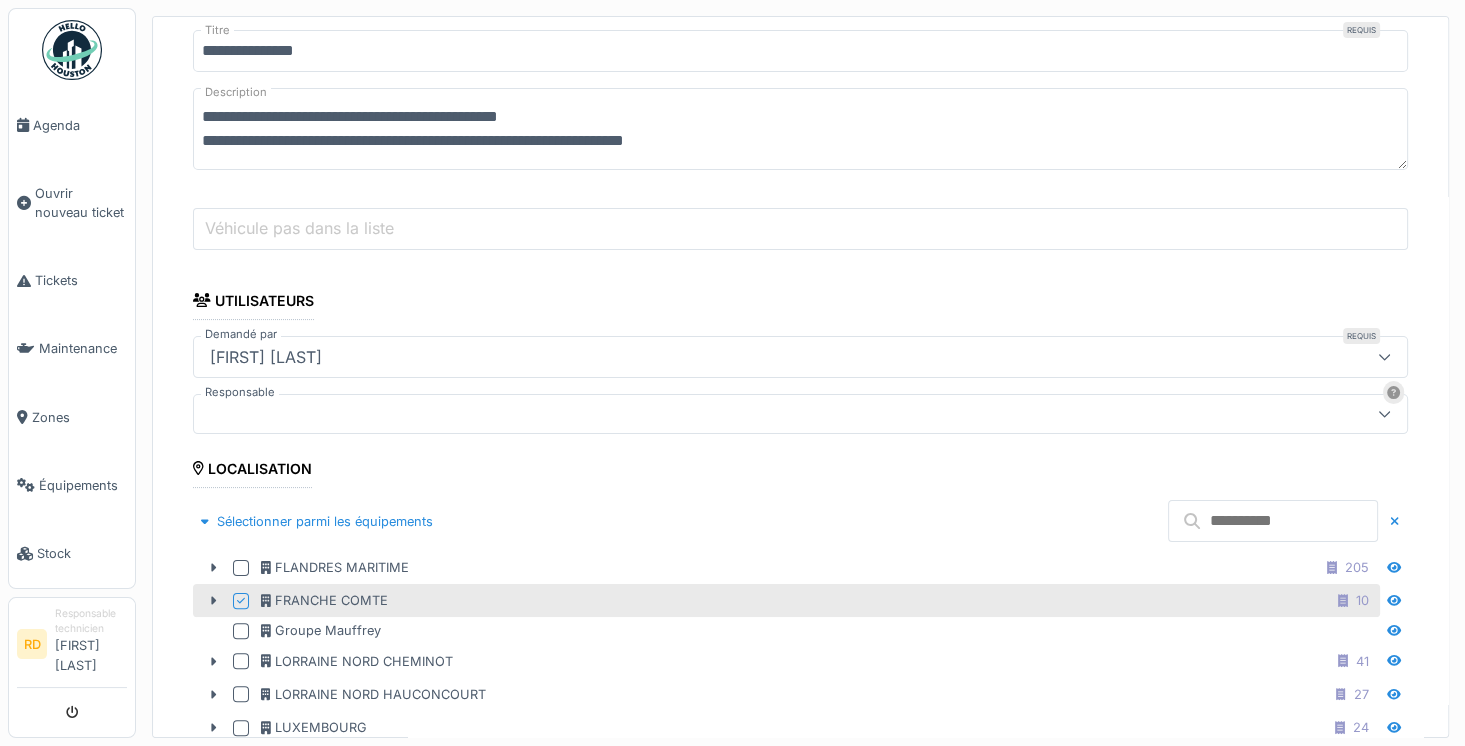 click at bounding box center (1273, 521) 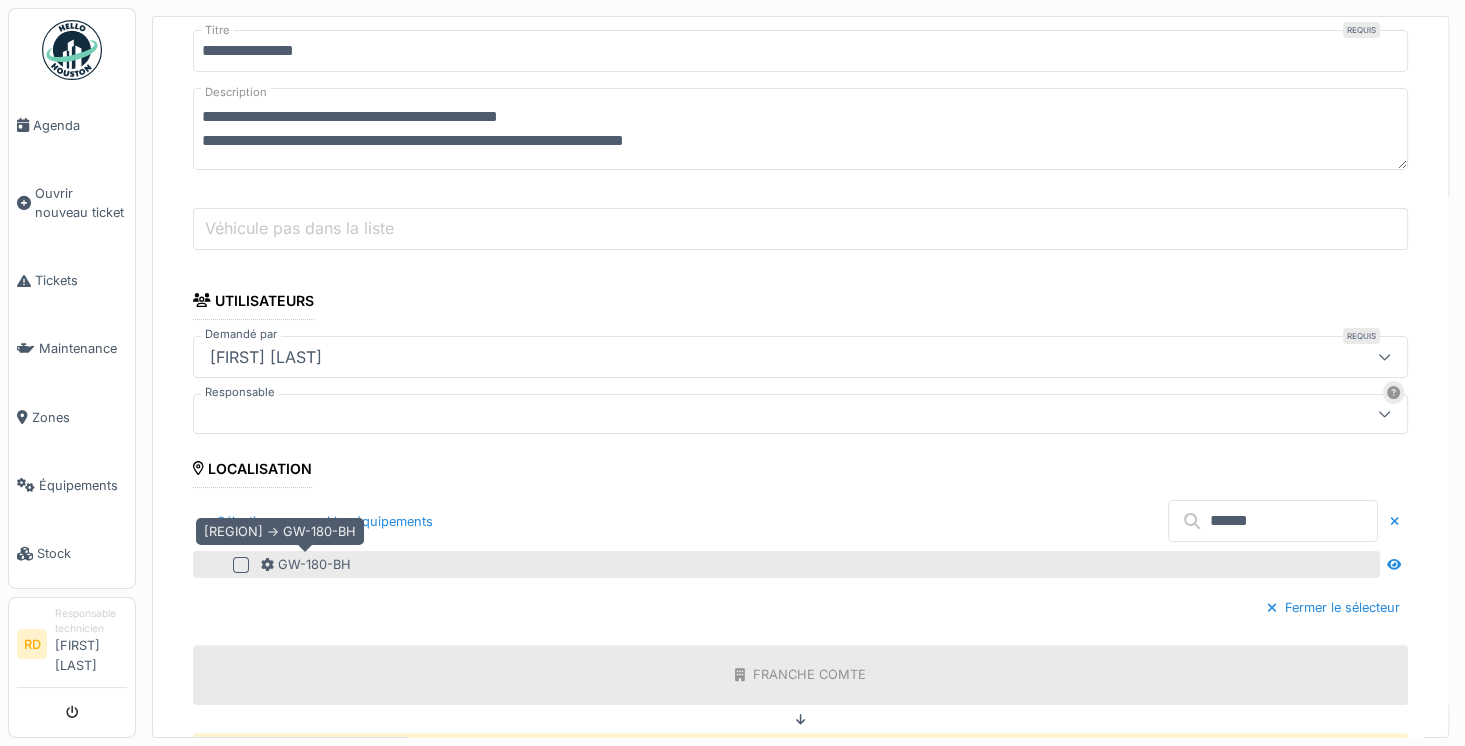 click on "GW-180-BH" at bounding box center [306, 564] 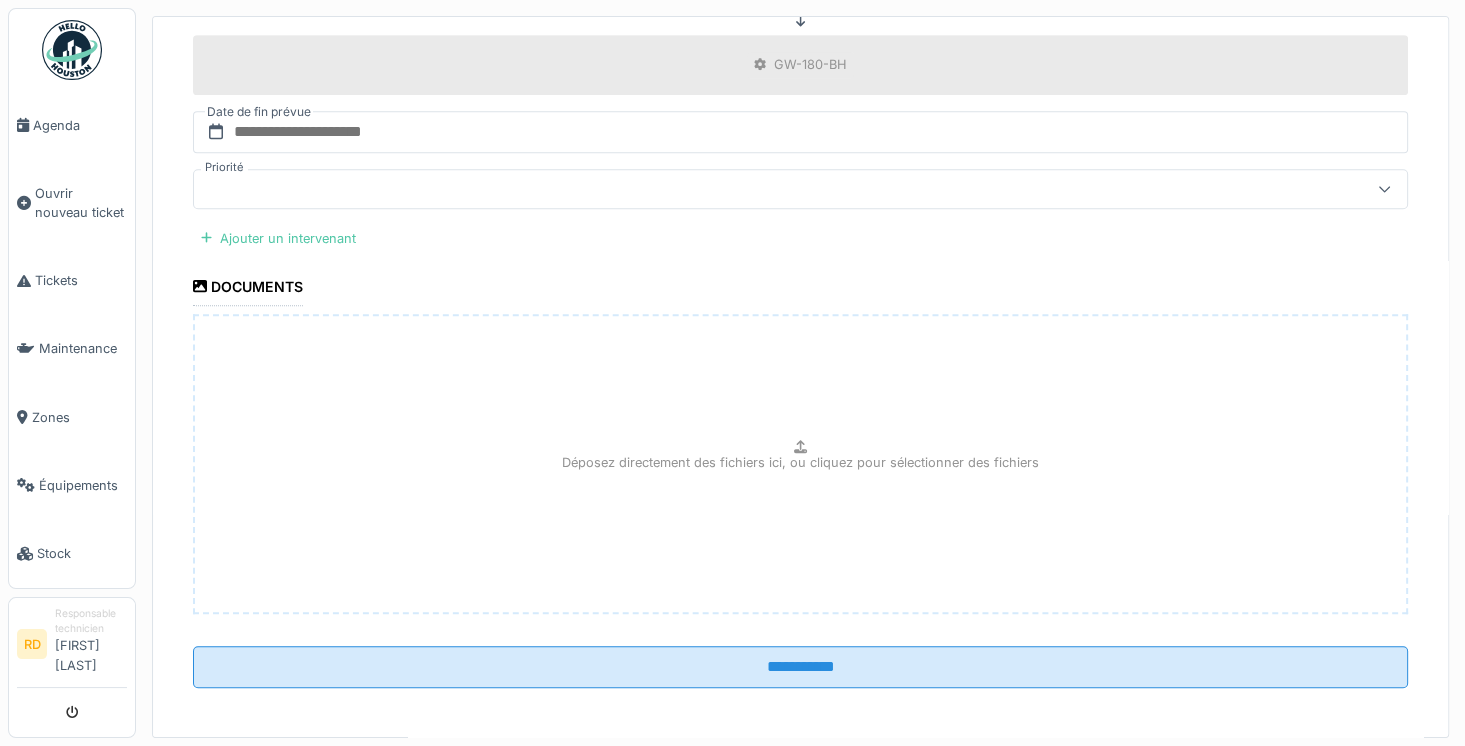 scroll, scrollTop: 1028, scrollLeft: 0, axis: vertical 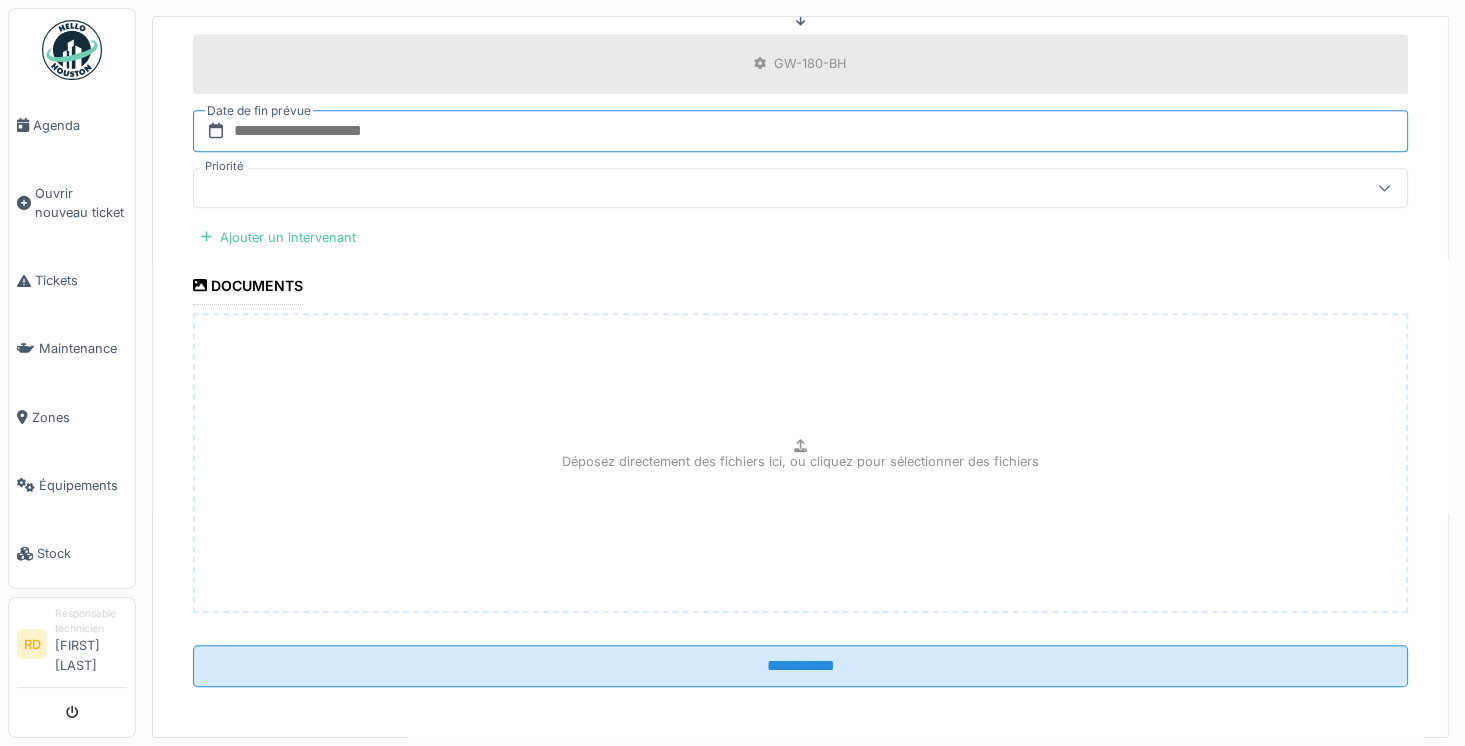 click at bounding box center [800, 131] 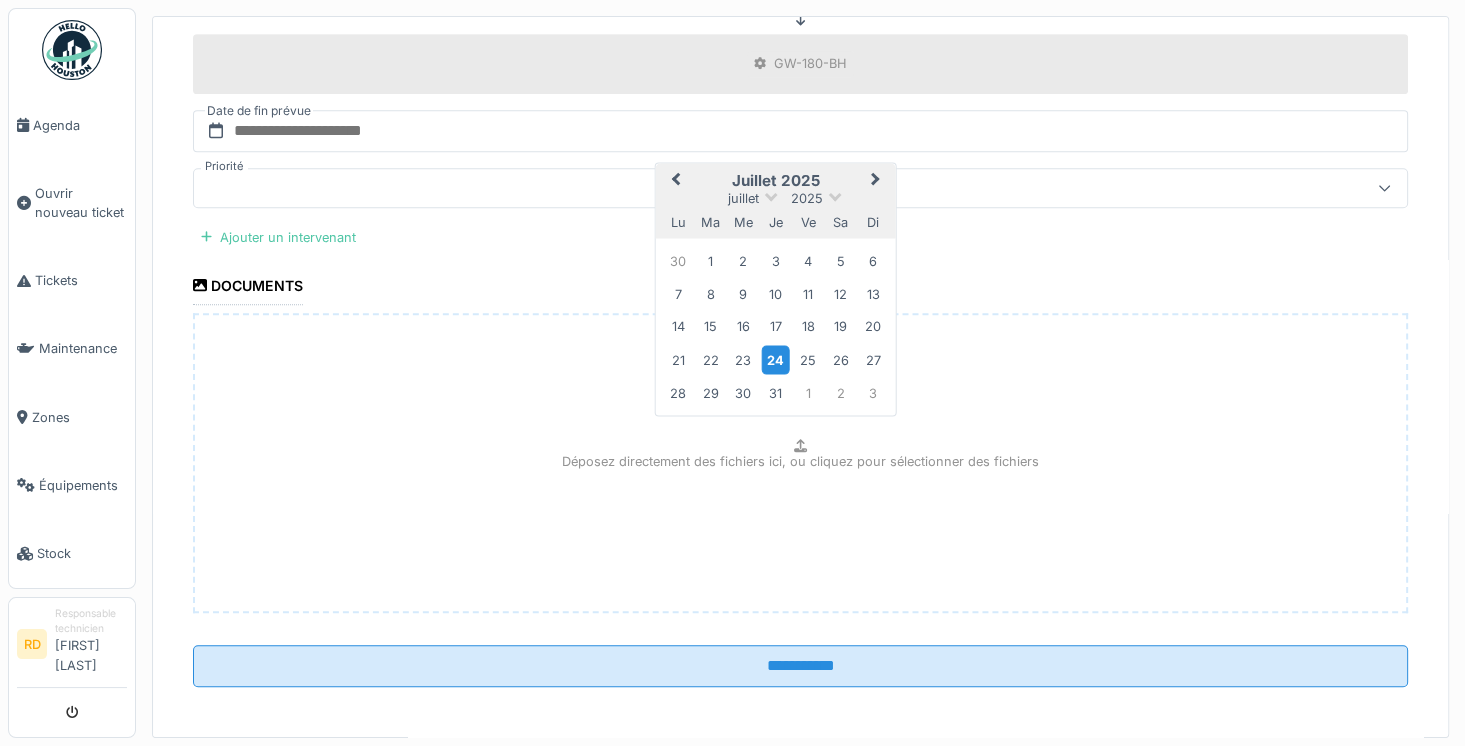 click on "24" at bounding box center [775, 359] 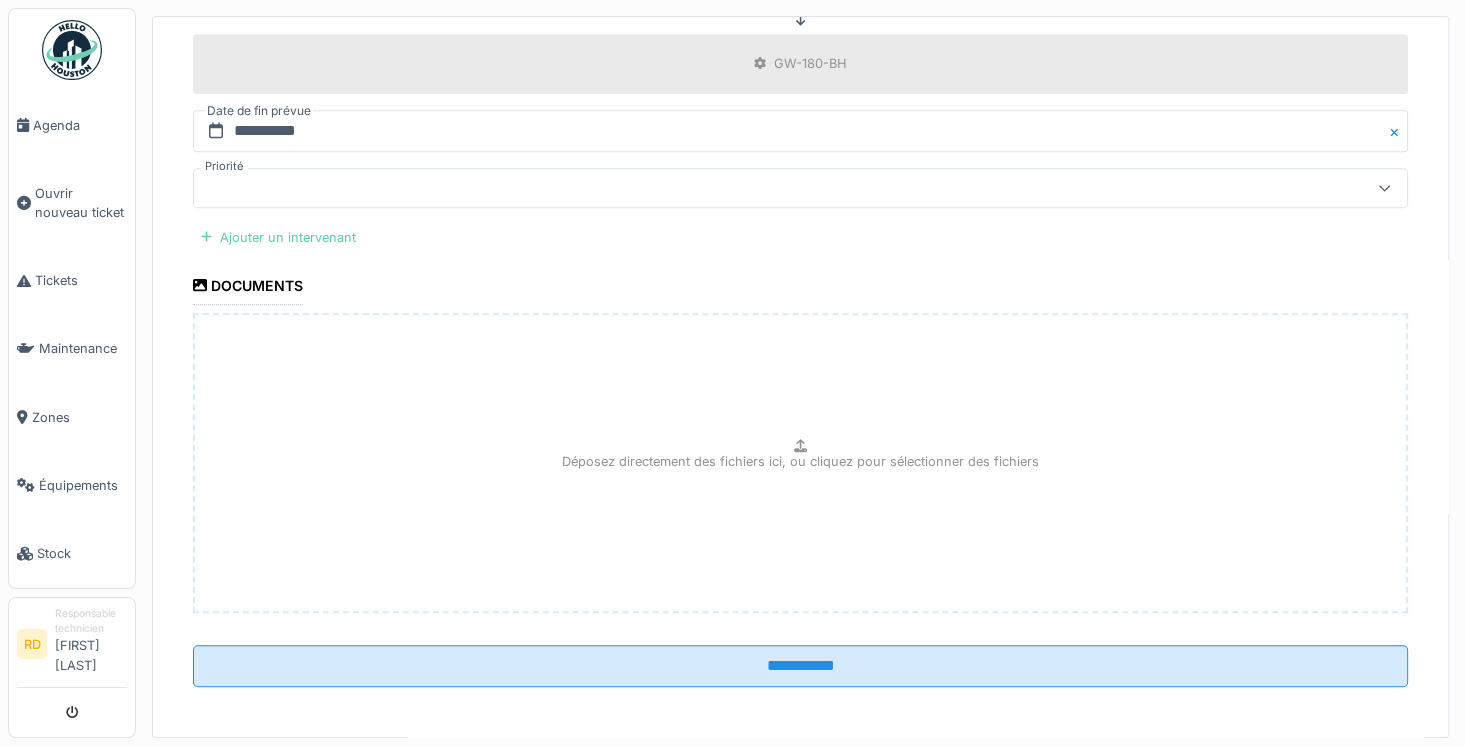 click on "Ajouter un intervenant" at bounding box center [278, 237] 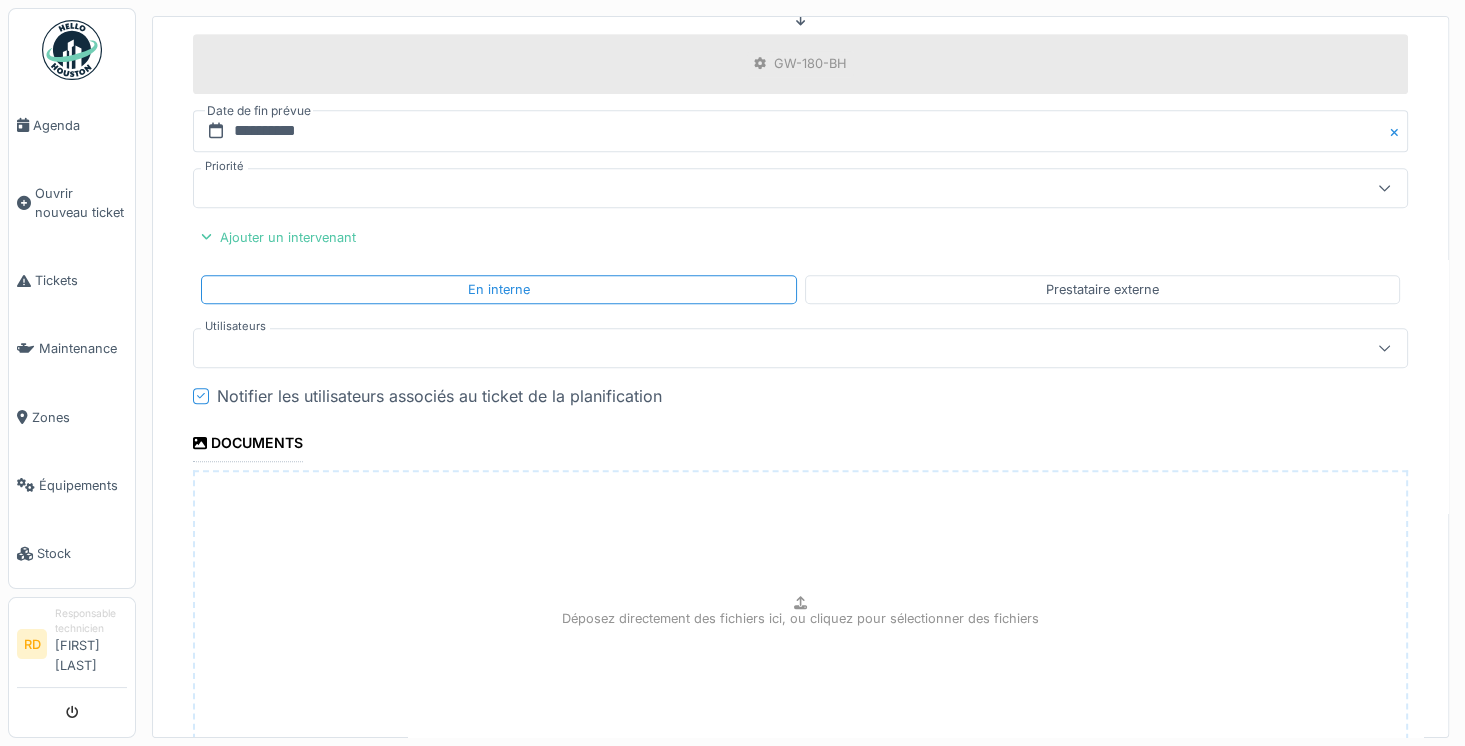 click at bounding box center [740, 348] 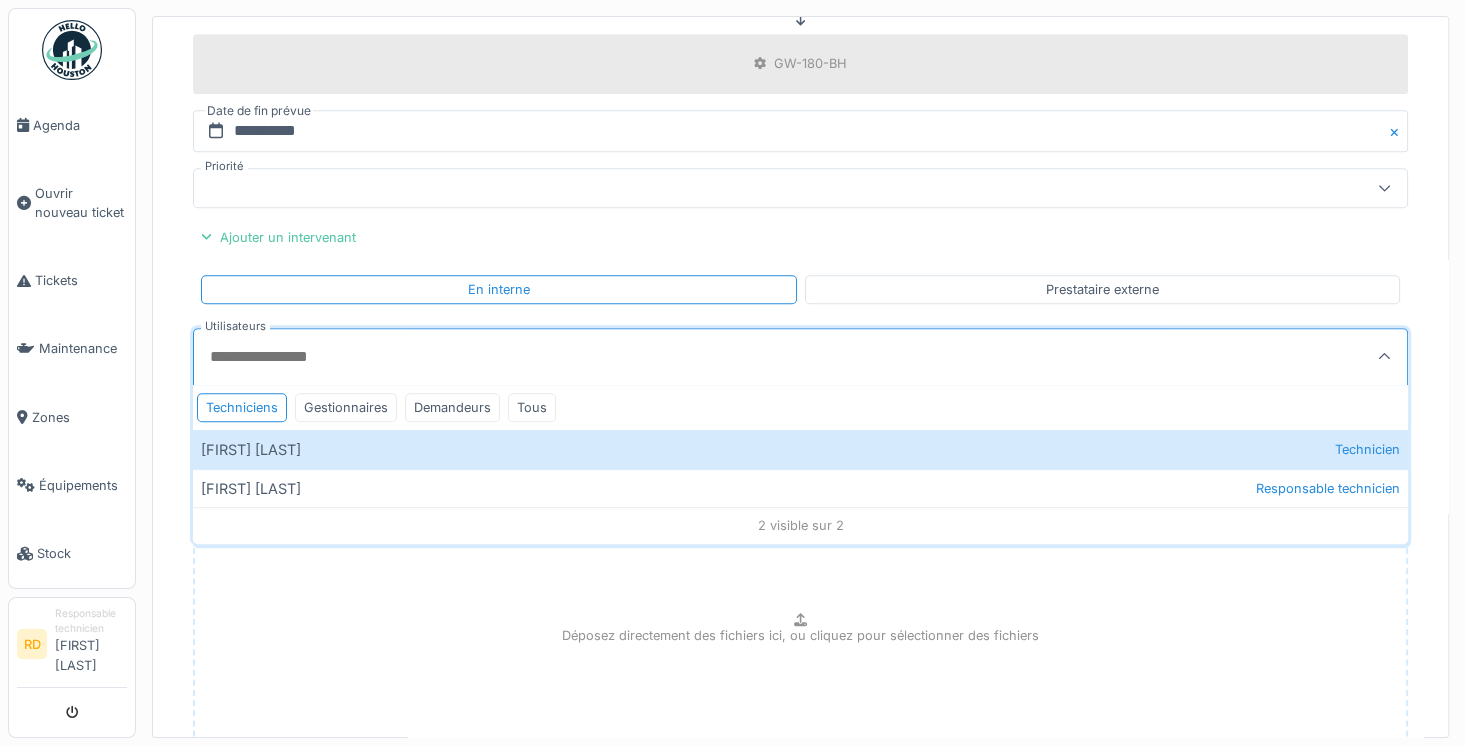 scroll, scrollTop: 4, scrollLeft: 0, axis: vertical 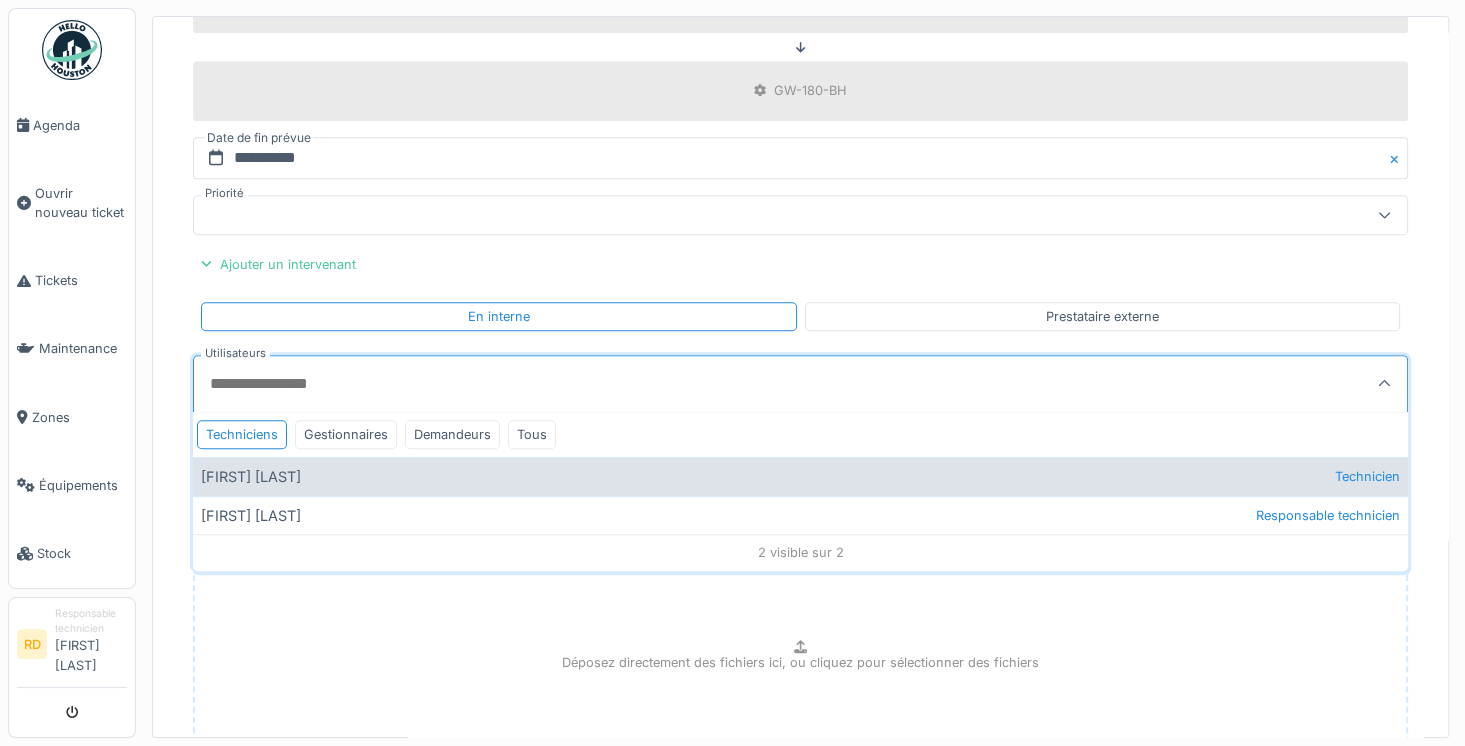 click on "[FIRST] [LAST]   Technicien" at bounding box center (800, 476) 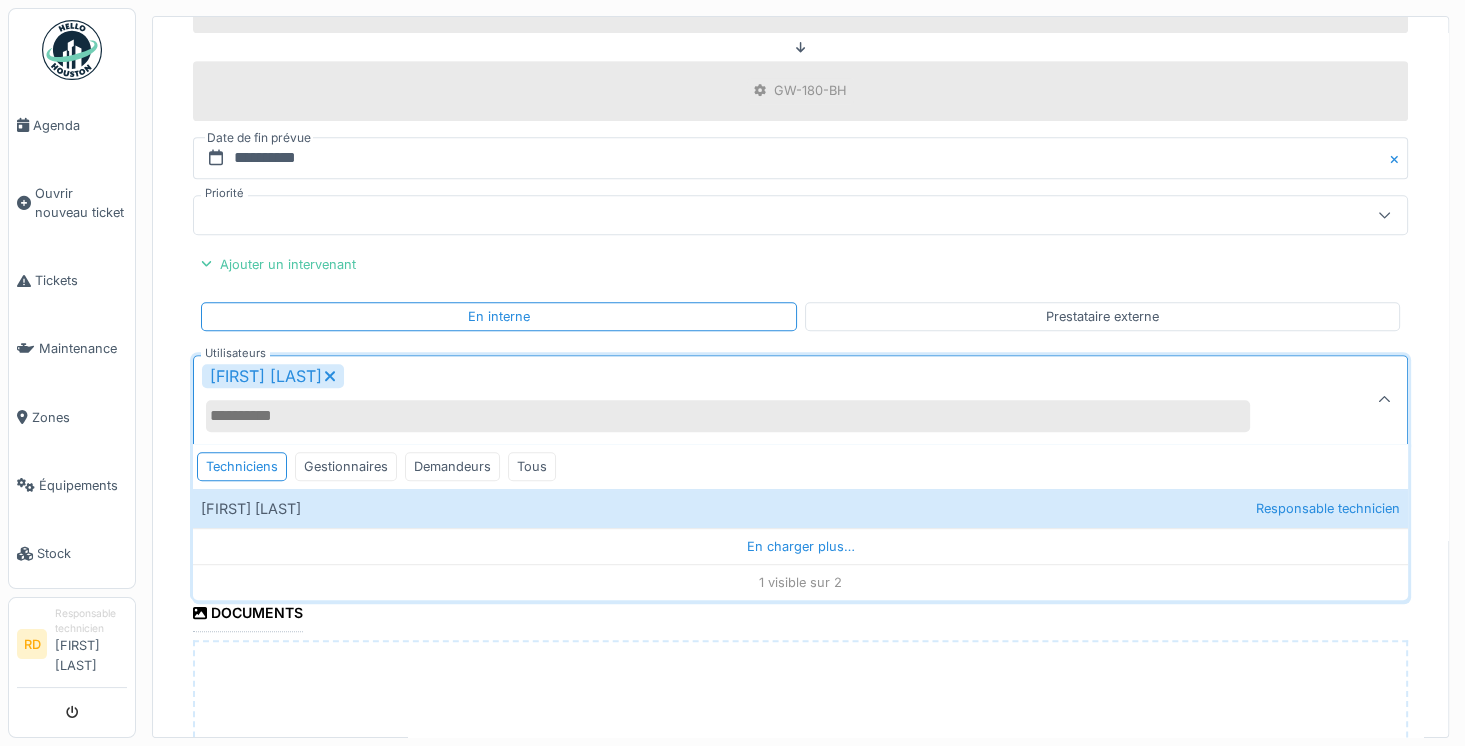 click on "**********" at bounding box center [800, 99] 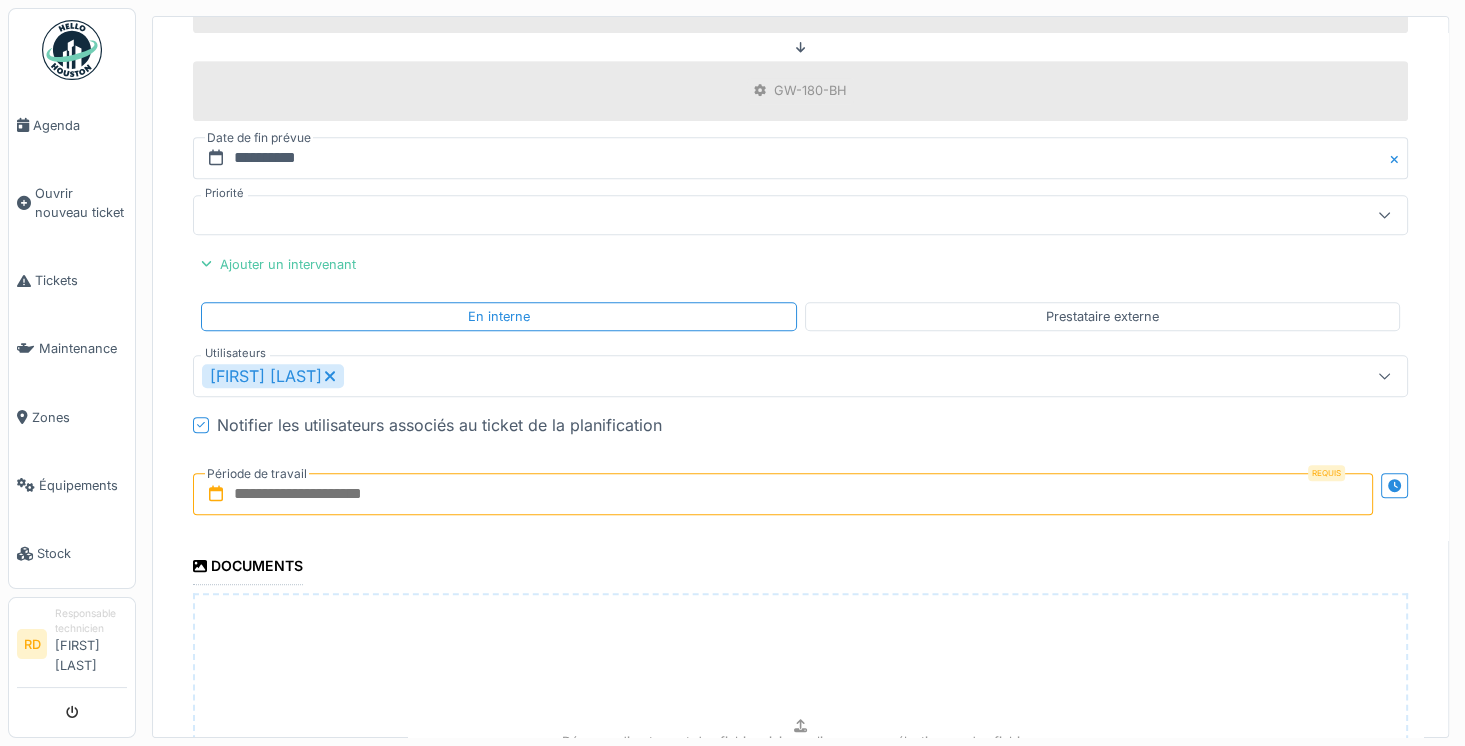 click on "Période de travail" at bounding box center [257, 474] 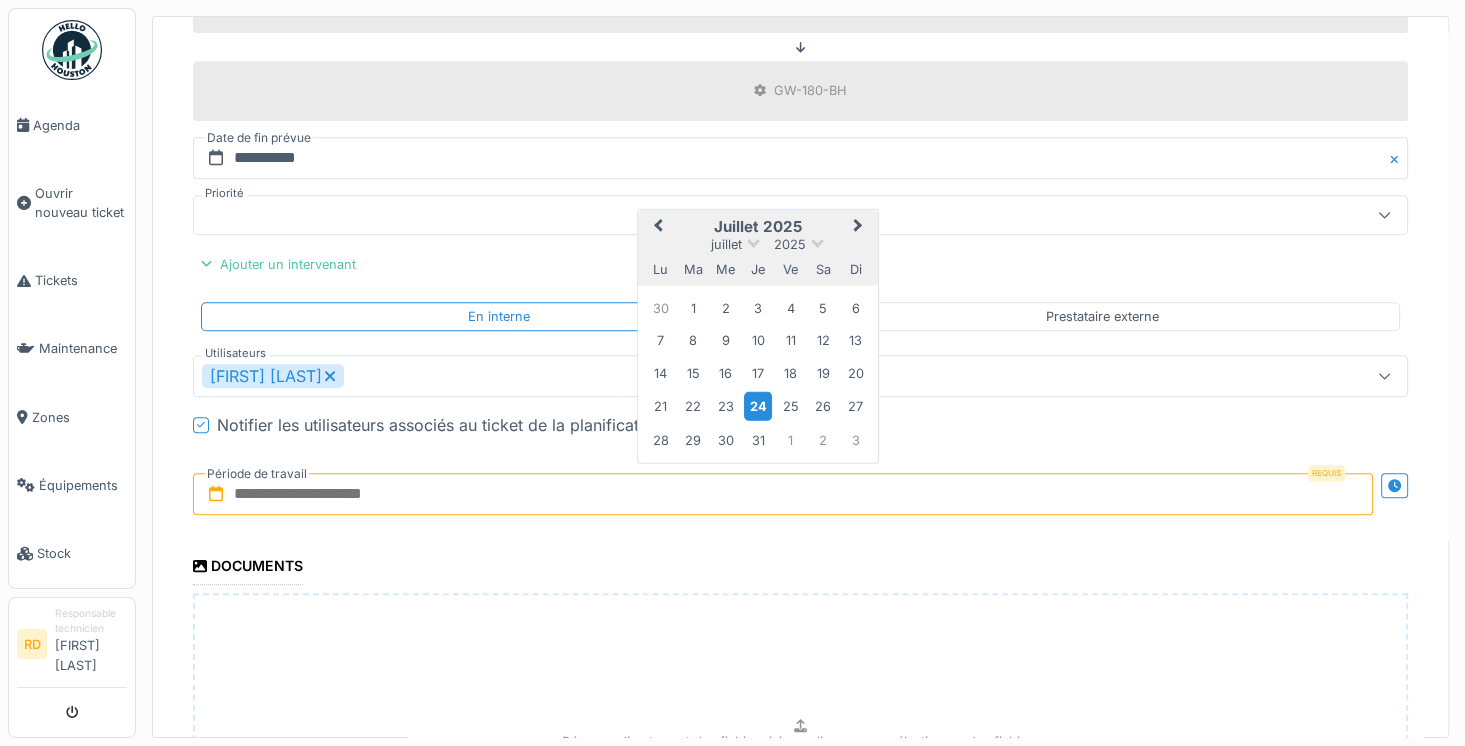click on "24" at bounding box center [757, 406] 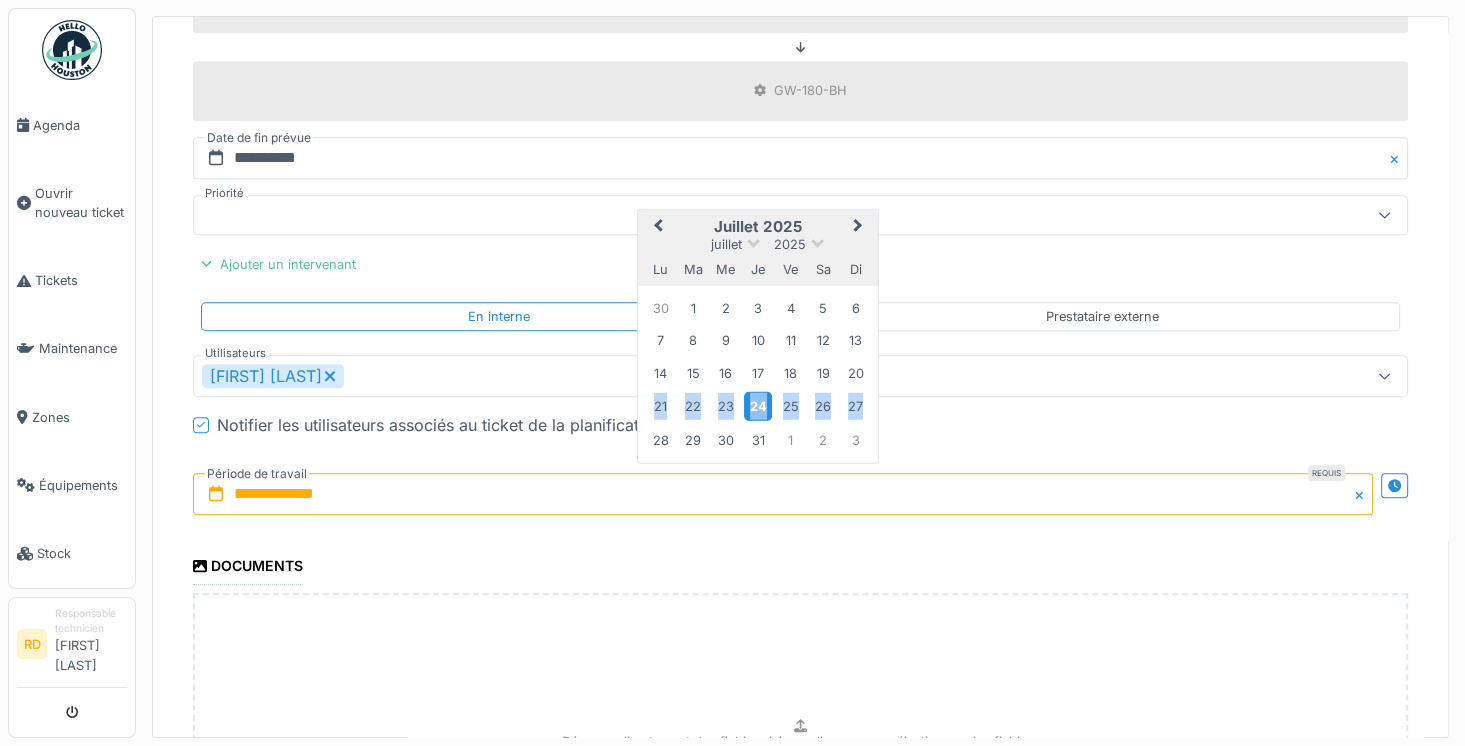 click on "24" at bounding box center [757, 406] 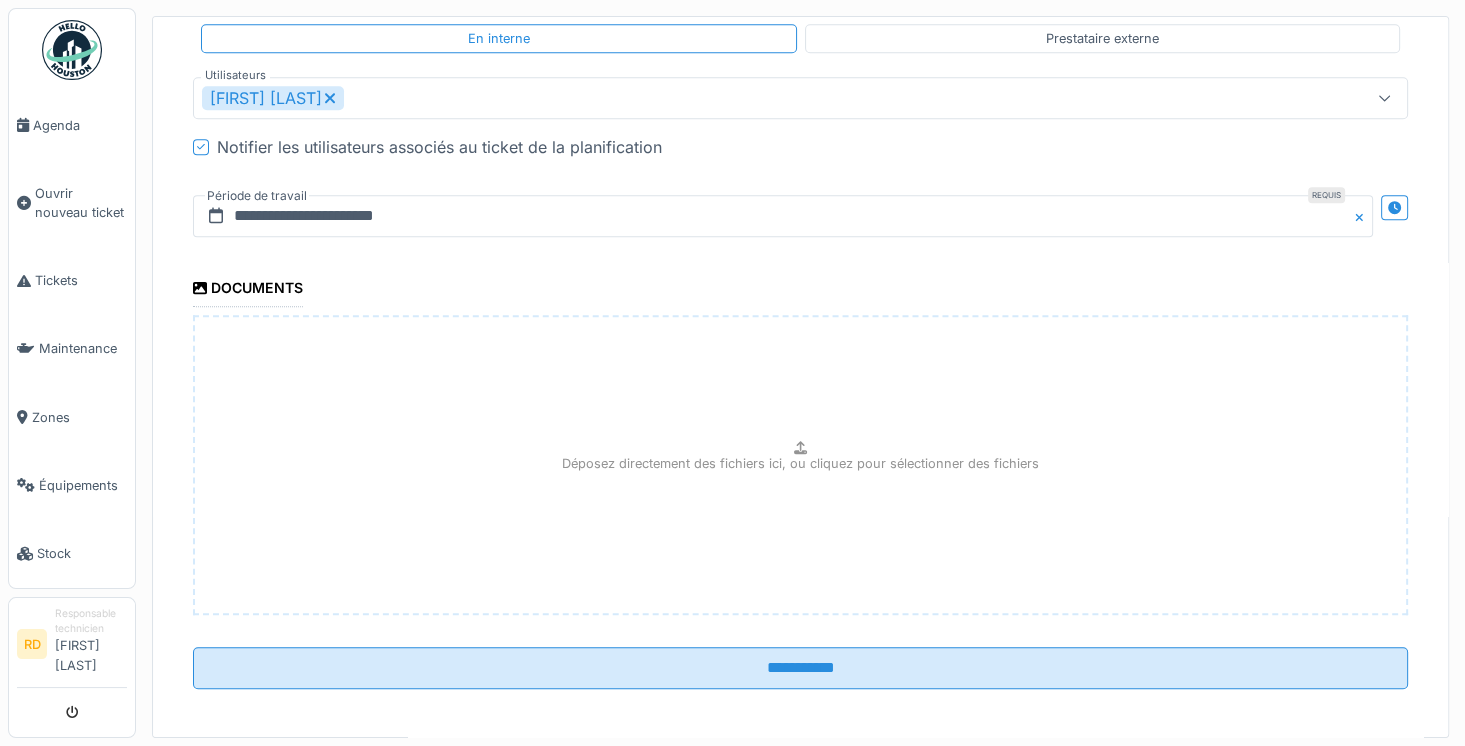 scroll, scrollTop: 1280, scrollLeft: 0, axis: vertical 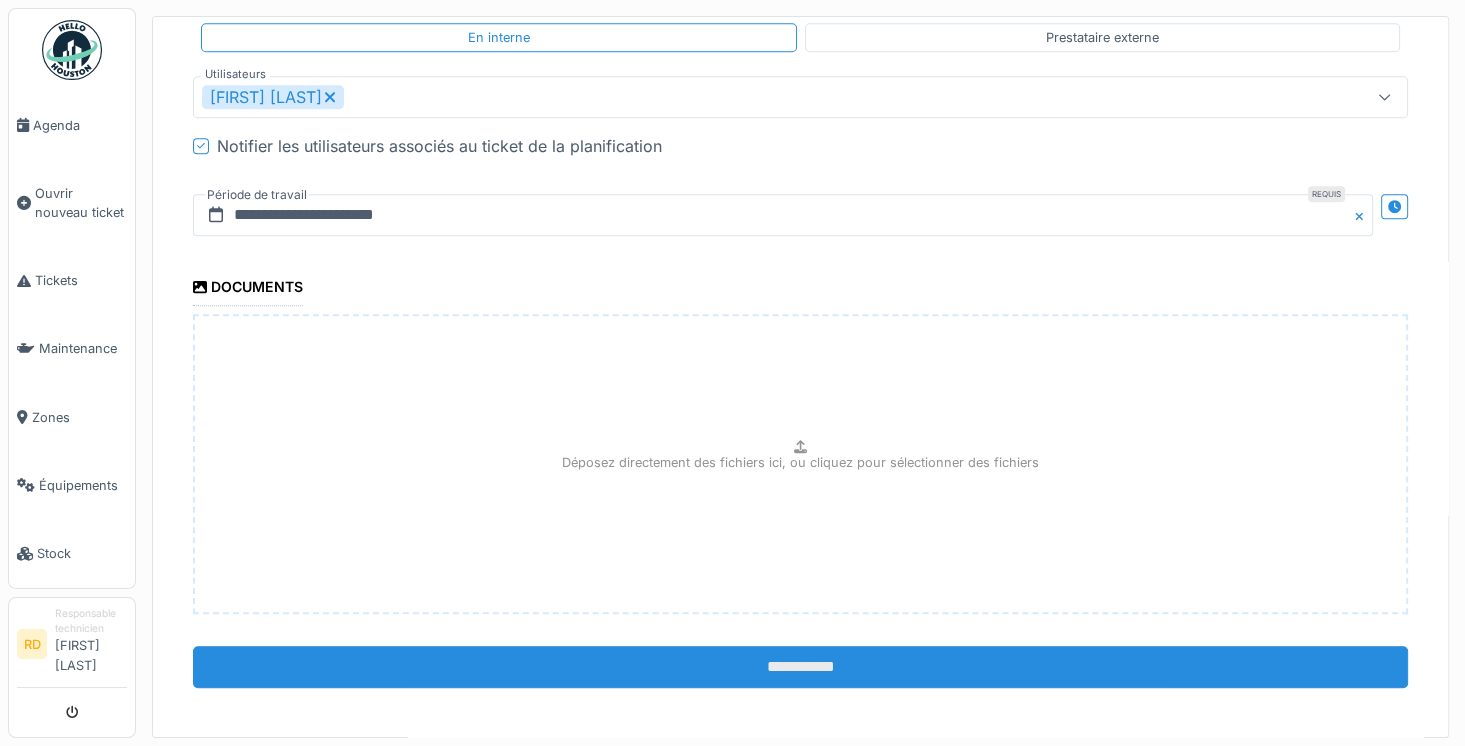 click on "**********" at bounding box center [800, 667] 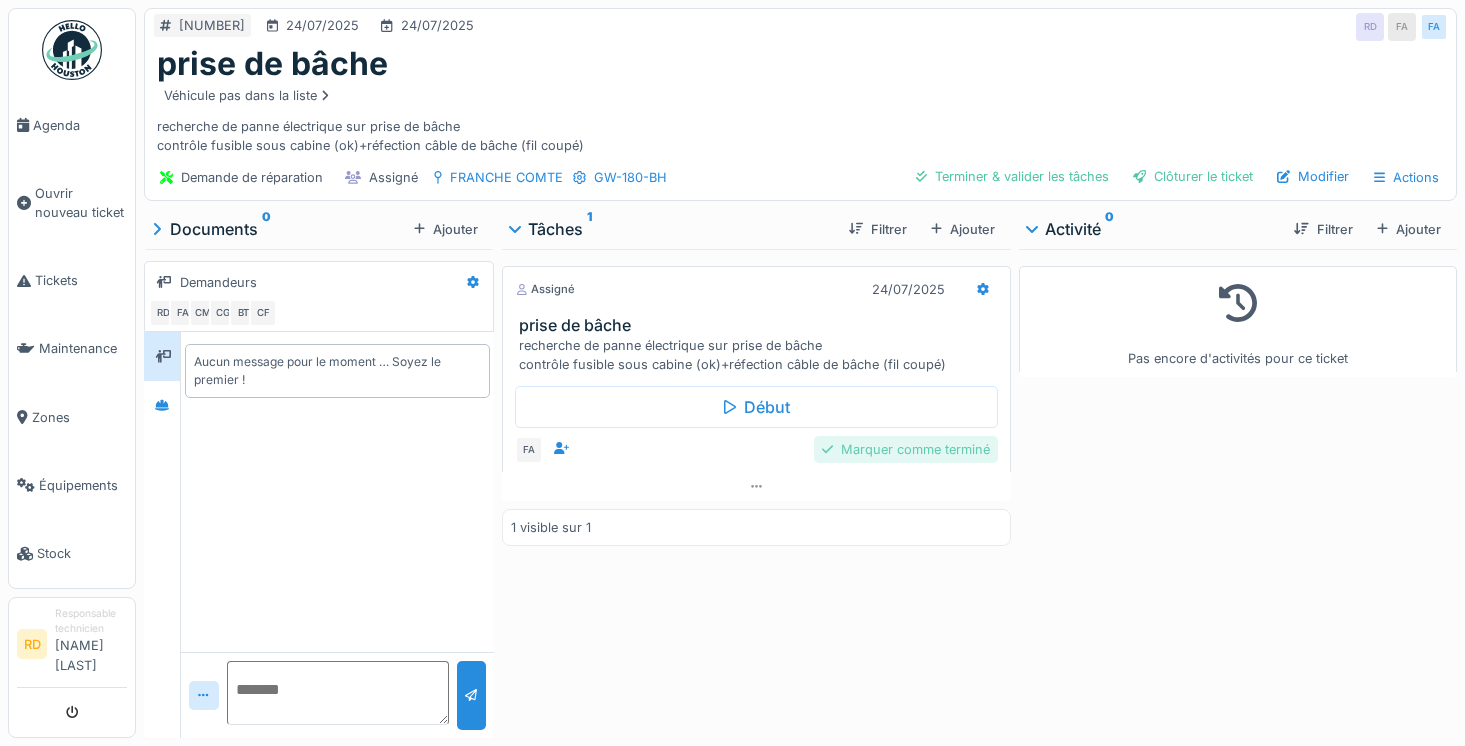 scroll, scrollTop: 0, scrollLeft: 0, axis: both 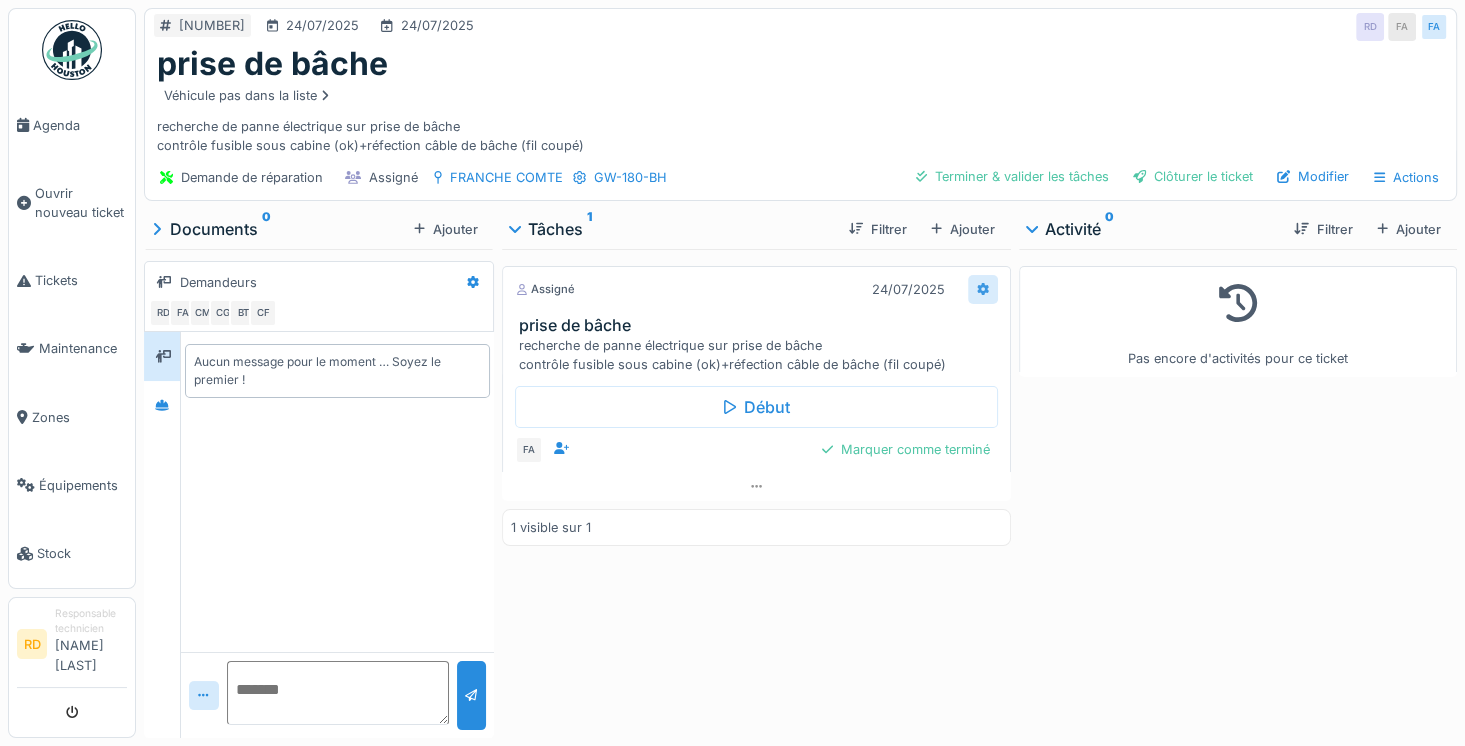 click at bounding box center (983, 289) 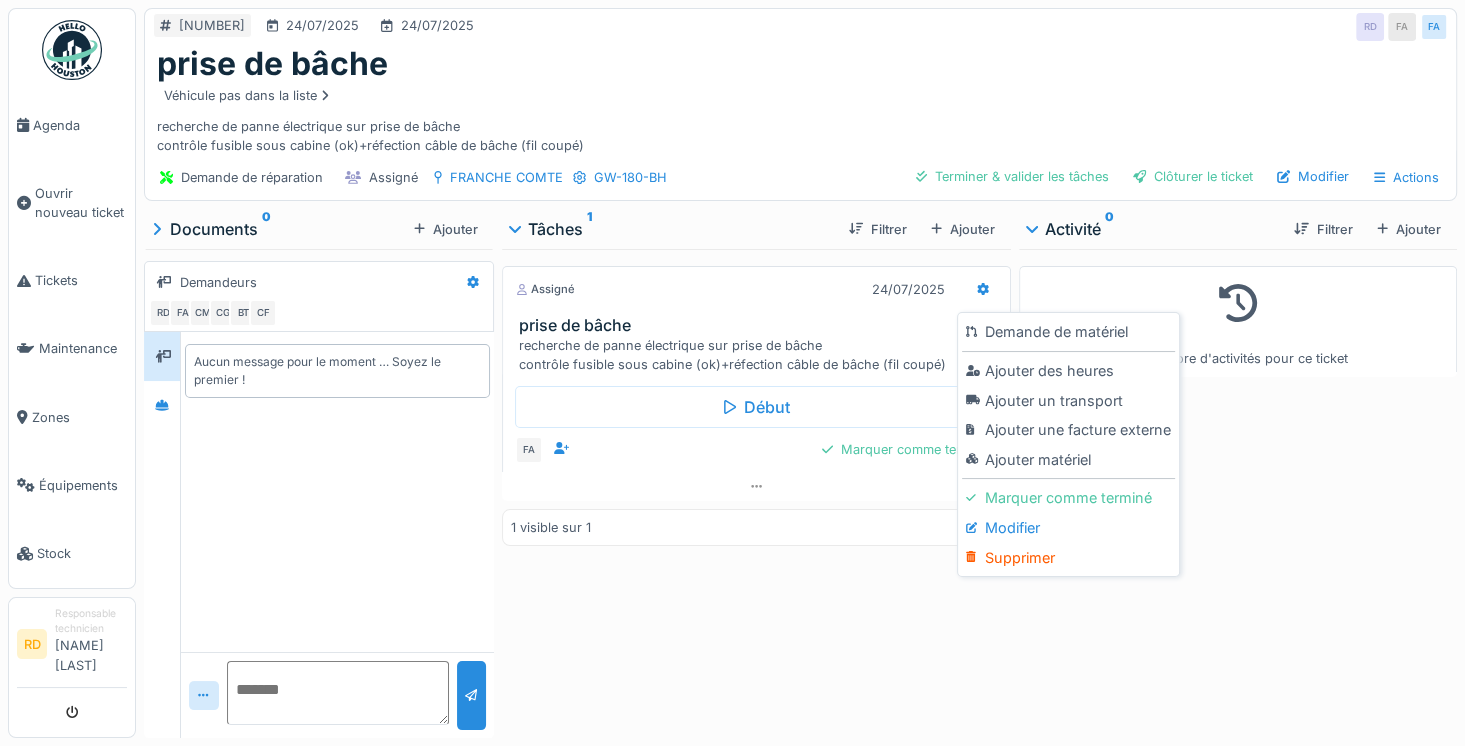 drag, startPoint x: 992, startPoint y: 371, endPoint x: 969, endPoint y: 373, distance: 23.086792 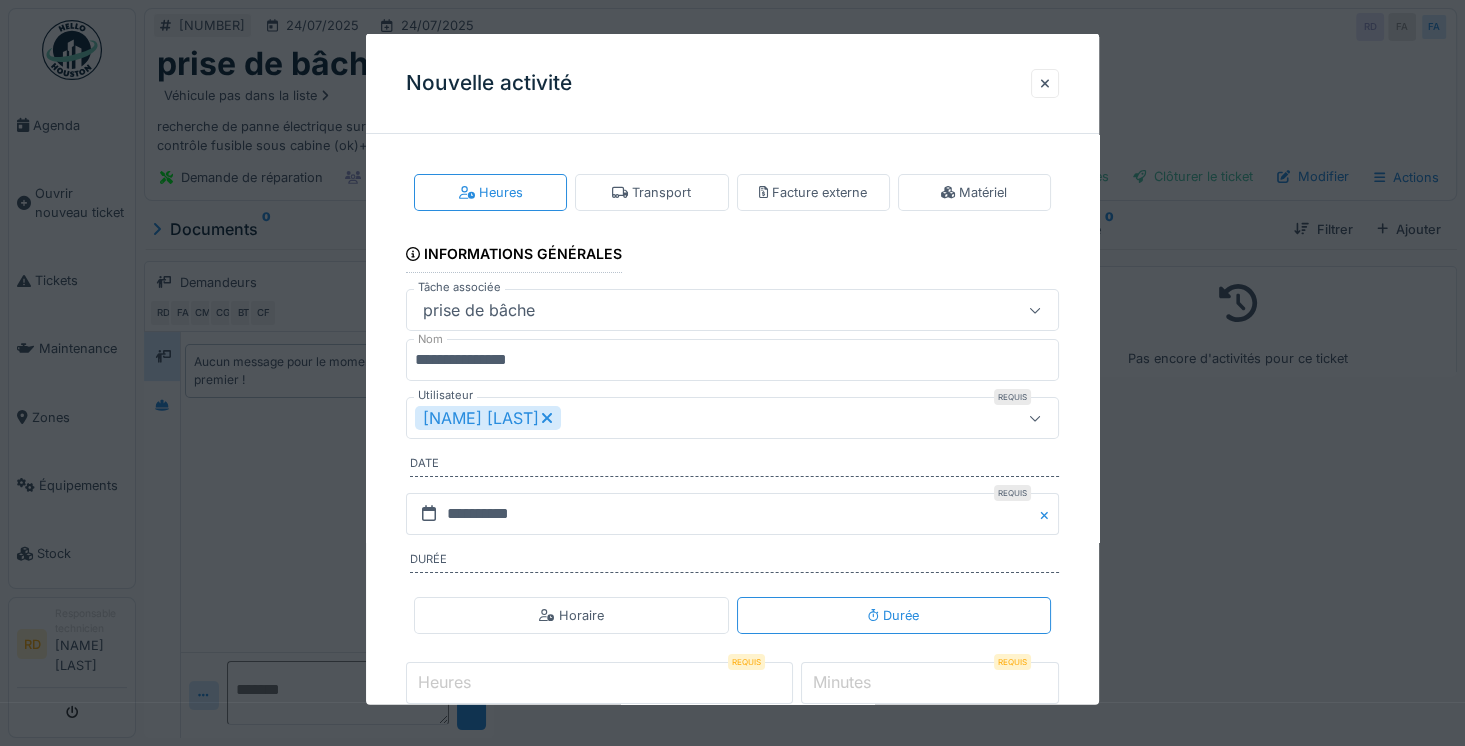 click 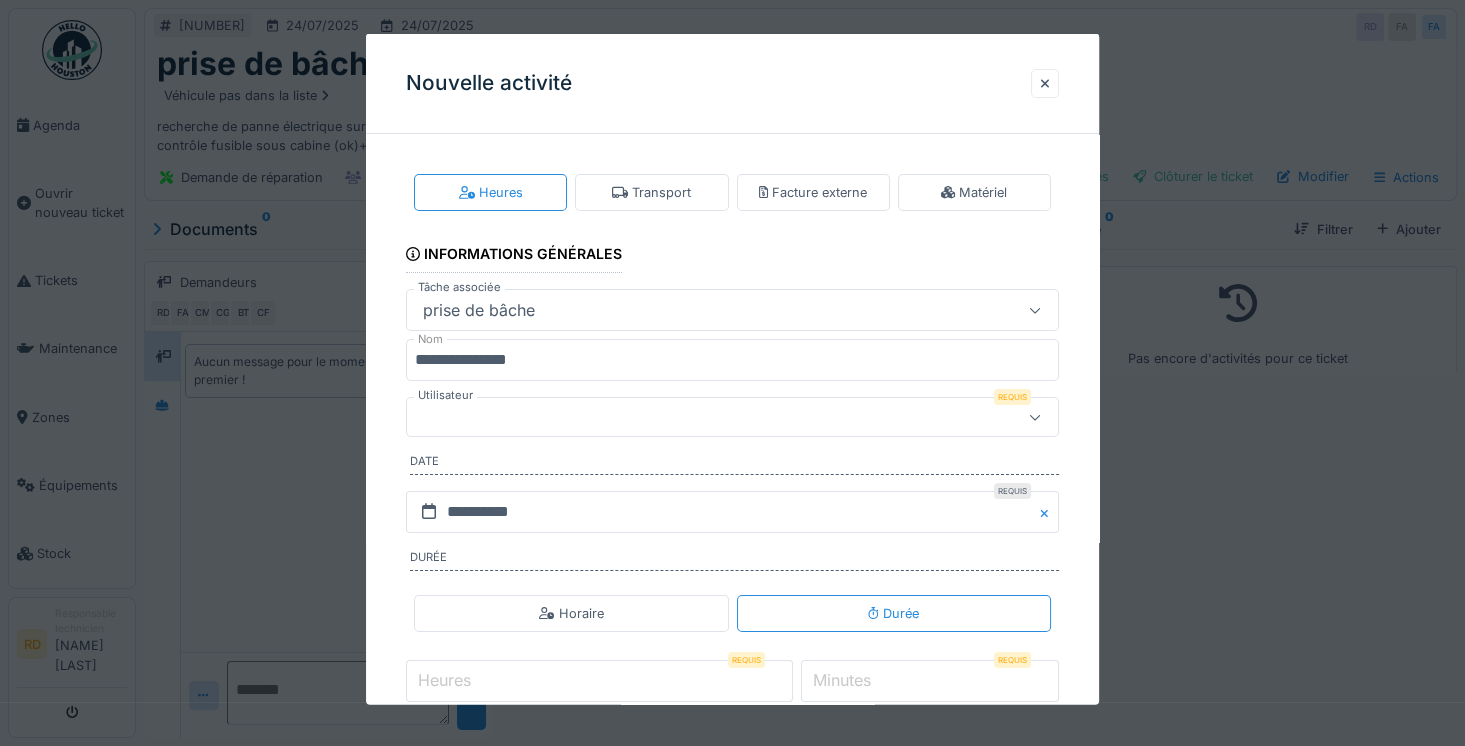 click at bounding box center (699, 417) 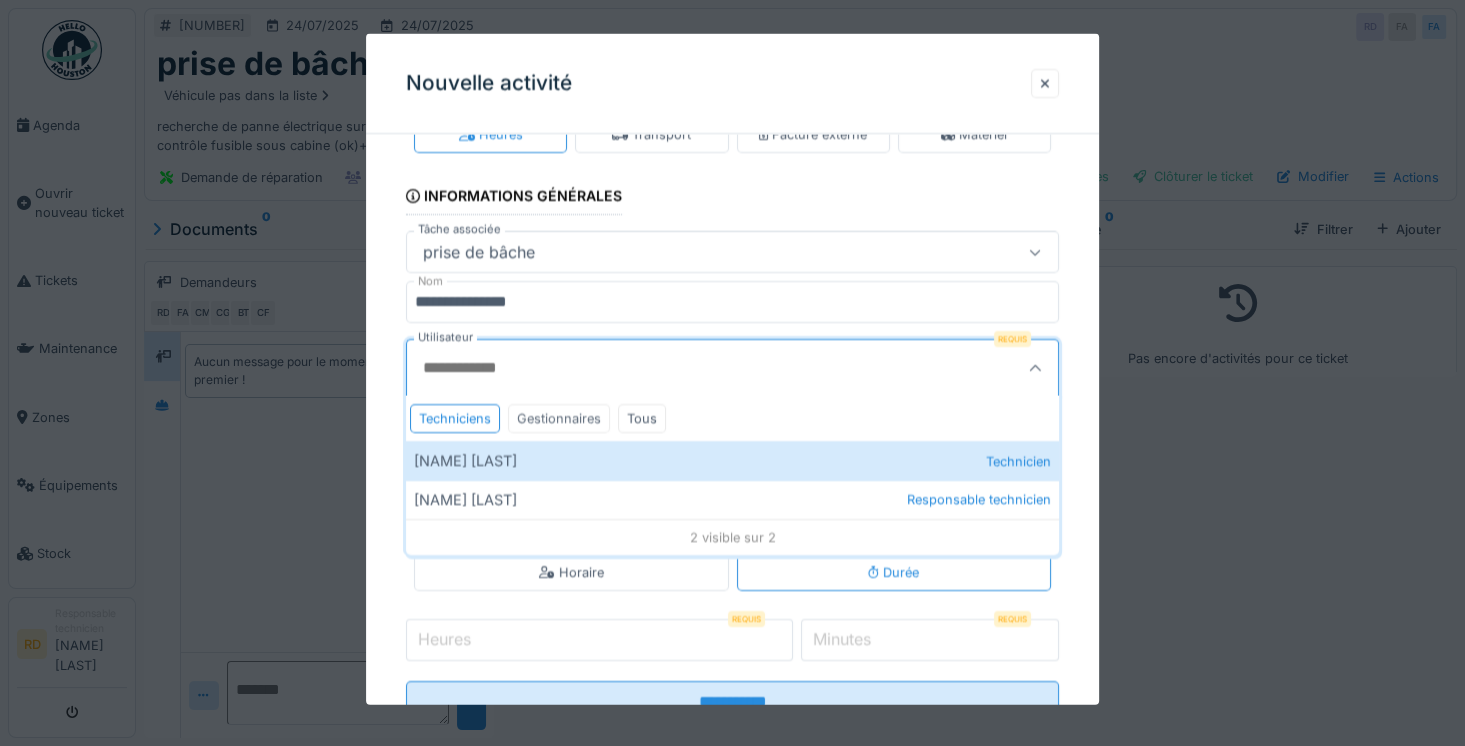 scroll, scrollTop: 63, scrollLeft: 0, axis: vertical 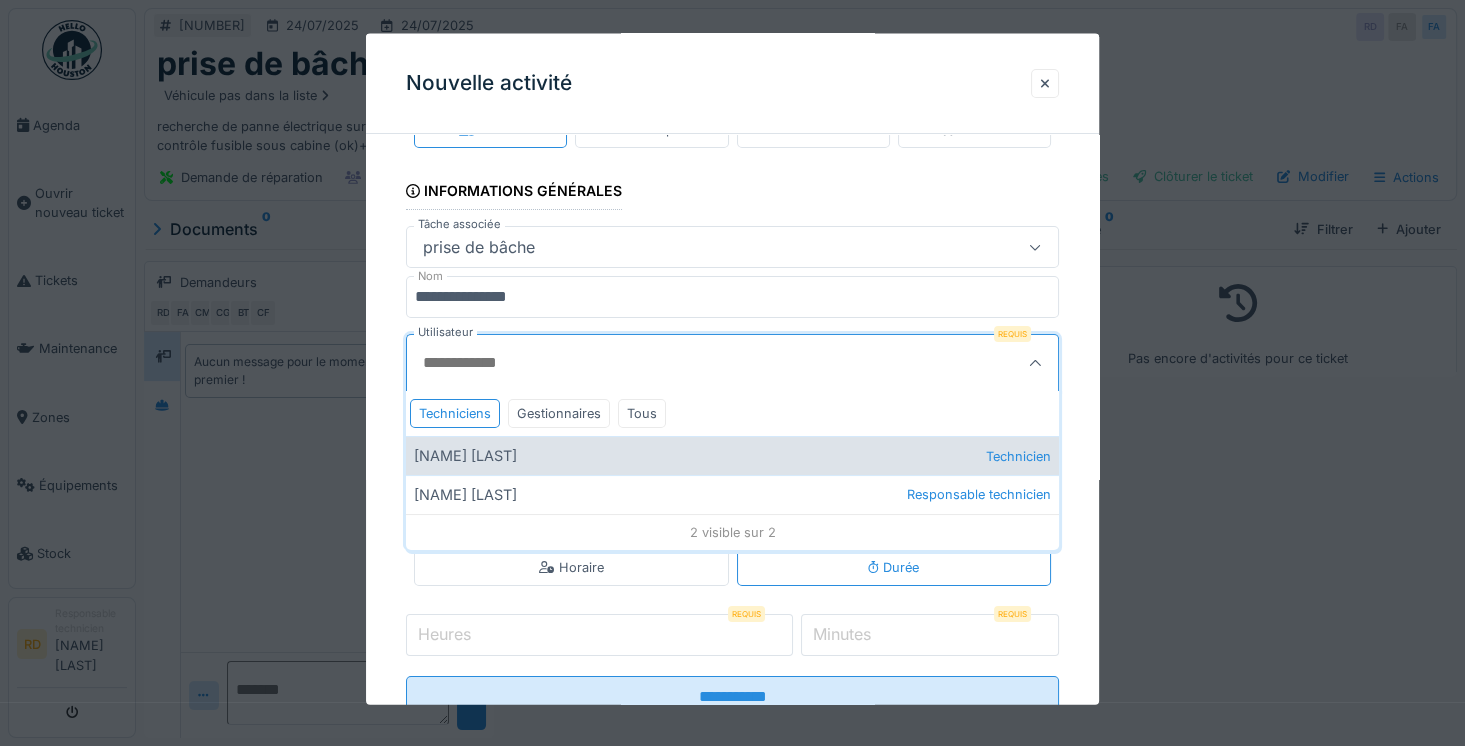 click on "[FIRST] [LAST]   Technicien" at bounding box center [732, 455] 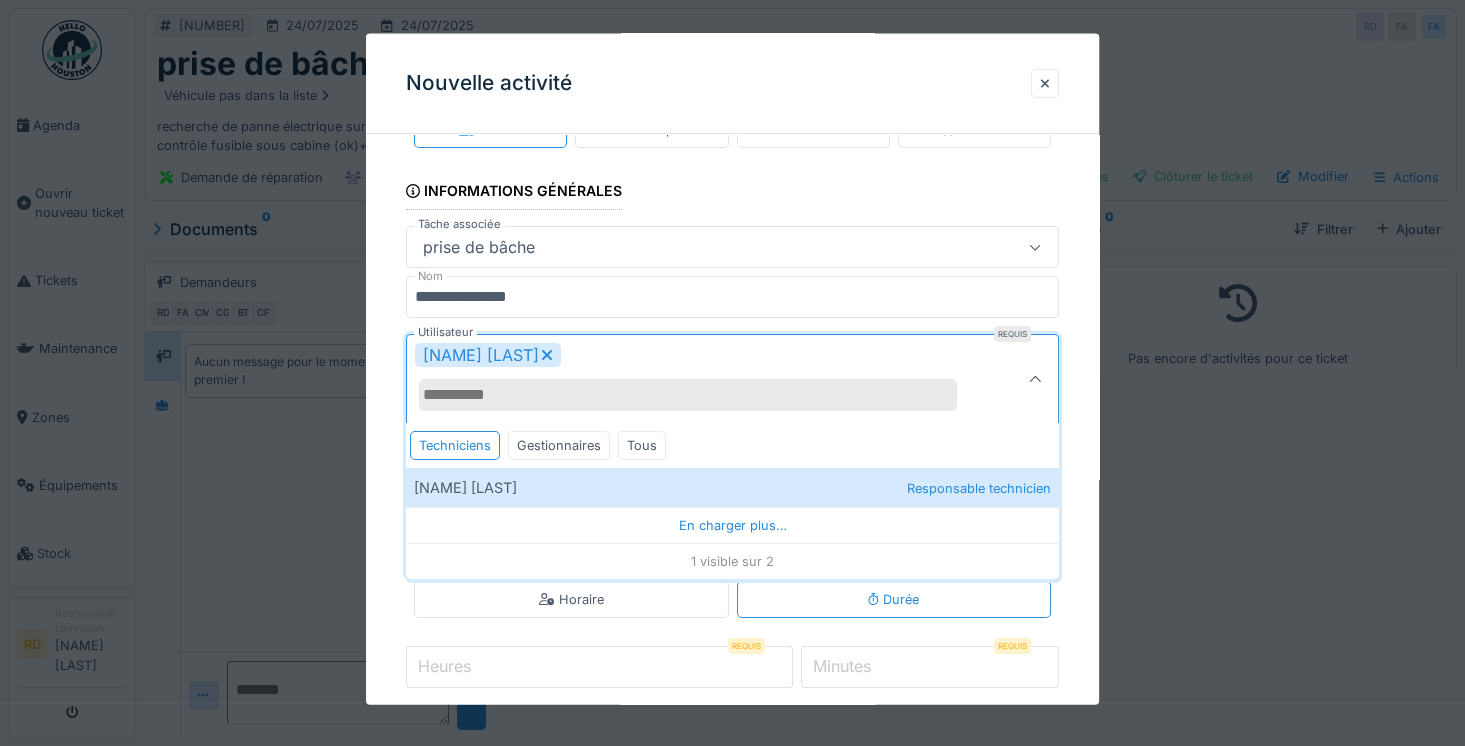 click on "Heures" at bounding box center (599, 667) 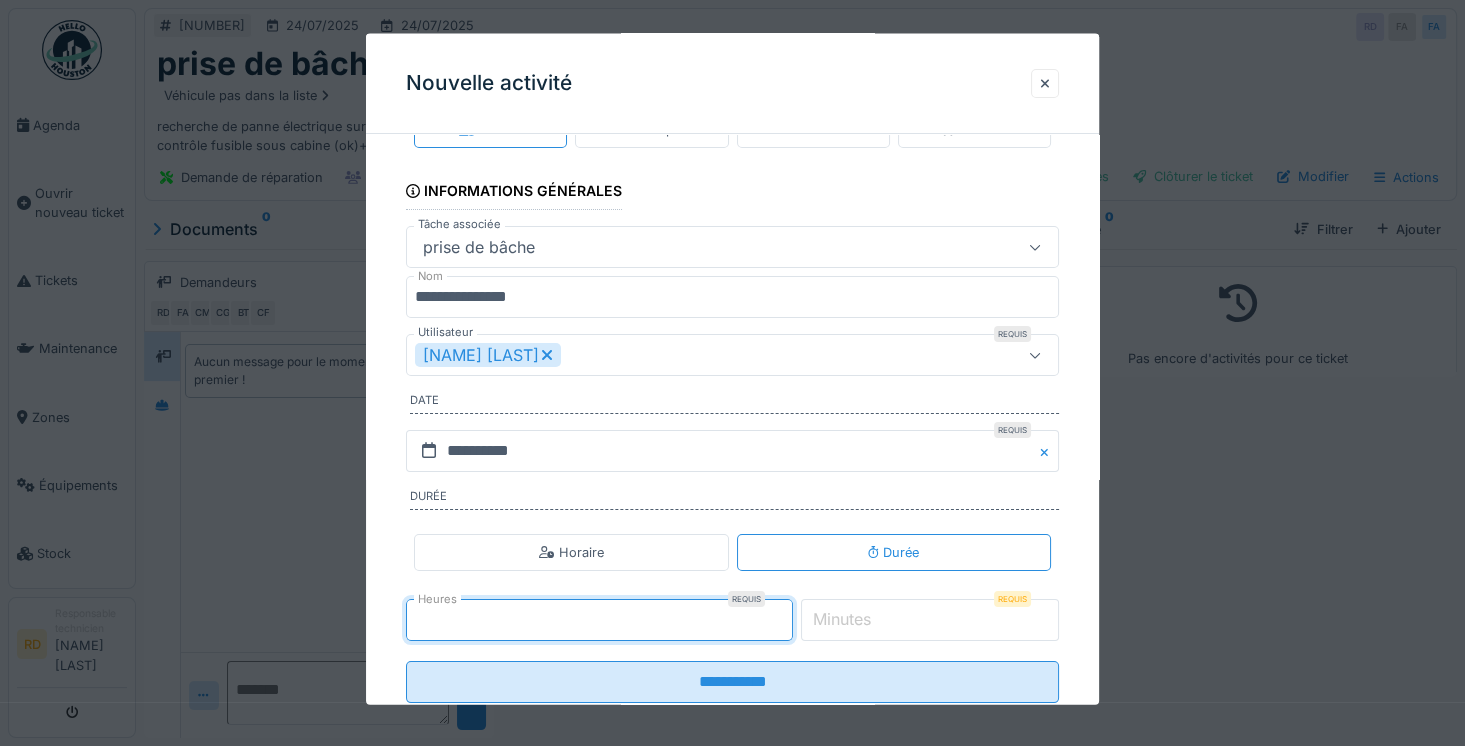 type on "*" 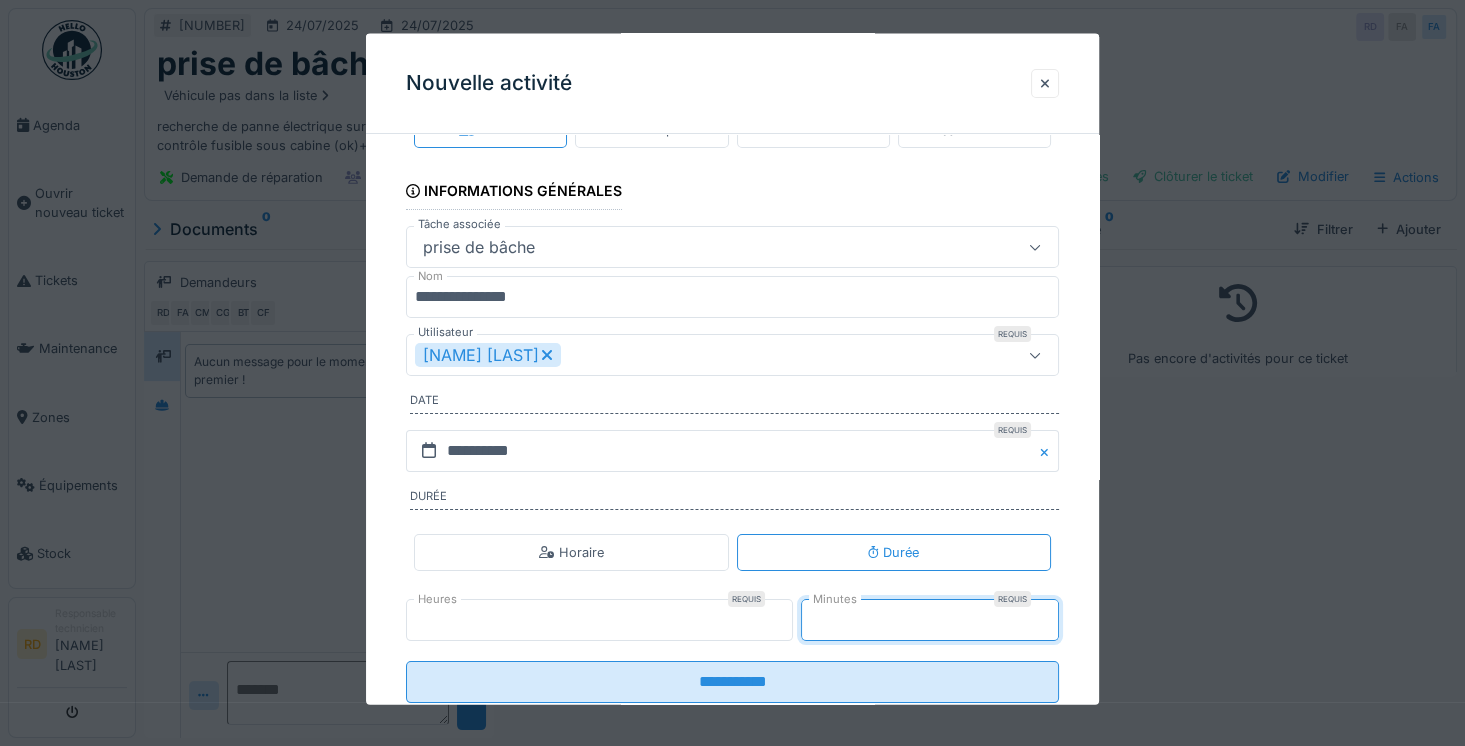 type on "**" 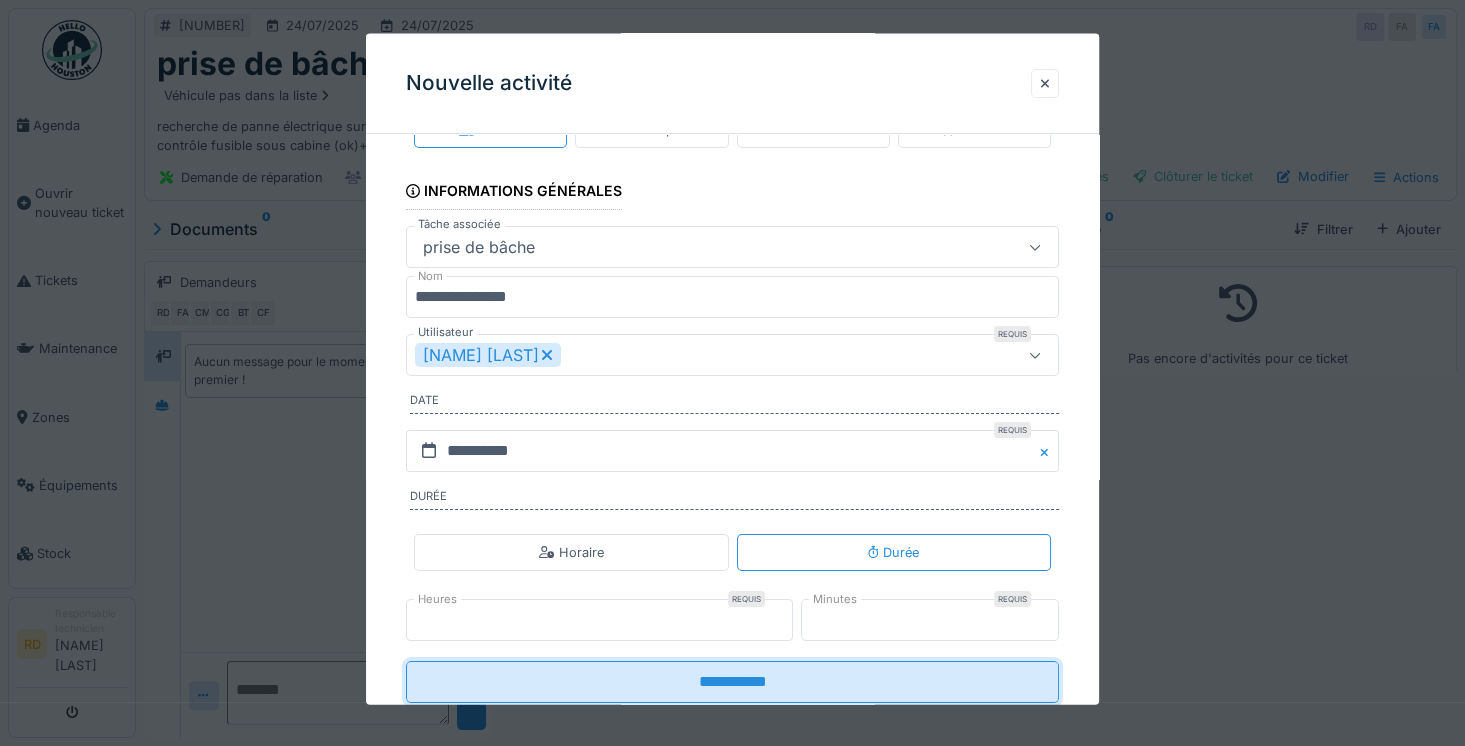 click on "**********" at bounding box center (732, 682) 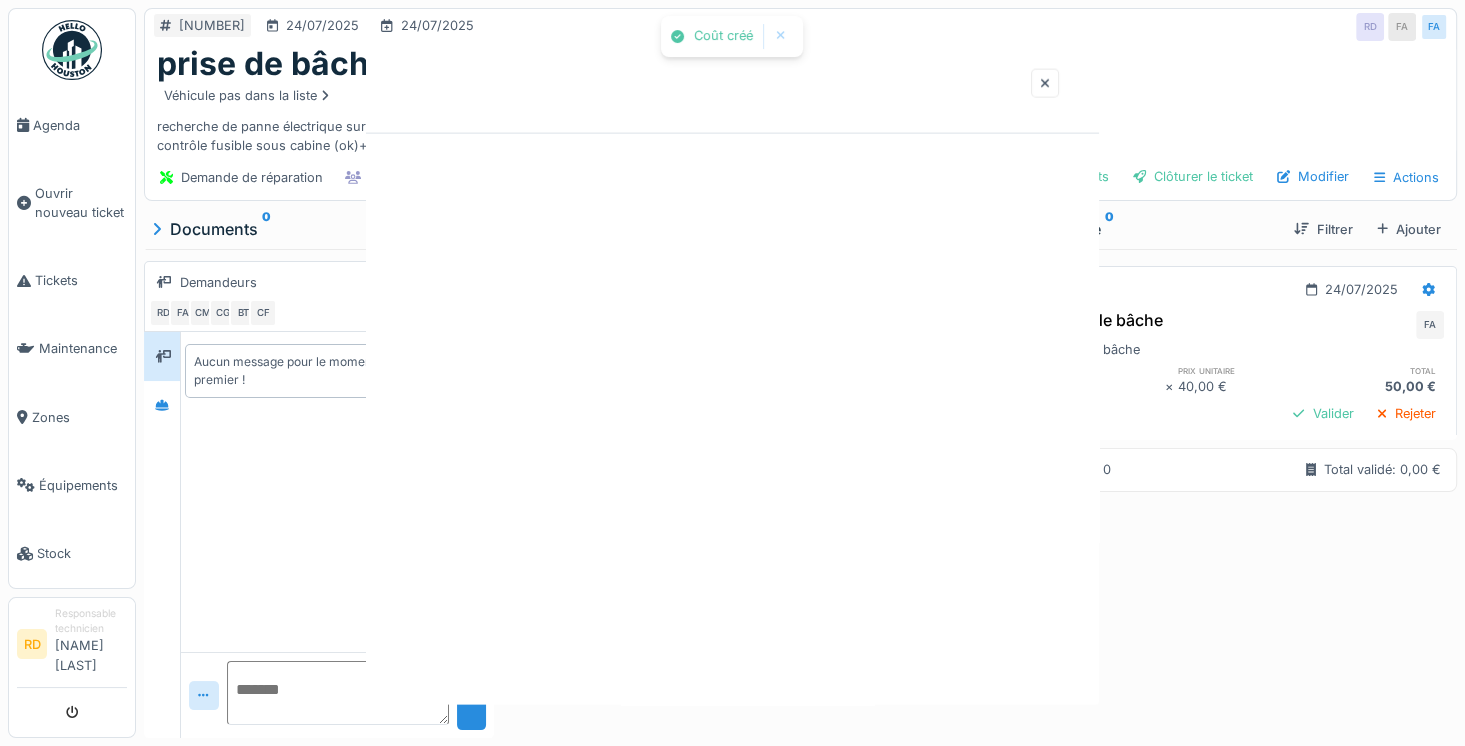 scroll, scrollTop: 0, scrollLeft: 0, axis: both 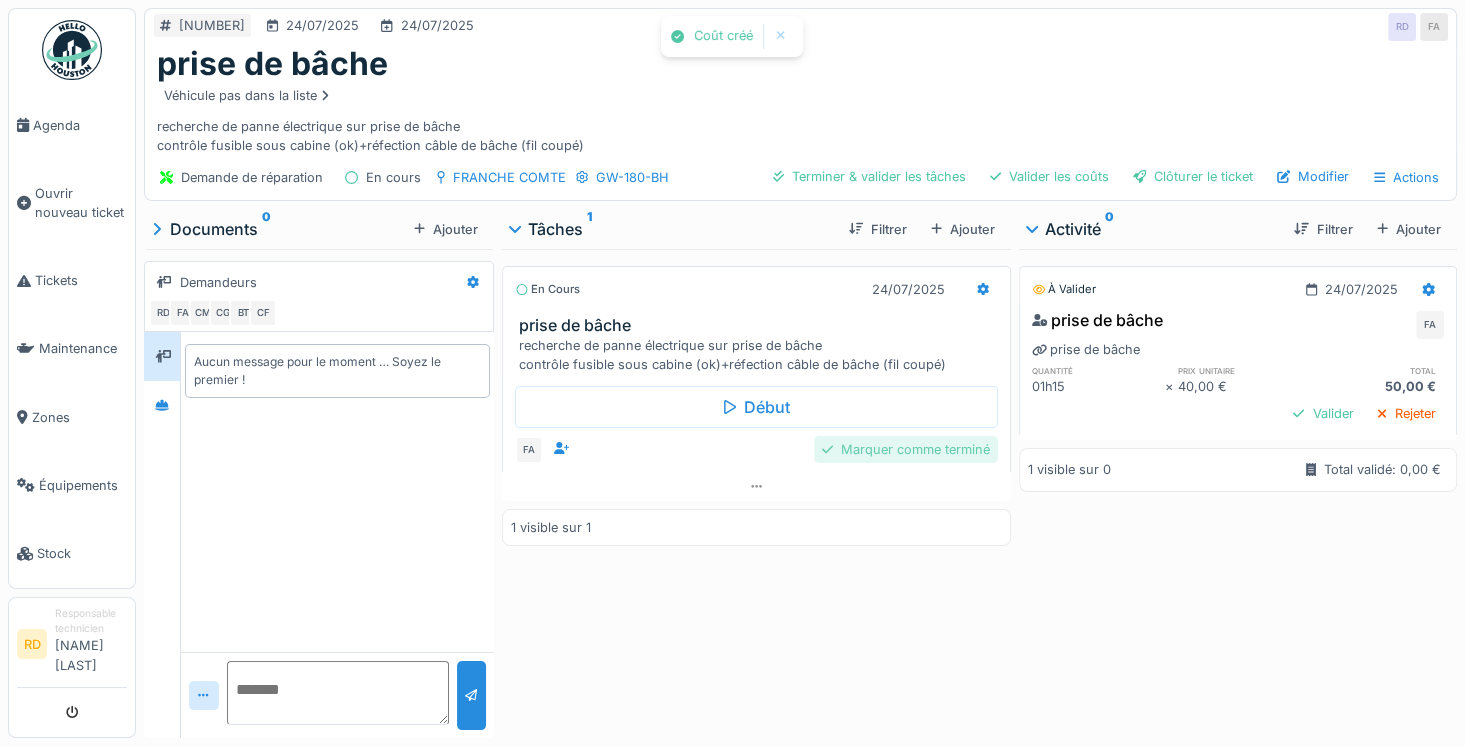 click on "Marquer comme terminé" at bounding box center [906, 449] 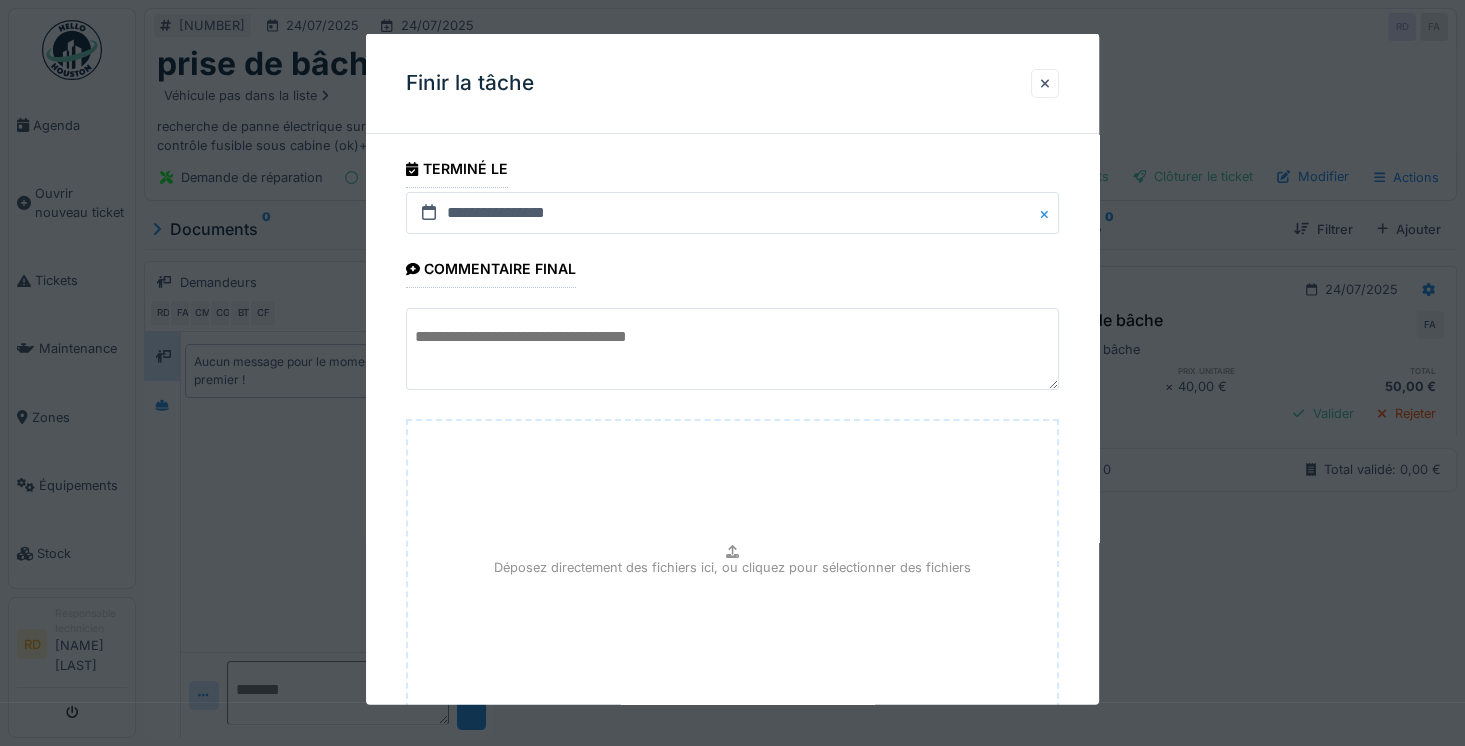 click at bounding box center [732, 349] 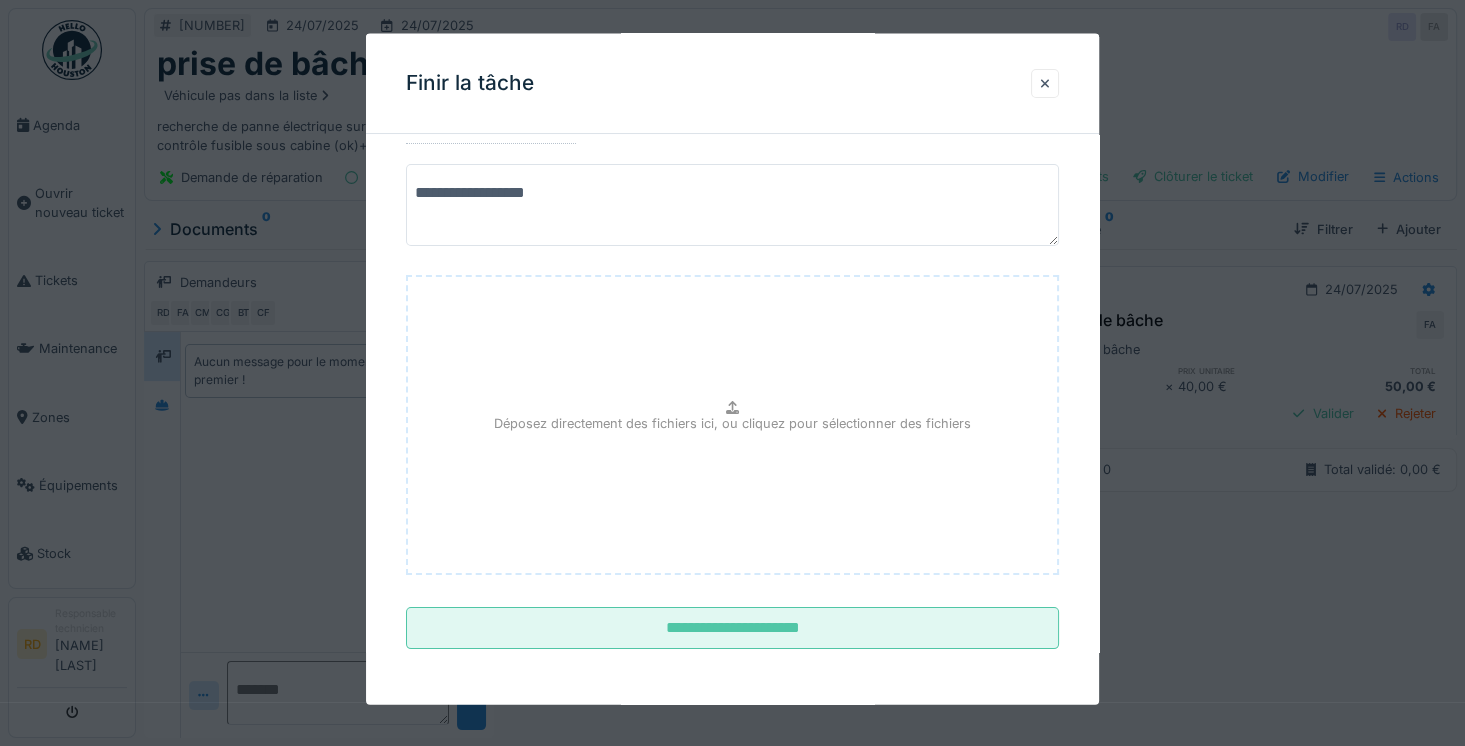 scroll, scrollTop: 159, scrollLeft: 0, axis: vertical 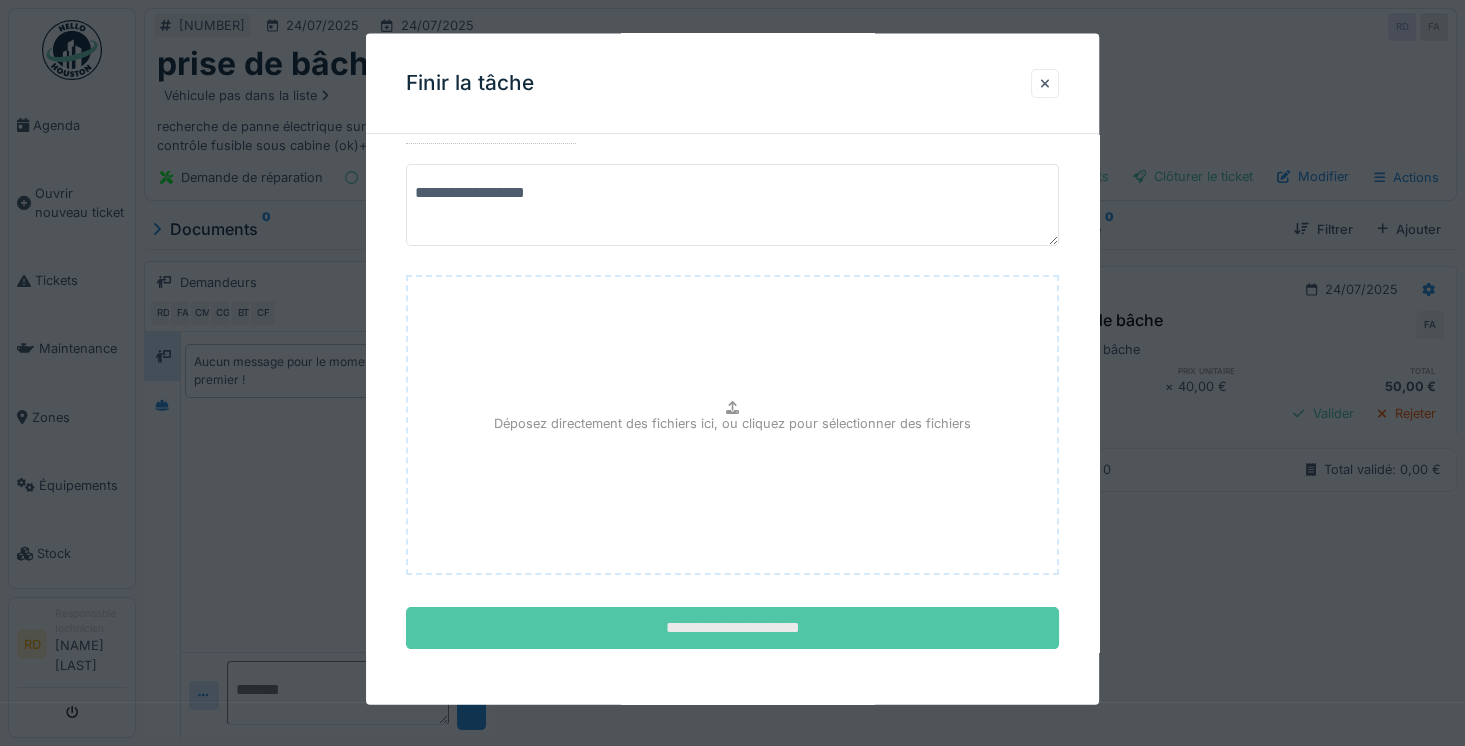 type on "**********" 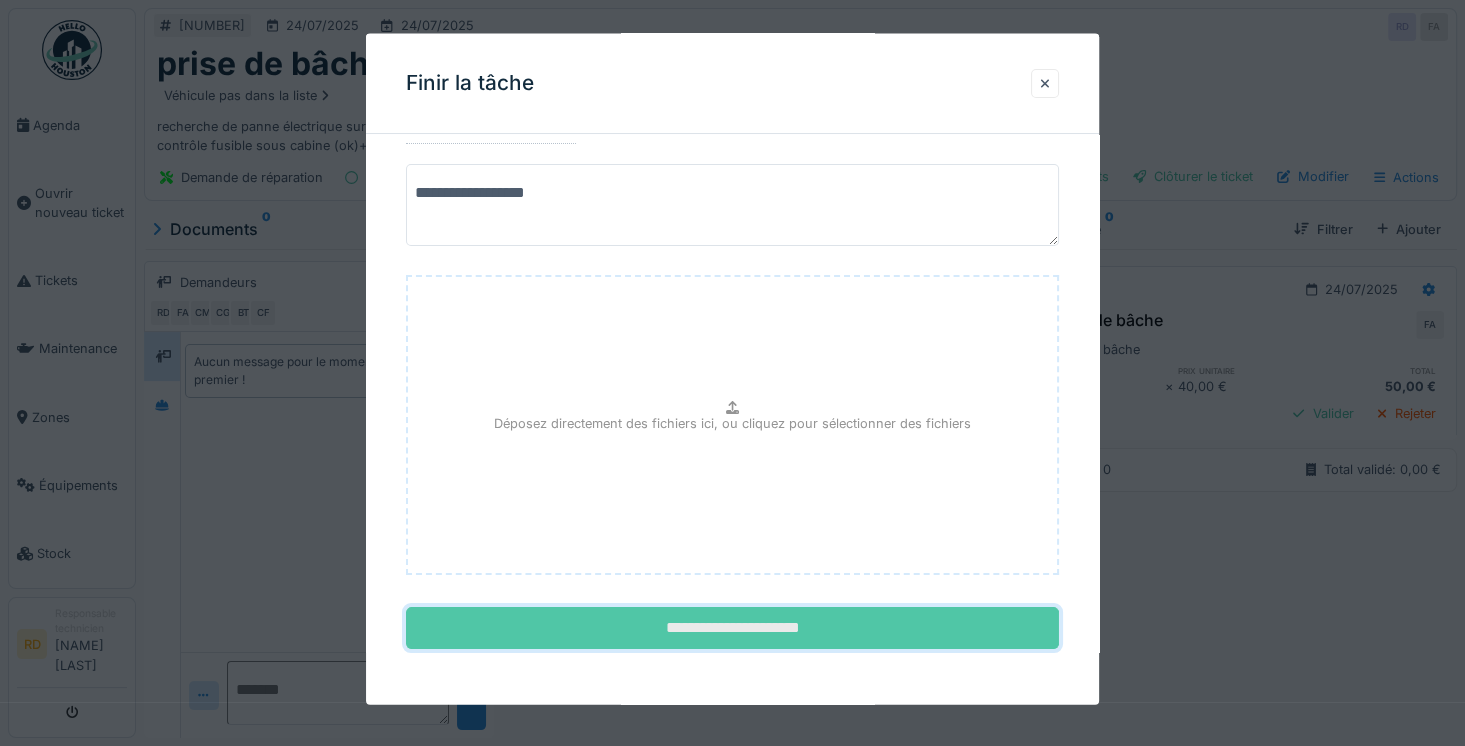 click on "**********" at bounding box center (732, 628) 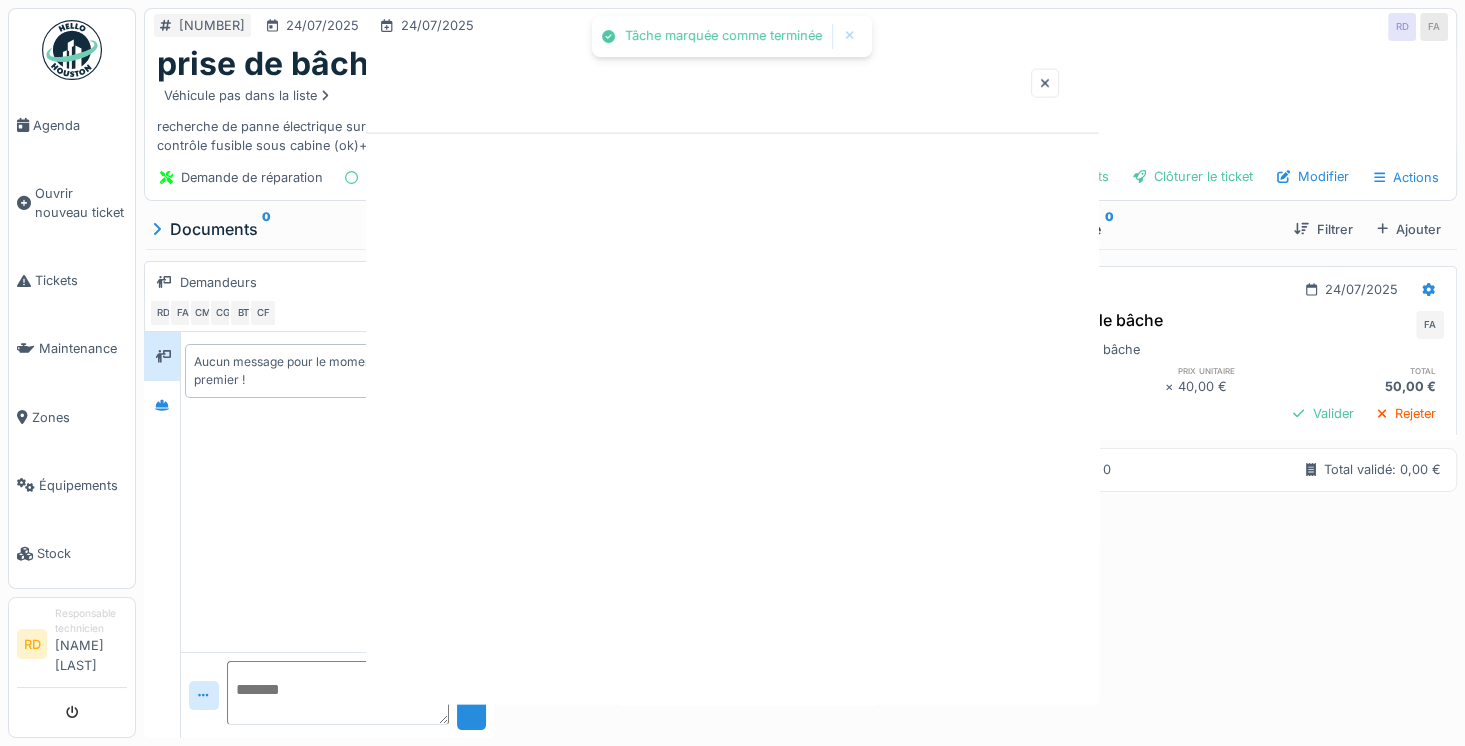 scroll, scrollTop: 0, scrollLeft: 0, axis: both 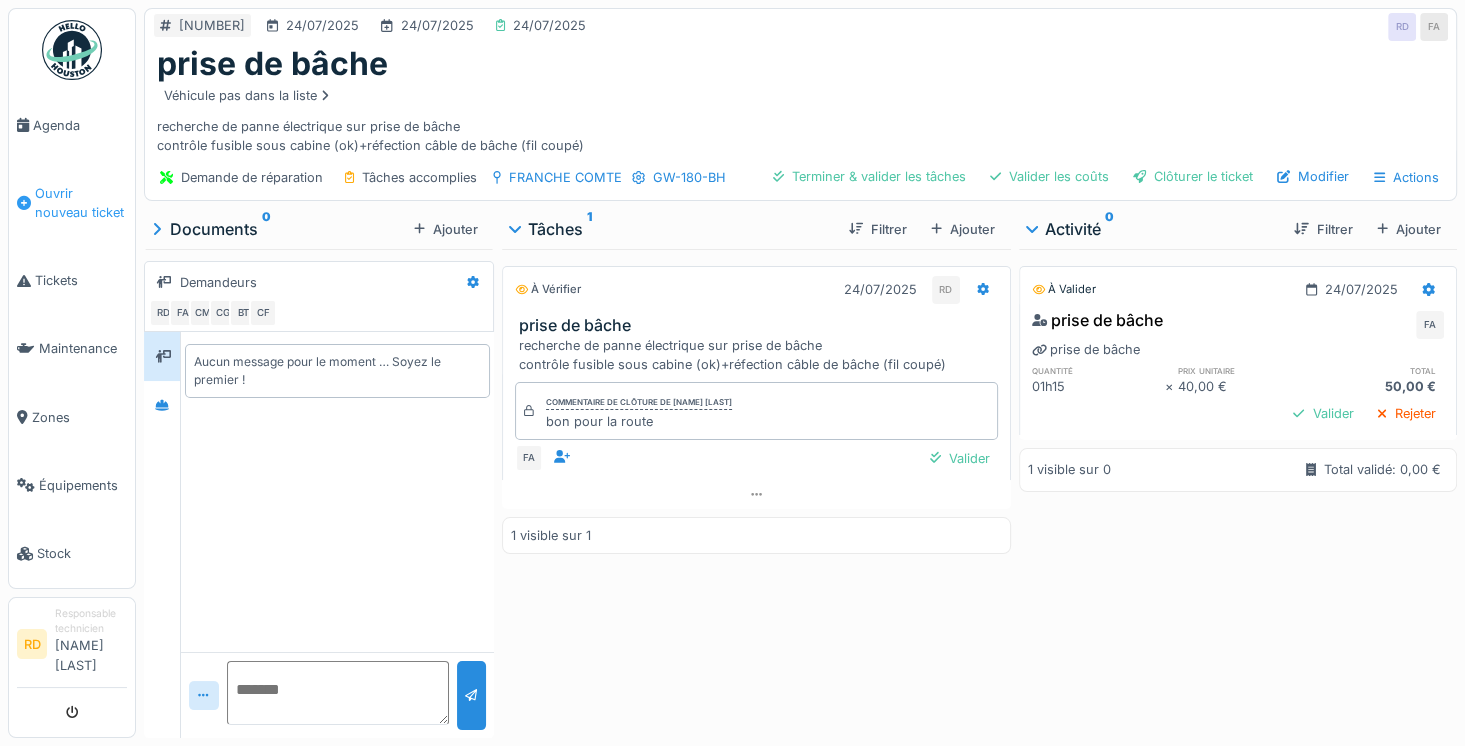 click on "Ouvrir nouveau ticket" at bounding box center [81, 203] 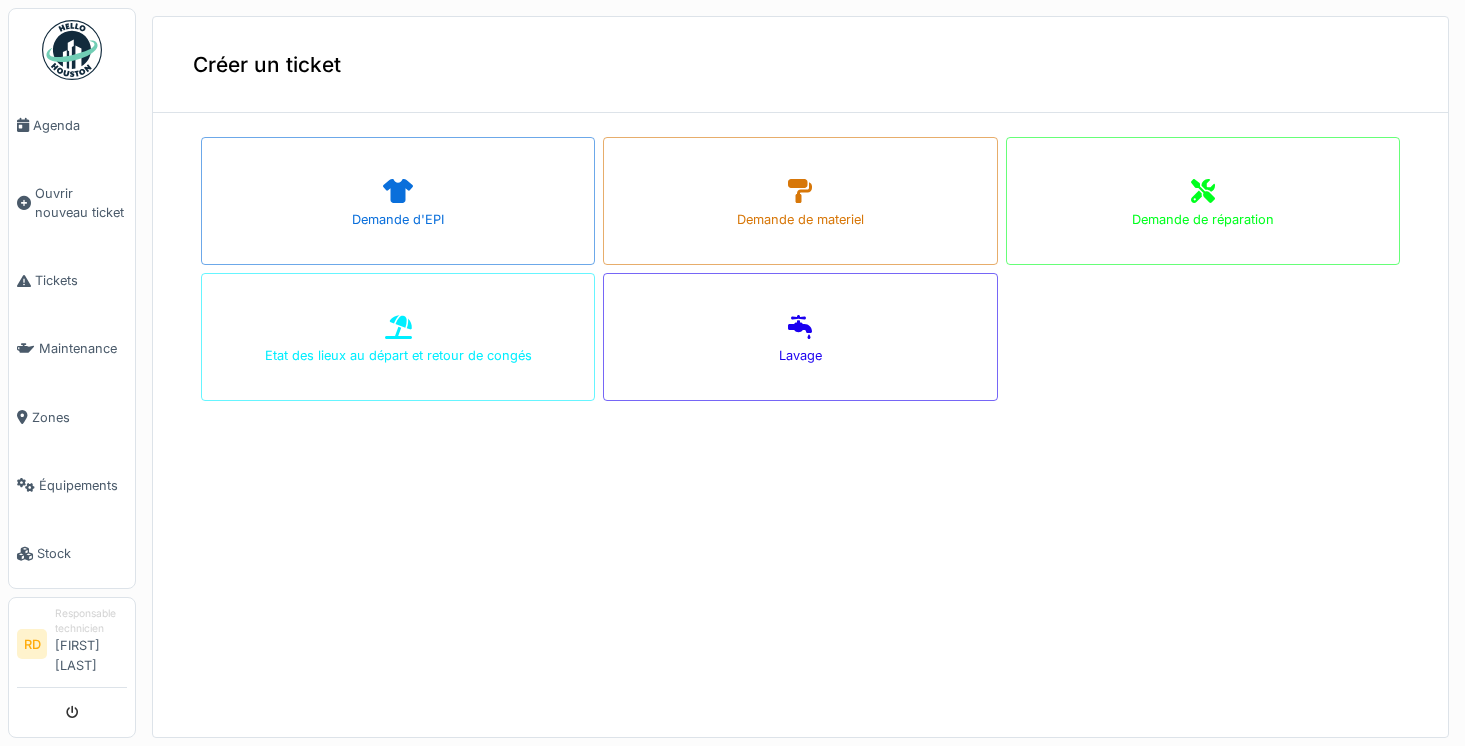 scroll, scrollTop: 0, scrollLeft: 0, axis: both 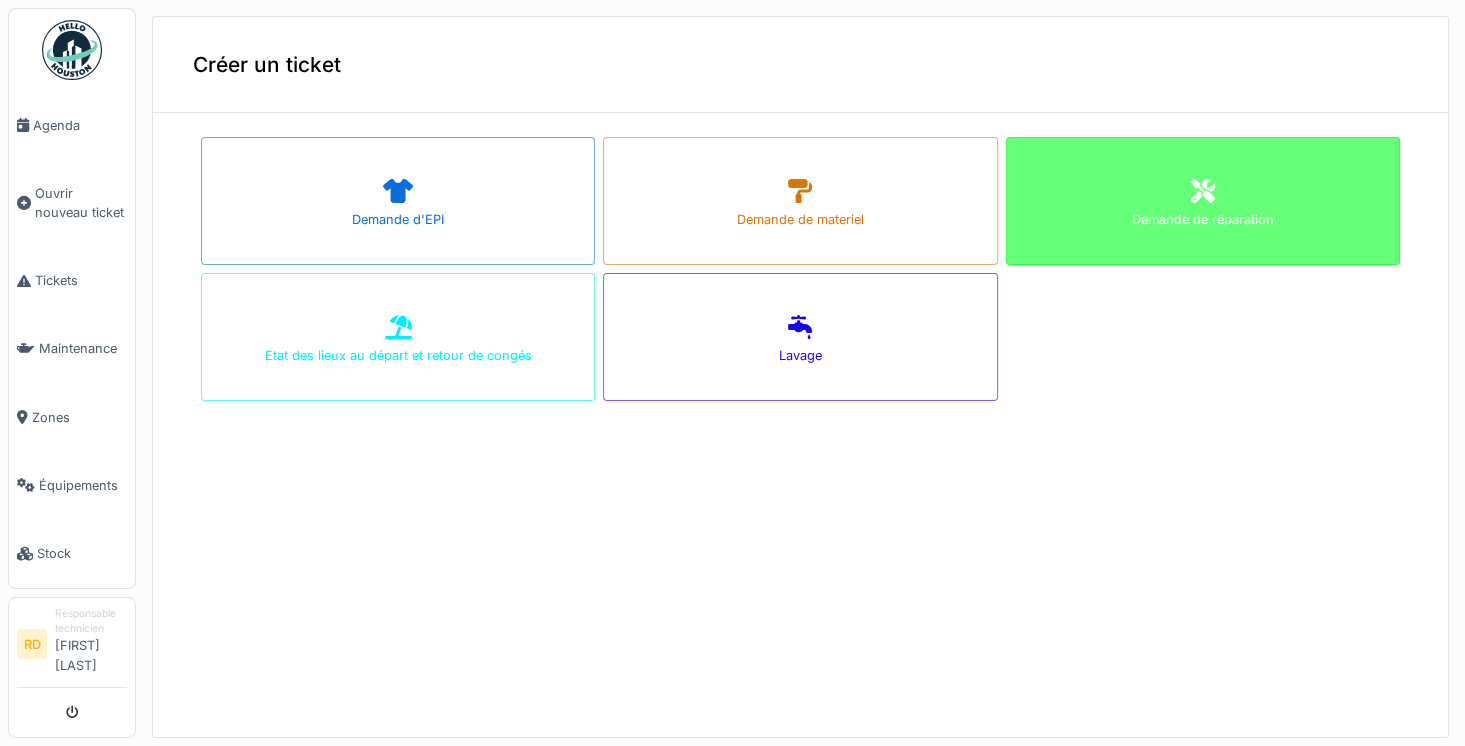 click on "Demande de réparation" at bounding box center [1203, 219] 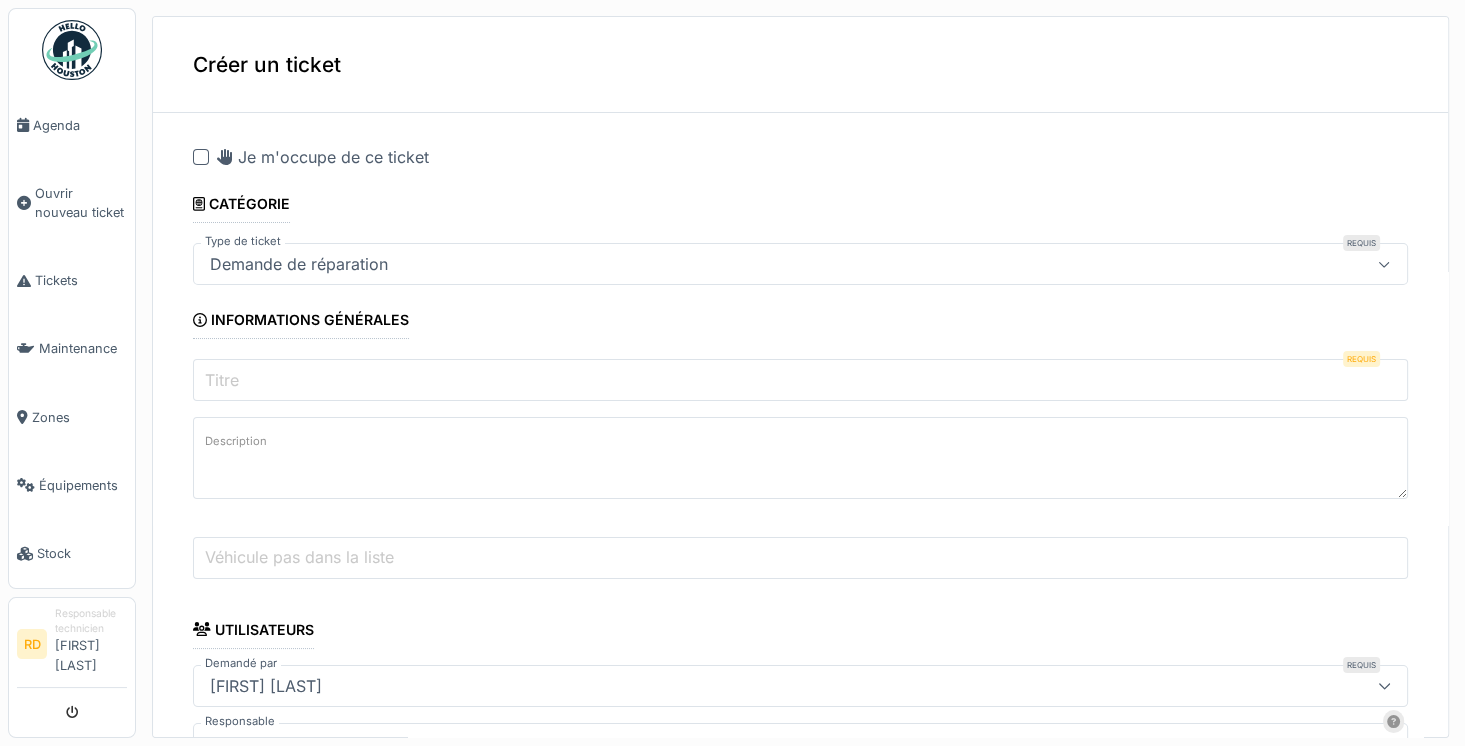 click on "Titre" at bounding box center [800, 380] 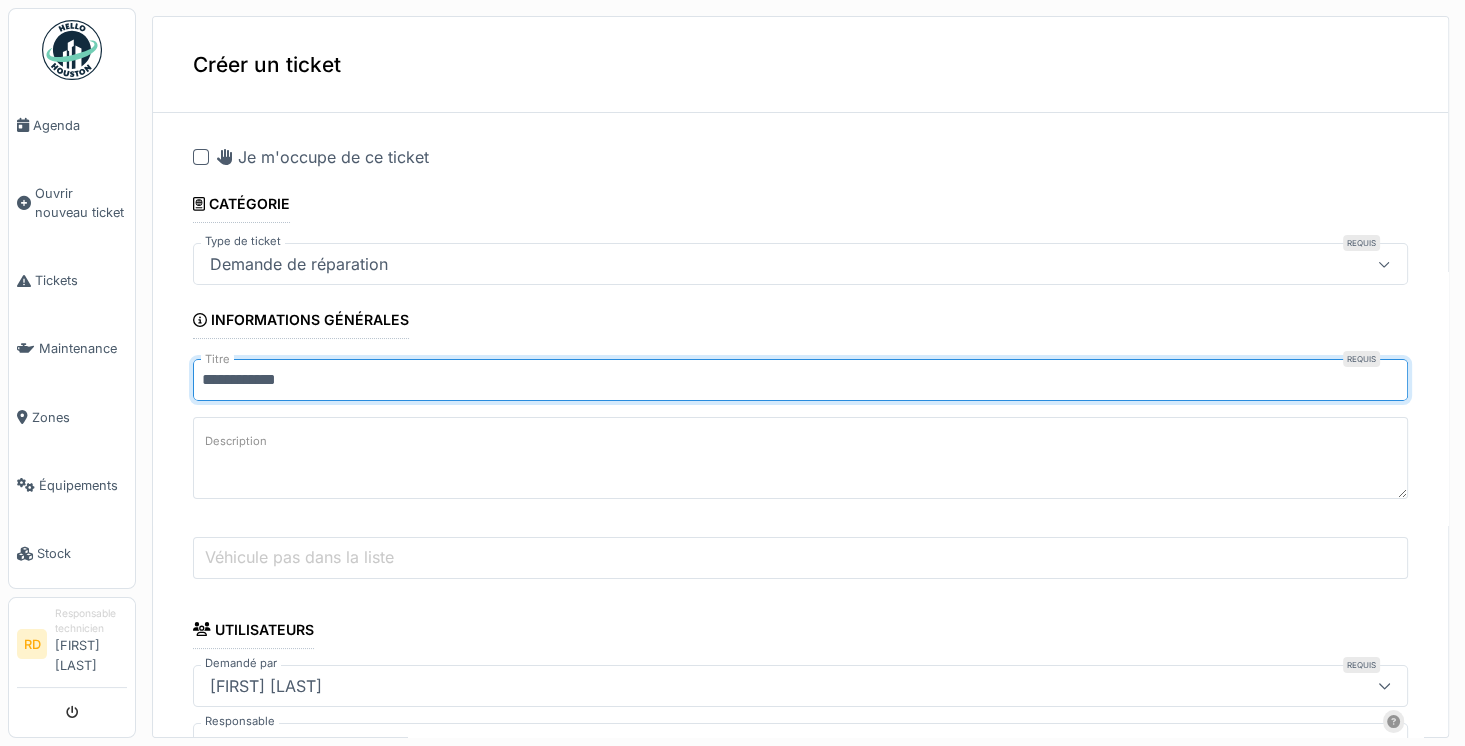 type on "**********" 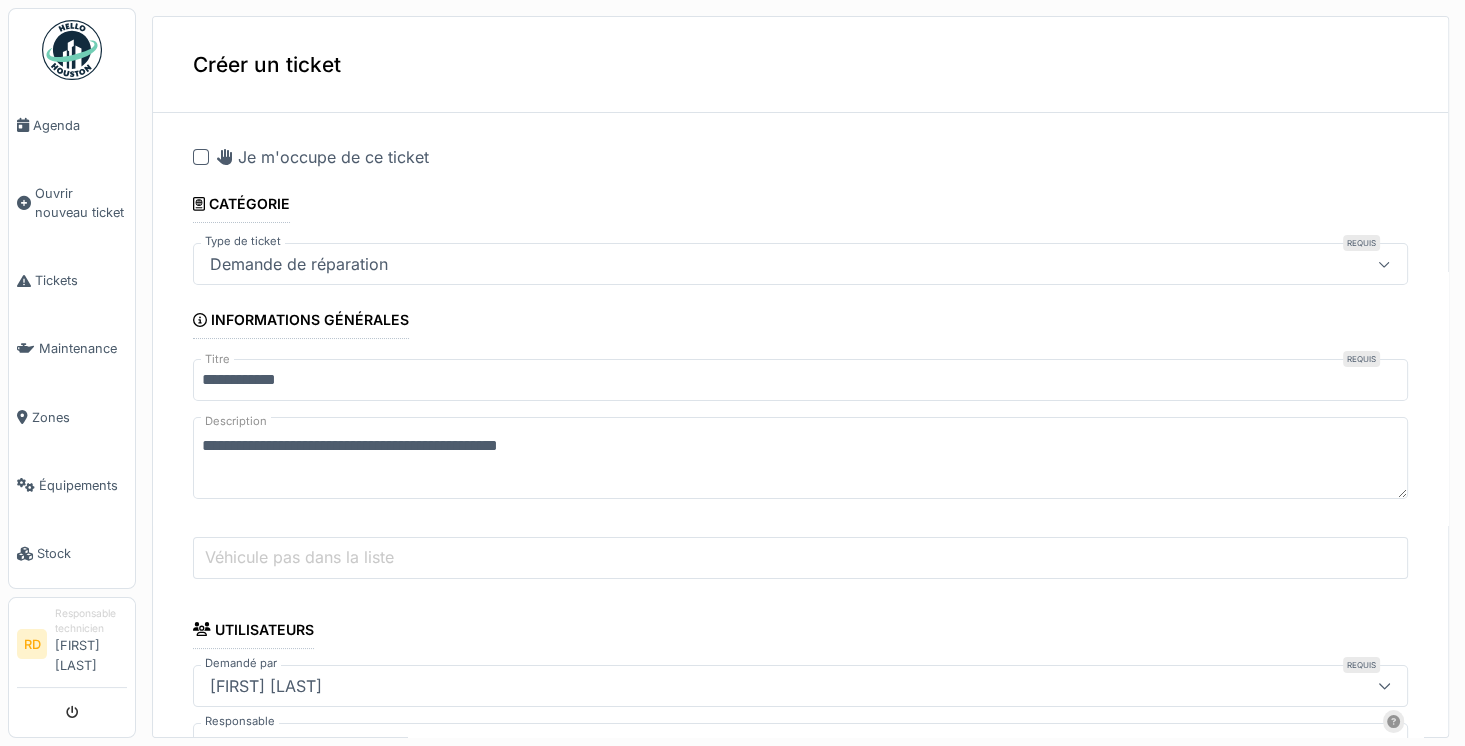 click on "**********" at bounding box center [800, 458] 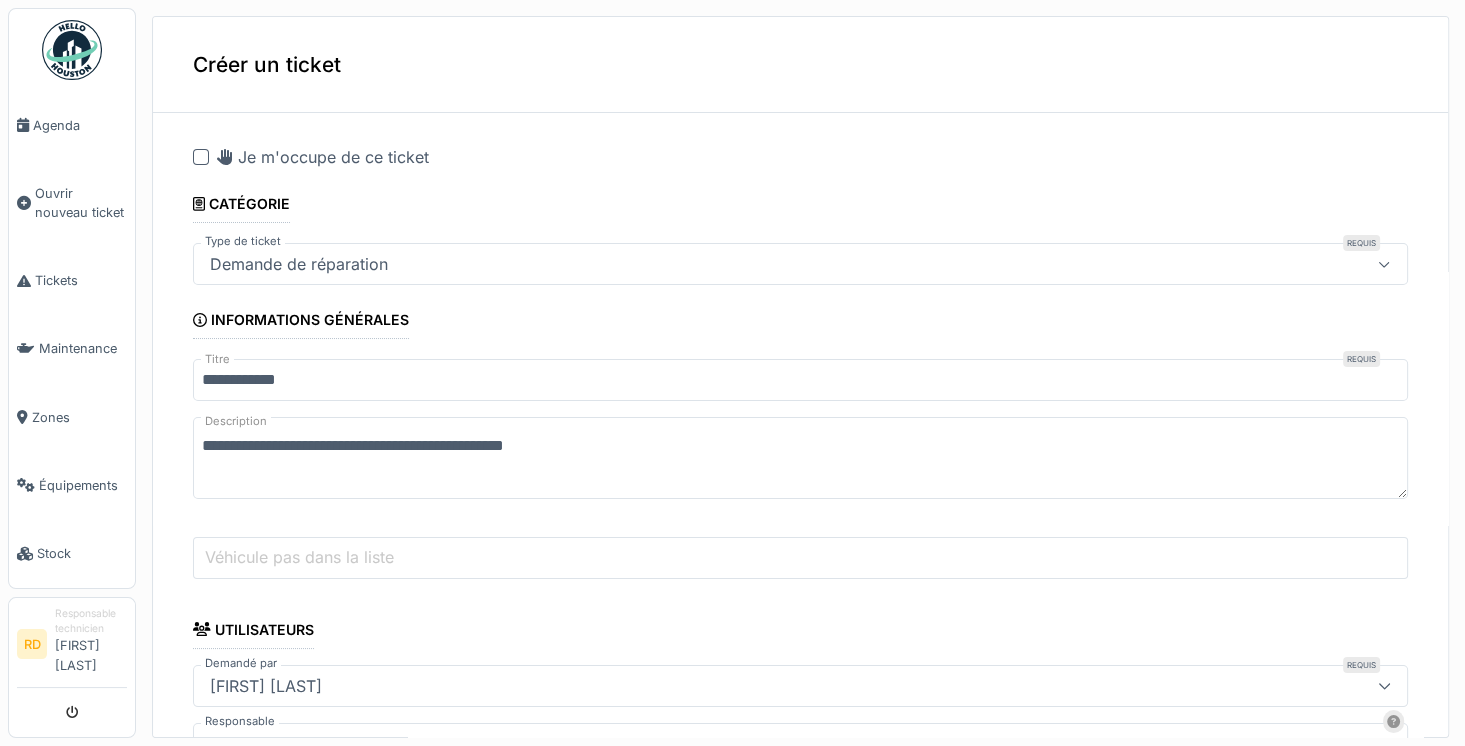 type on "**********" 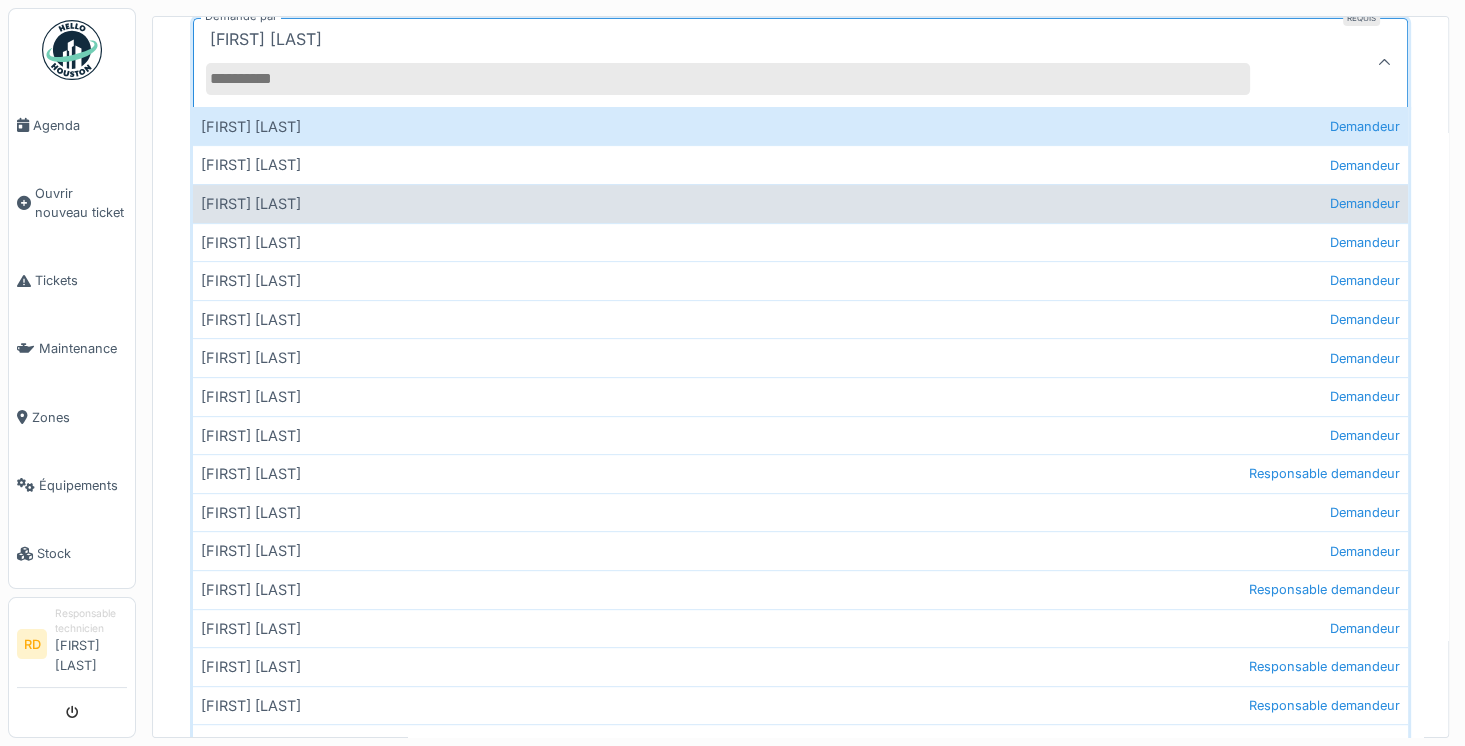 scroll, scrollTop: 649, scrollLeft: 0, axis: vertical 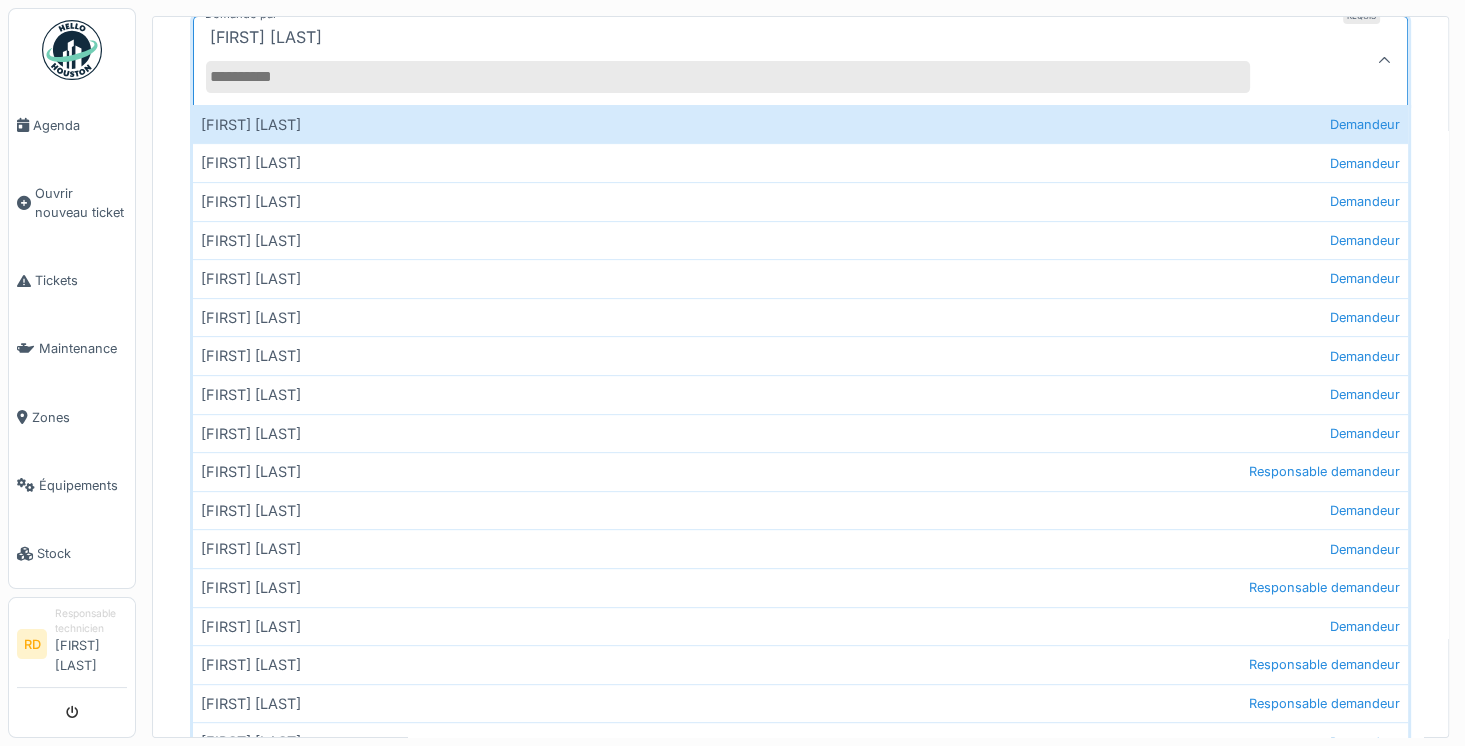 click on "Demandé par" at bounding box center (728, 77) 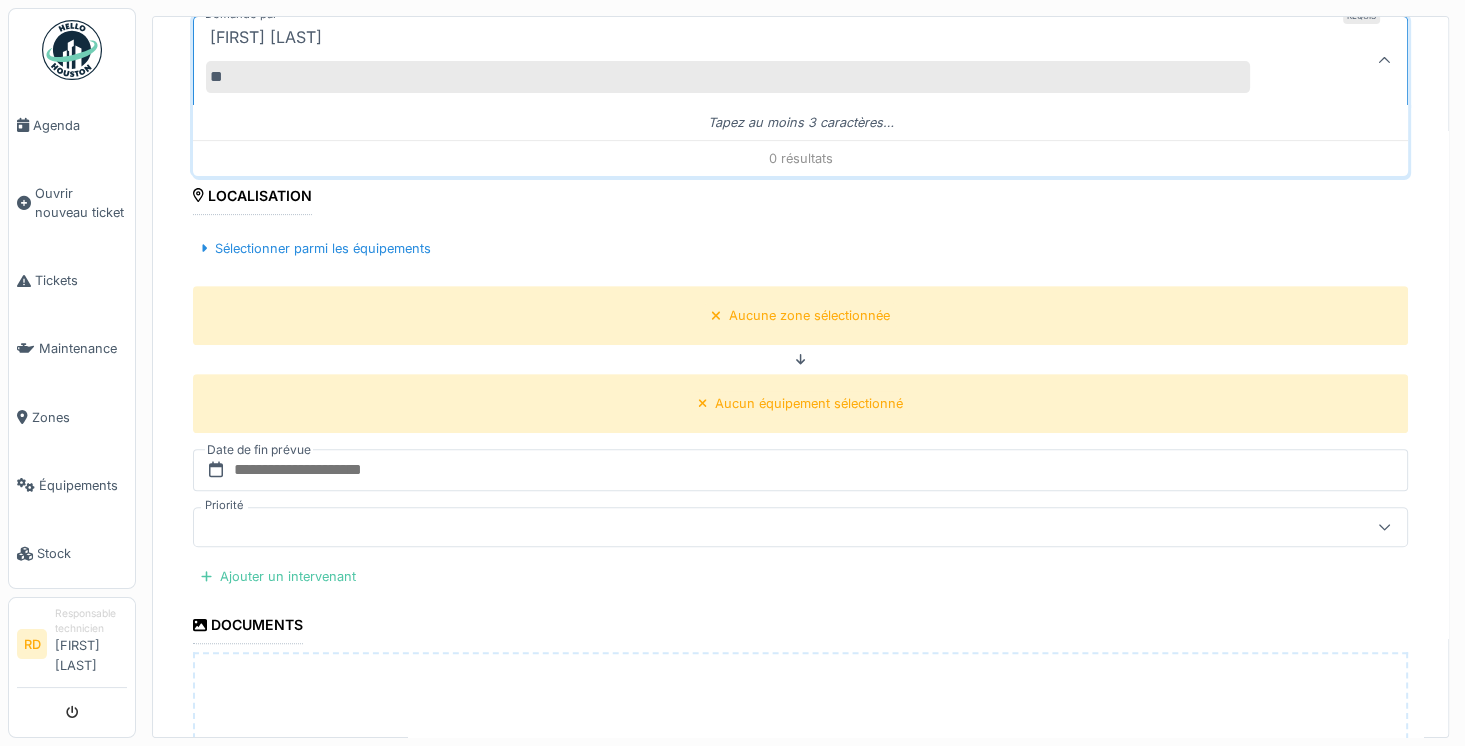 type on "*" 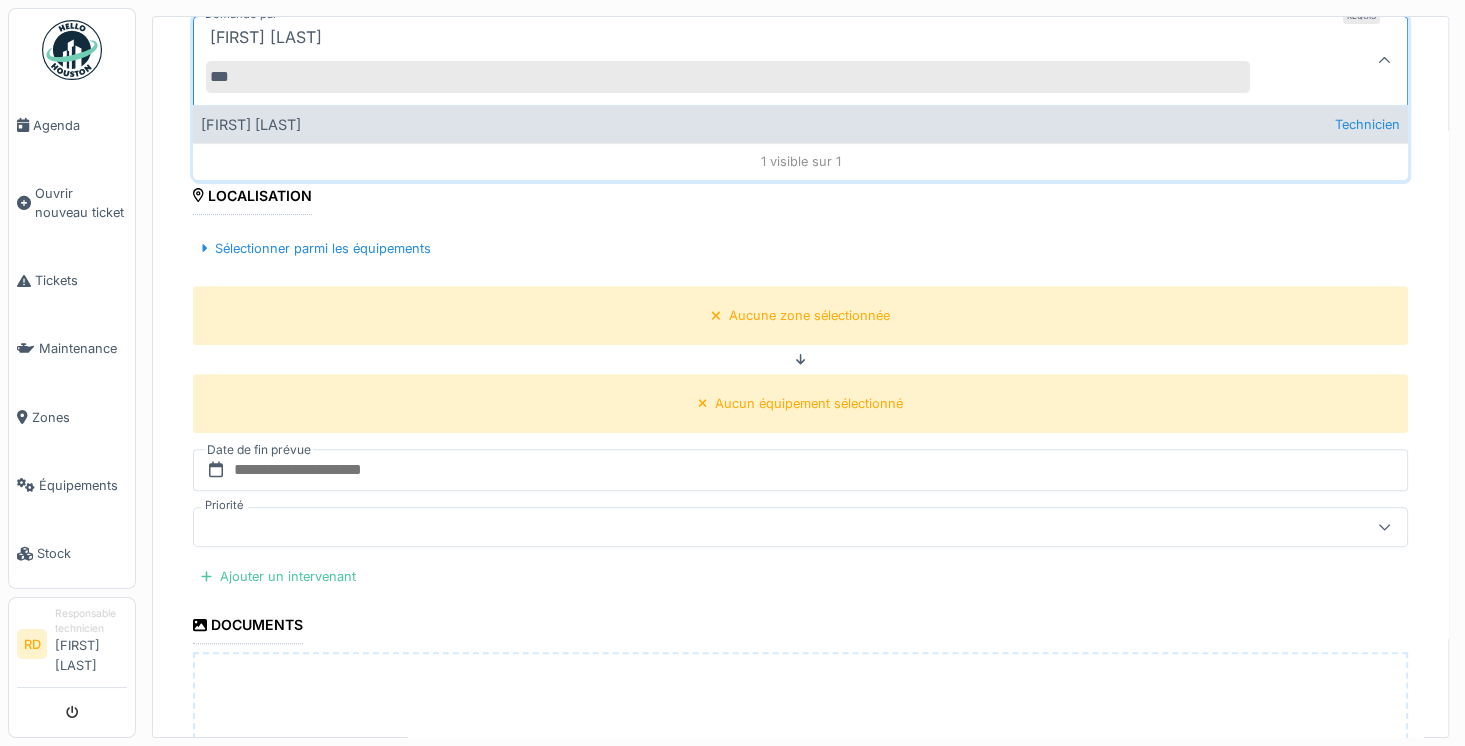 type on "***" 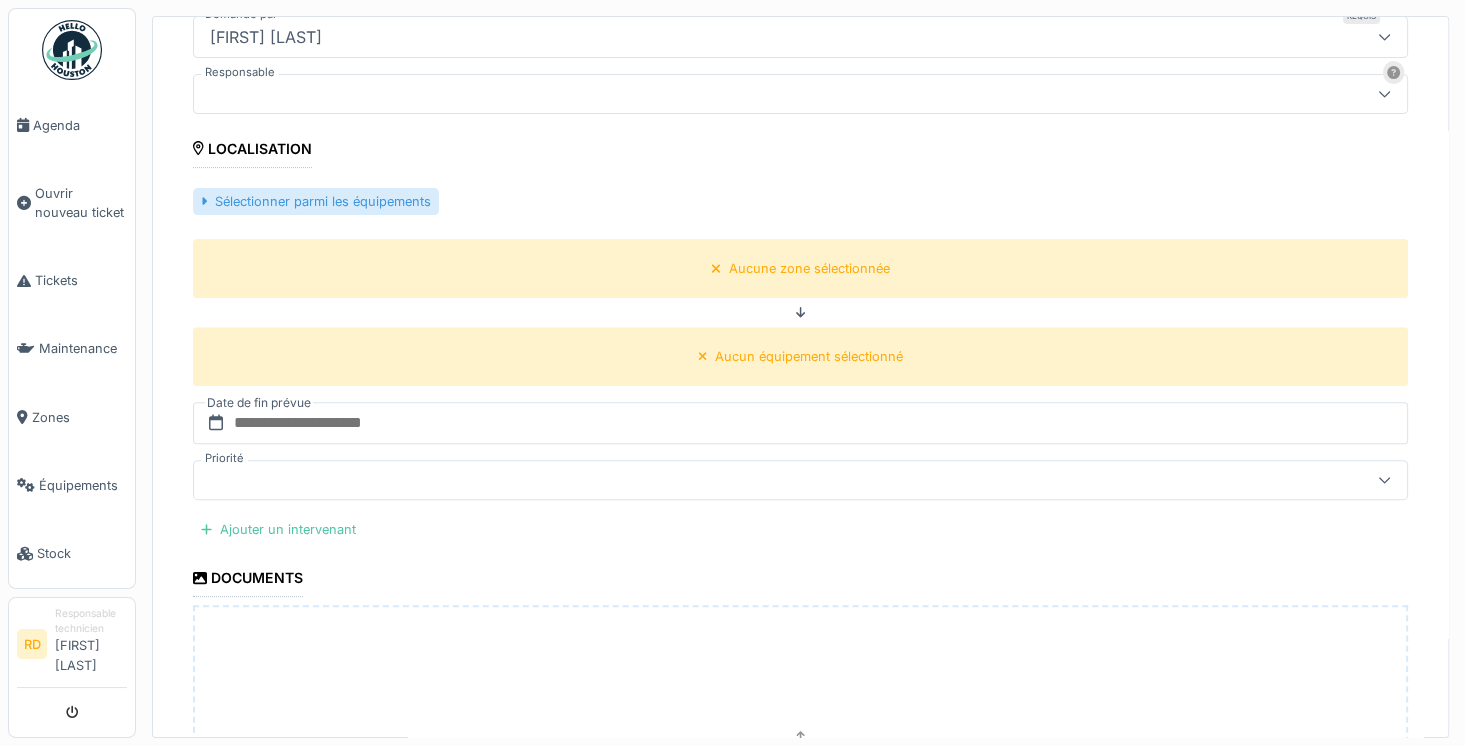 click on "Sélectionner parmi les équipements" at bounding box center (316, 201) 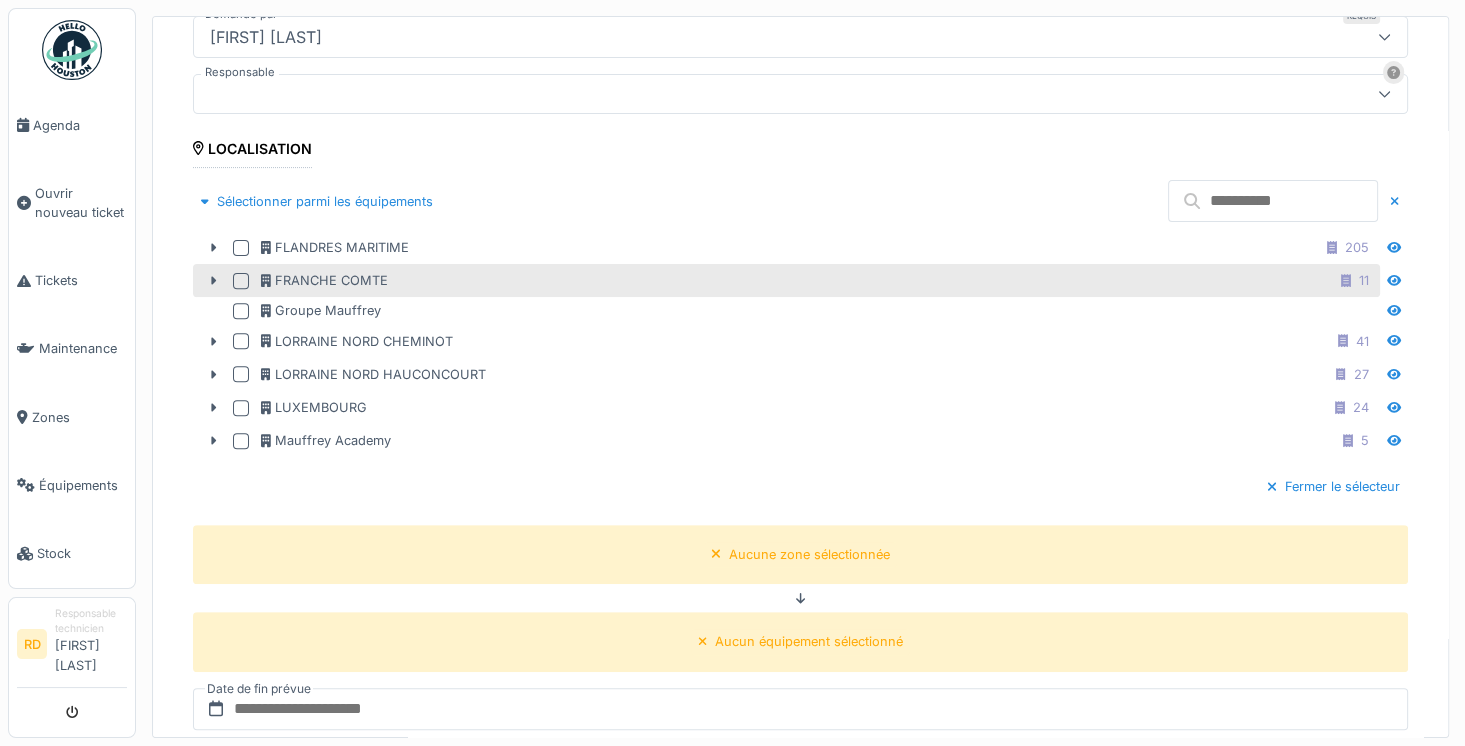 click at bounding box center [241, 281] 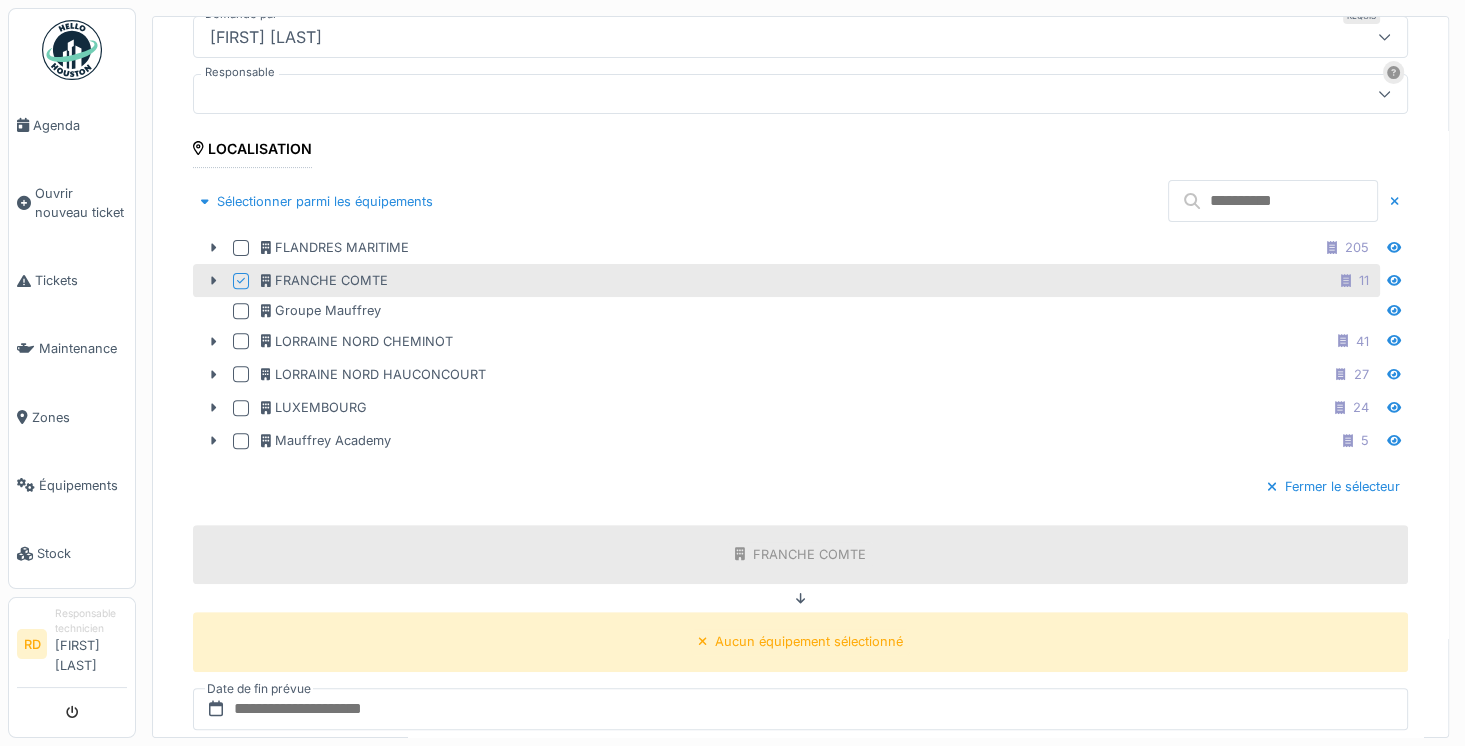 click at bounding box center (1273, 201) 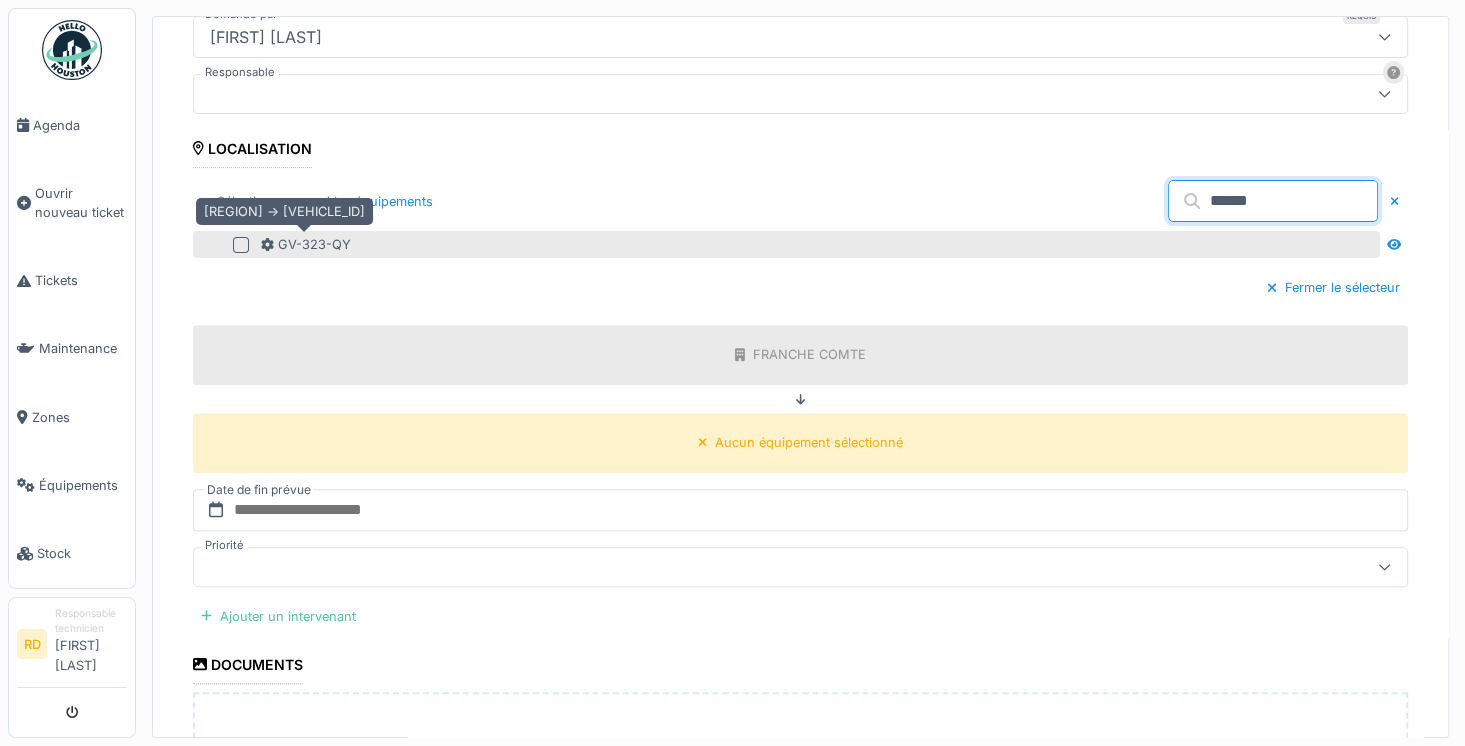 type on "******" 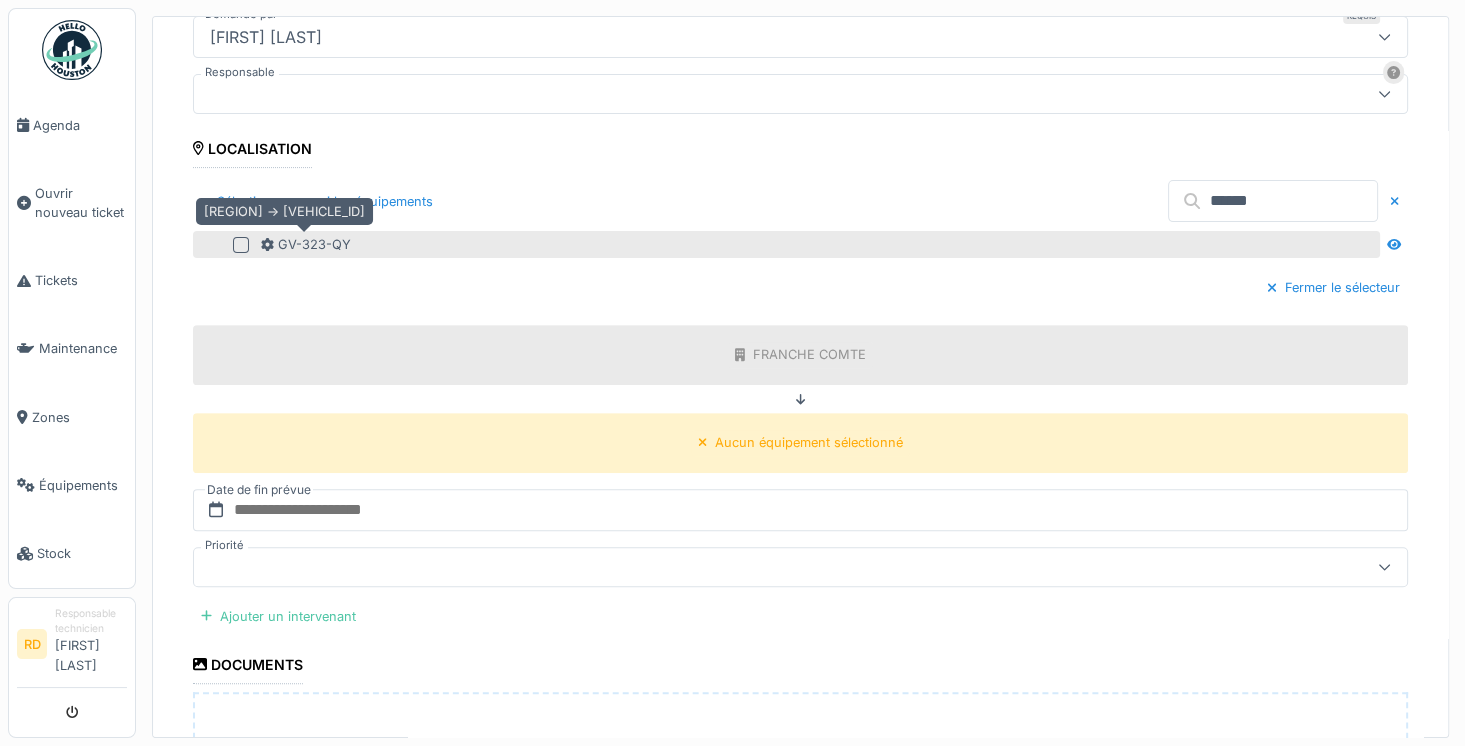 click on "GV-323-QY" at bounding box center [306, 244] 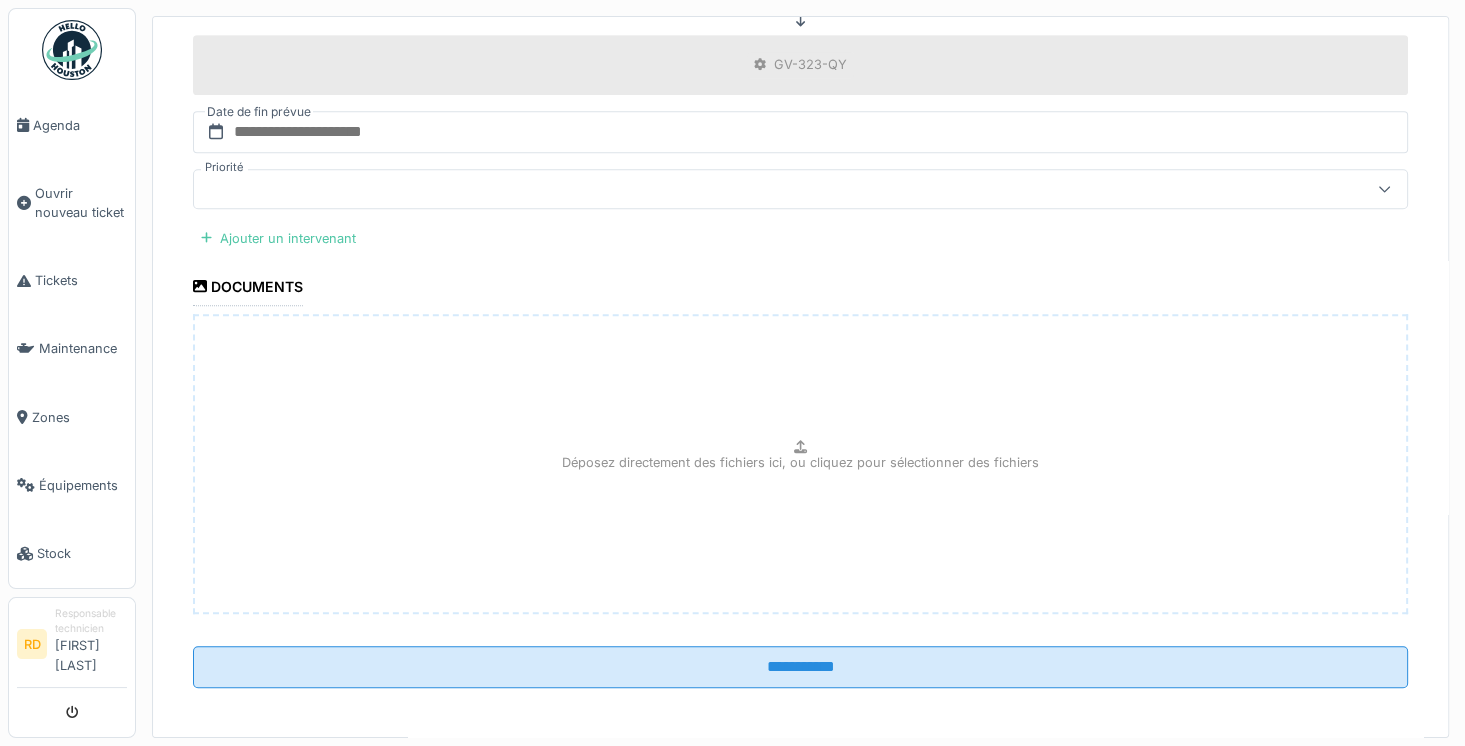 scroll, scrollTop: 1028, scrollLeft: 0, axis: vertical 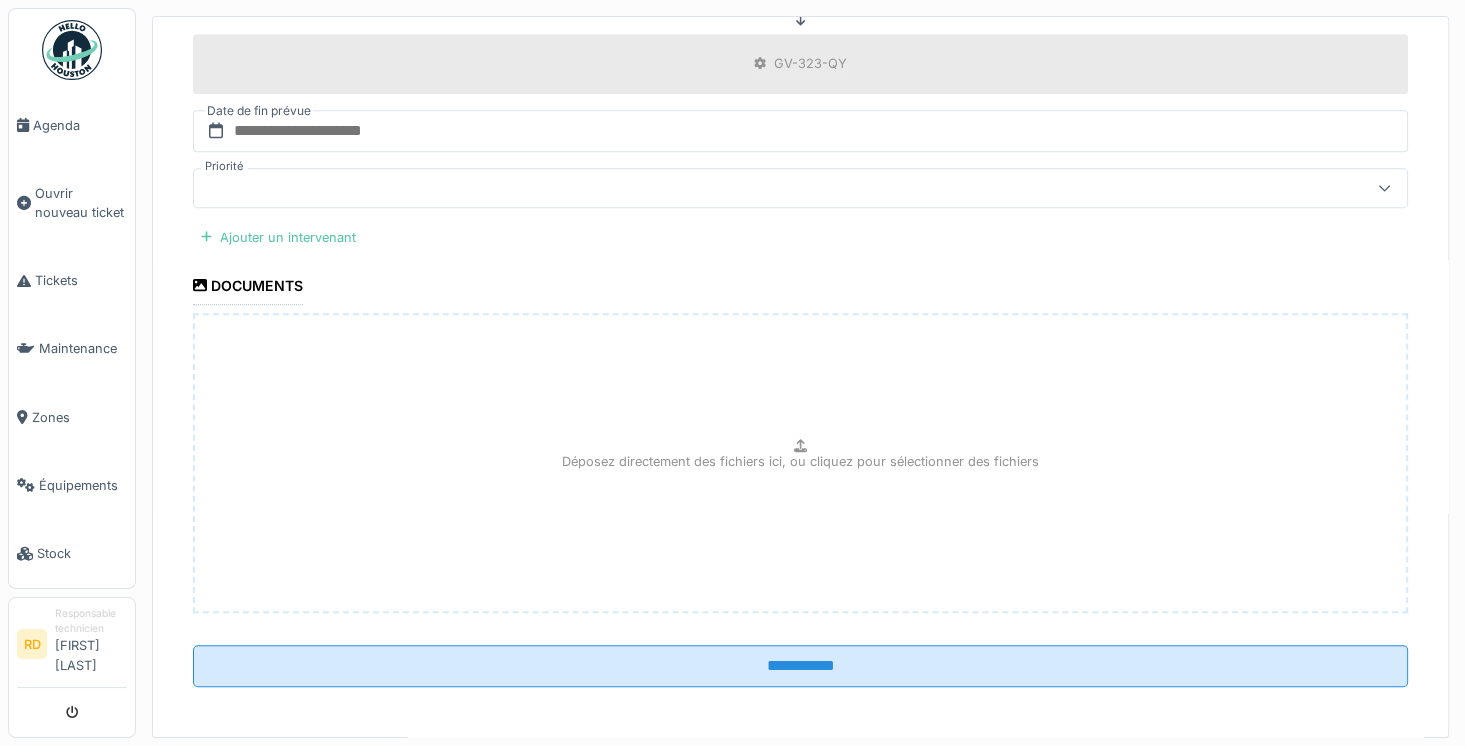 click on "Date de fin prévue" at bounding box center [259, 111] 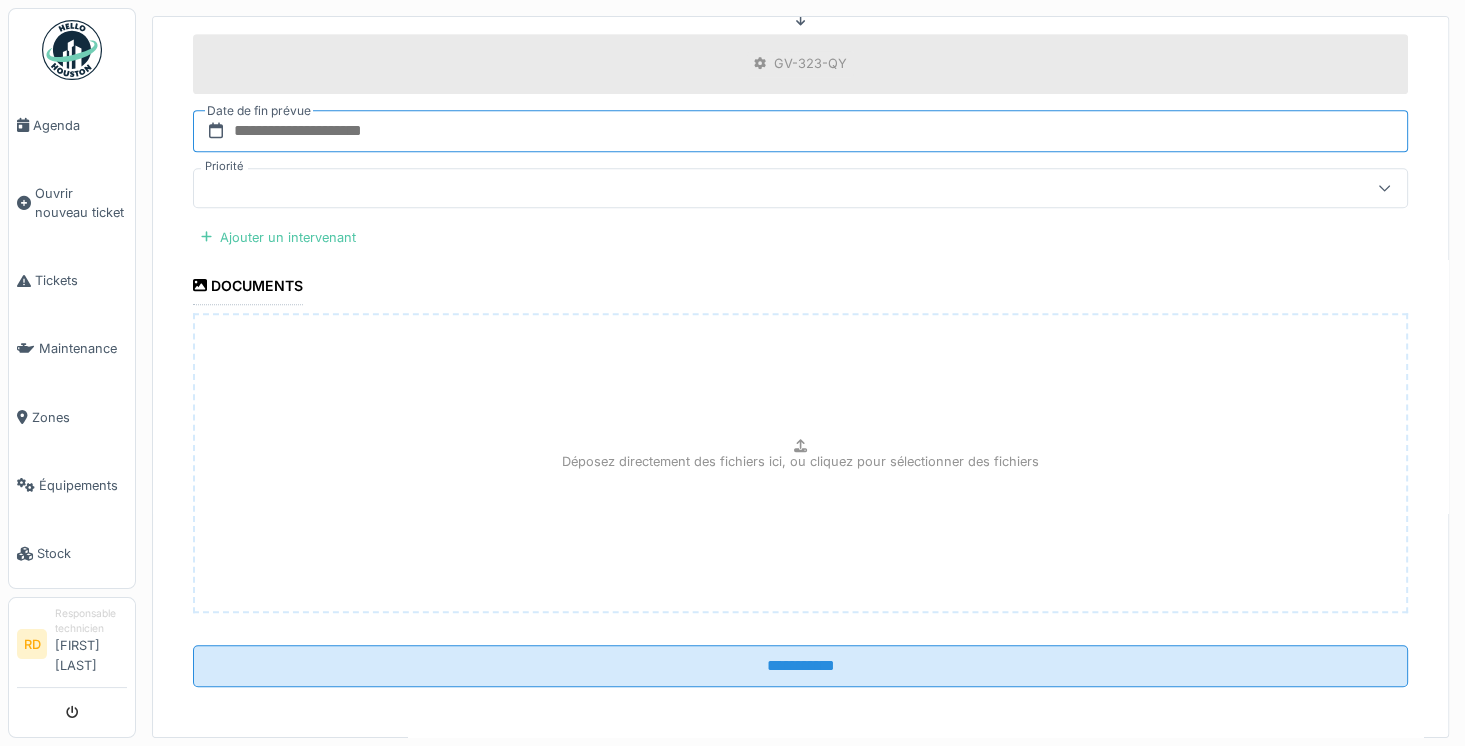 click at bounding box center [800, 131] 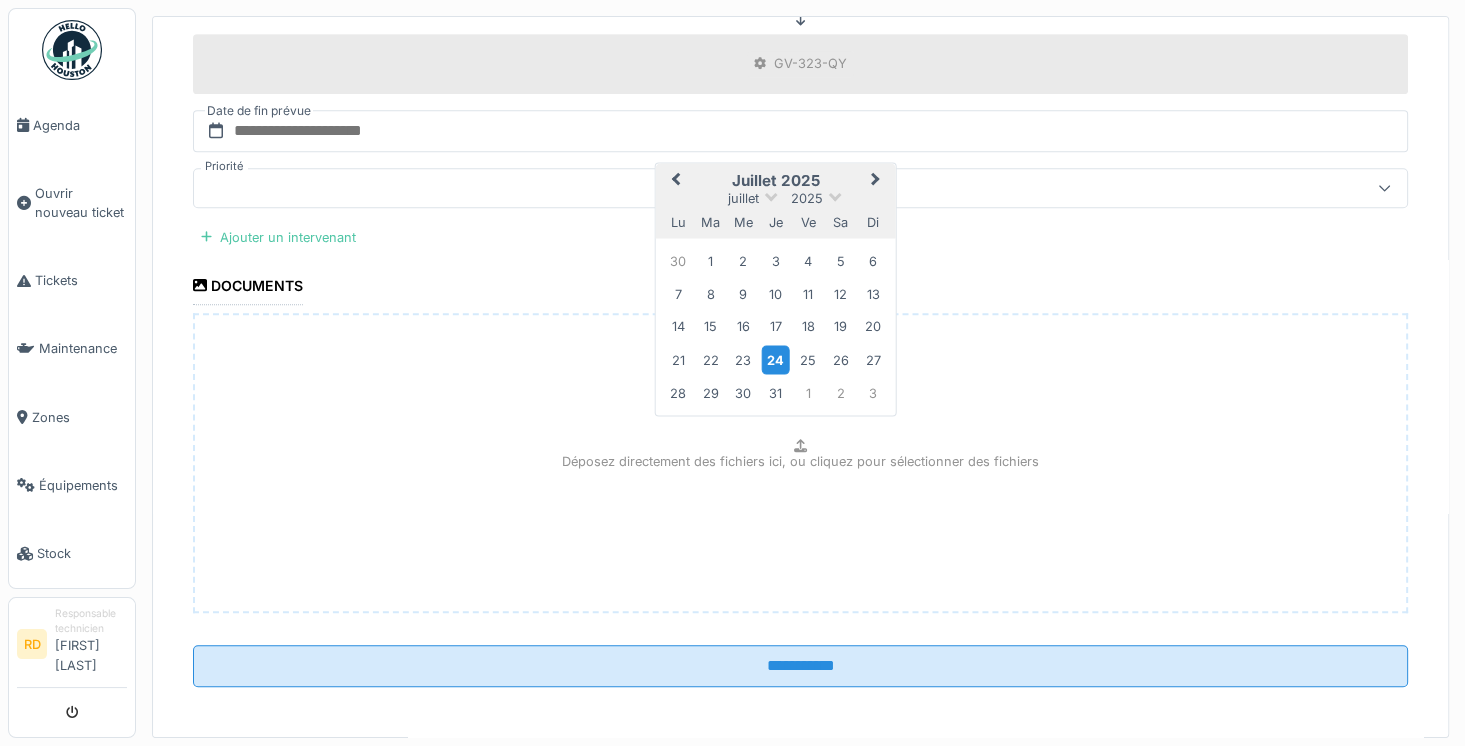 click on "24" at bounding box center [775, 359] 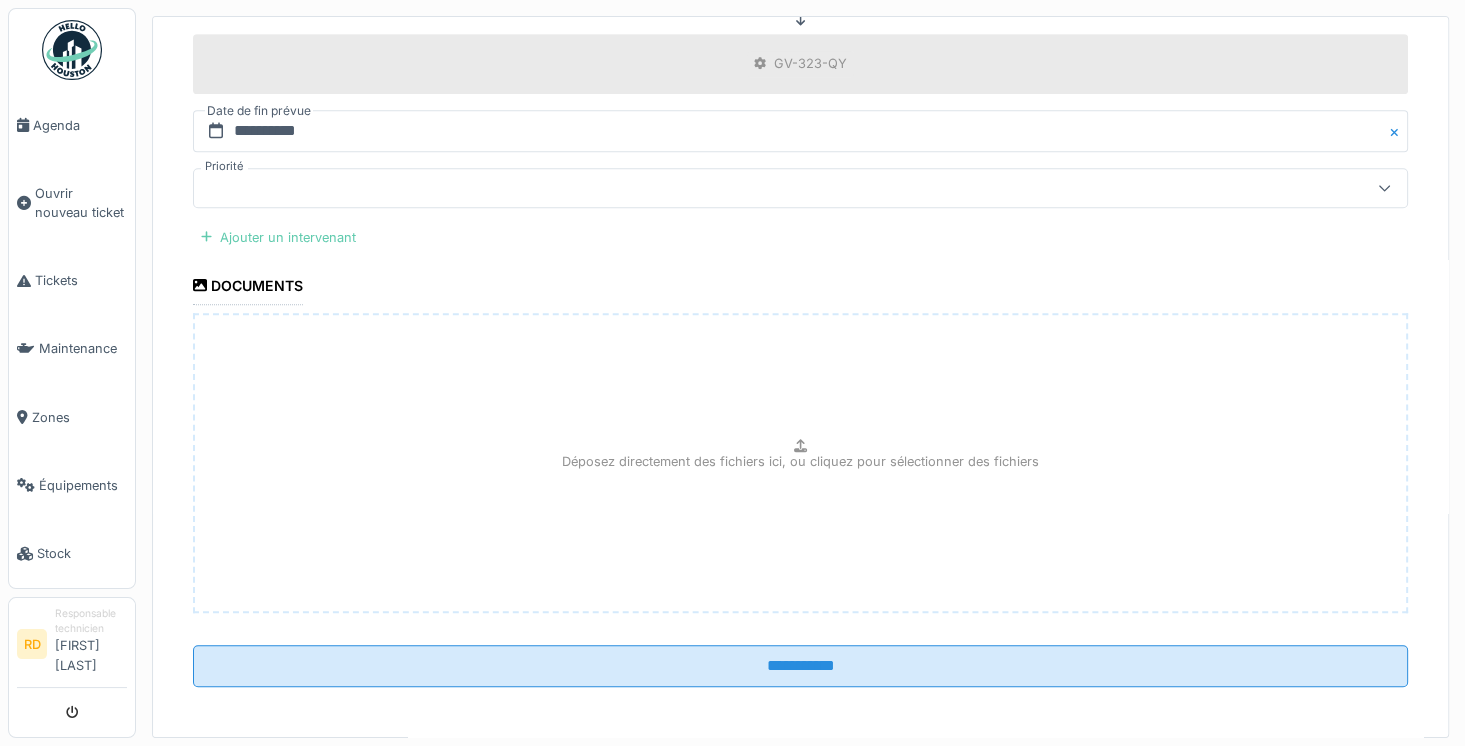 click on "Ajouter un intervenant" at bounding box center (278, 237) 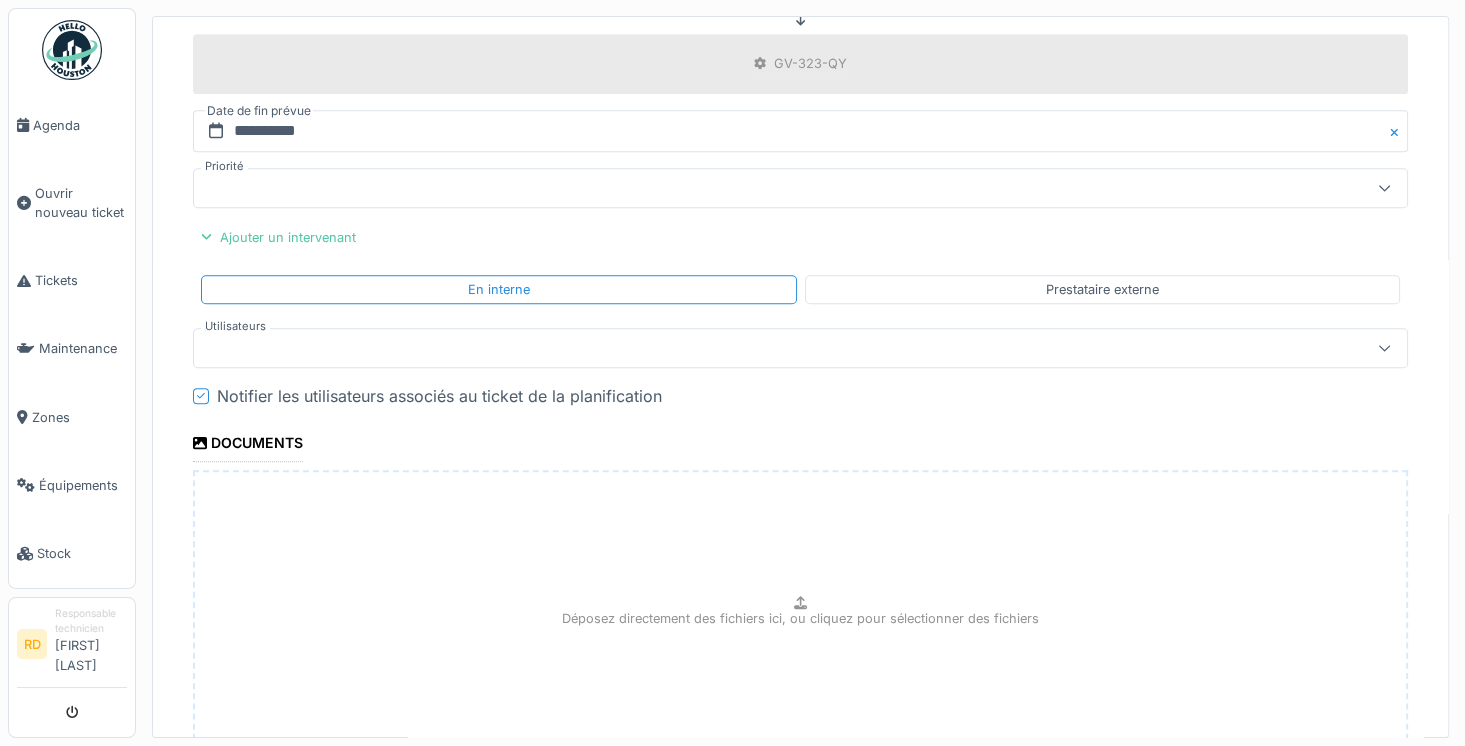 click at bounding box center (740, 348) 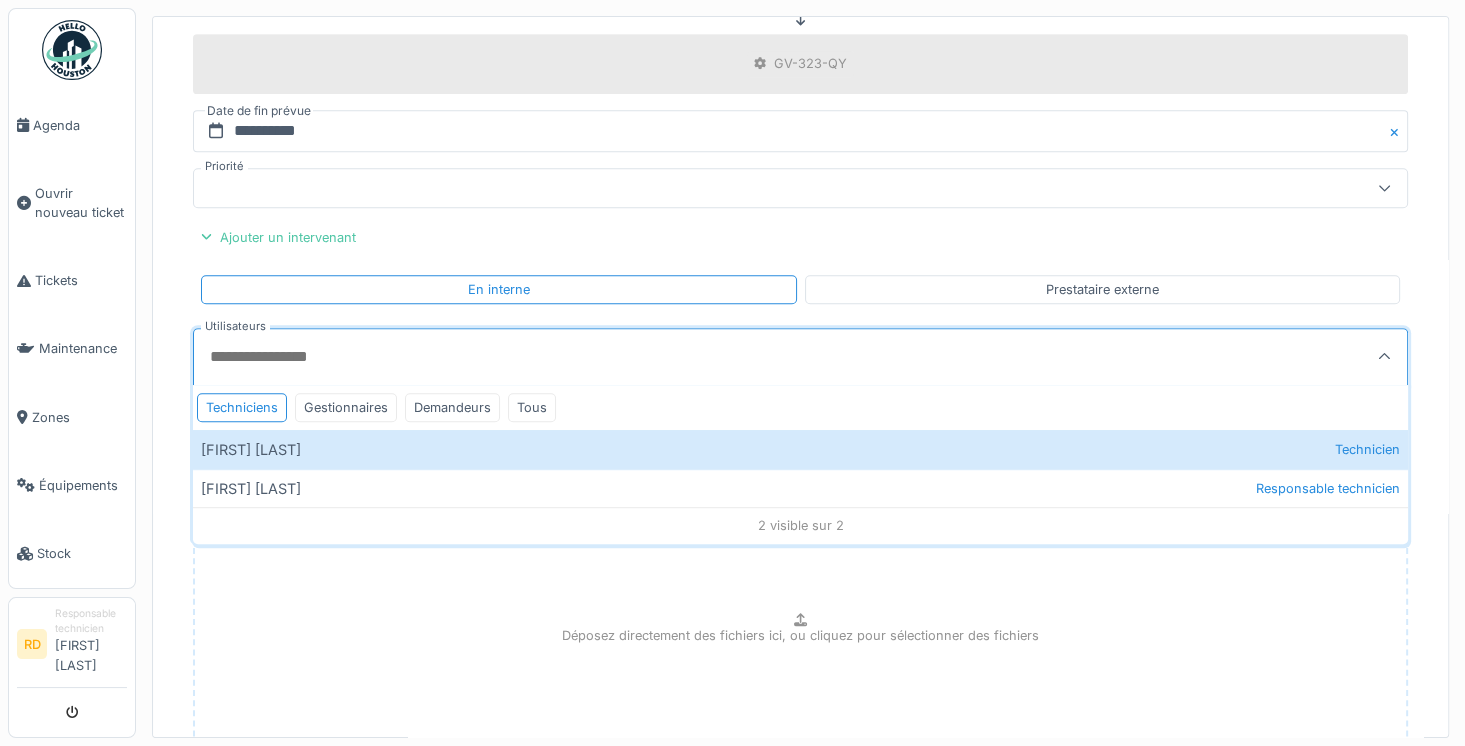 scroll, scrollTop: 4, scrollLeft: 0, axis: vertical 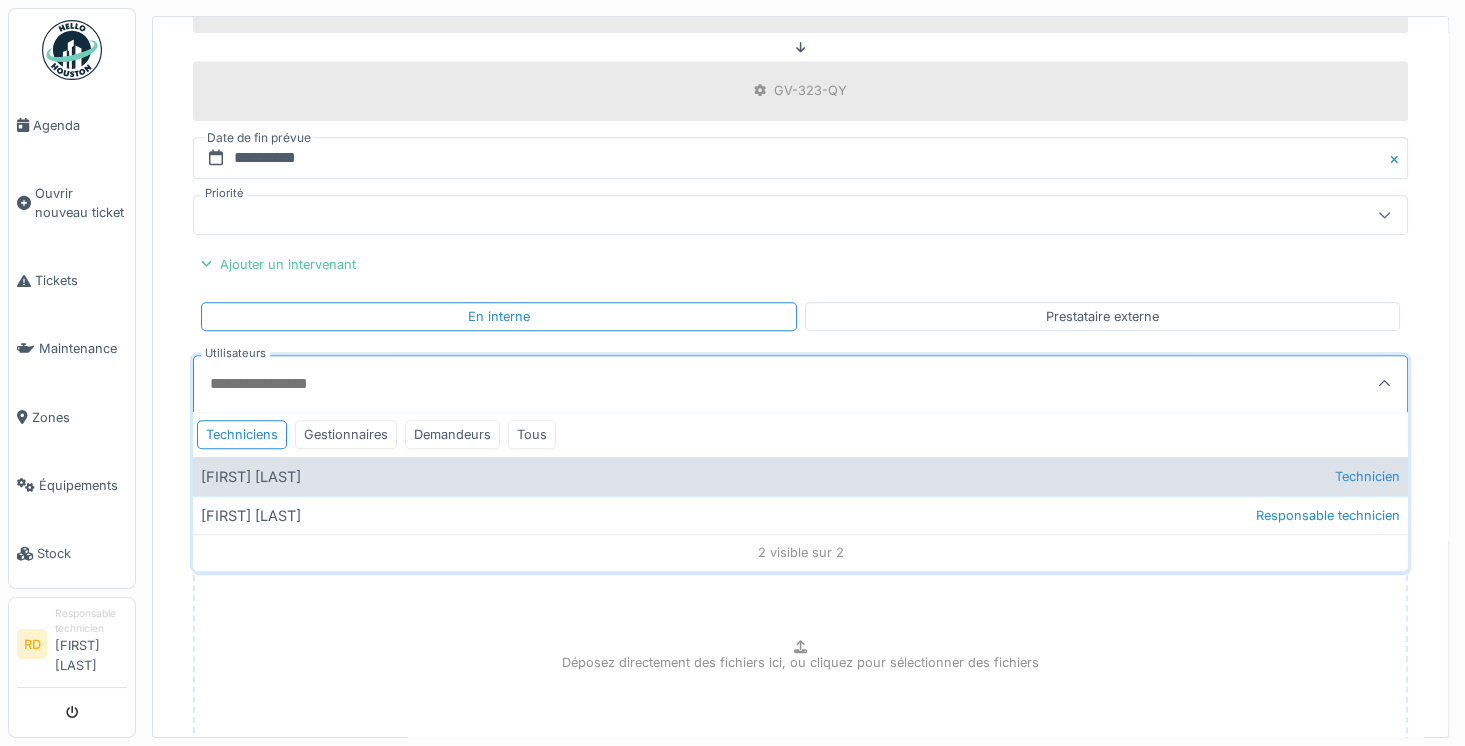 click on "Florian Arbelot   Technicien" at bounding box center (800, 476) 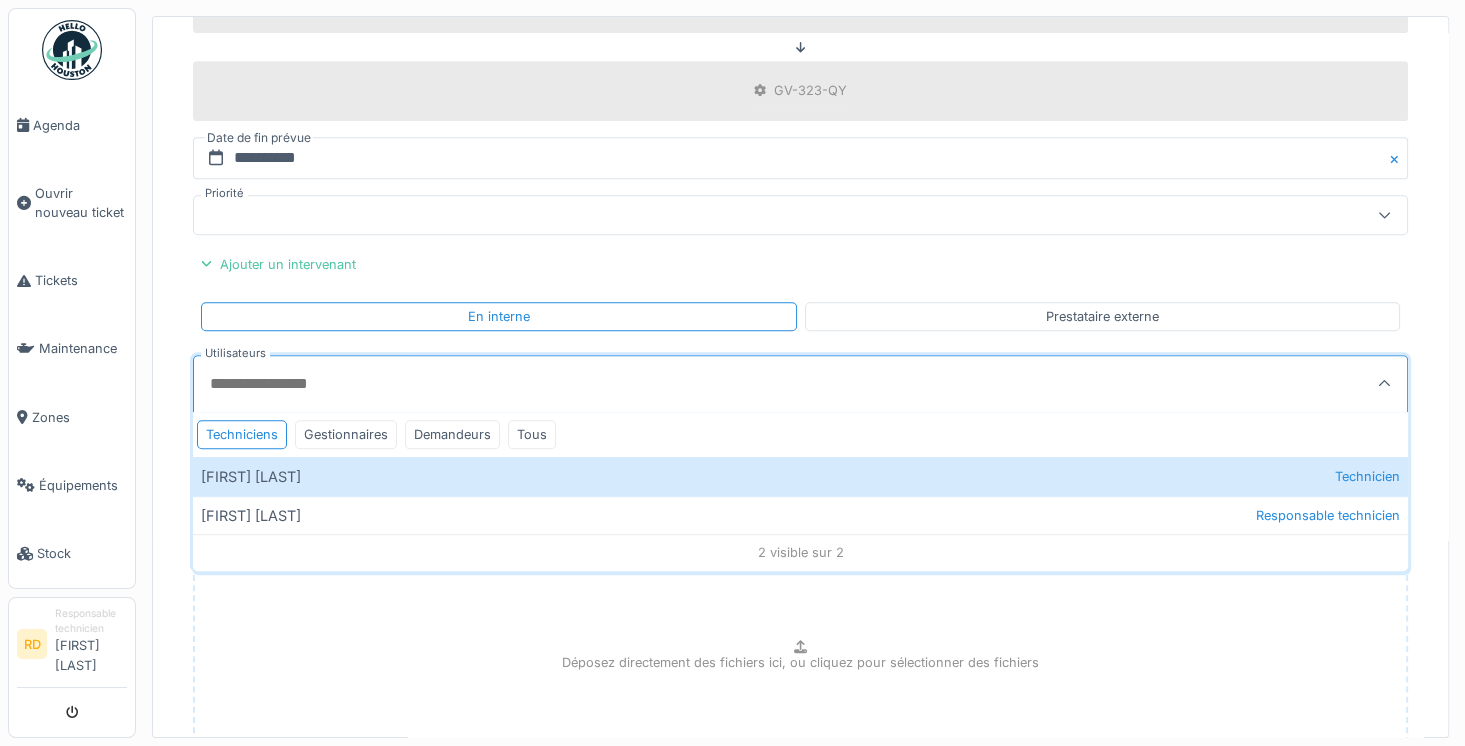 type on "*****" 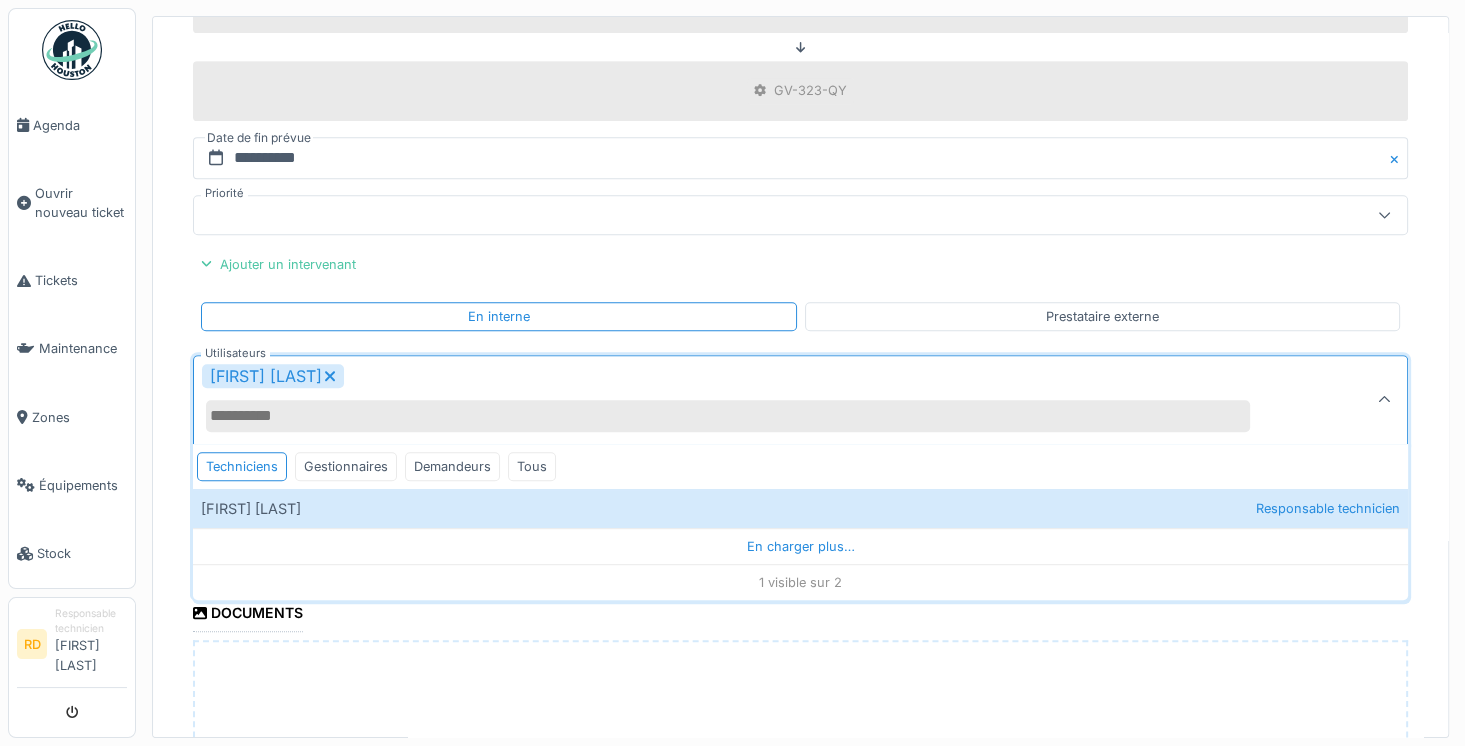 click on "**********" at bounding box center [800, 99] 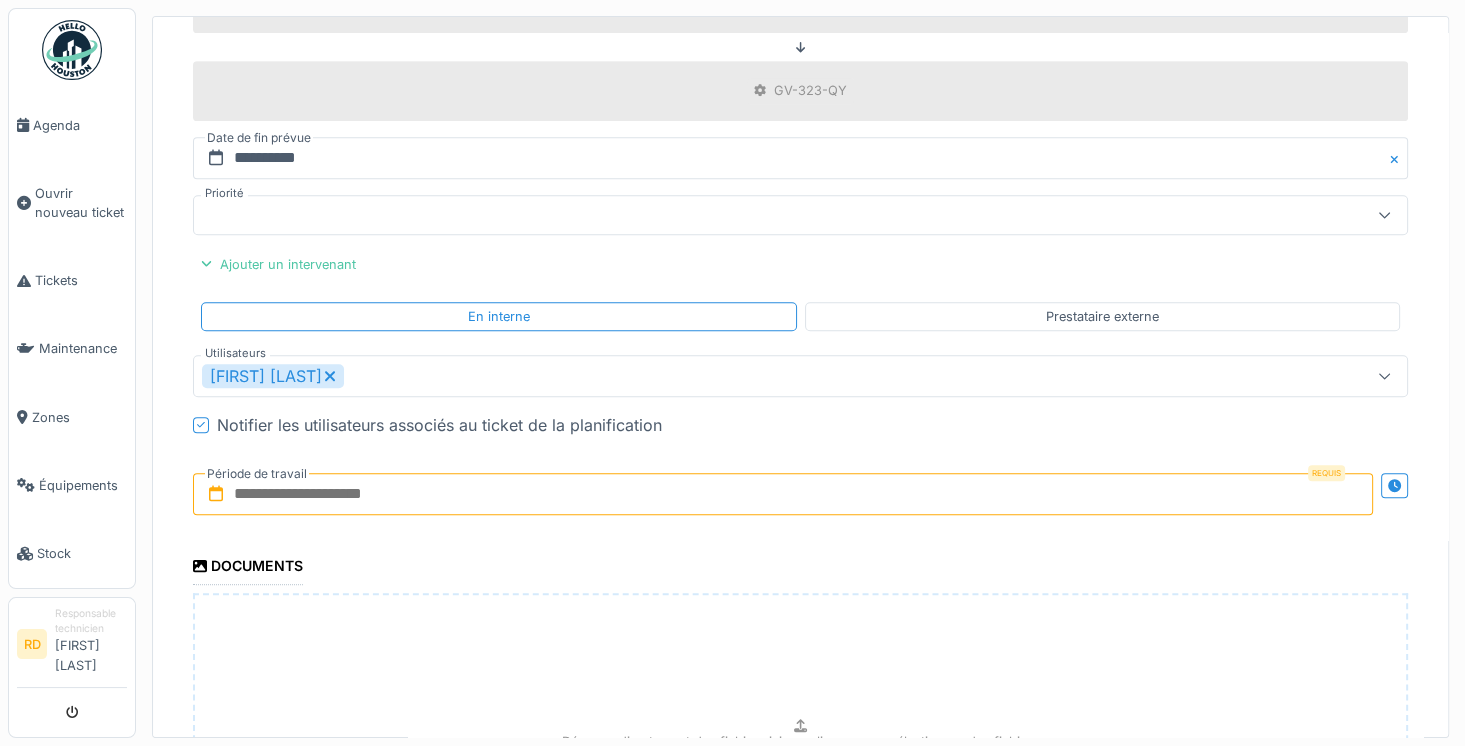 click at bounding box center [783, 494] 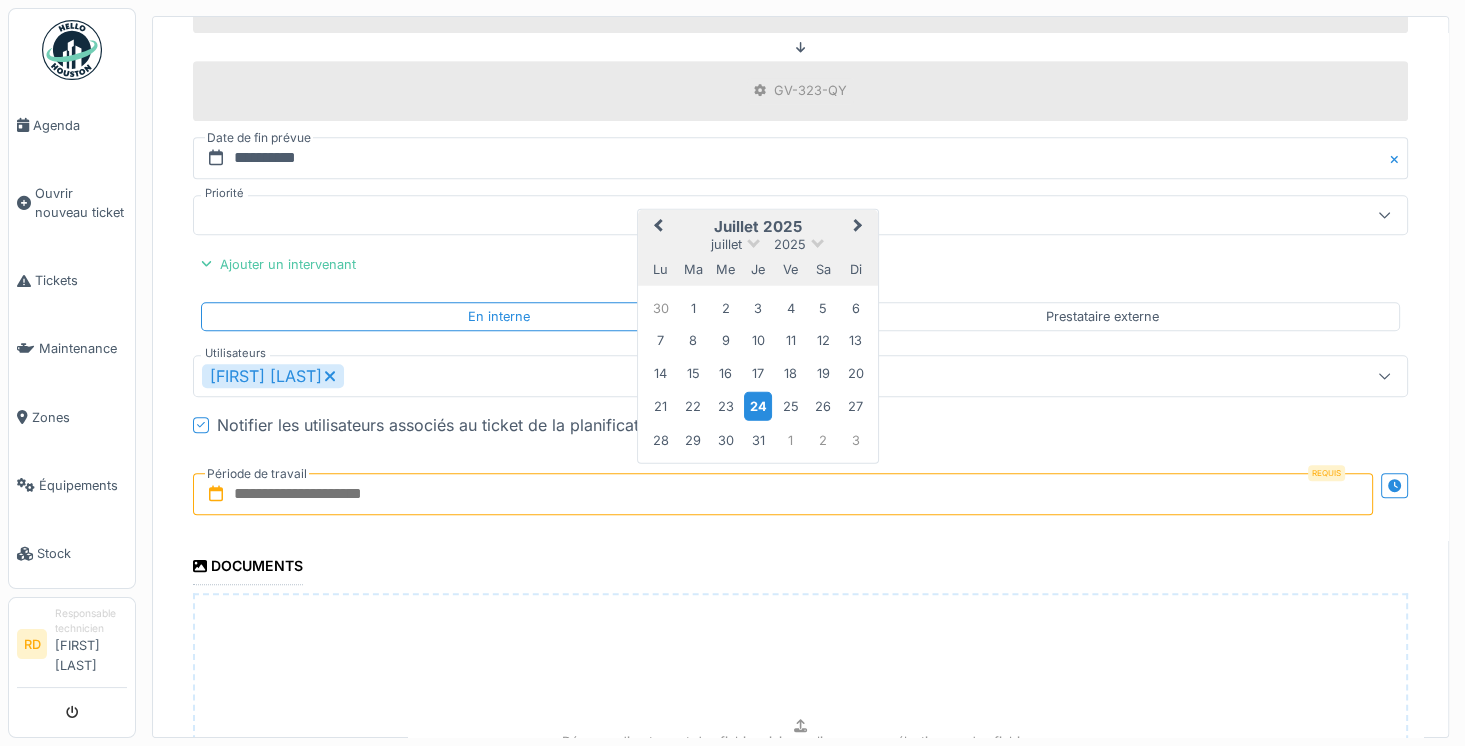 click on "24" at bounding box center [757, 406] 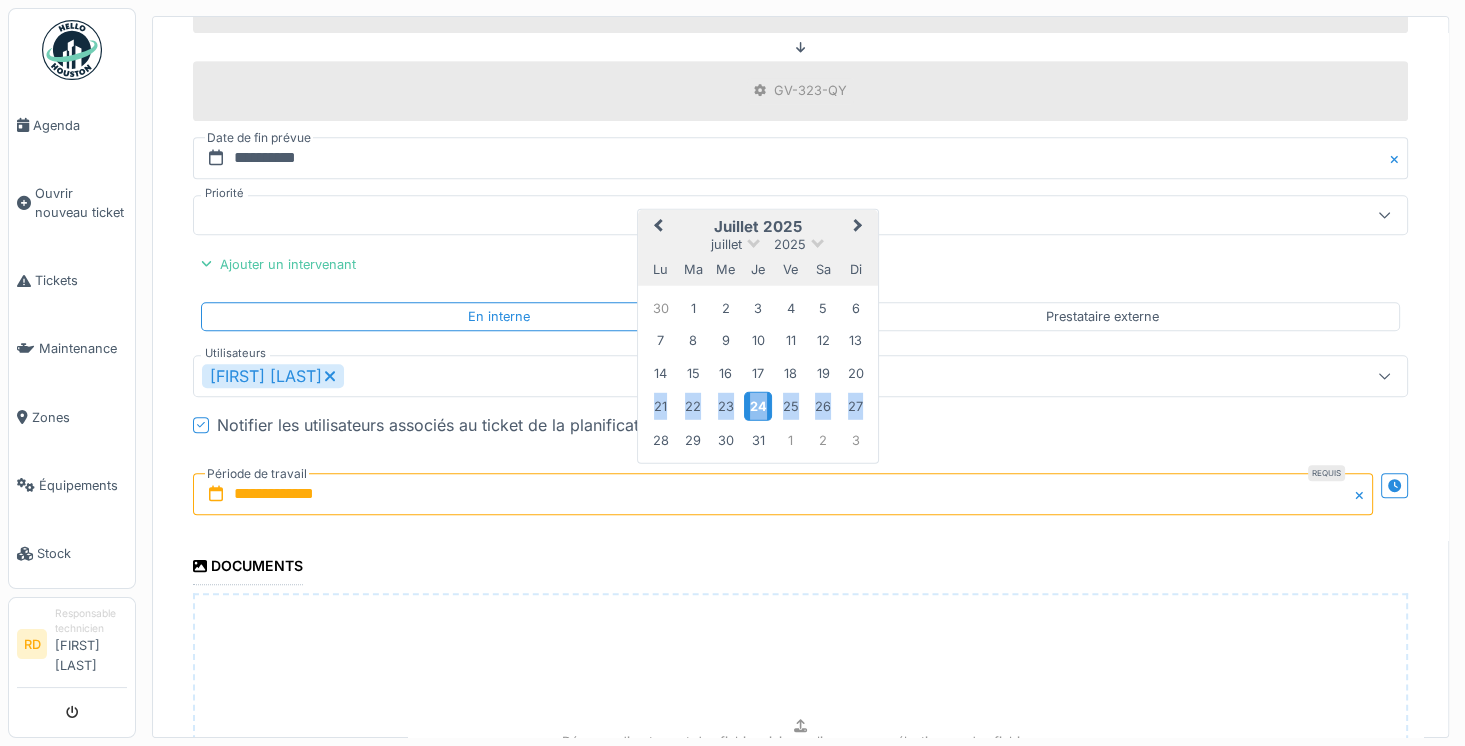 click on "24" at bounding box center (757, 406) 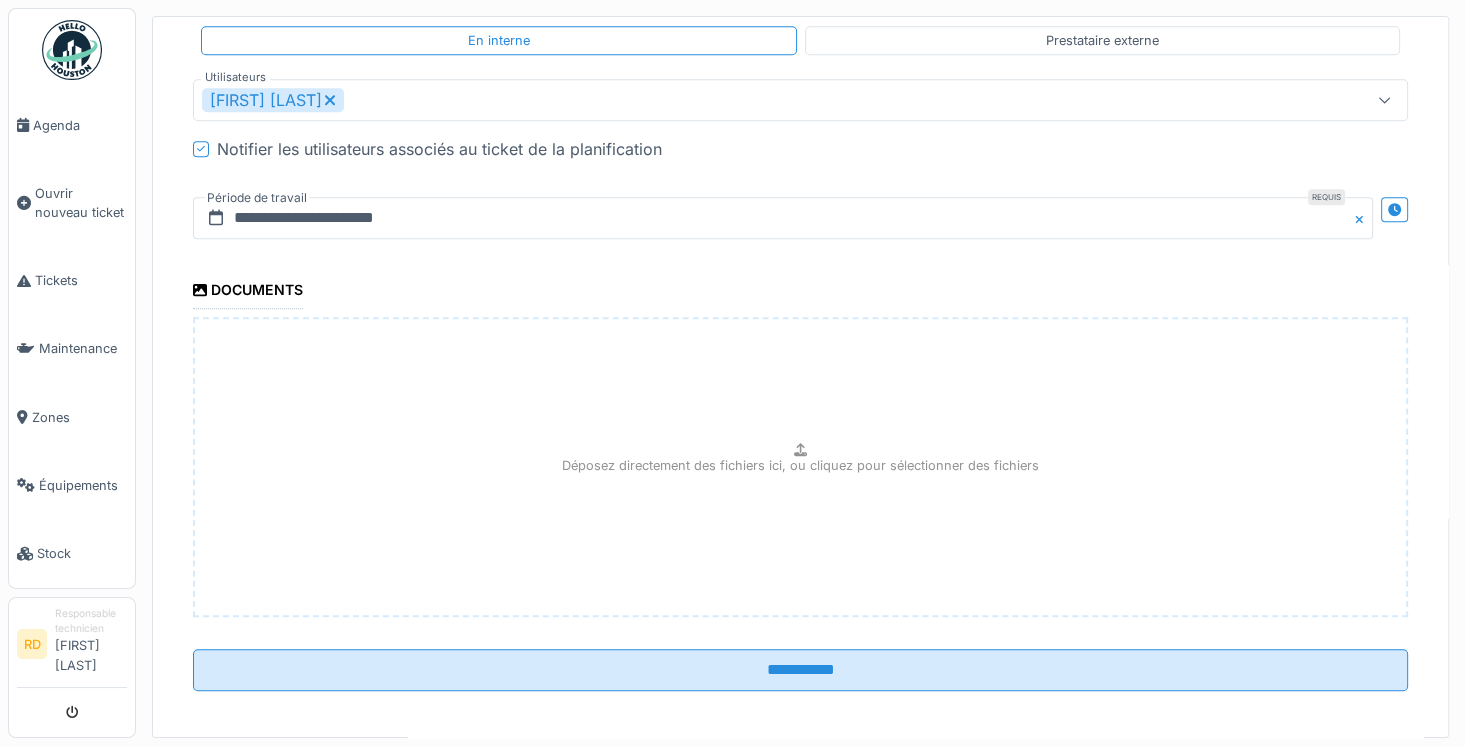 scroll, scrollTop: 1280, scrollLeft: 0, axis: vertical 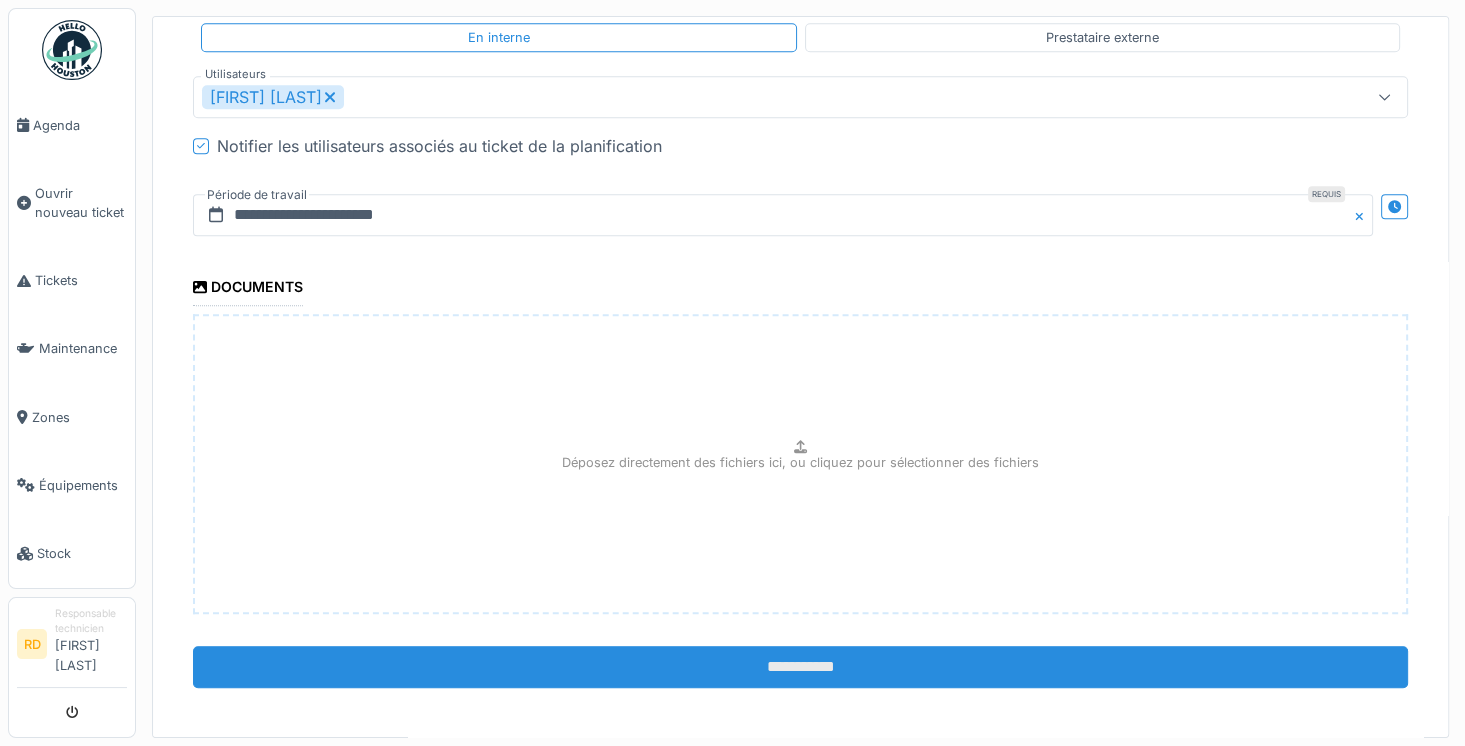 click on "**********" at bounding box center [800, 667] 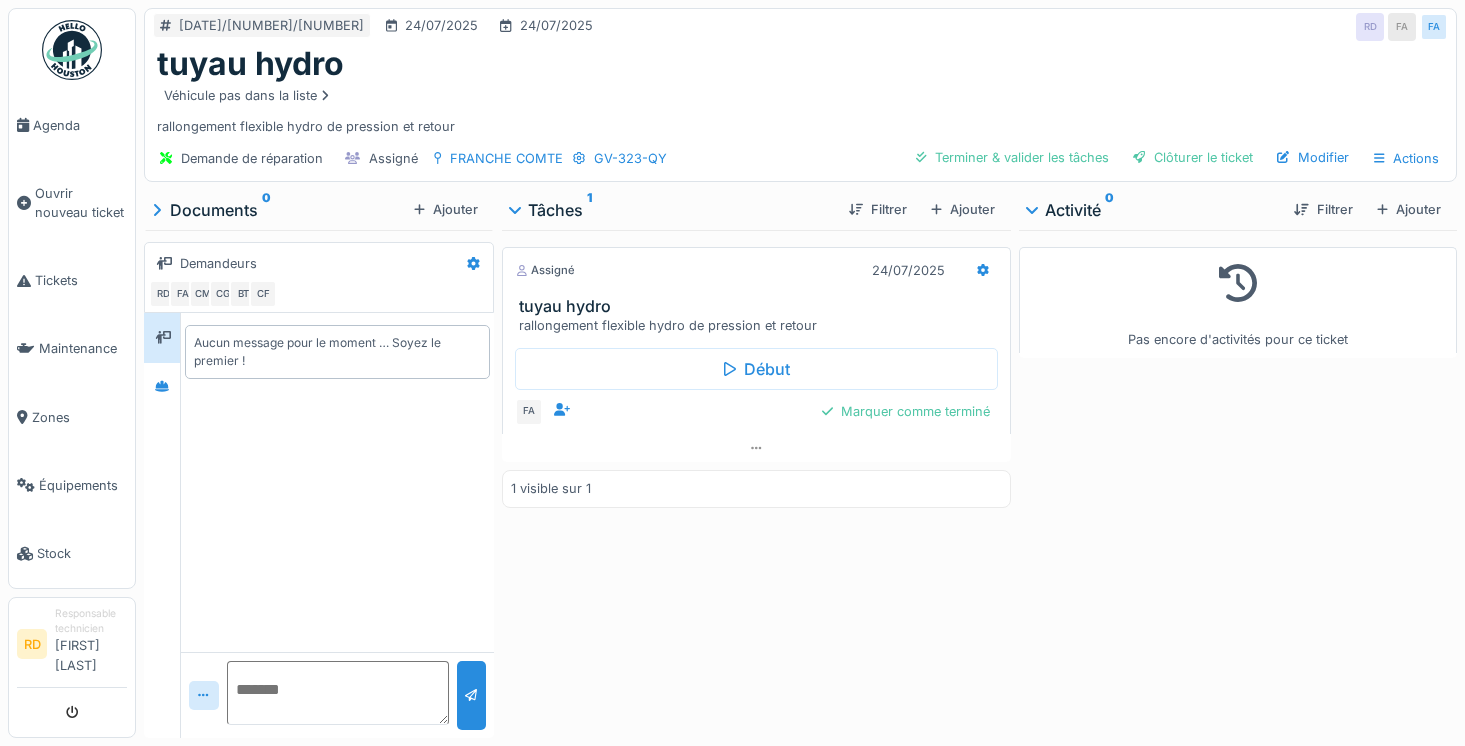 scroll, scrollTop: 0, scrollLeft: 0, axis: both 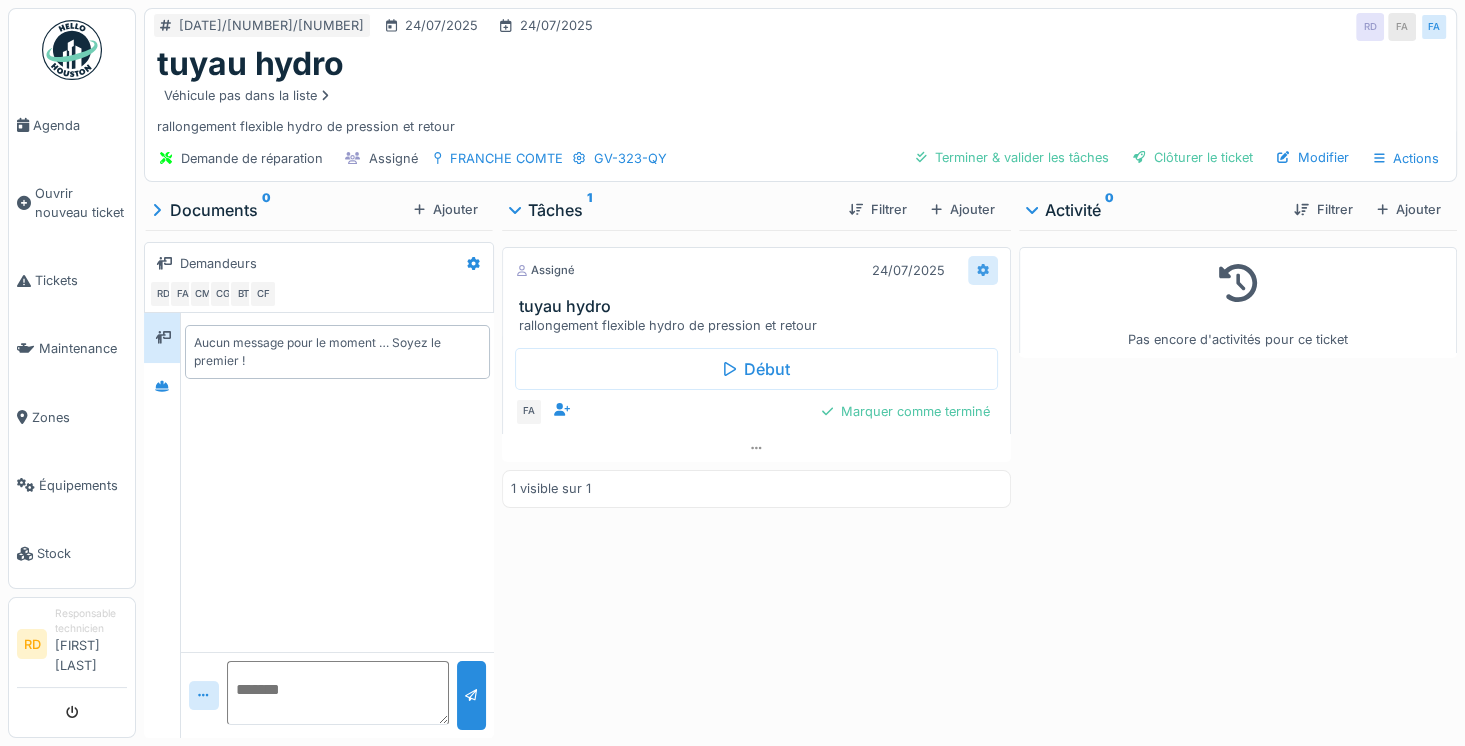 click at bounding box center (983, 270) 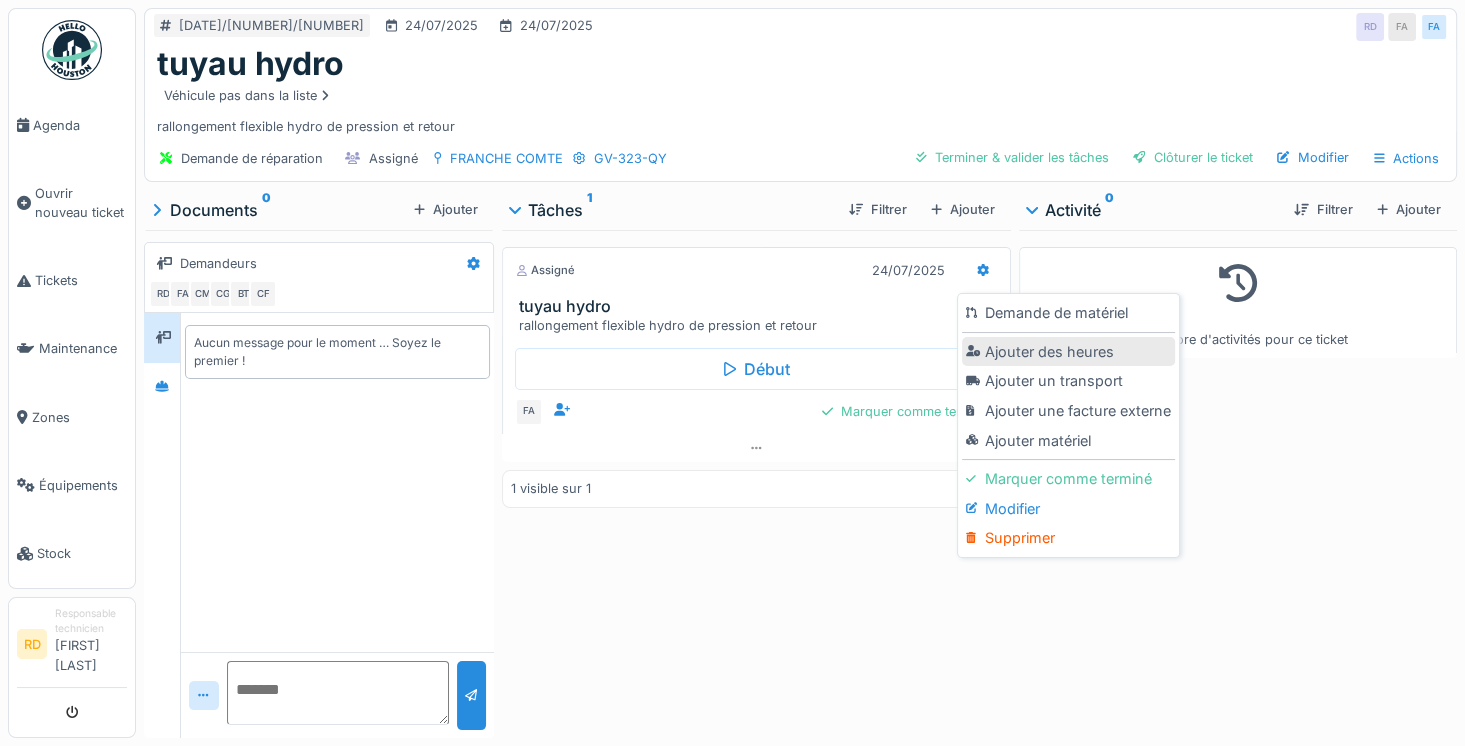 click on "Ajouter des heures" at bounding box center (1068, 352) 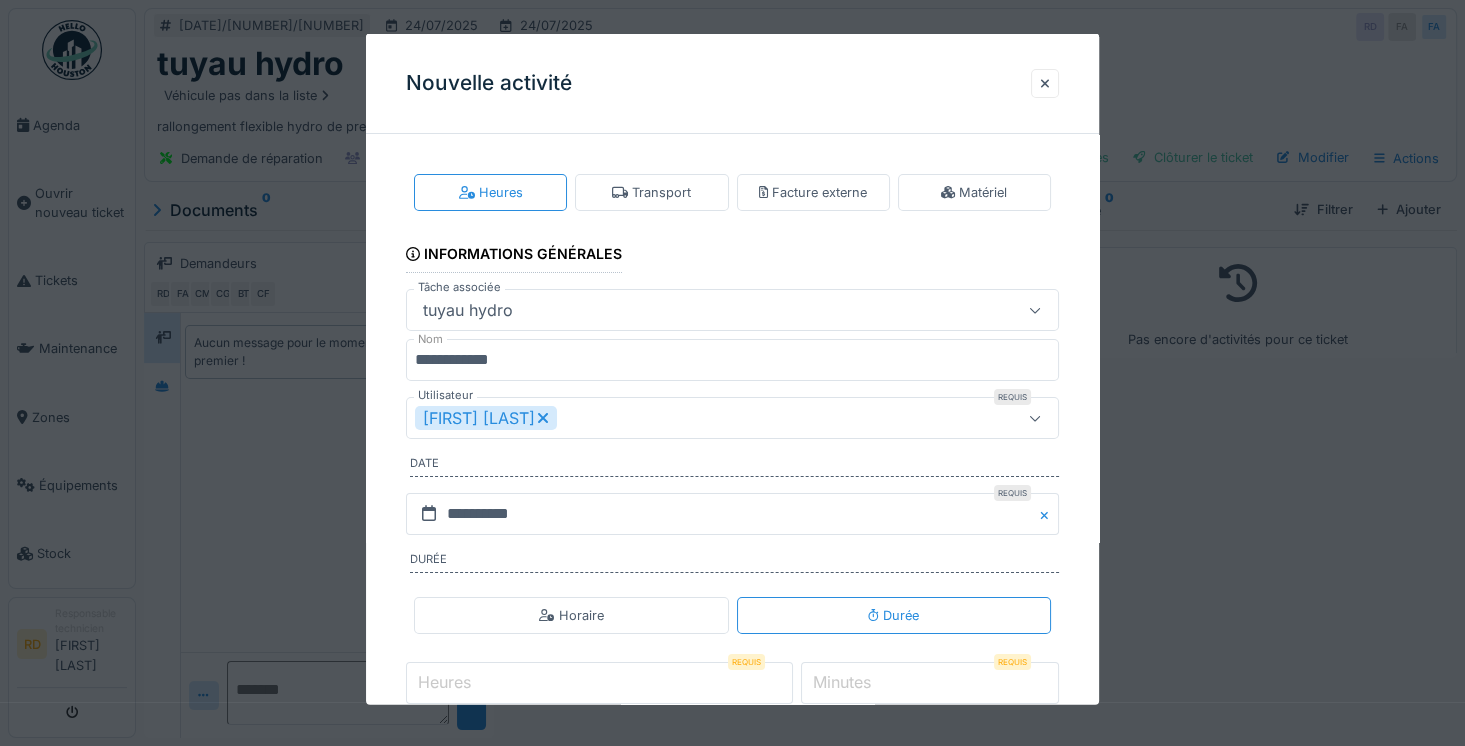 click on "[FIRST] [LAST]" at bounding box center [486, 418] 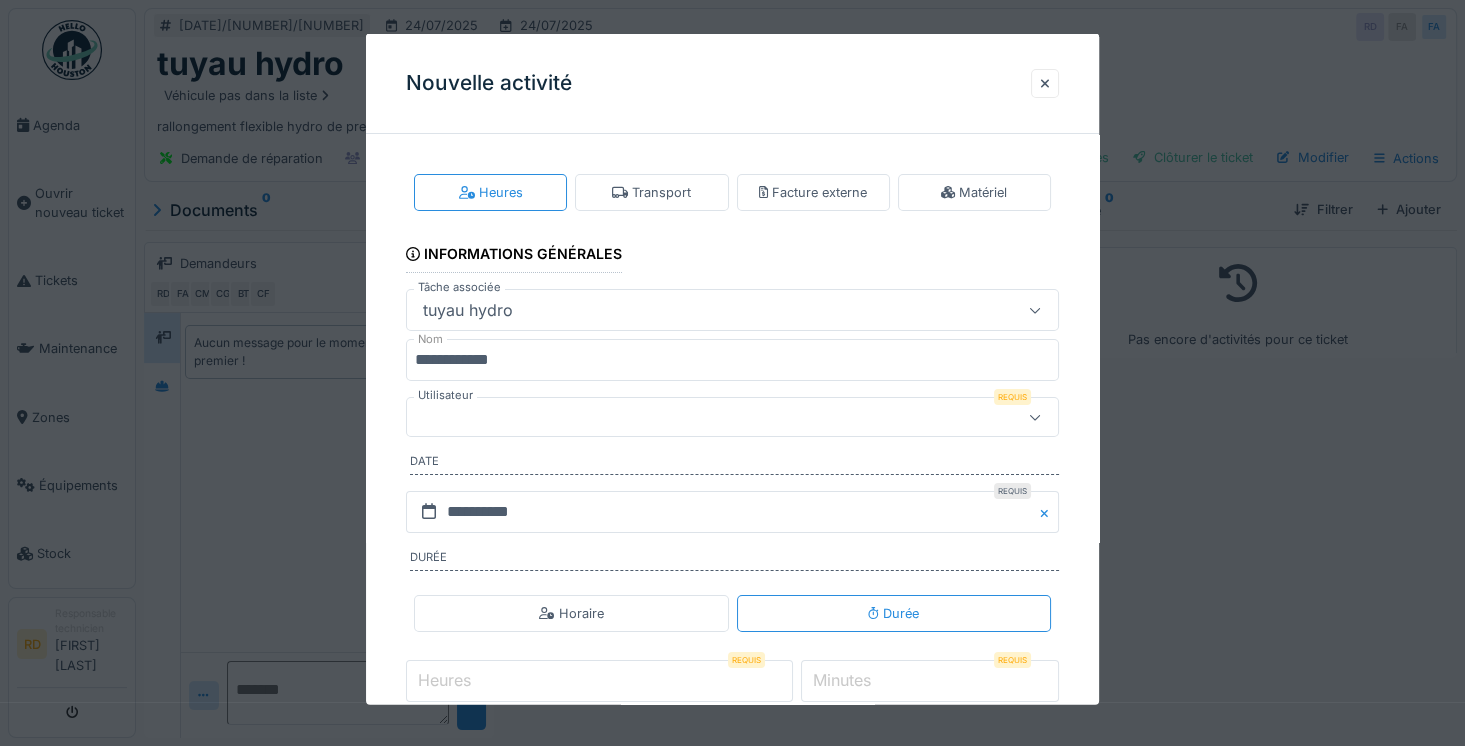 click at bounding box center [699, 417] 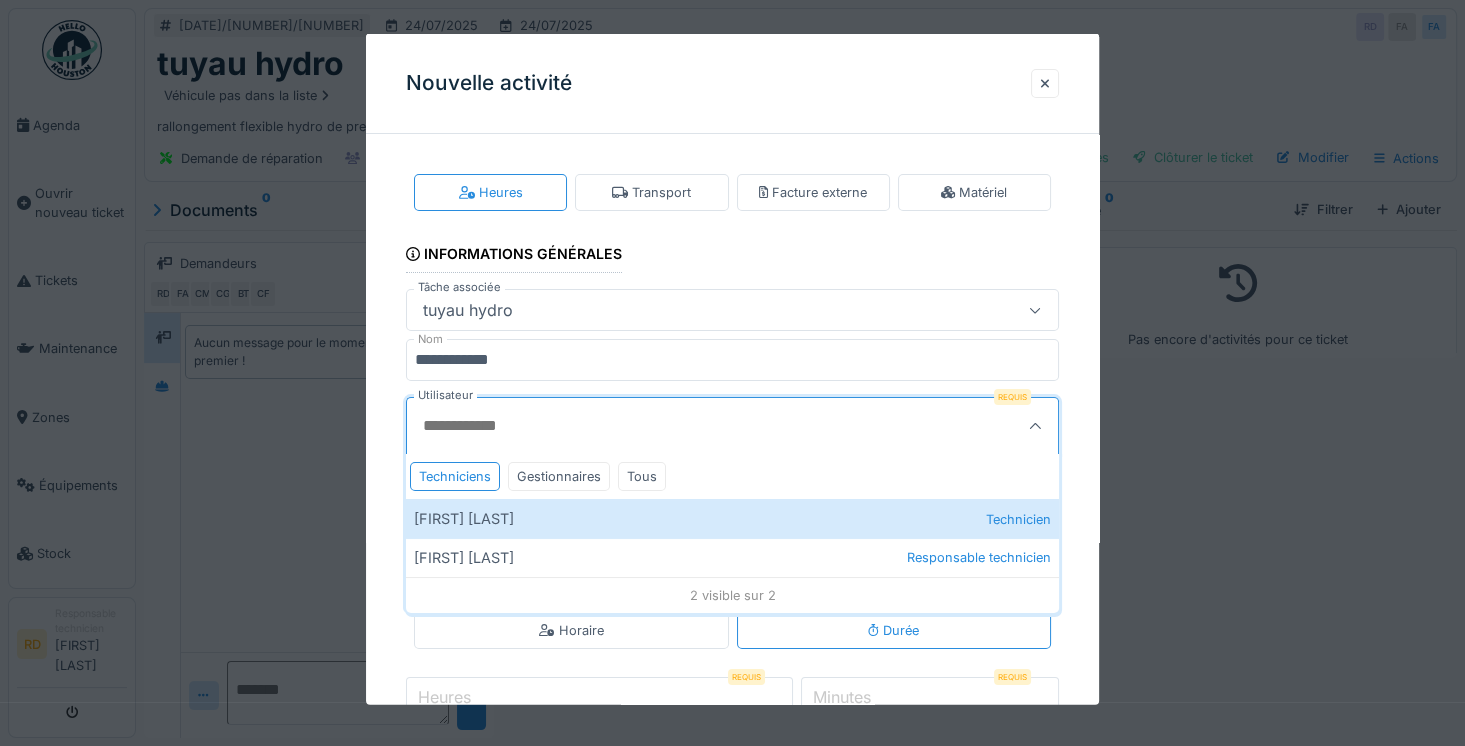 scroll, scrollTop: 63, scrollLeft: 0, axis: vertical 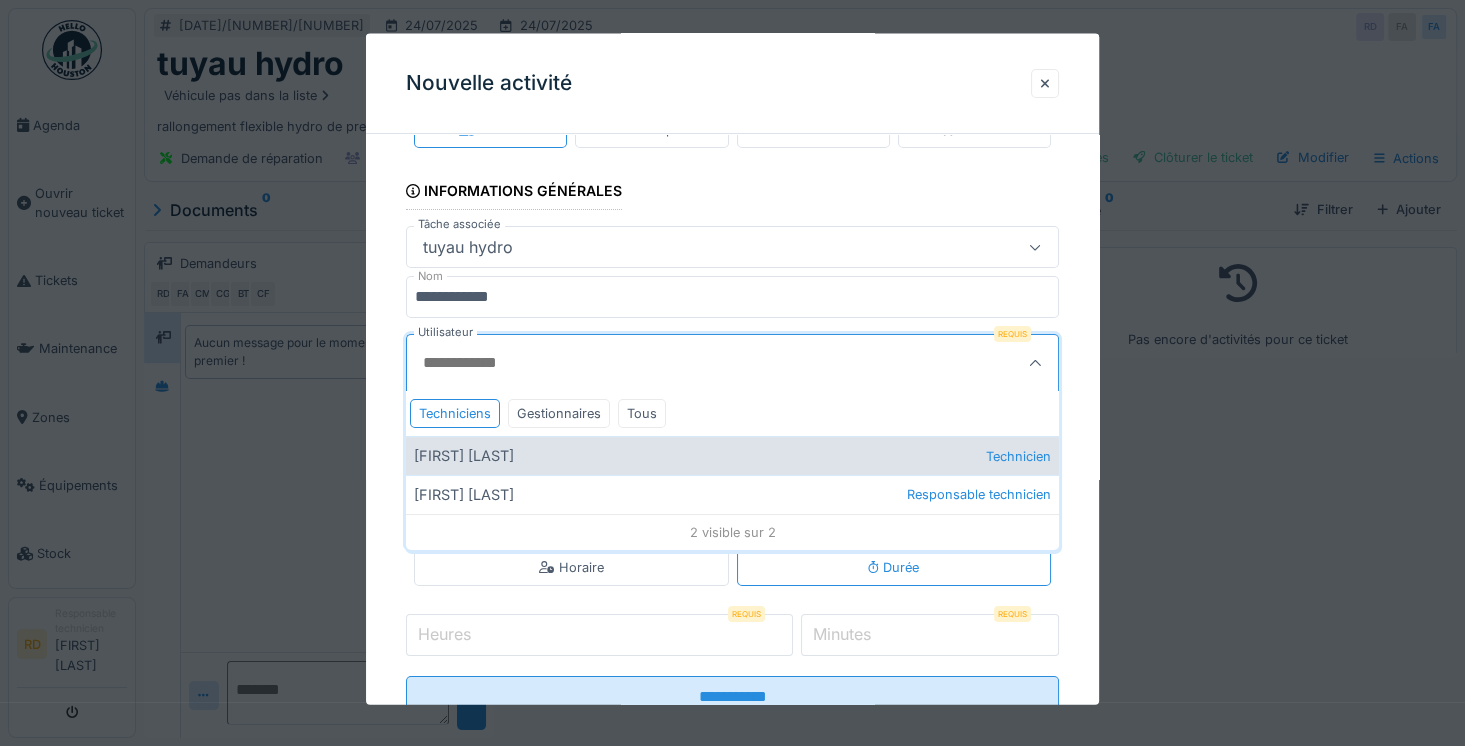 click on "Florian Arbelot   Technicien" at bounding box center [732, 455] 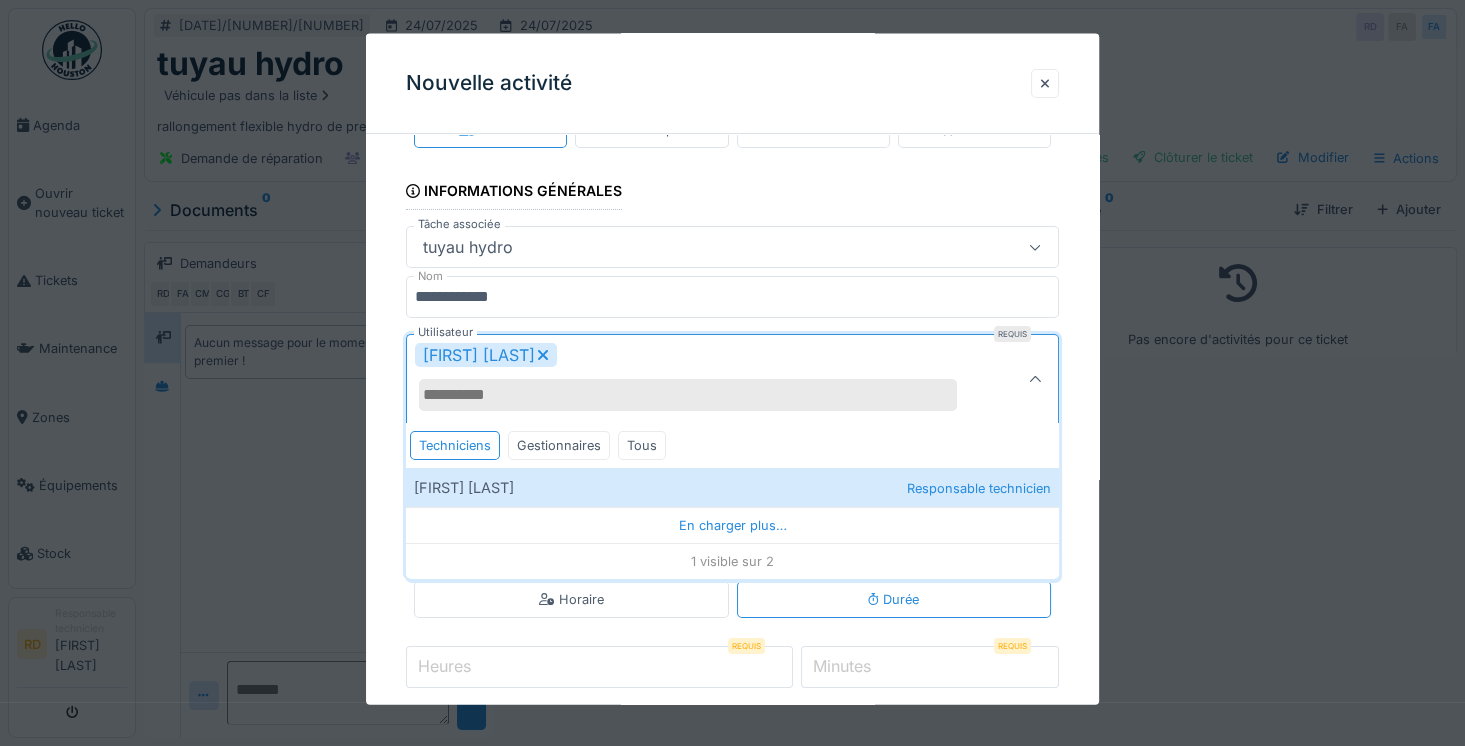 click on "**********" at bounding box center [732, 446] 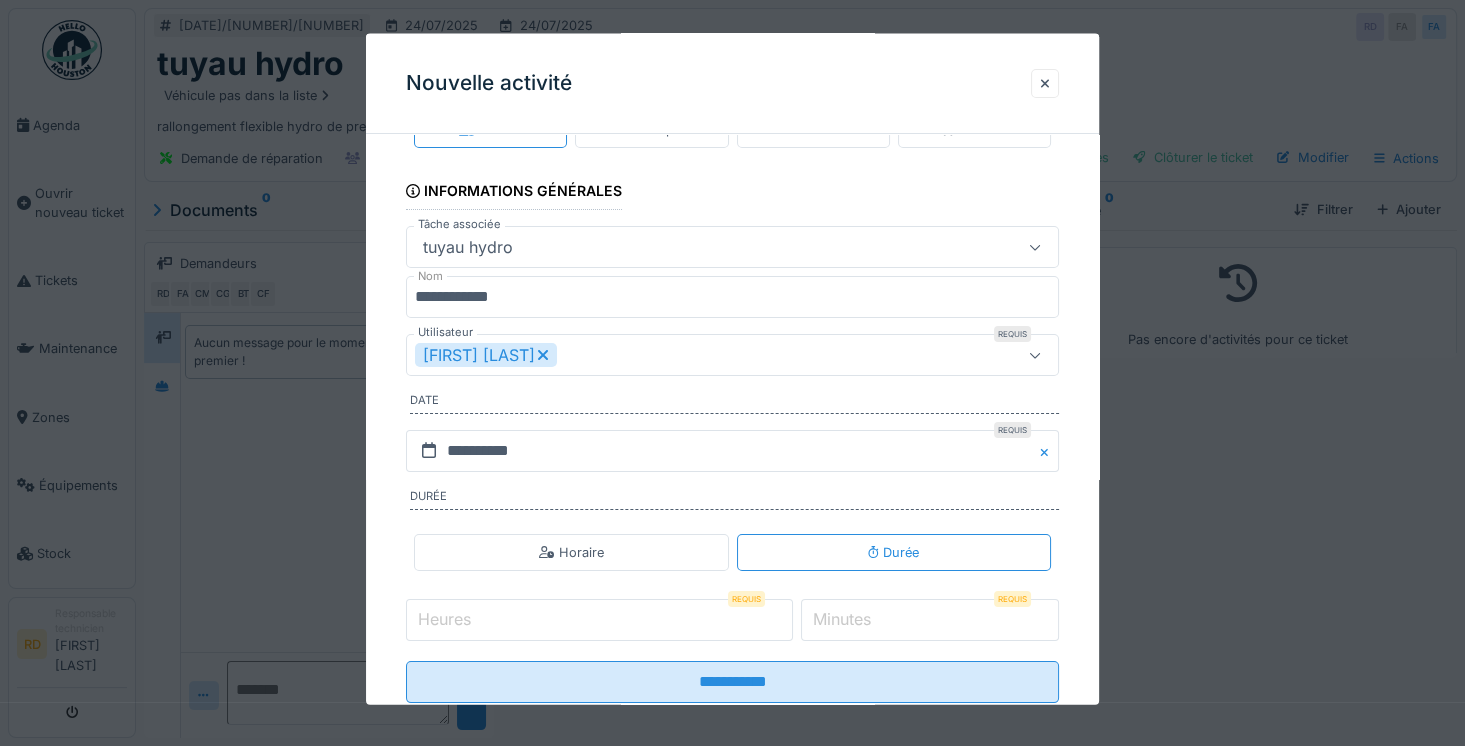 click on "Heures" at bounding box center [599, 620] 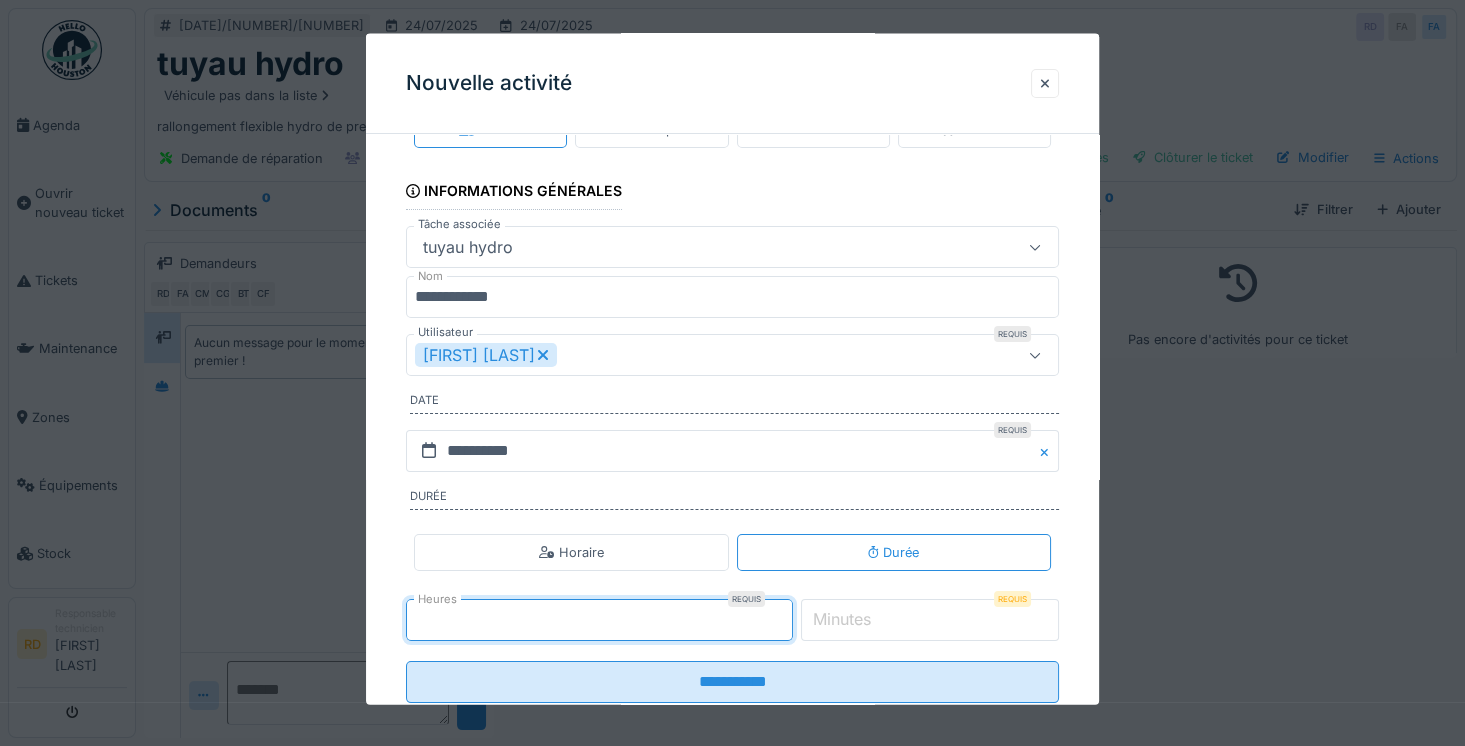 type on "*" 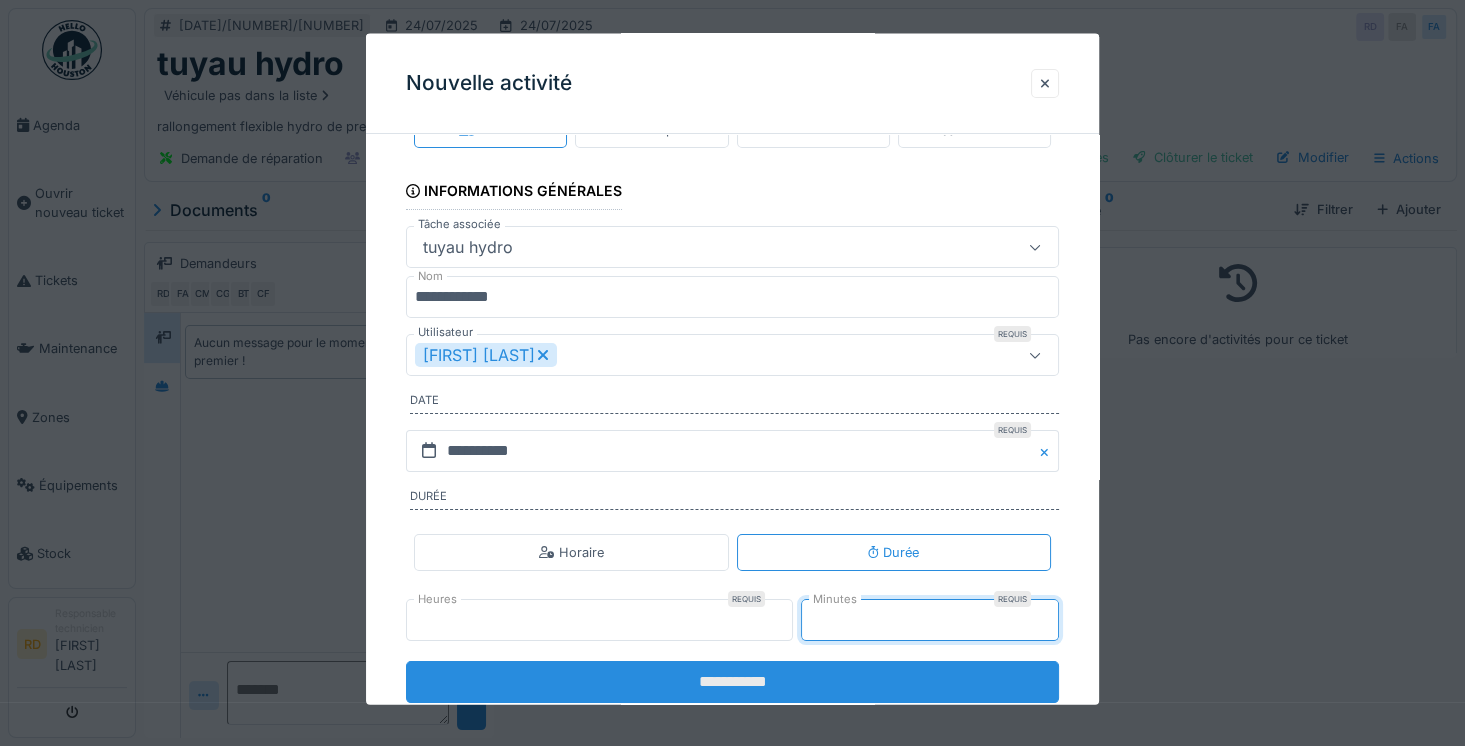 type on "**" 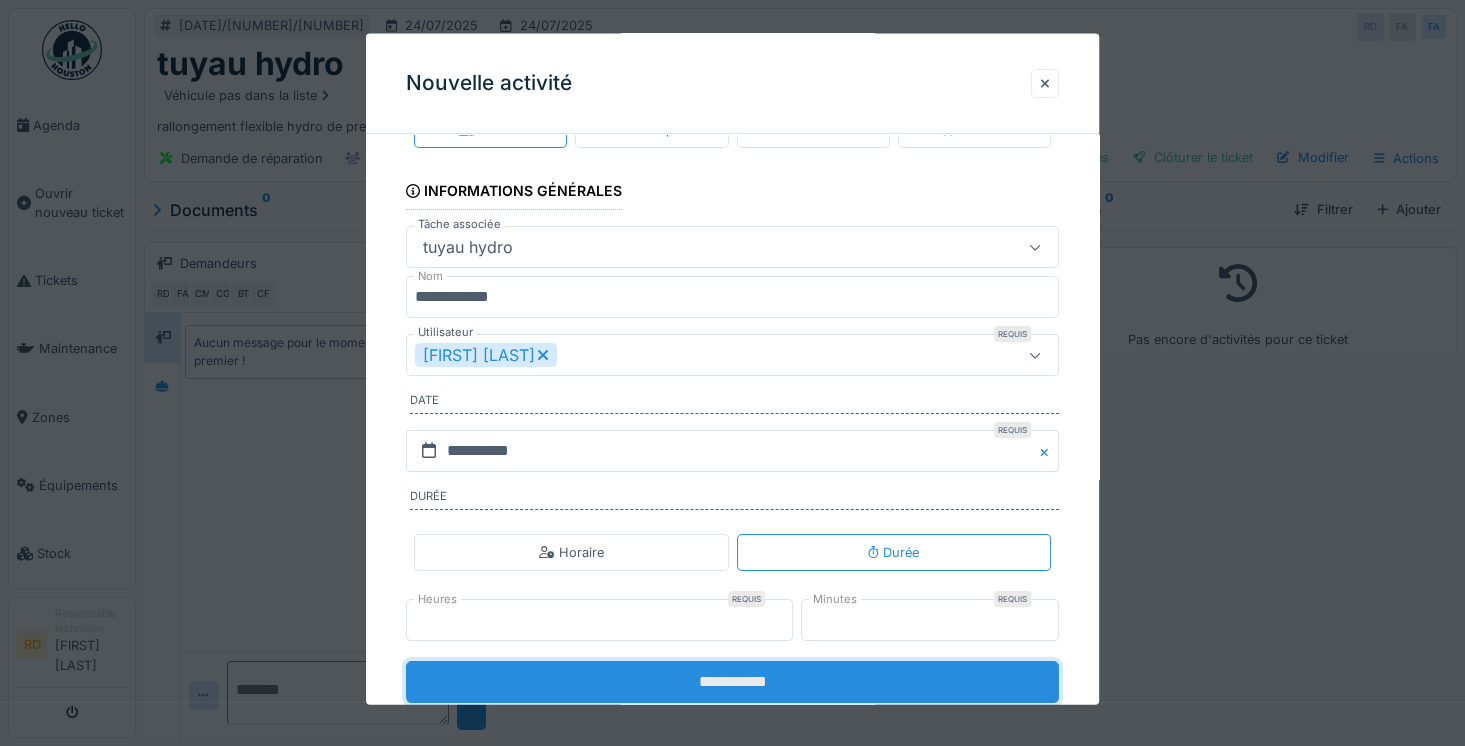 click on "**********" at bounding box center (732, 682) 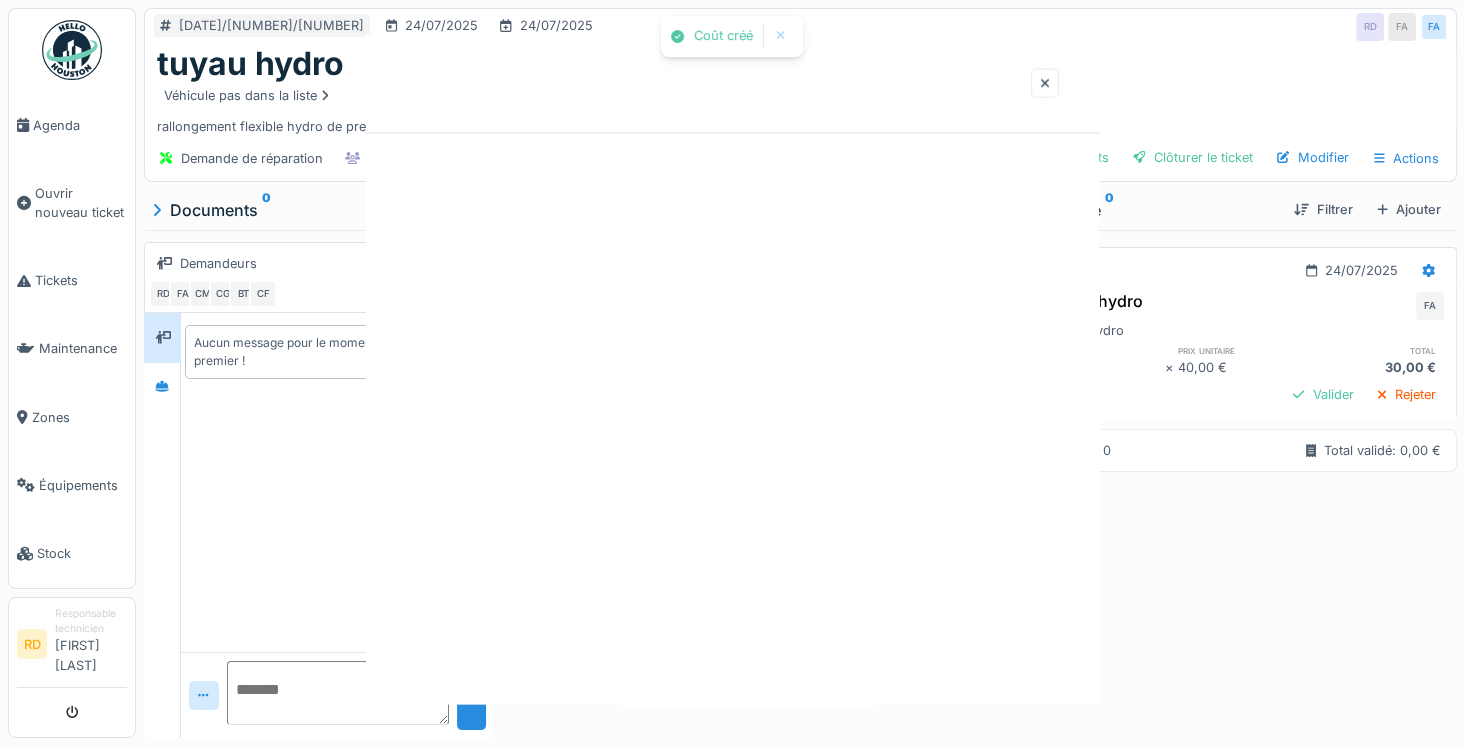 scroll, scrollTop: 0, scrollLeft: 0, axis: both 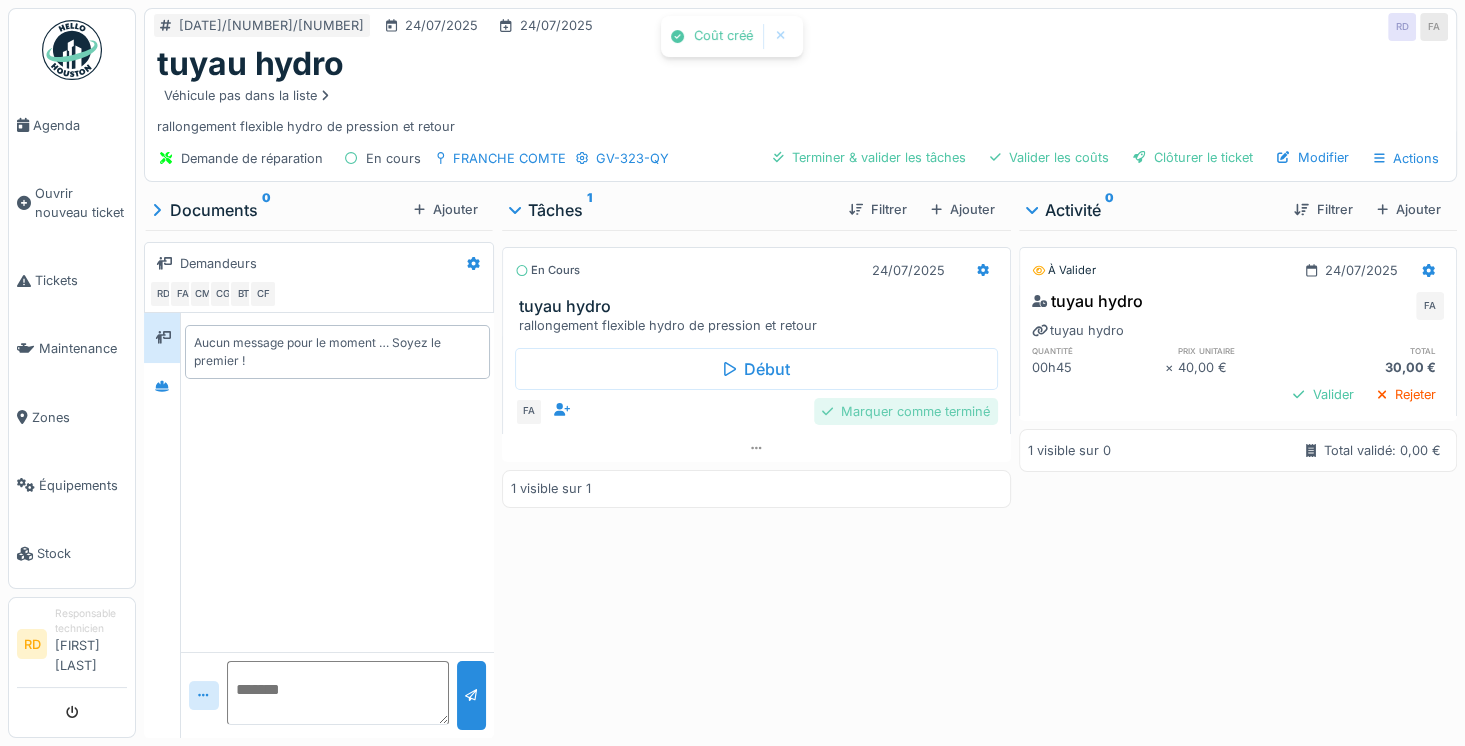 click on "Marquer comme terminé" at bounding box center (906, 411) 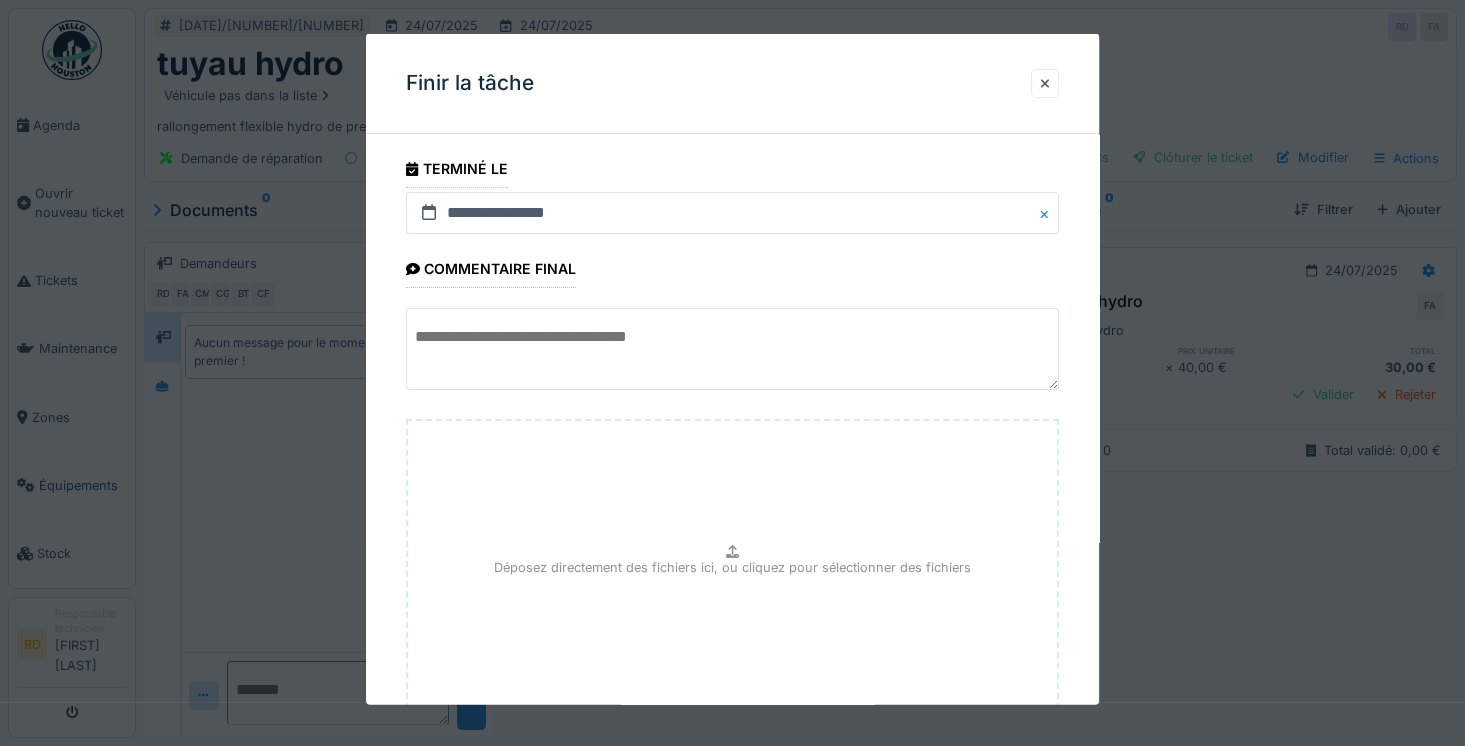 click at bounding box center (732, 349) 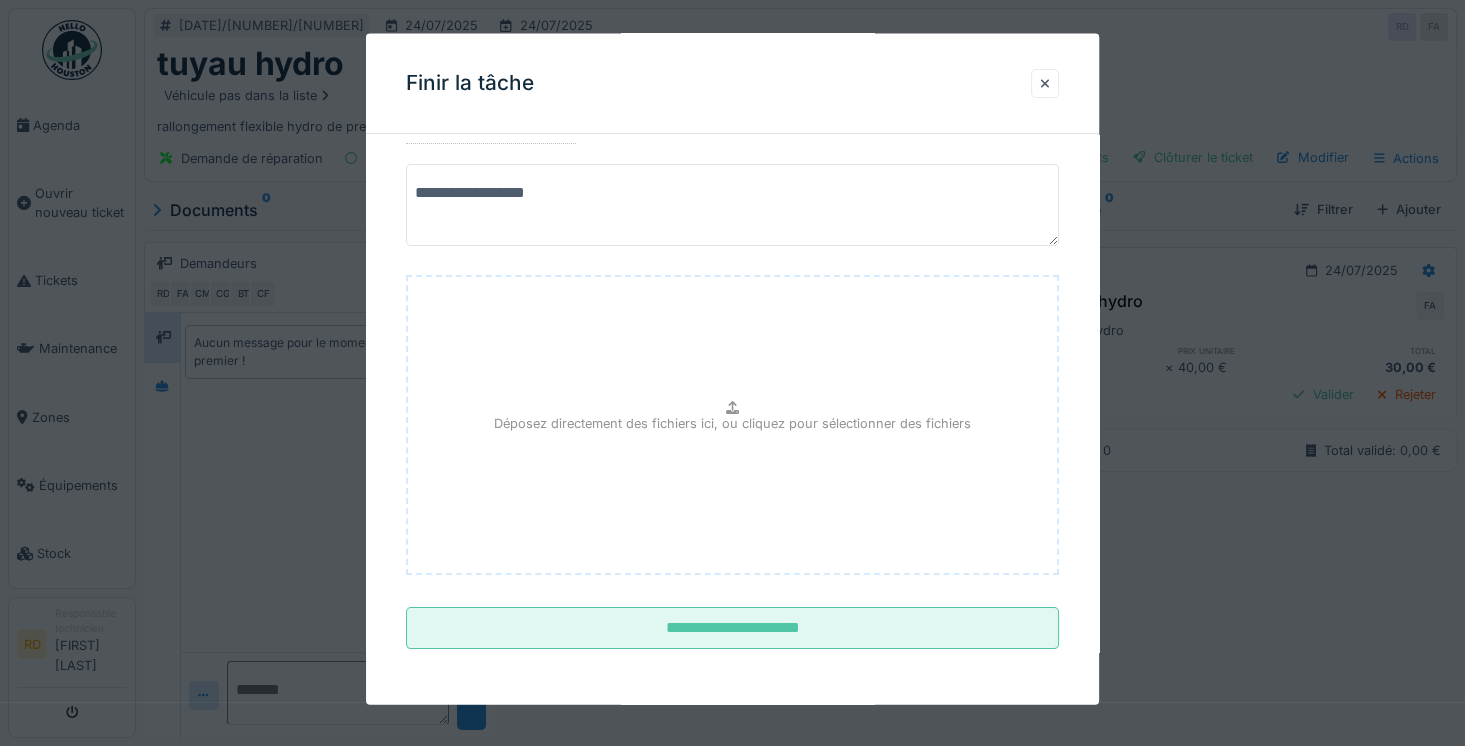 scroll, scrollTop: 159, scrollLeft: 0, axis: vertical 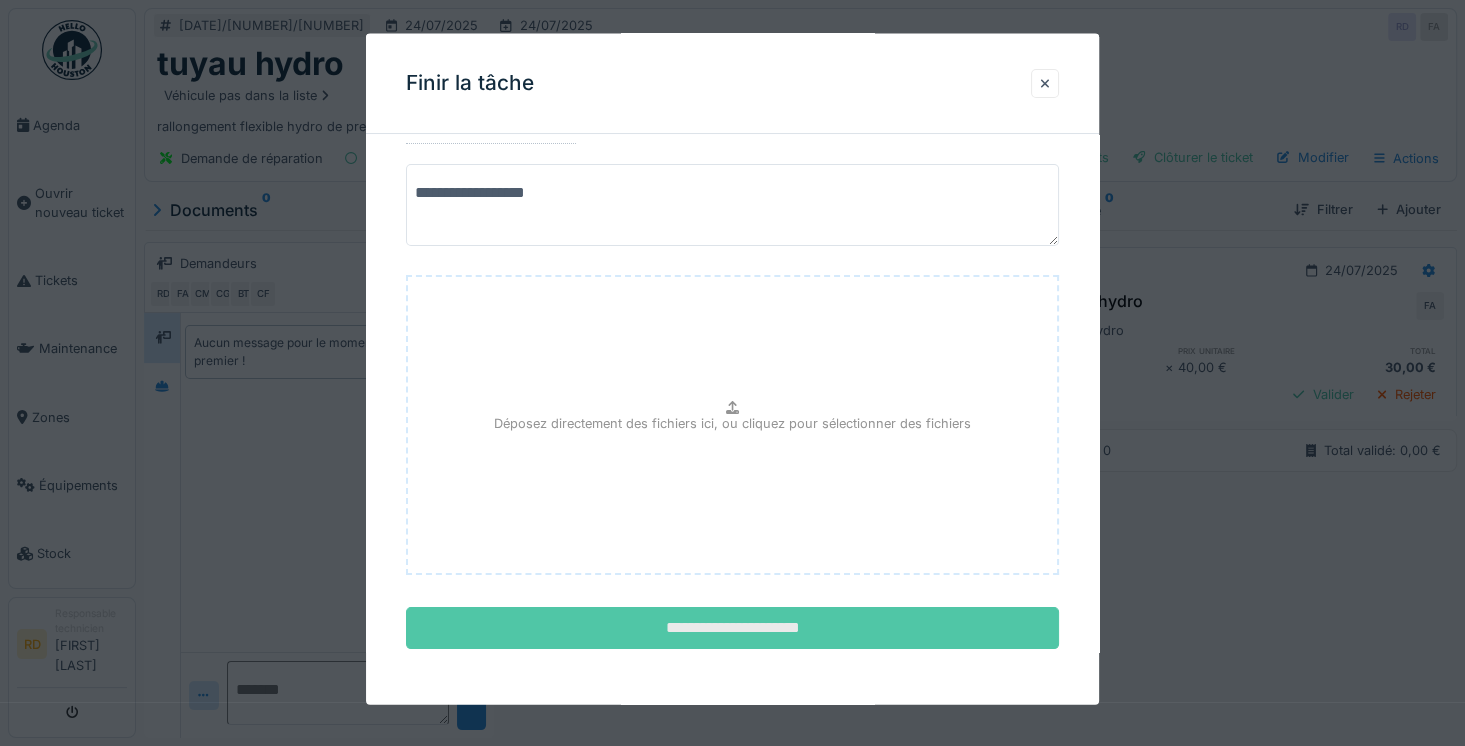 type on "**********" 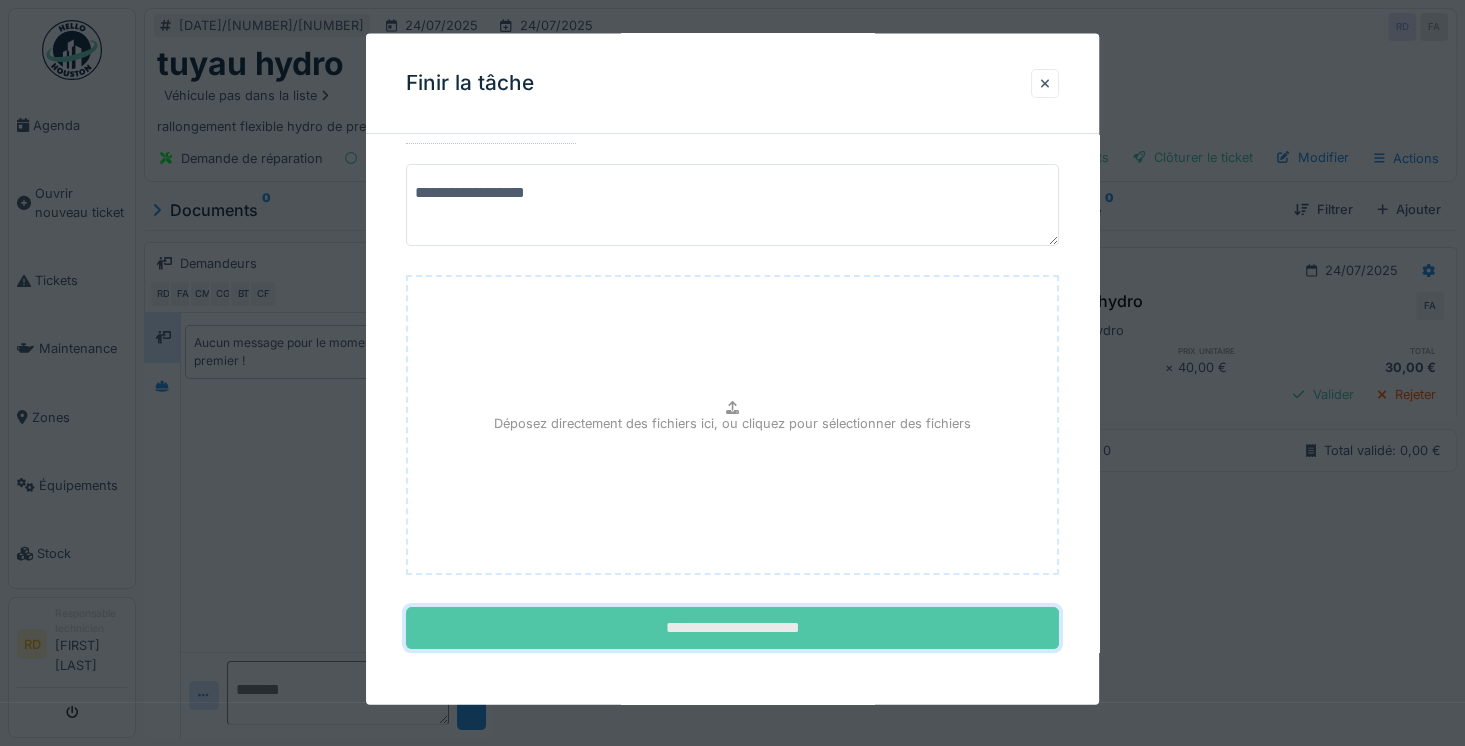 click on "**********" at bounding box center (732, 628) 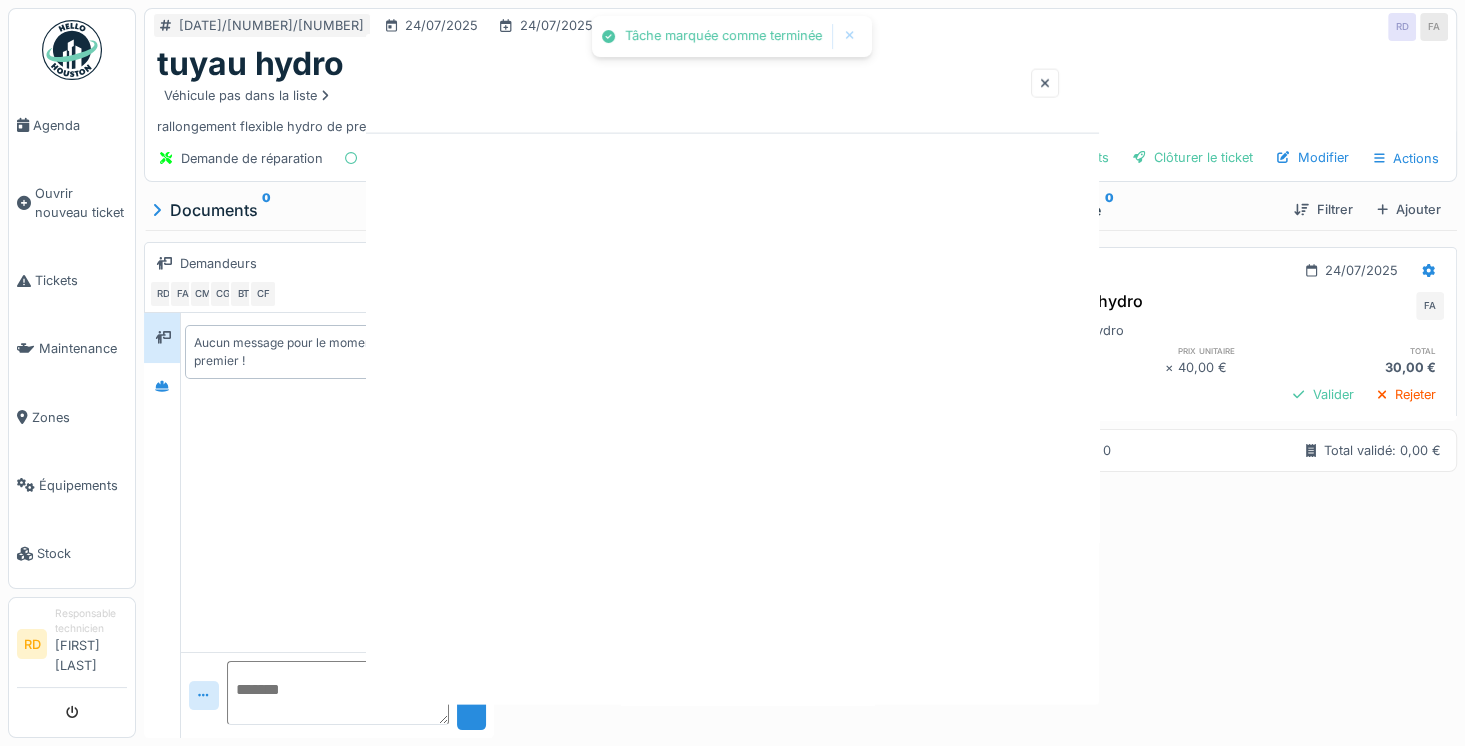scroll, scrollTop: 0, scrollLeft: 0, axis: both 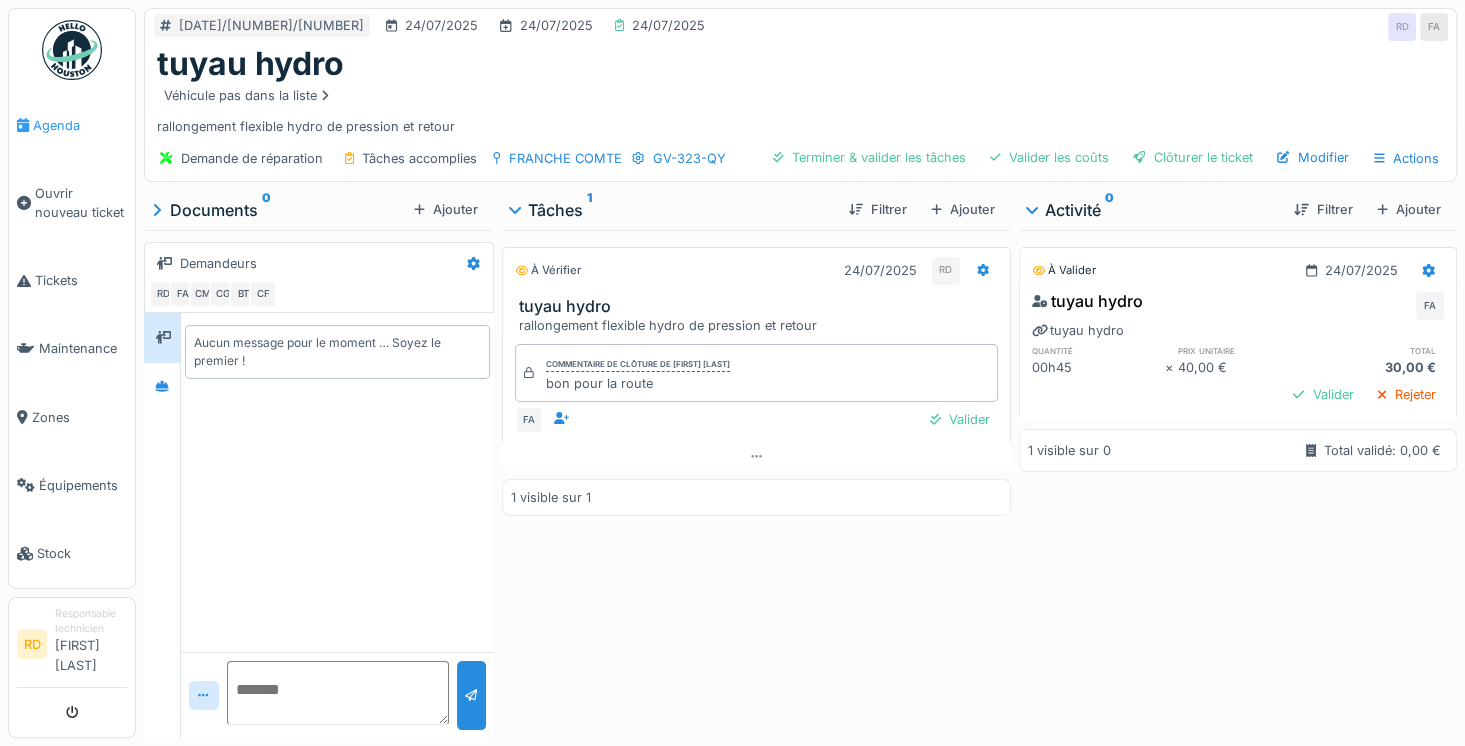 click on "Agenda" at bounding box center [80, 125] 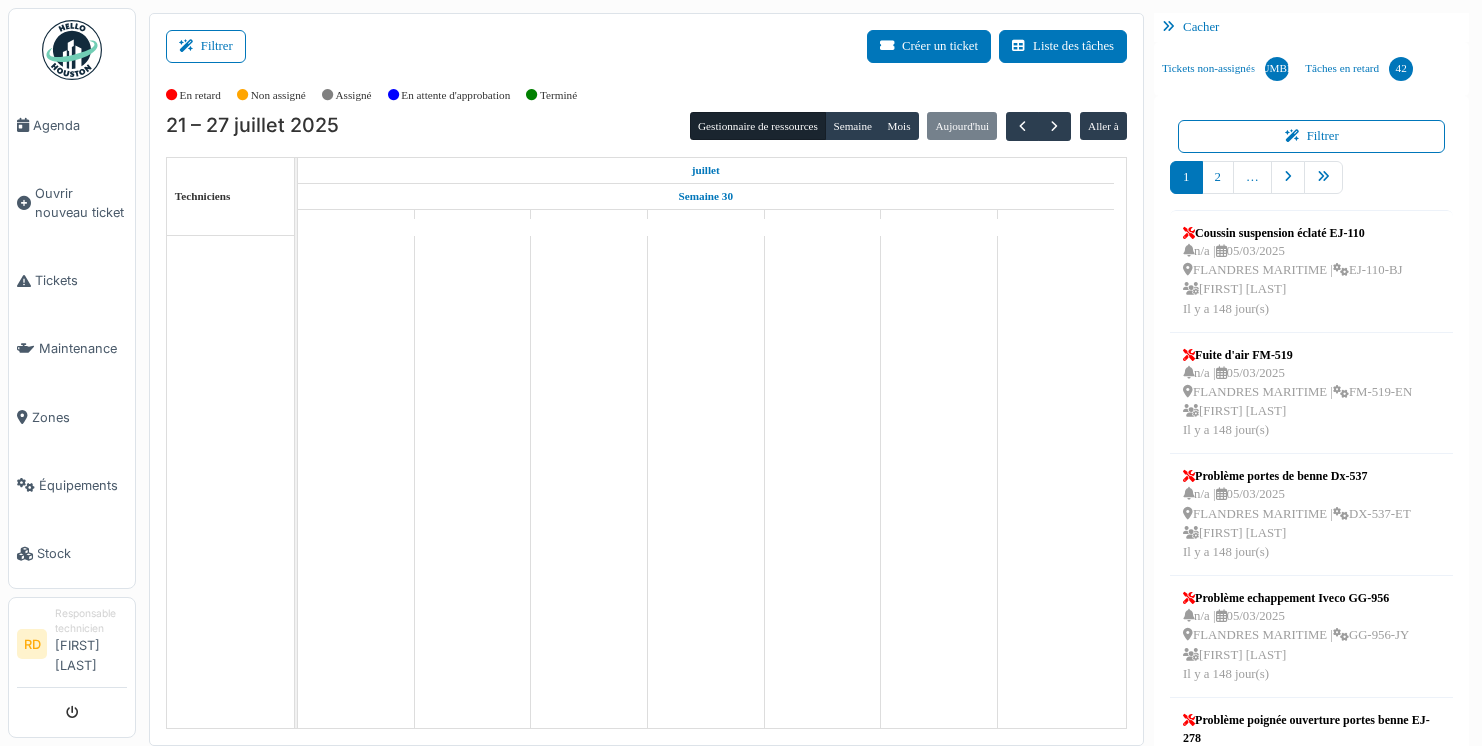 scroll, scrollTop: 0, scrollLeft: 0, axis: both 